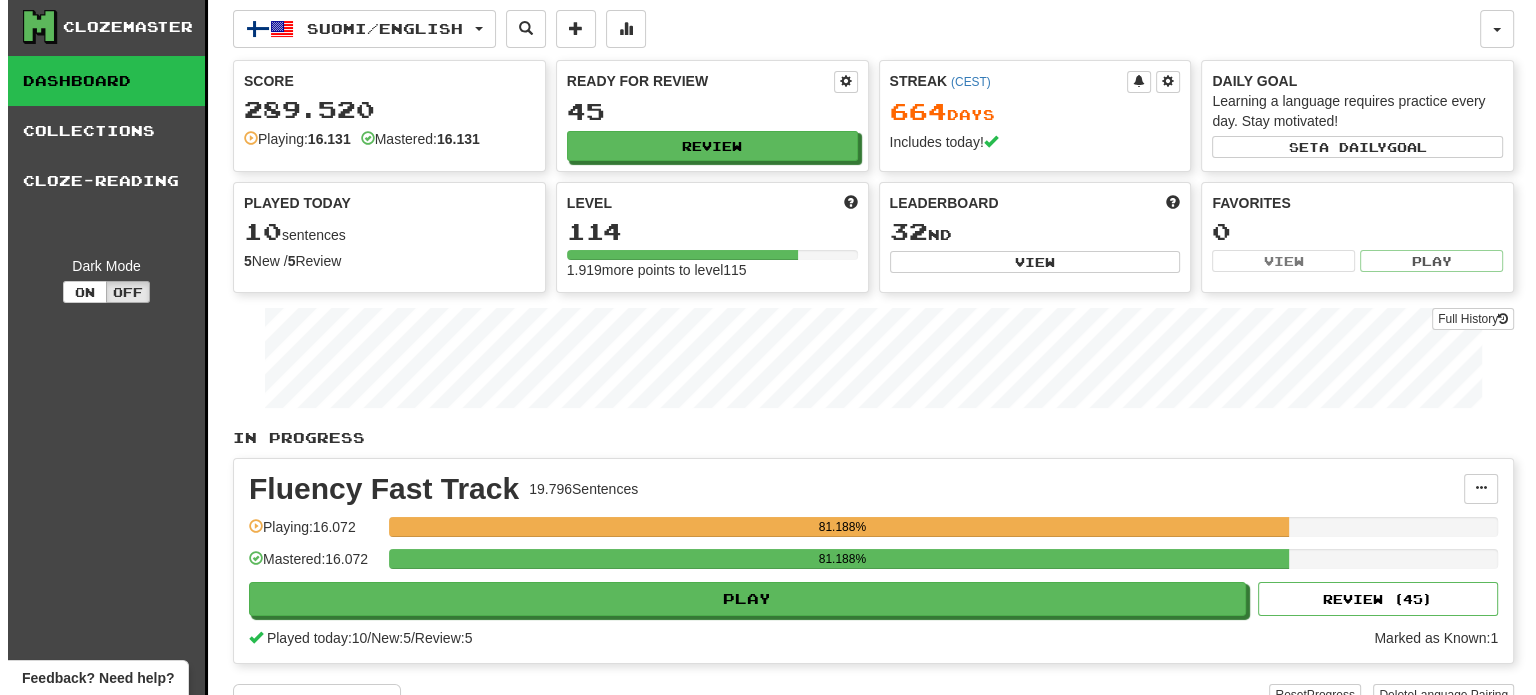 scroll, scrollTop: 0, scrollLeft: 0, axis: both 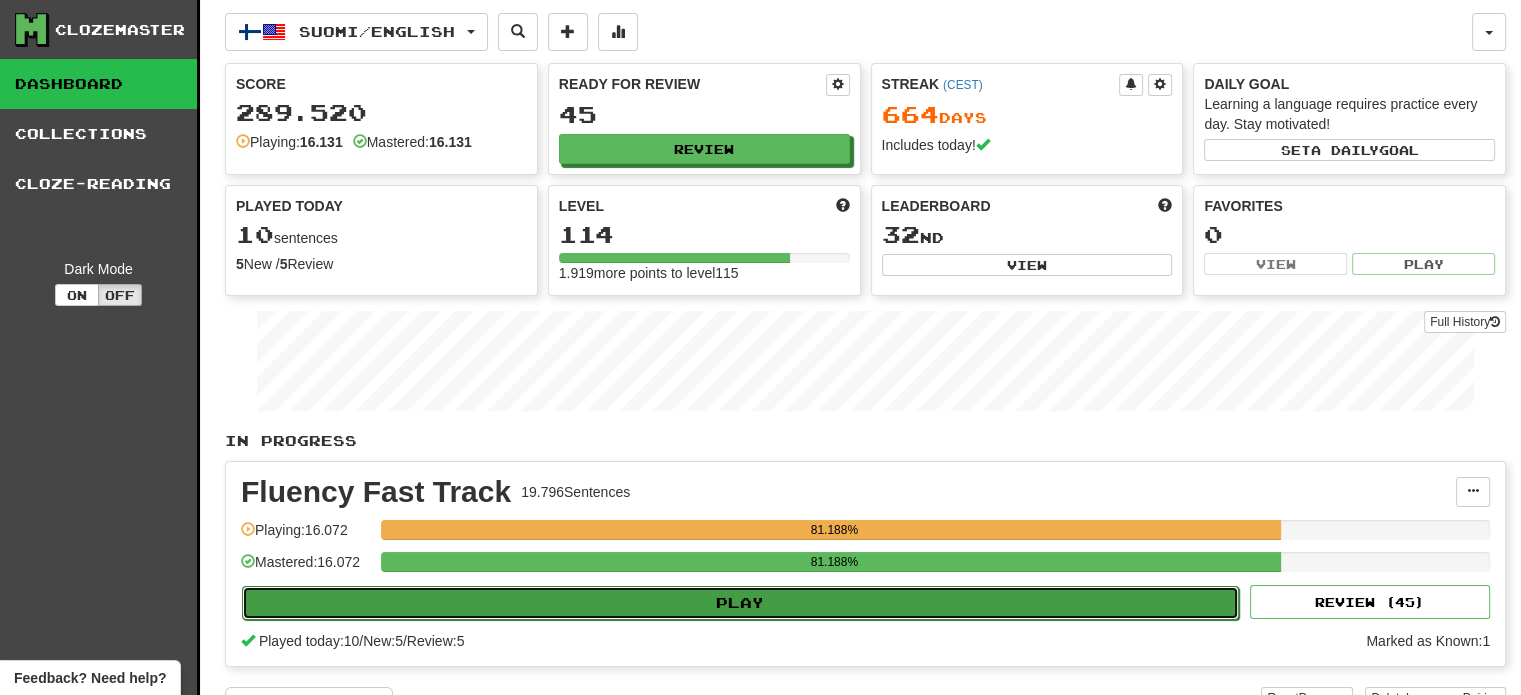 click on "Play" at bounding box center [740, 603] 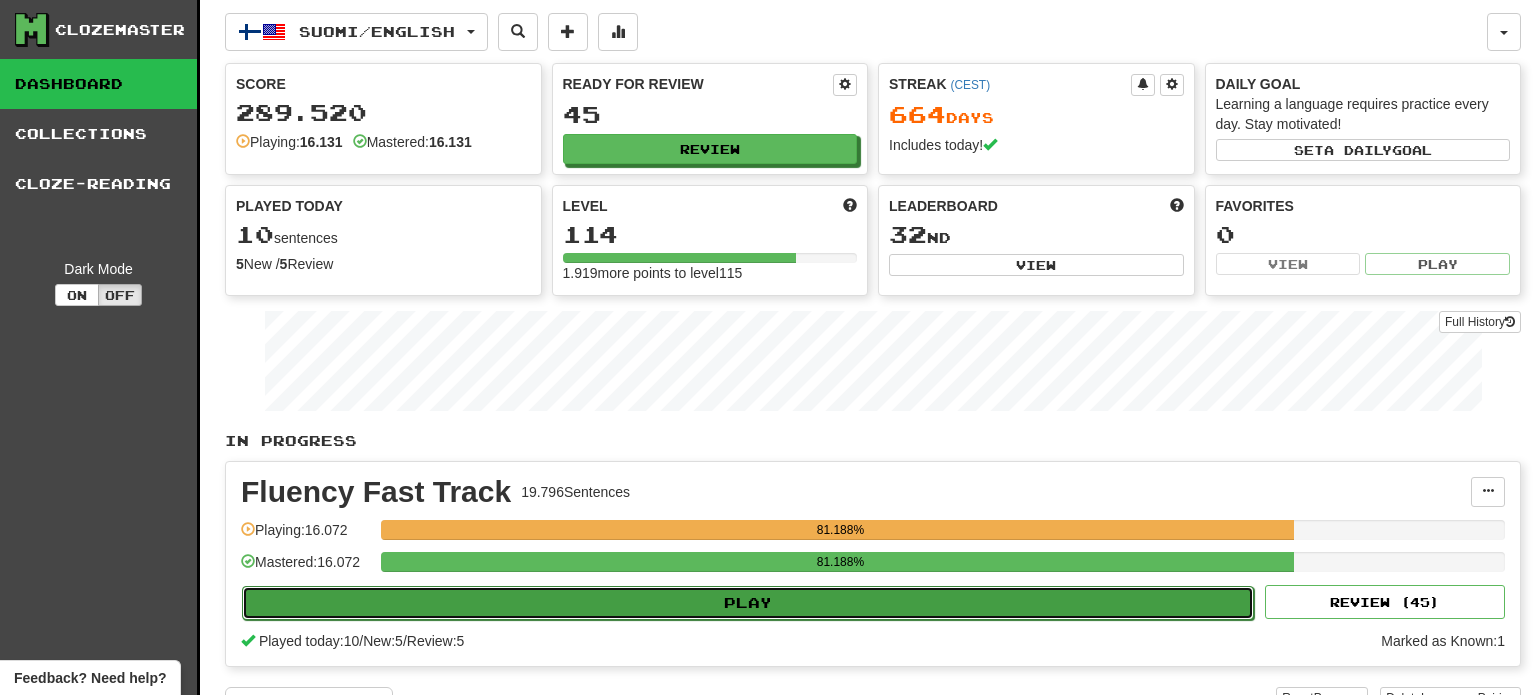 select on "**" 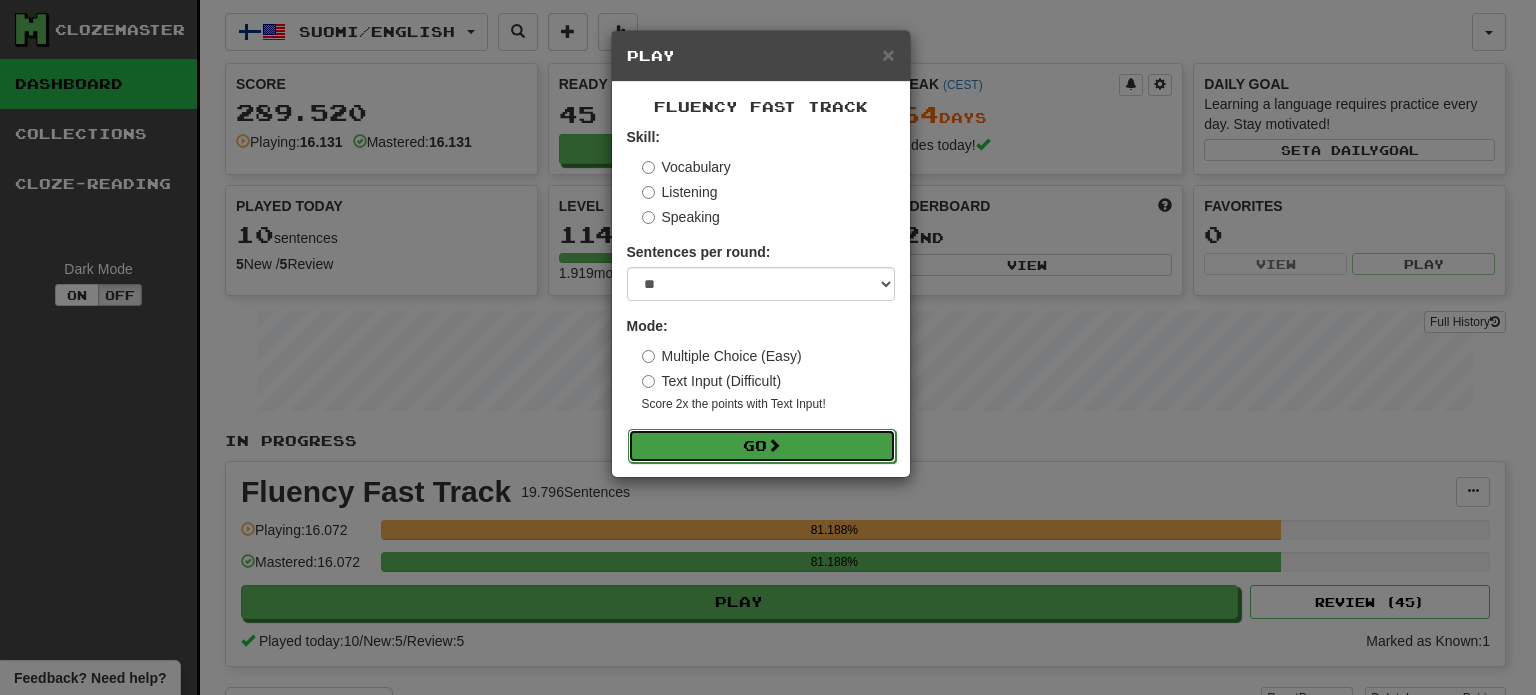 click on "Go" at bounding box center [762, 446] 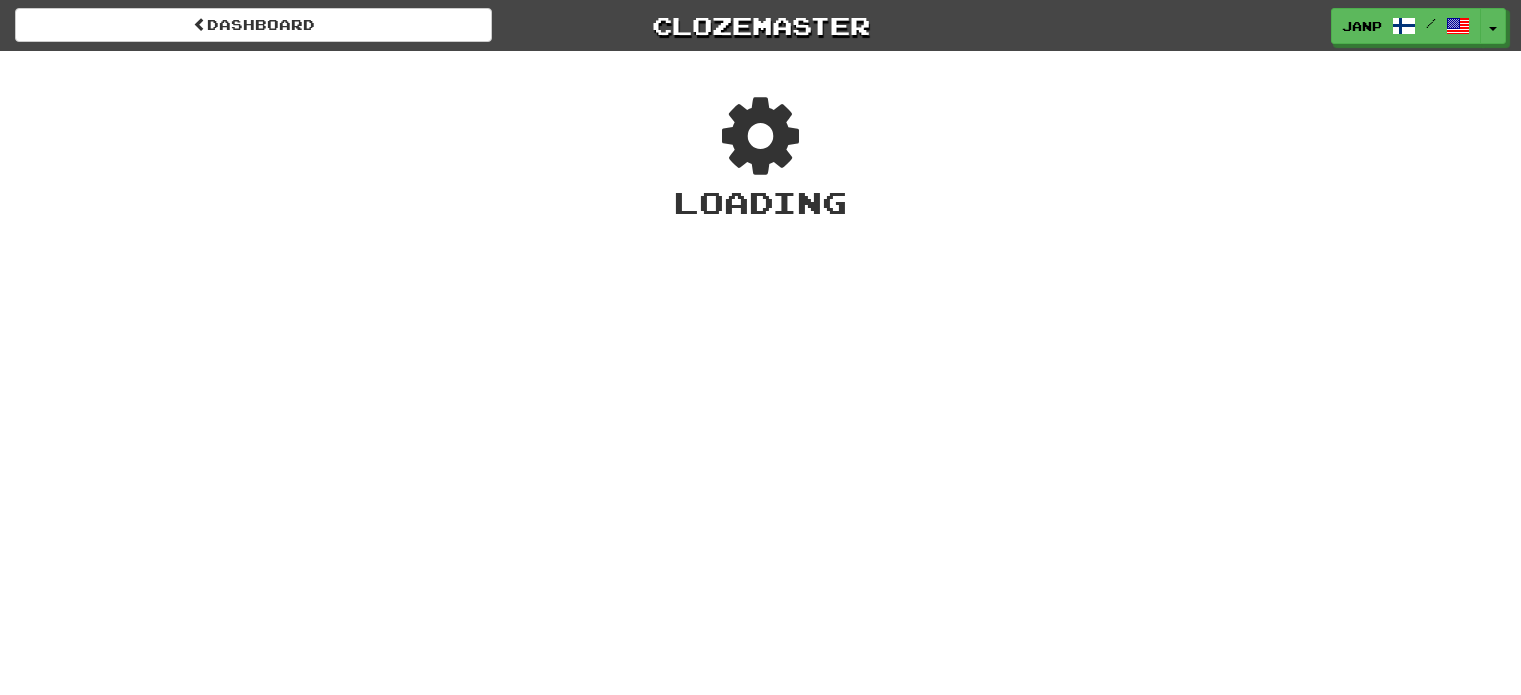 scroll, scrollTop: 0, scrollLeft: 0, axis: both 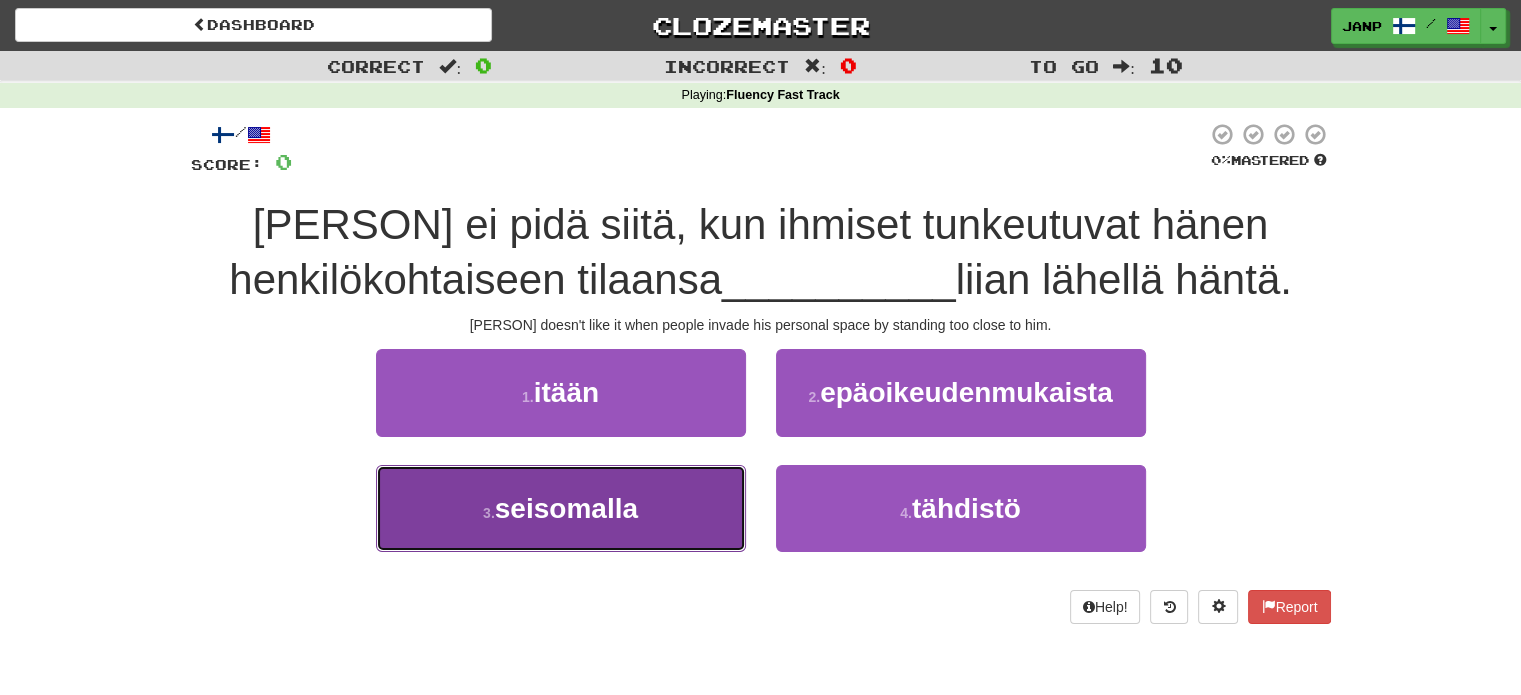 click on "3 .  seisomalla" at bounding box center (561, 508) 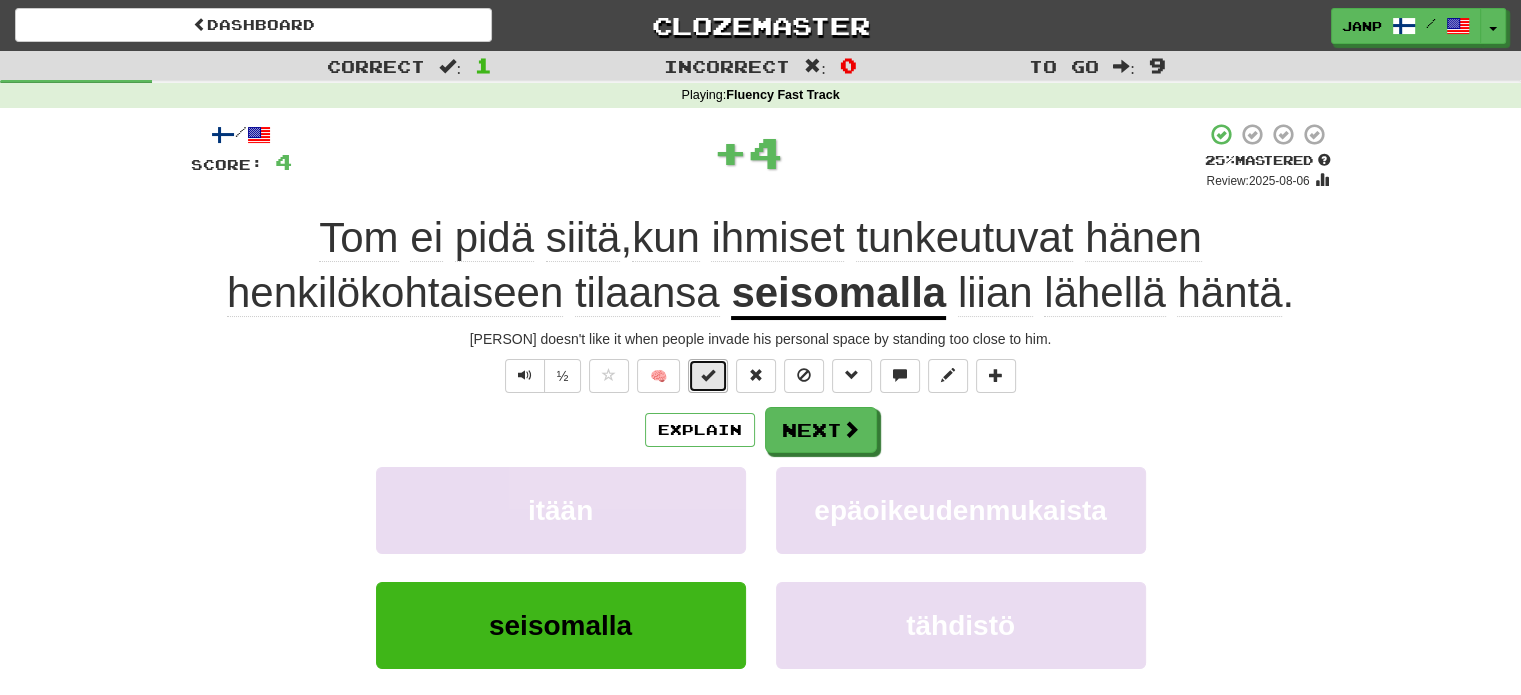 click at bounding box center [708, 376] 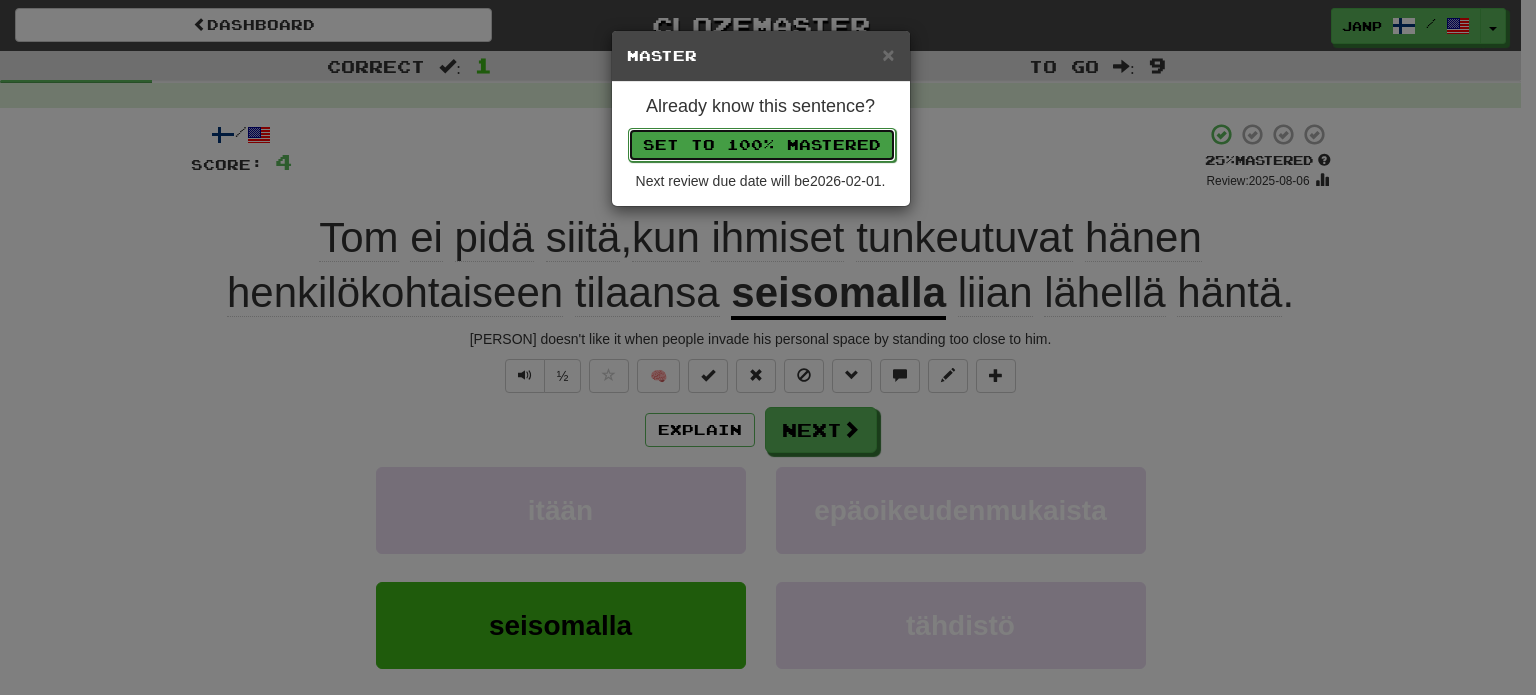 click on "Set to 100% Mastered" at bounding box center (762, 145) 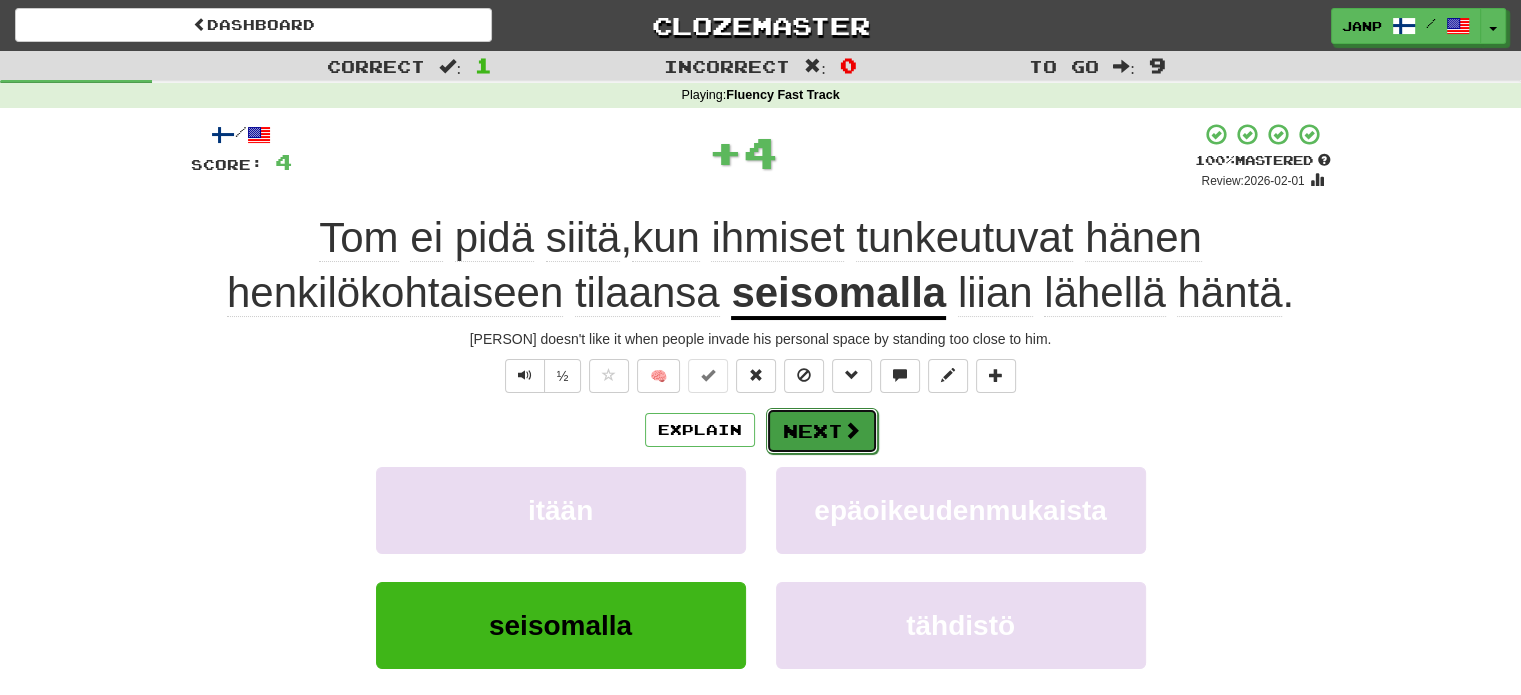 click on "Next" at bounding box center [822, 431] 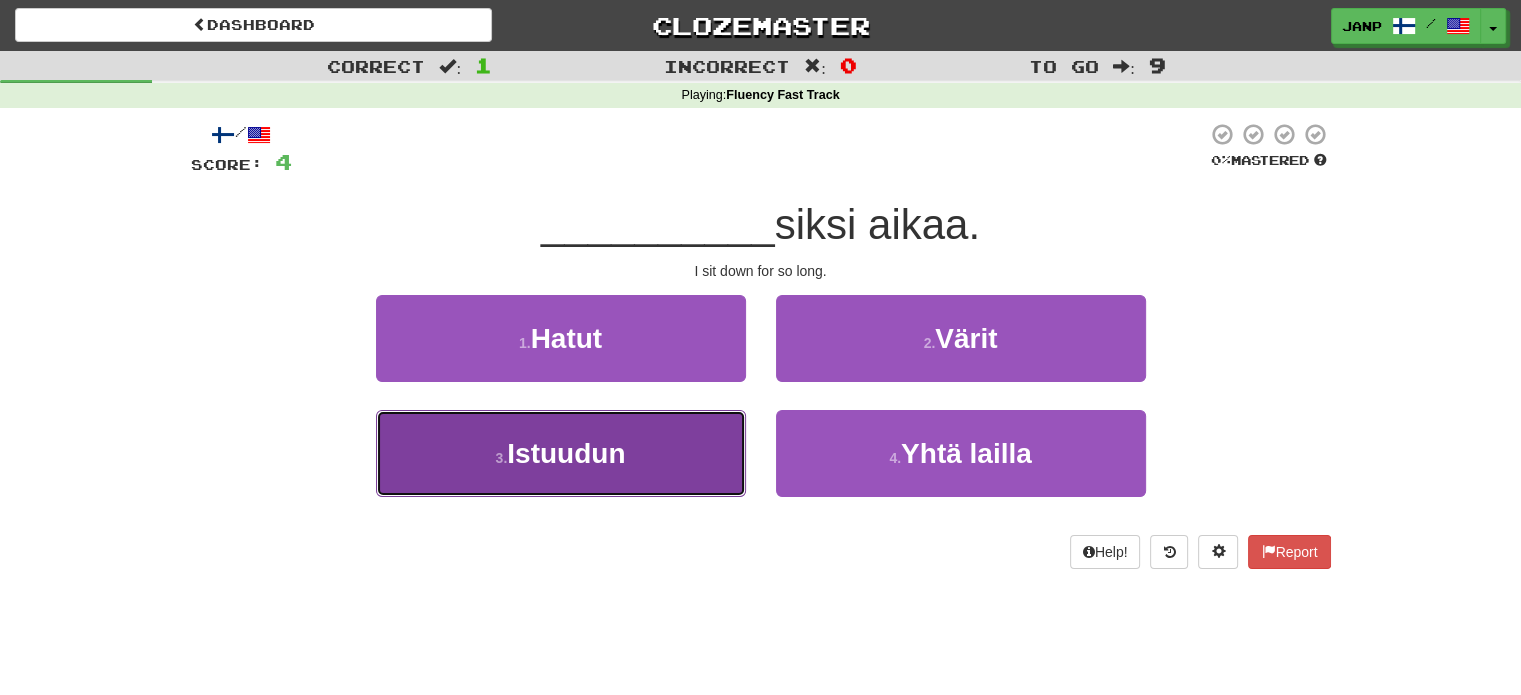 click on "3 .  Istuudun" at bounding box center [561, 453] 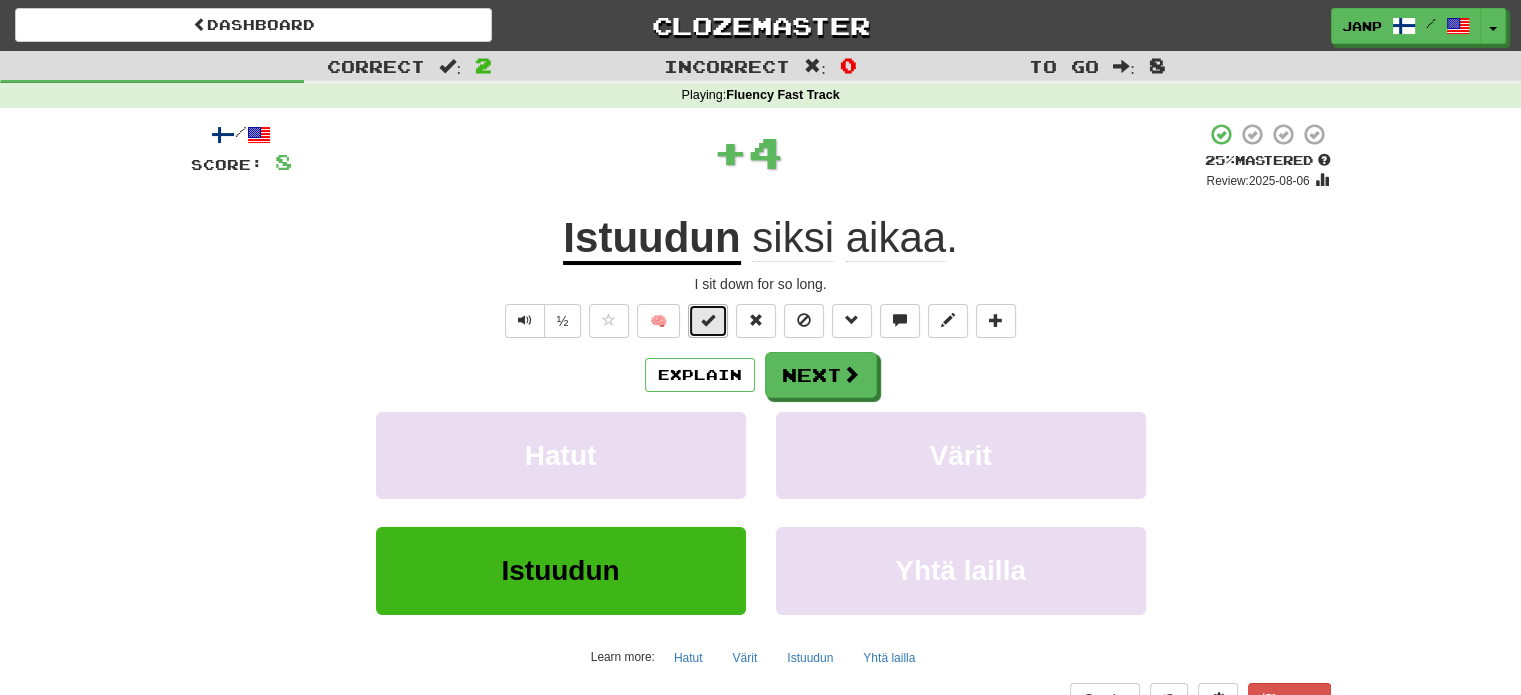 click at bounding box center (708, 321) 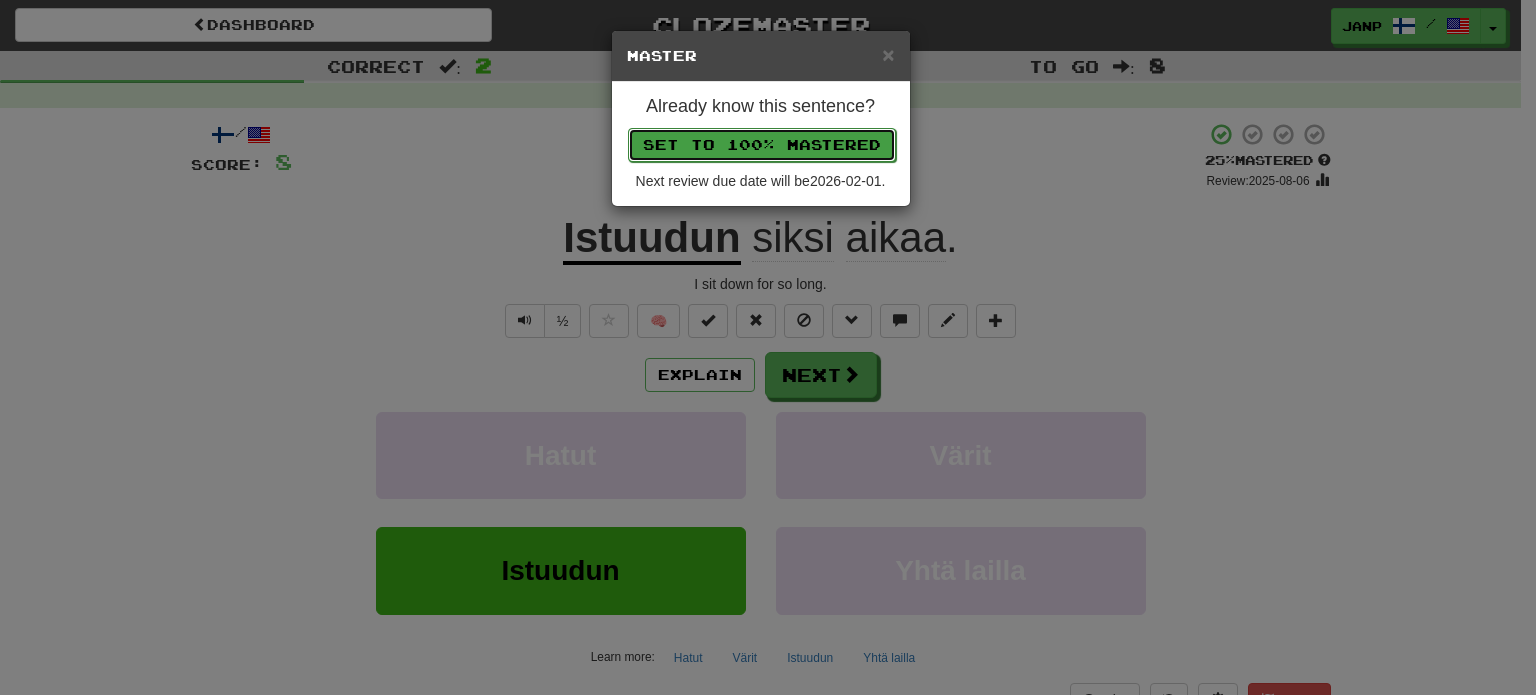 click on "Set to 100% Mastered" at bounding box center (762, 145) 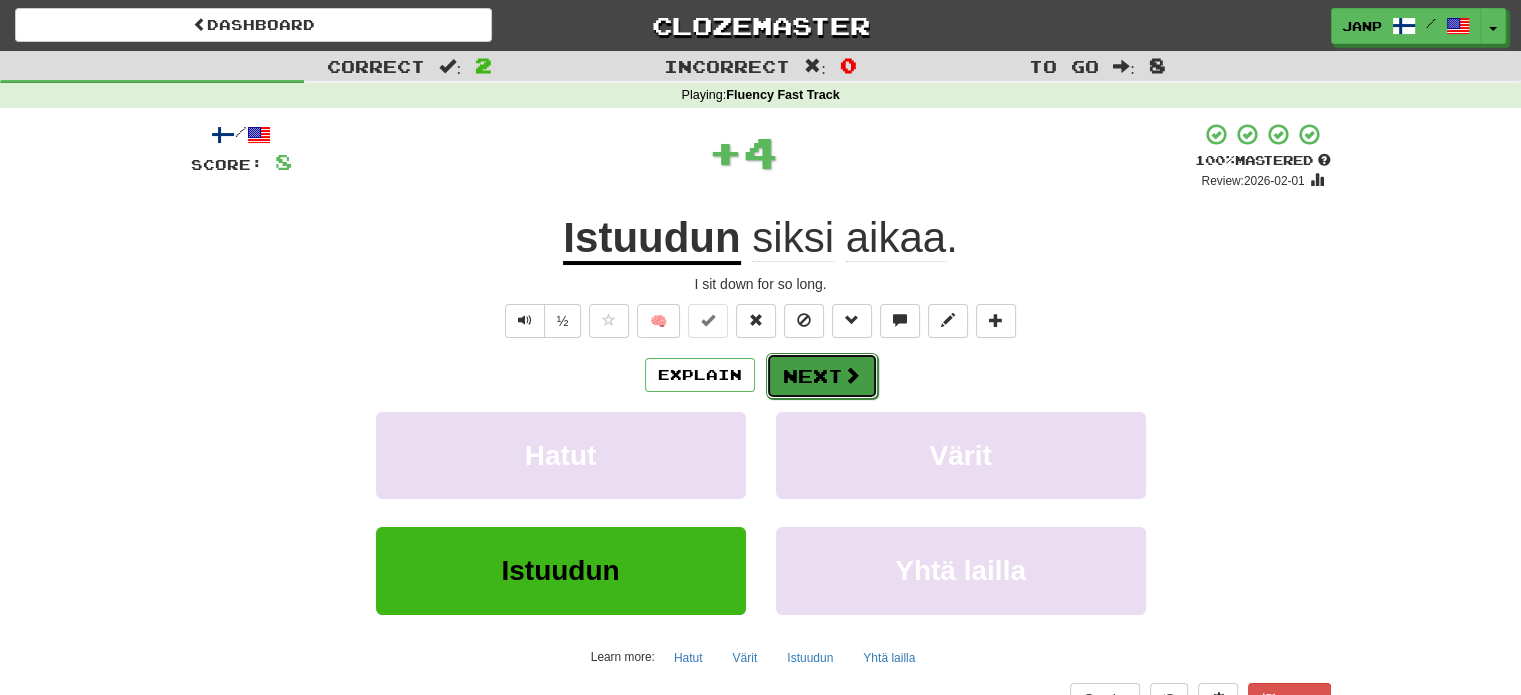click on "Next" at bounding box center (822, 376) 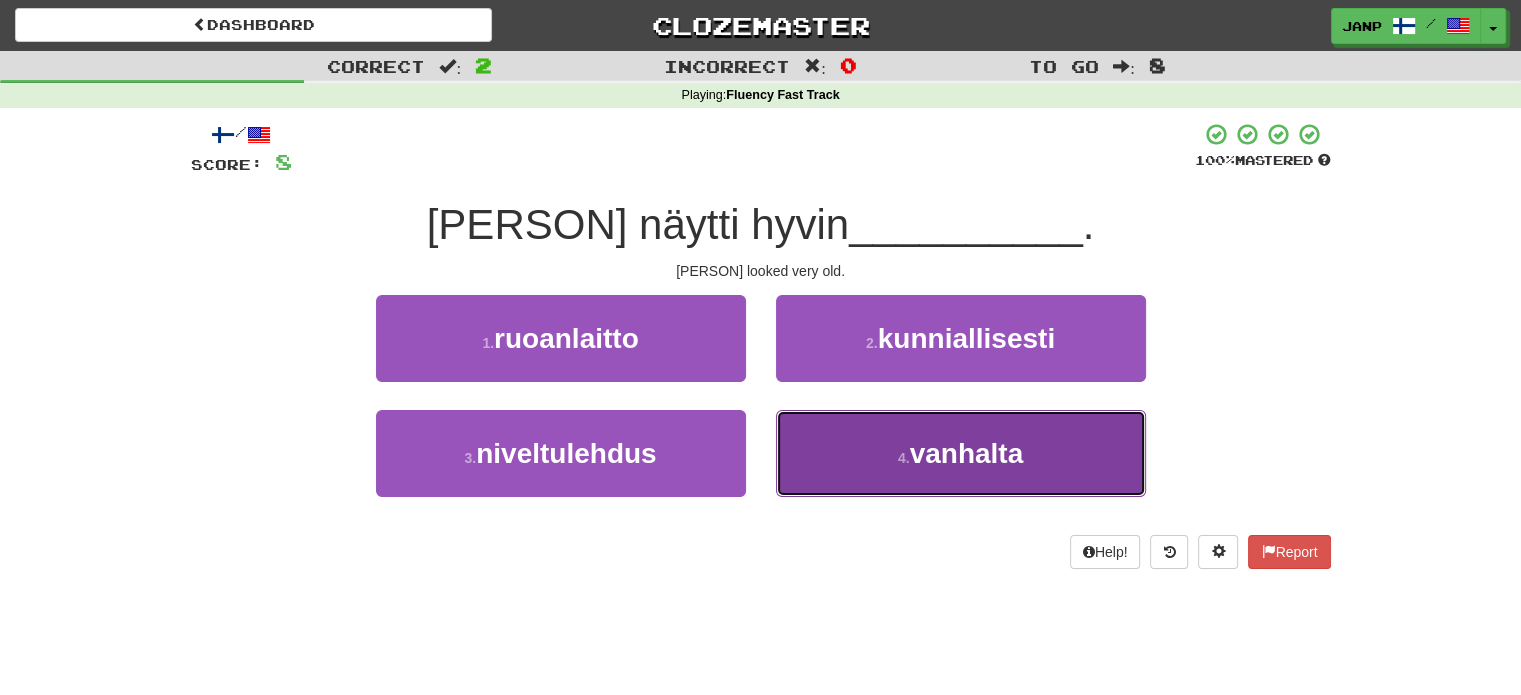 click on "4 .  vanhalta" at bounding box center (961, 453) 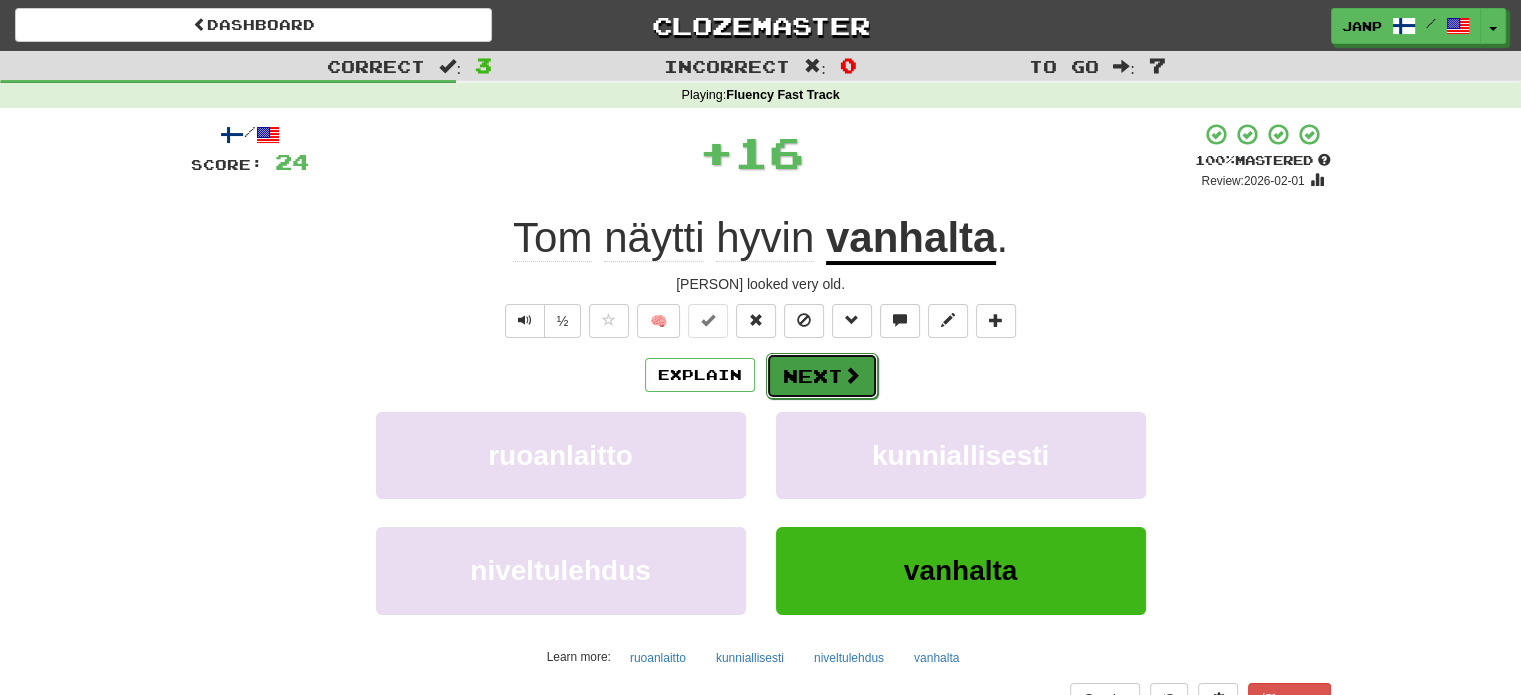 click on "Next" at bounding box center (822, 376) 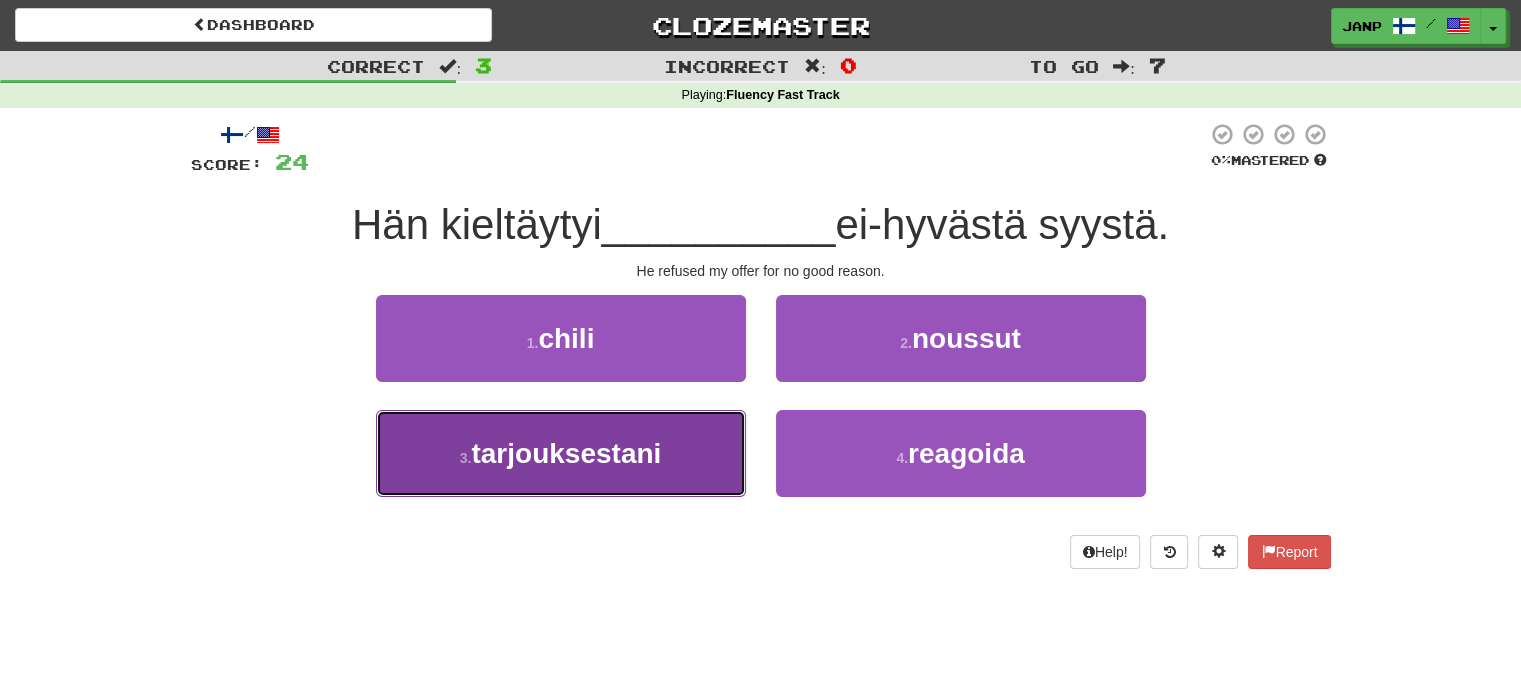 click on "3 .  tarjouksestani" at bounding box center (561, 453) 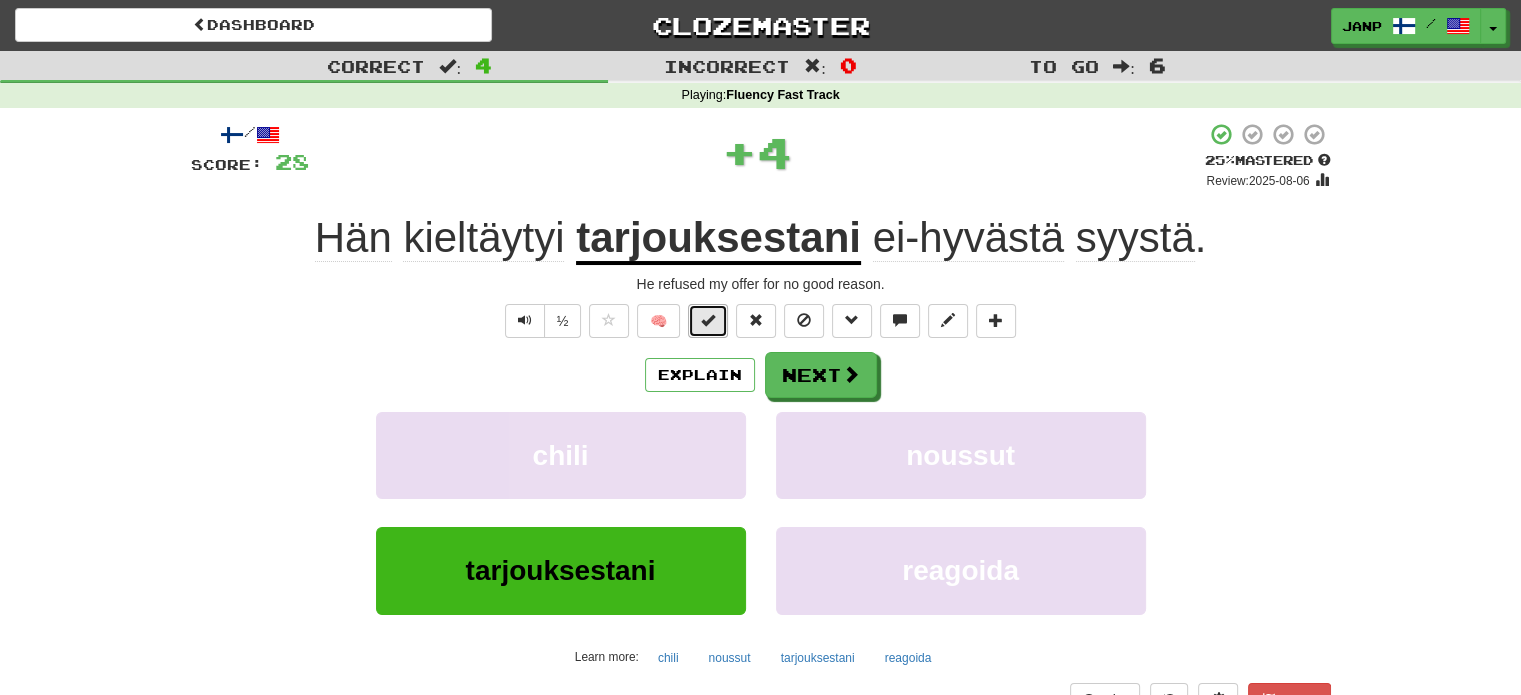 click at bounding box center [708, 320] 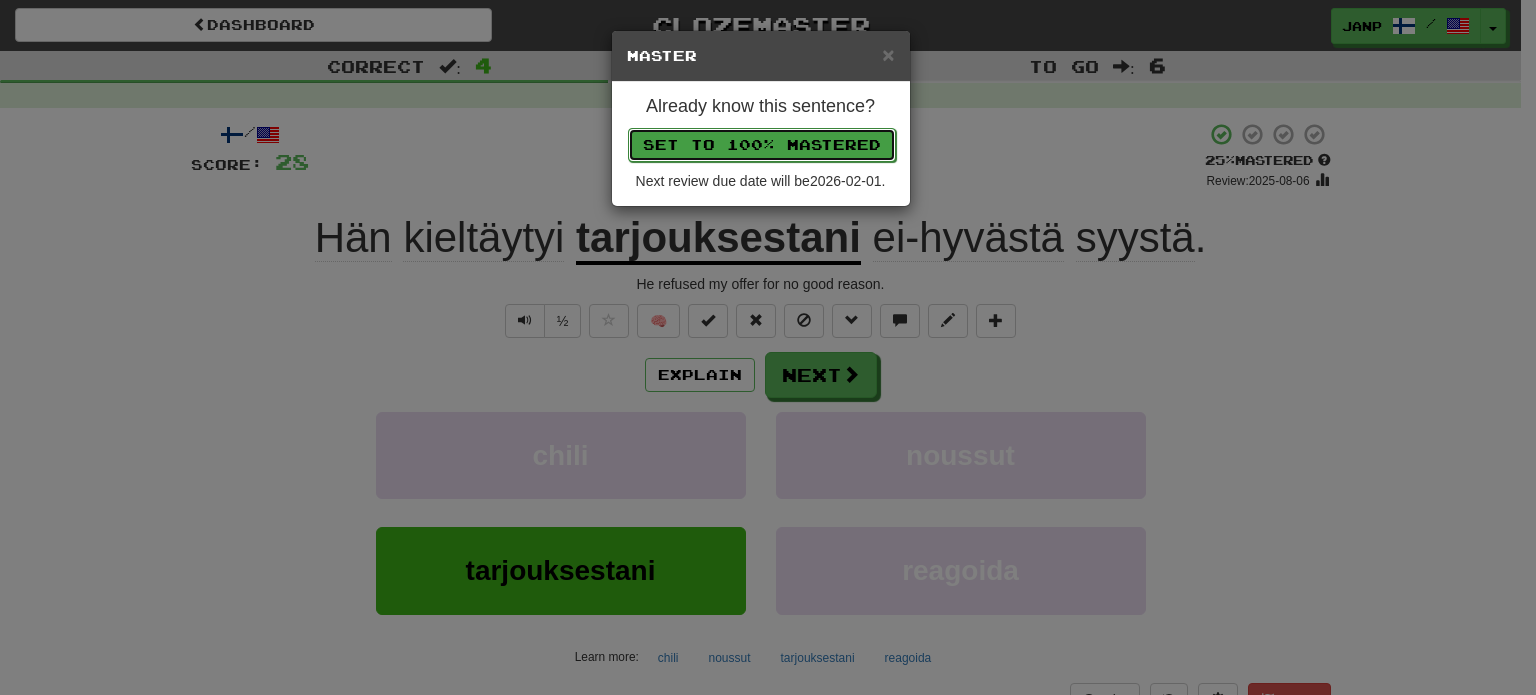 click on "Set to 100% Mastered" at bounding box center (762, 145) 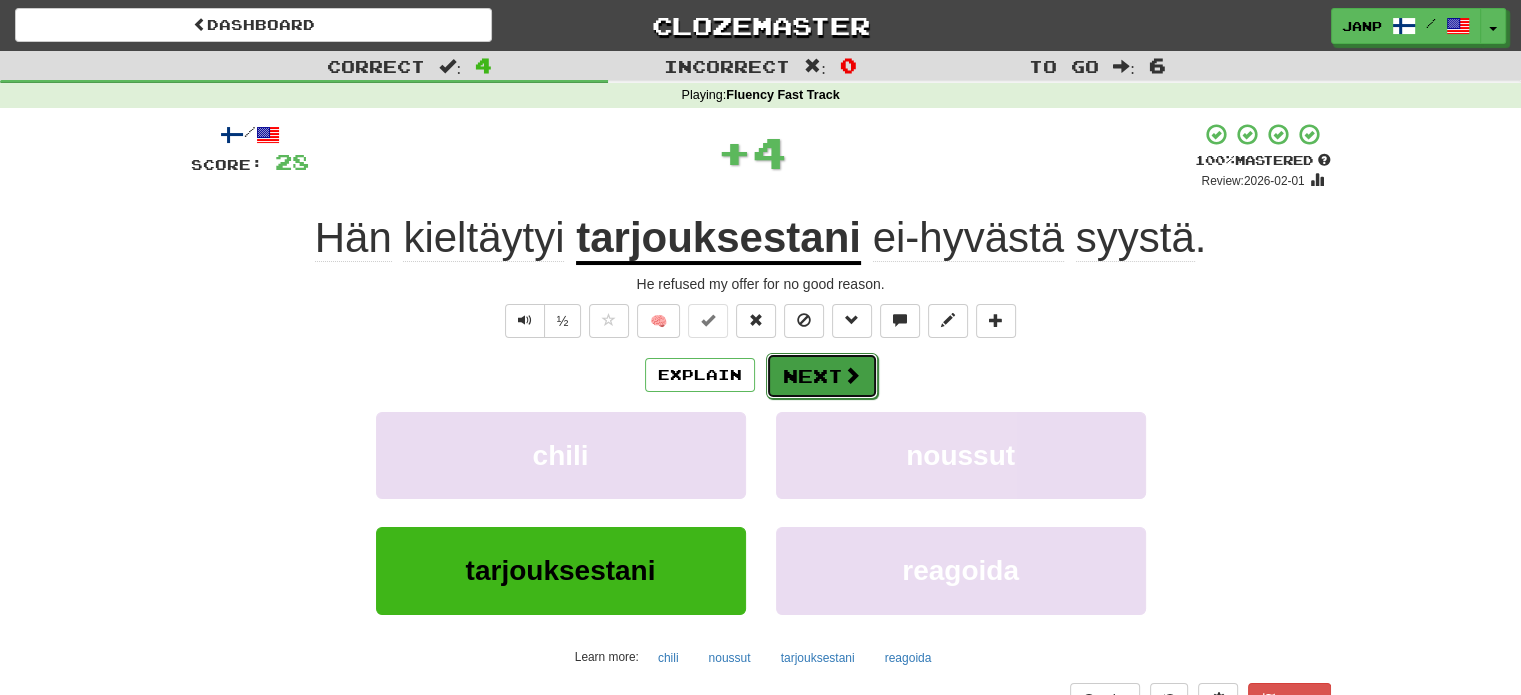 click on "Next" at bounding box center [822, 376] 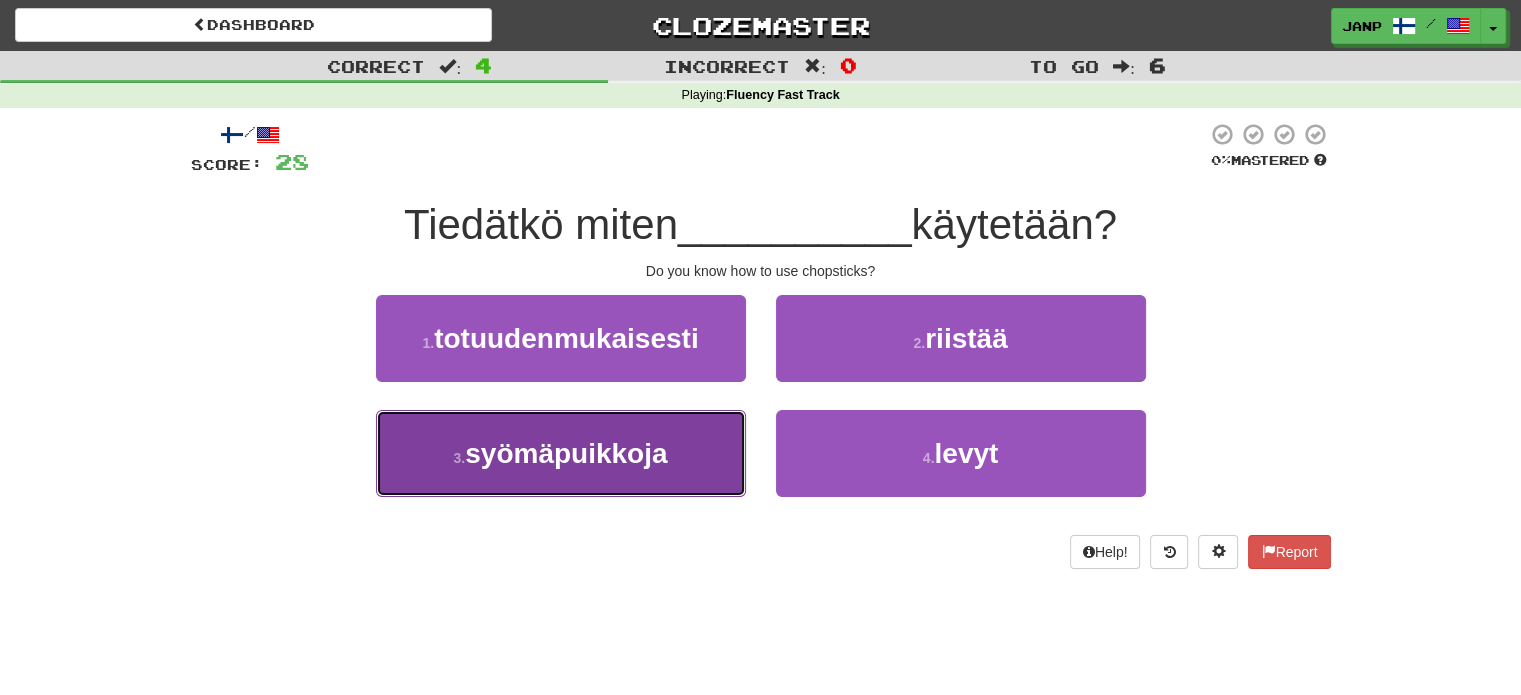 click on "syömäpuikkoja" at bounding box center (566, 453) 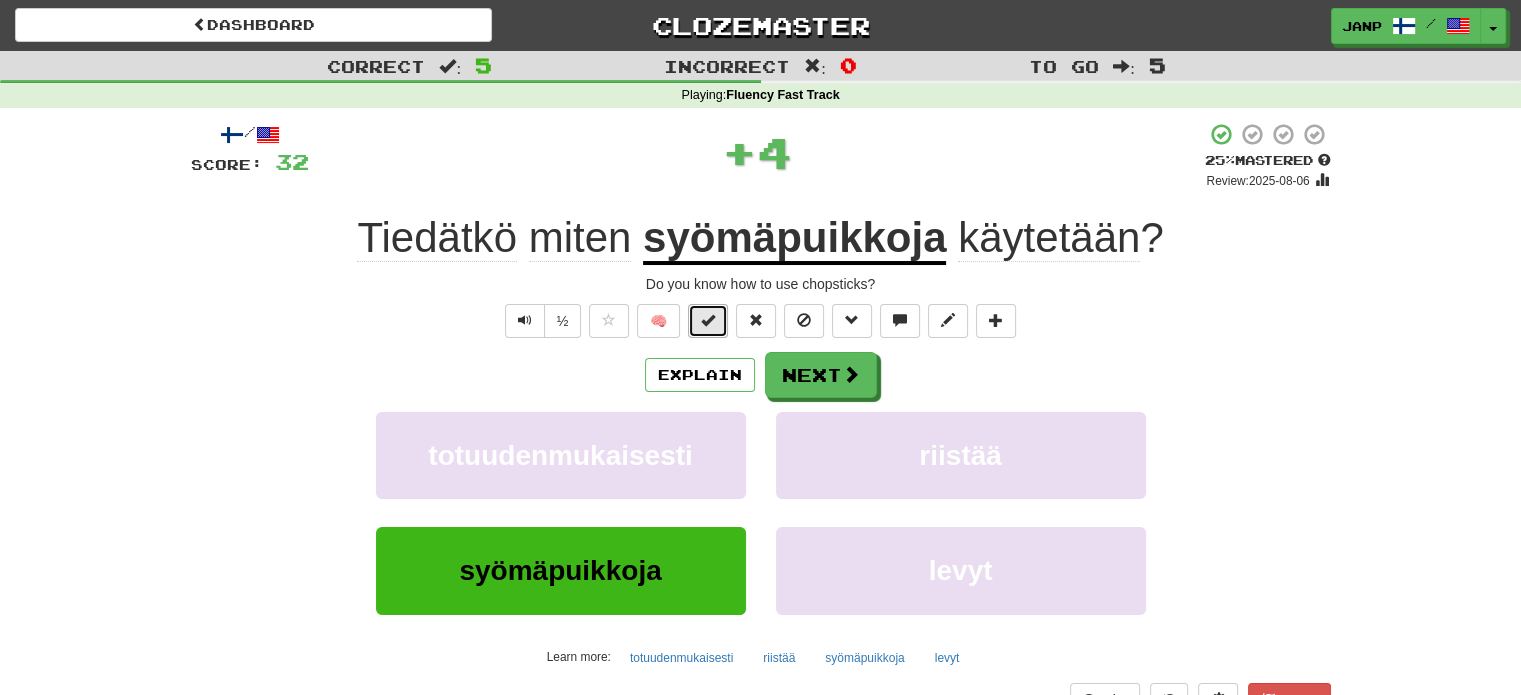 click at bounding box center (708, 320) 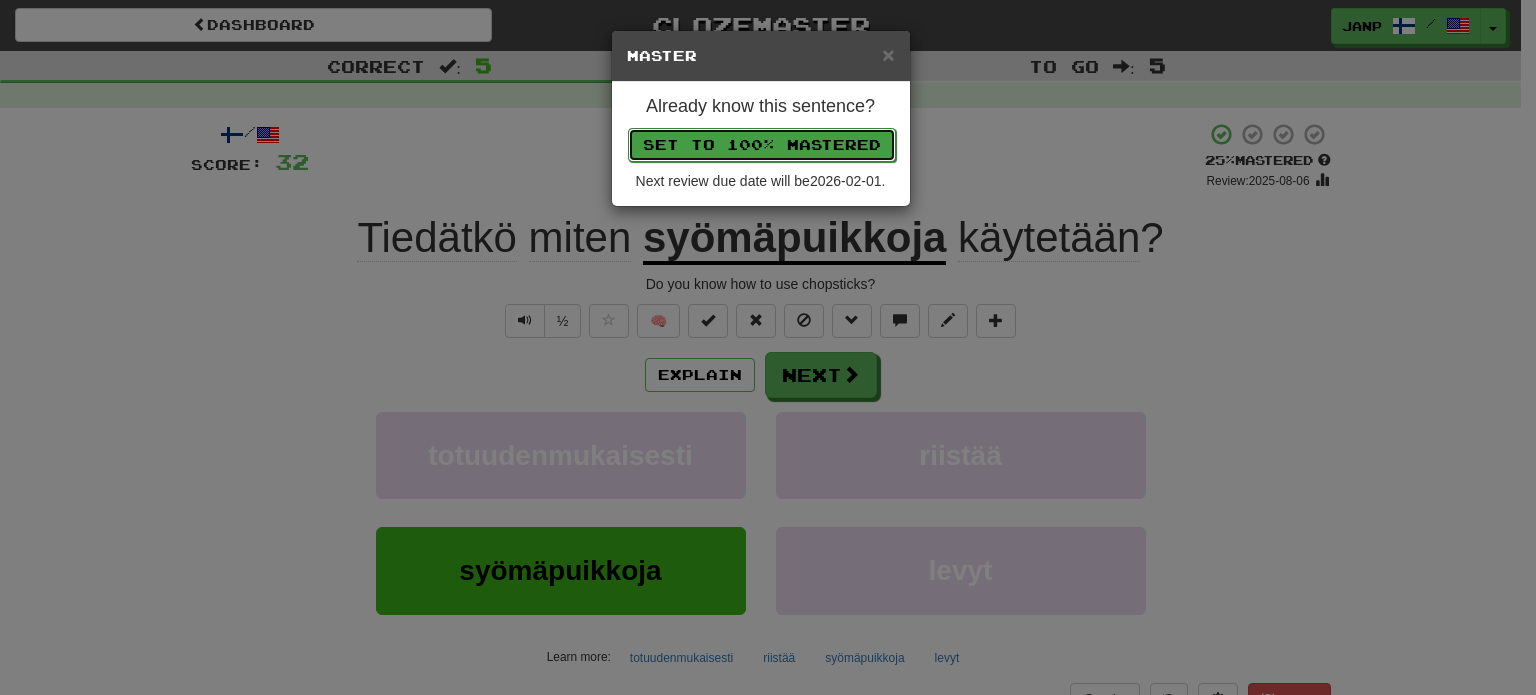 click on "Set to 100% Mastered" at bounding box center (762, 145) 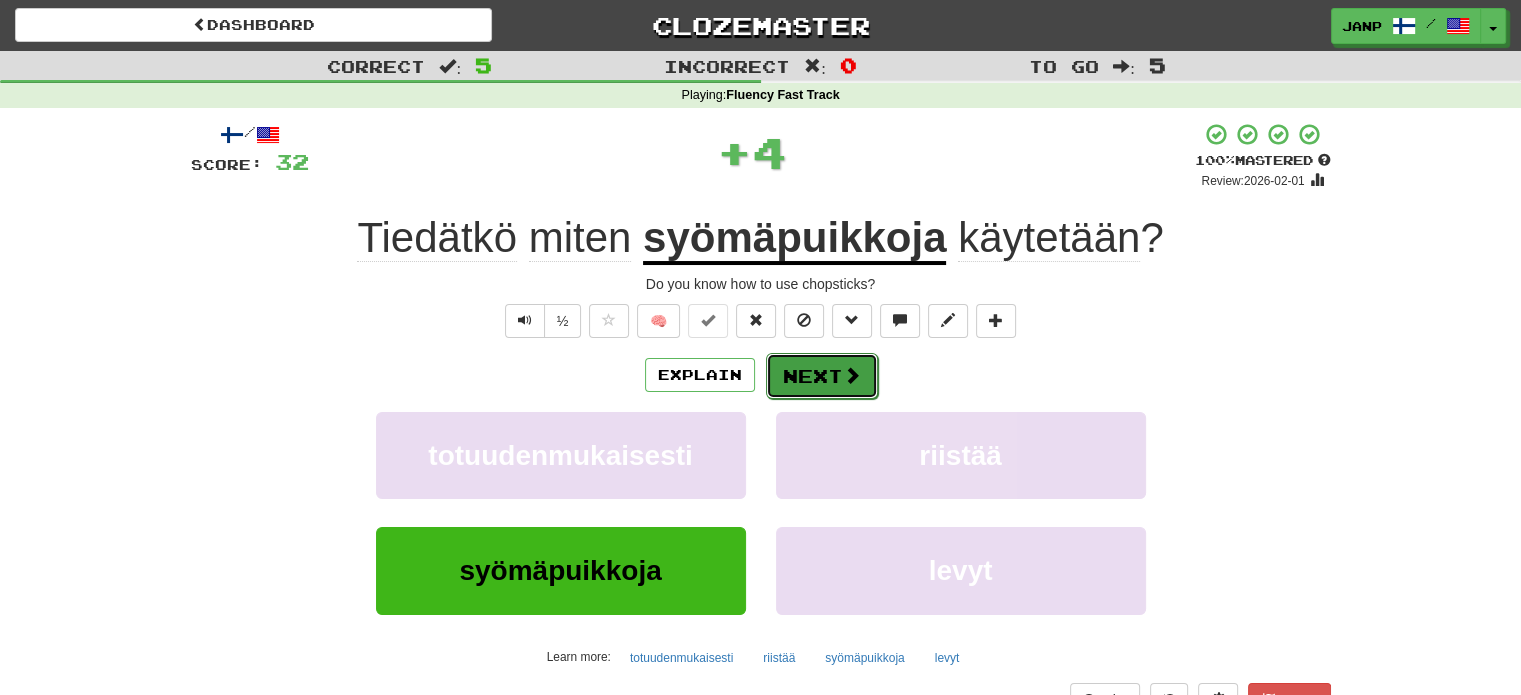 click on "Next" at bounding box center (822, 376) 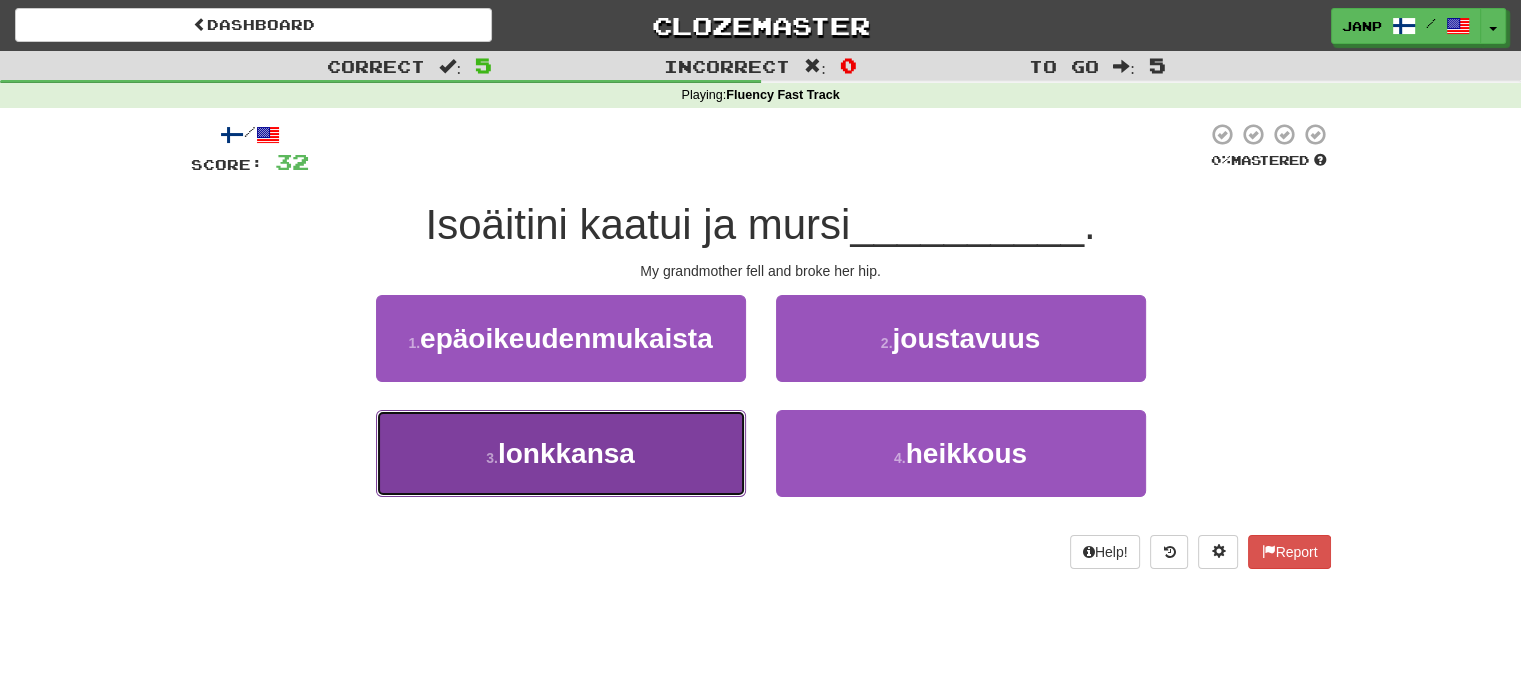 click on "3 .  lonkkansa" at bounding box center [561, 453] 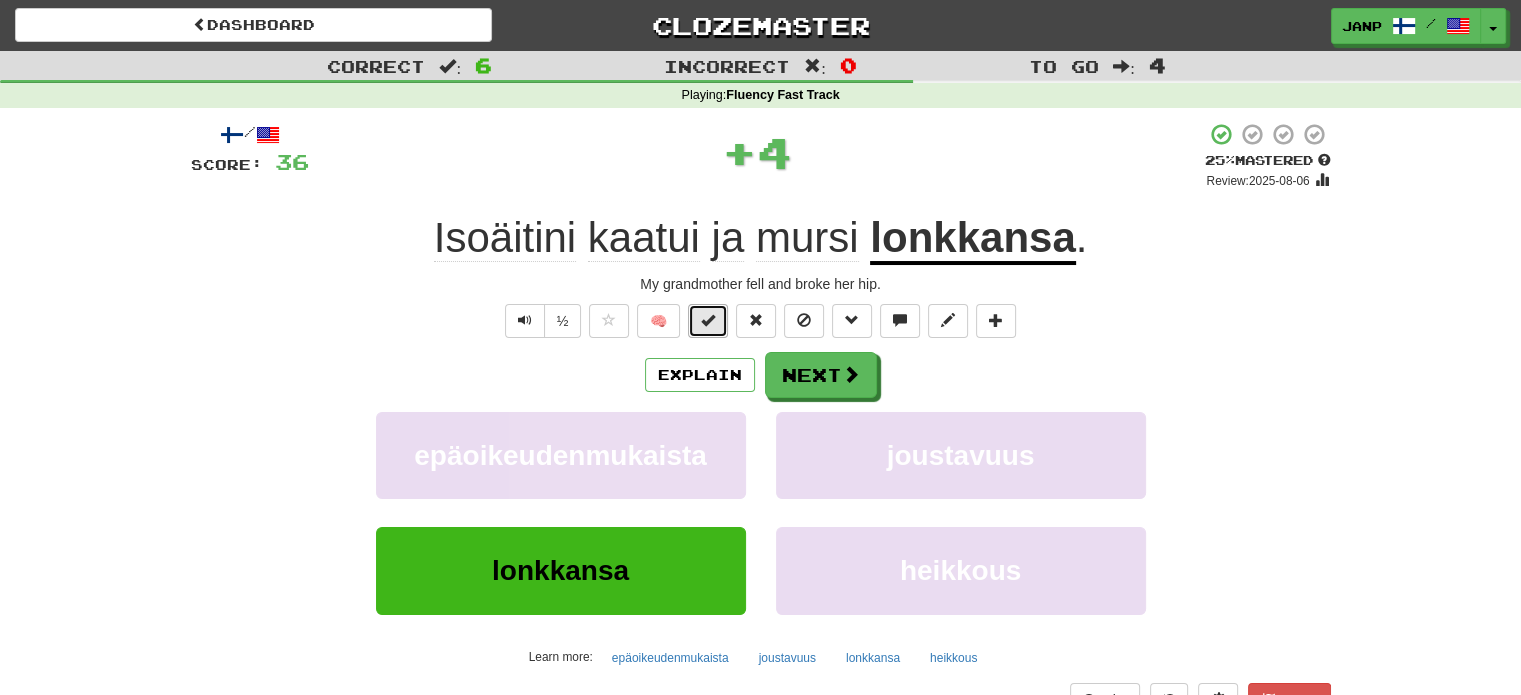 click at bounding box center (708, 321) 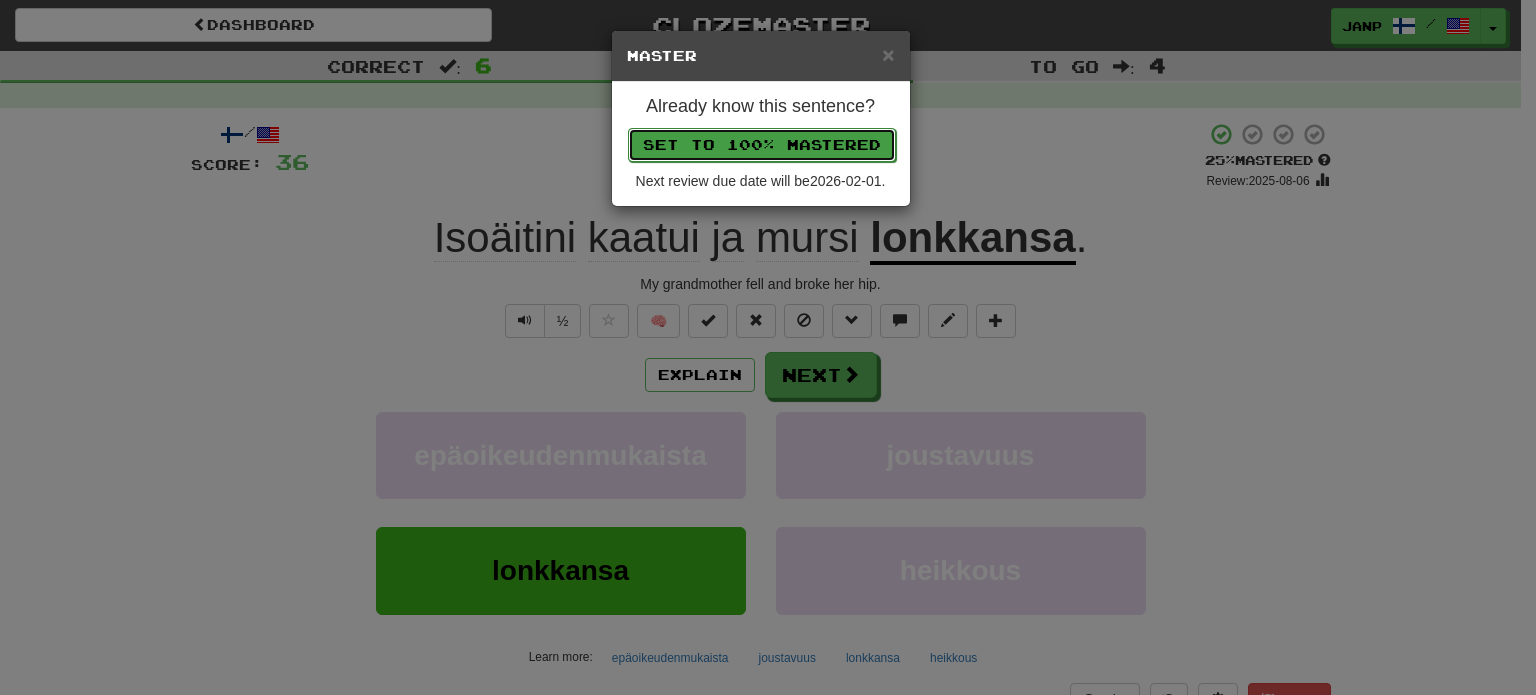 click on "Set to 100% Mastered" at bounding box center [762, 145] 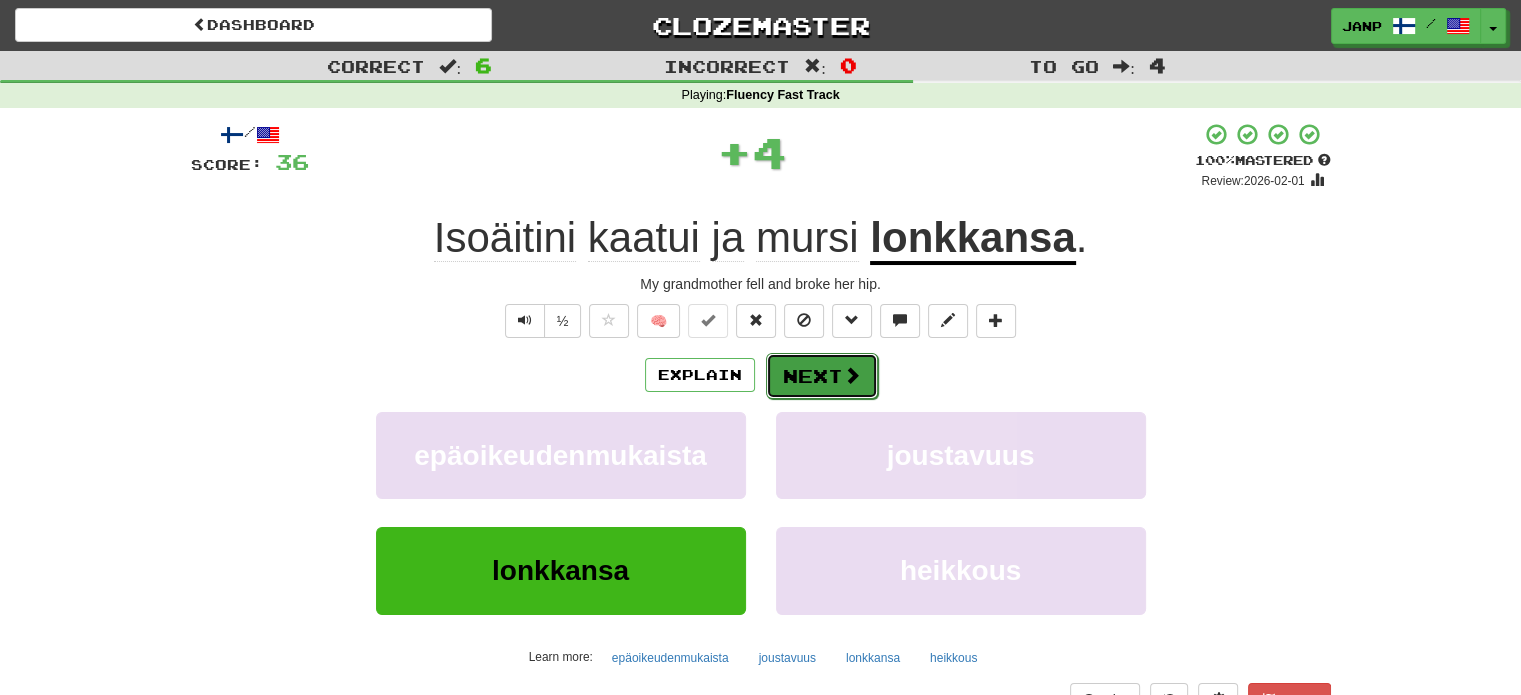 click on "Next" at bounding box center [822, 376] 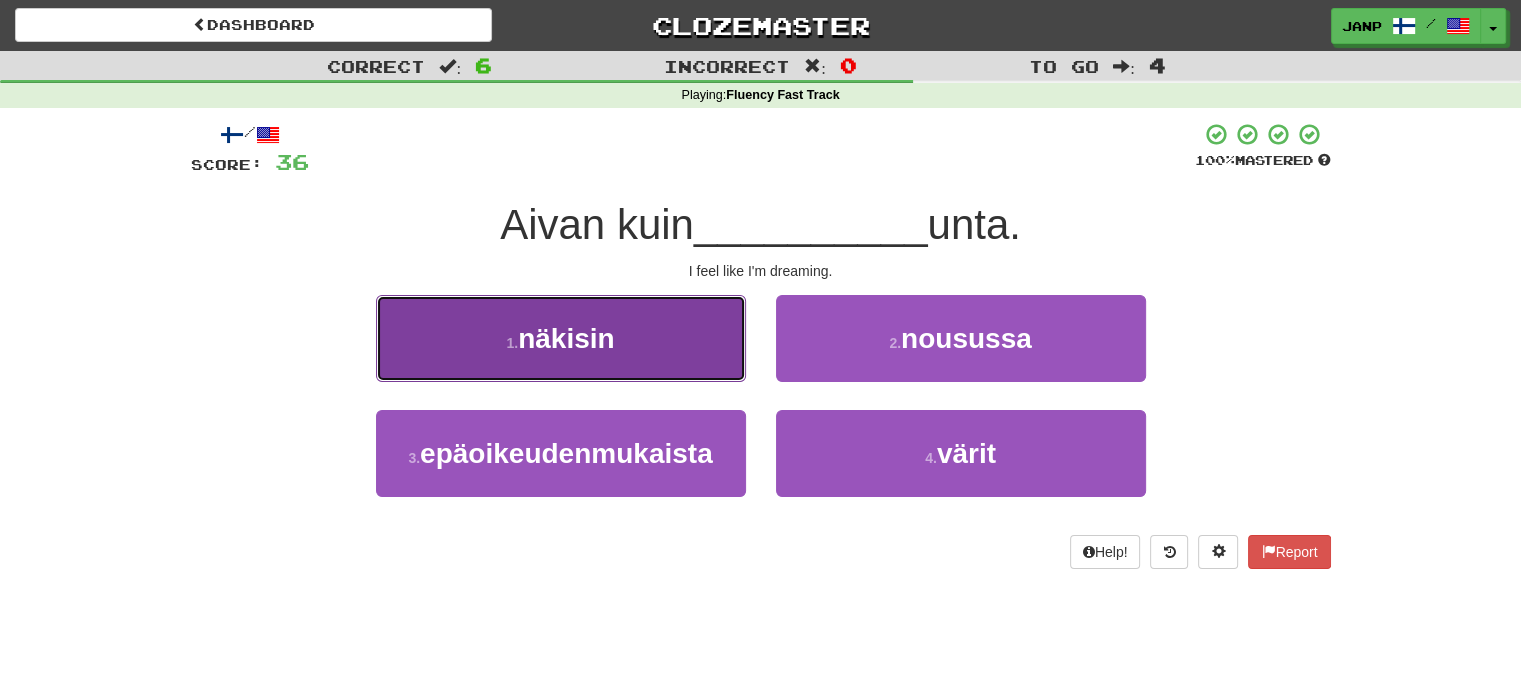 click on "1 .  näkisin" at bounding box center [561, 338] 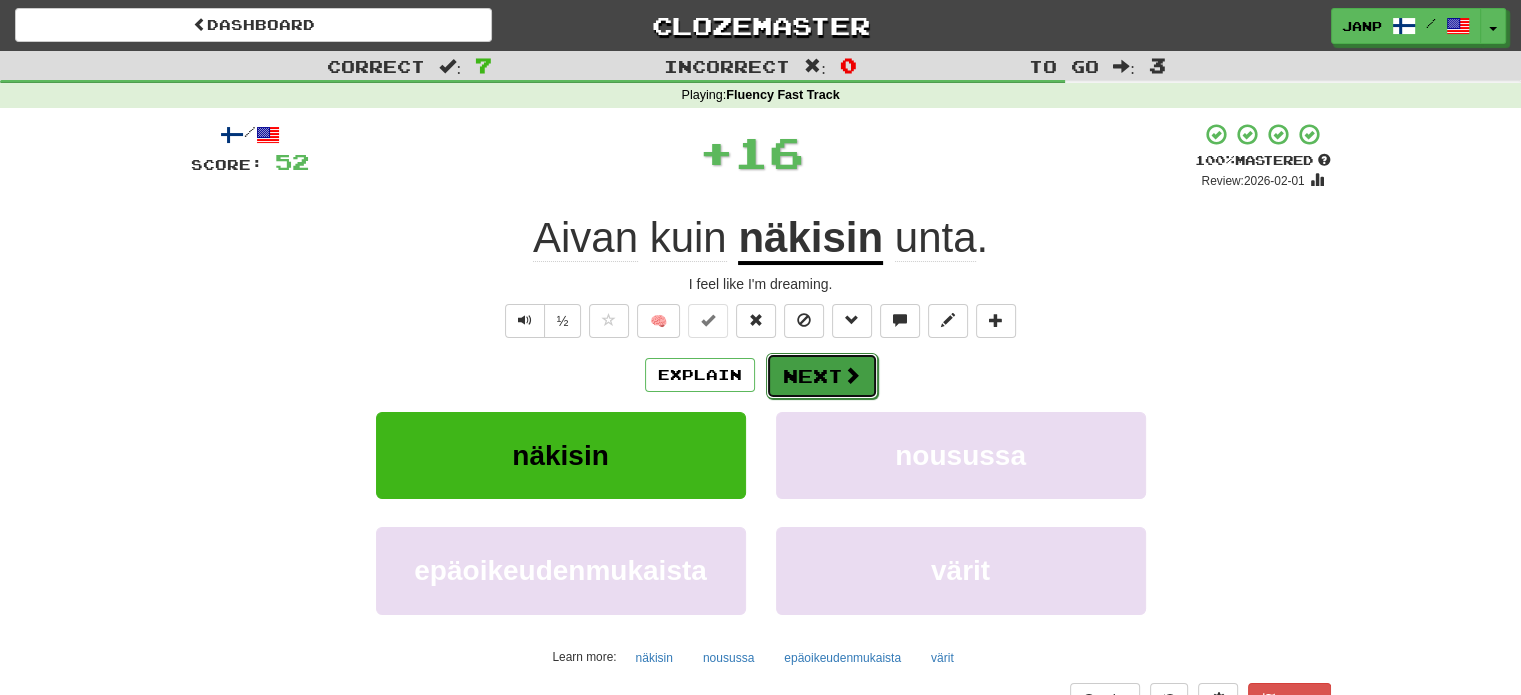click on "Next" at bounding box center (822, 376) 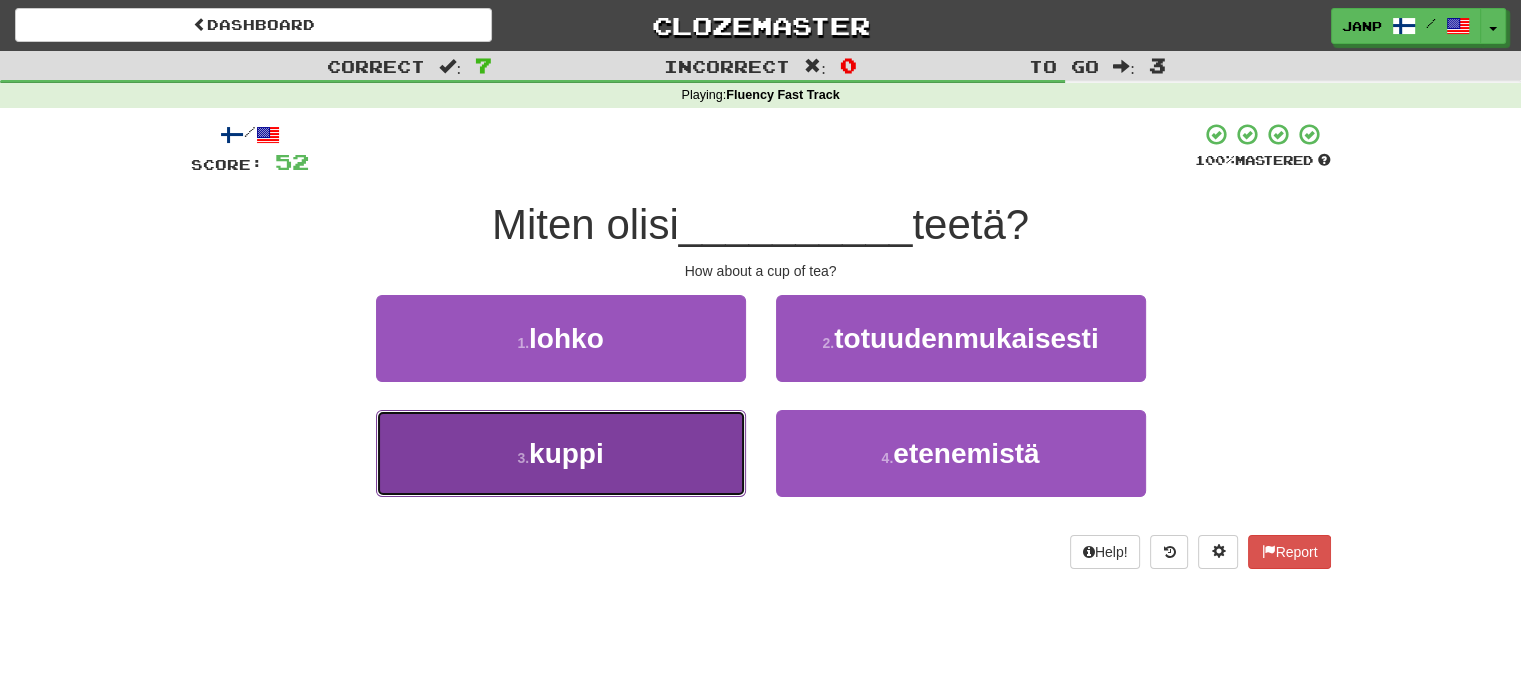 click on "3 .  kuppi" at bounding box center (561, 453) 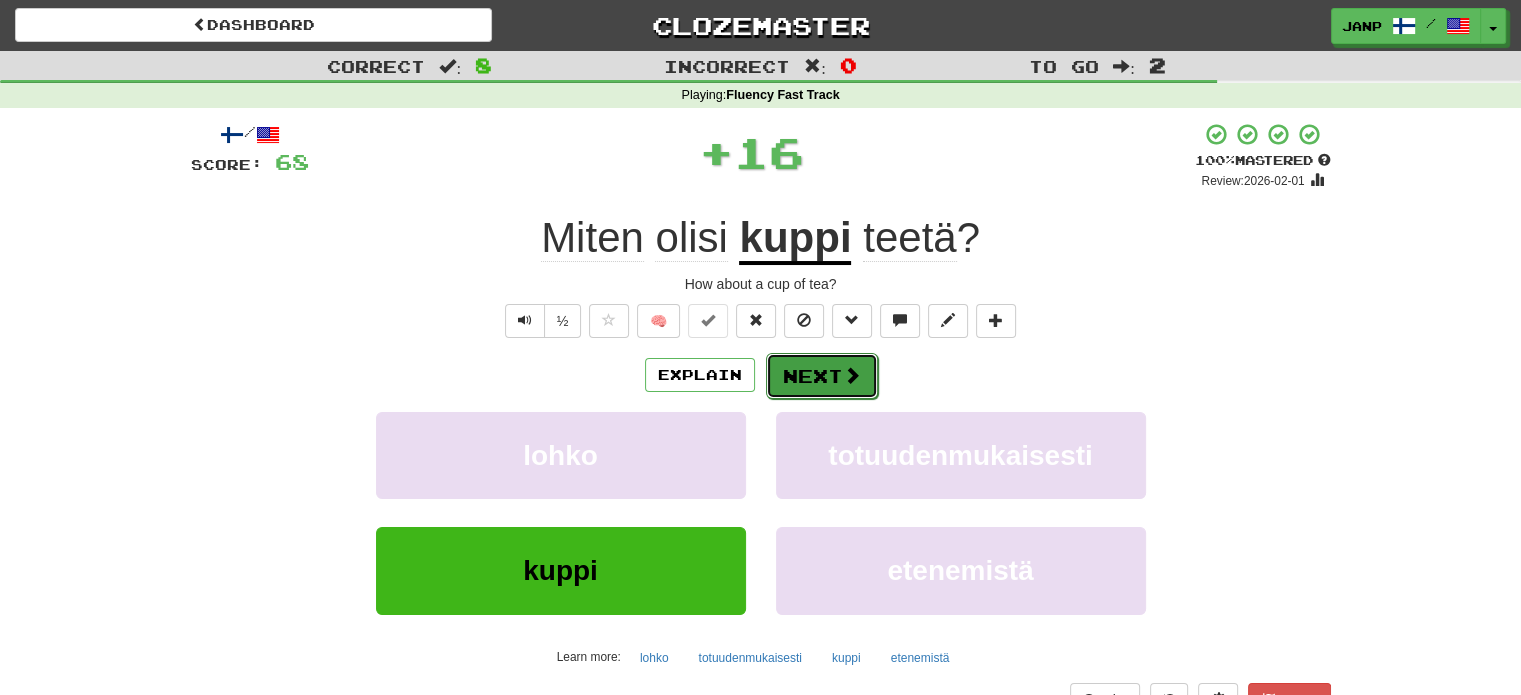 click on "Next" at bounding box center (822, 376) 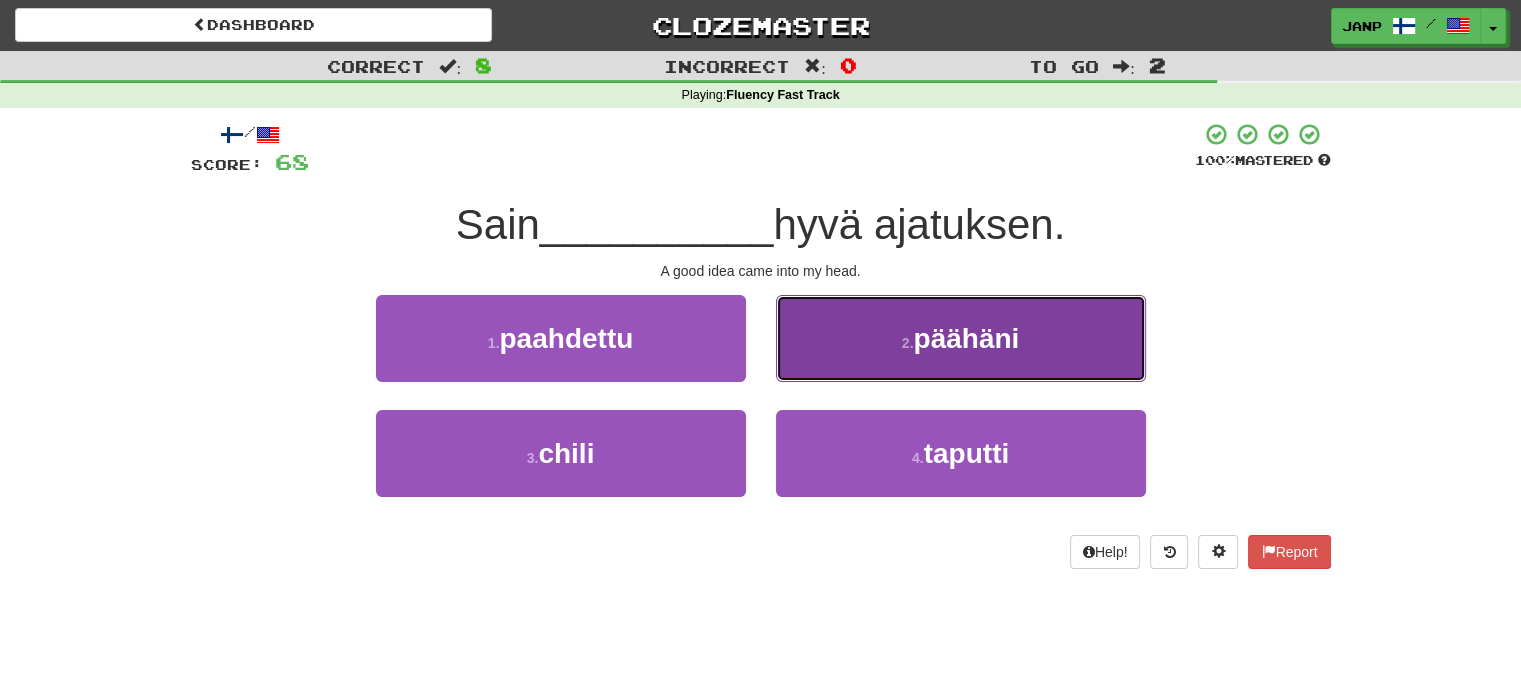 click on "2 .  päähäni" at bounding box center (961, 338) 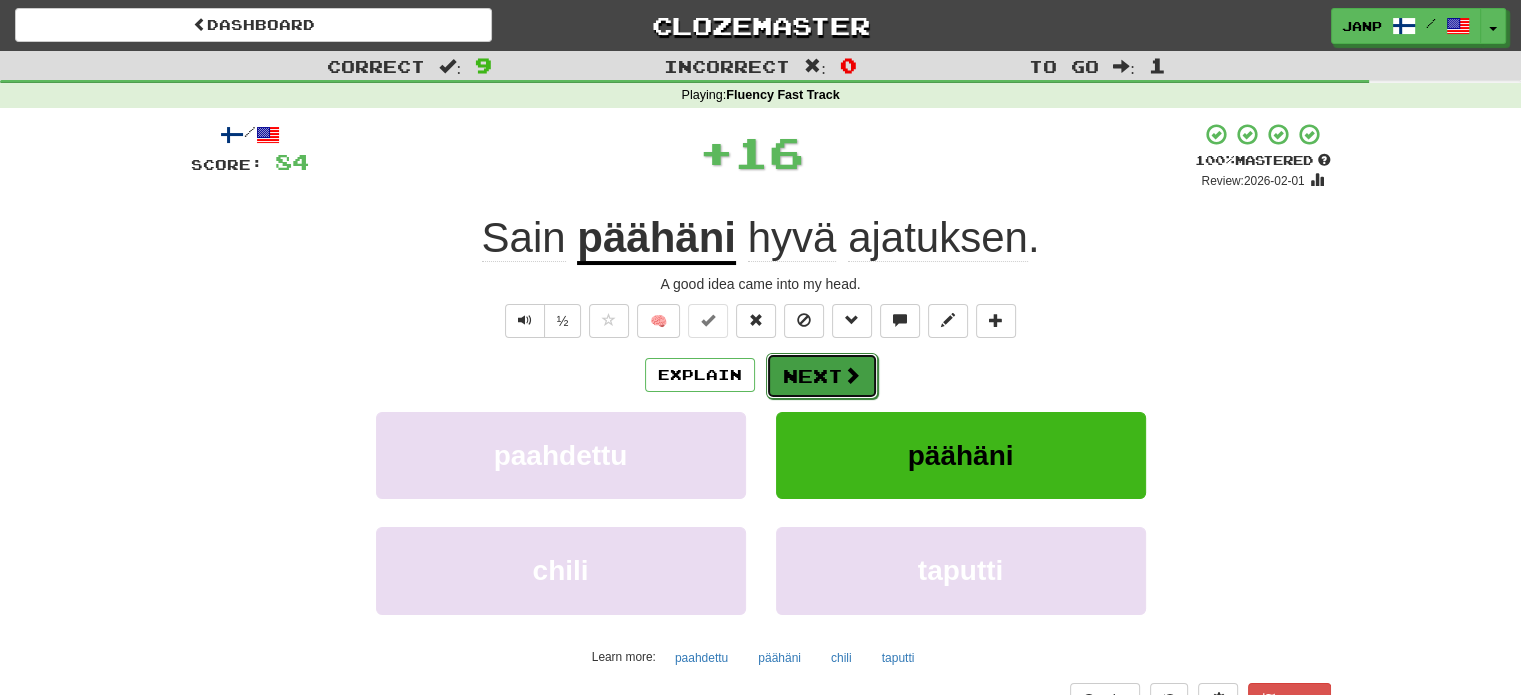 click on "Next" at bounding box center [822, 376] 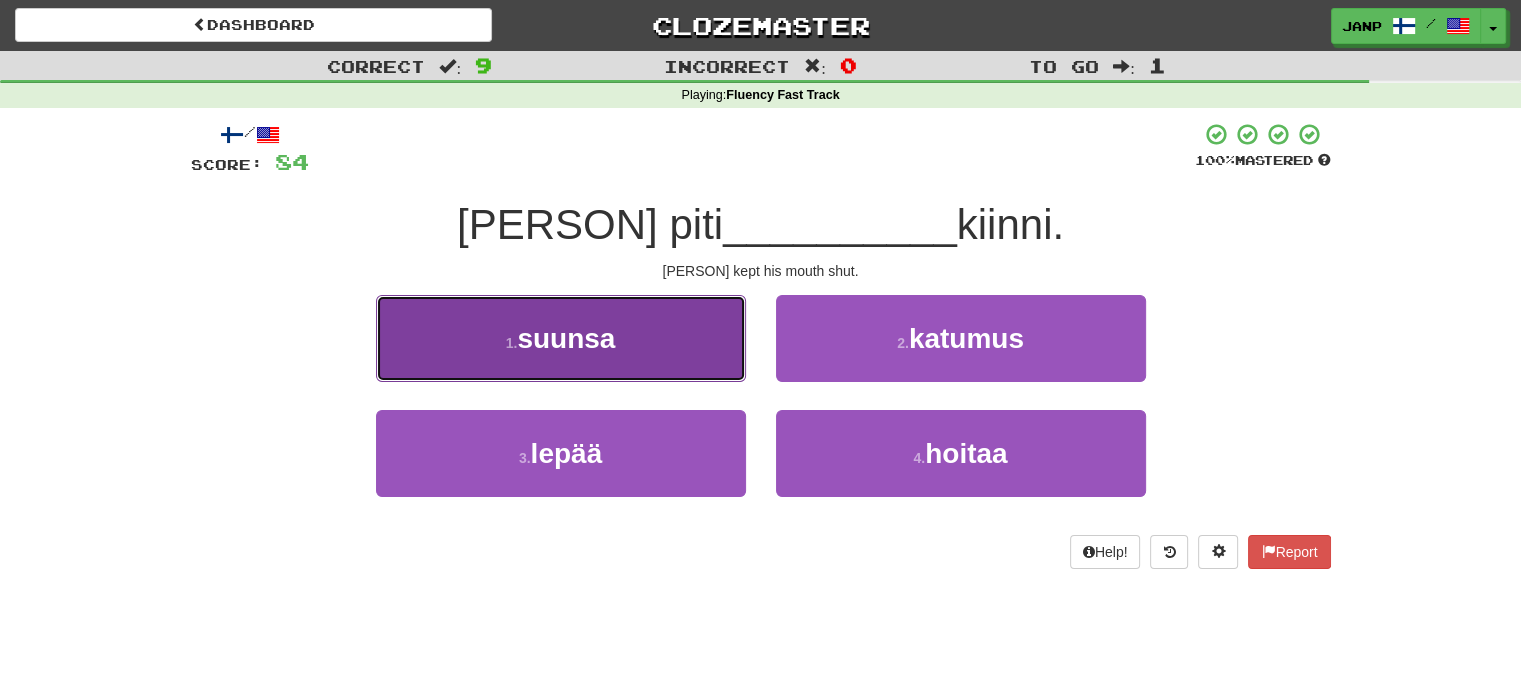 click on "1 .  suunsa" at bounding box center (561, 338) 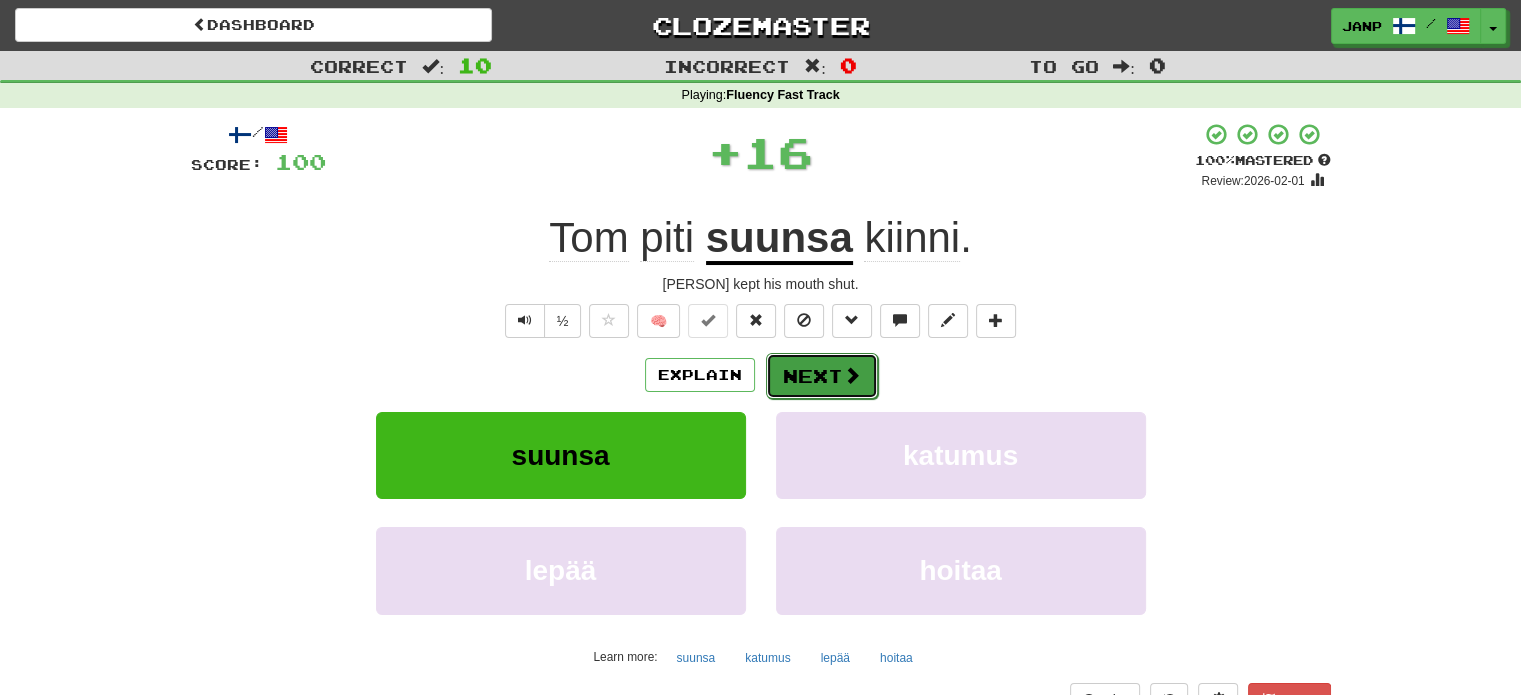 click on "Next" at bounding box center [822, 376] 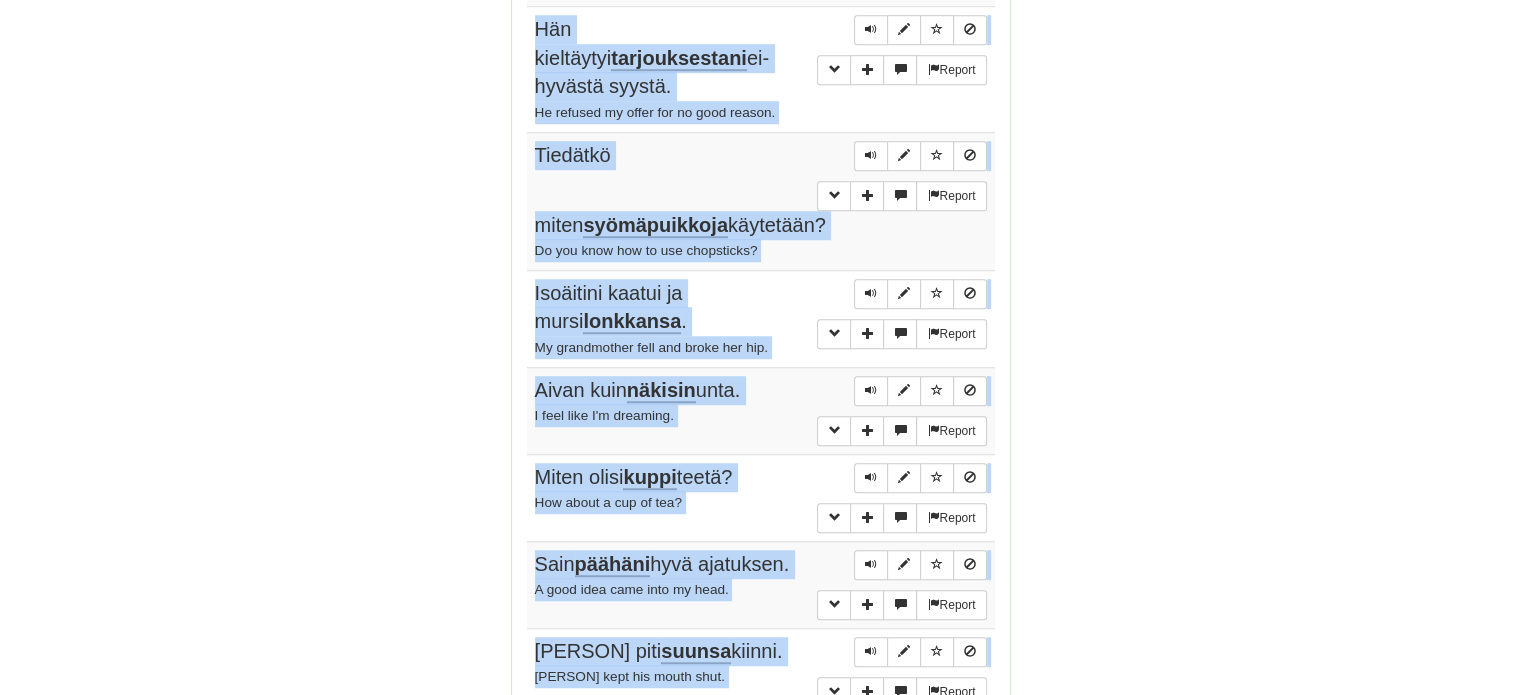 scroll, scrollTop: 1518, scrollLeft: 0, axis: vertical 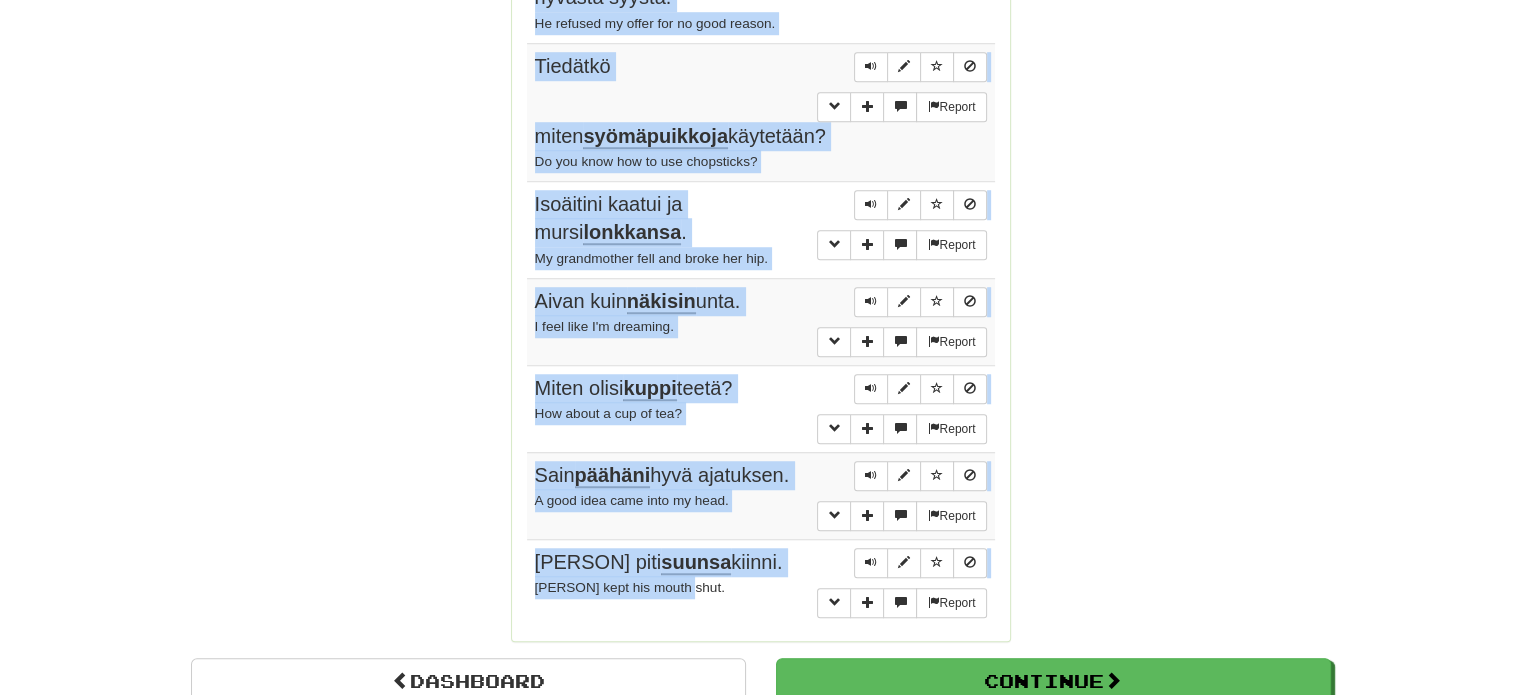 drag, startPoint x: 532, startPoint y: 288, endPoint x: 667, endPoint y: 479, distance: 233.89314 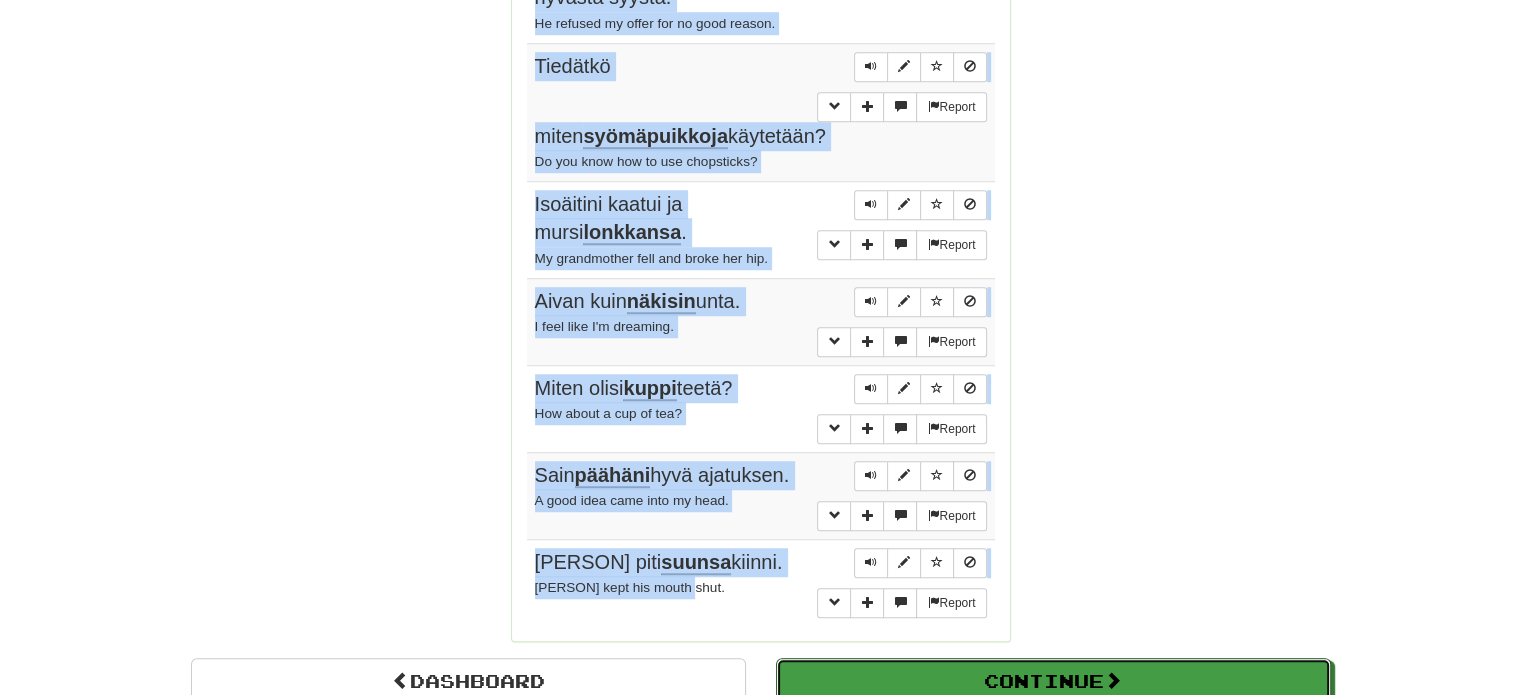 click on "Continue" at bounding box center (1053, 681) 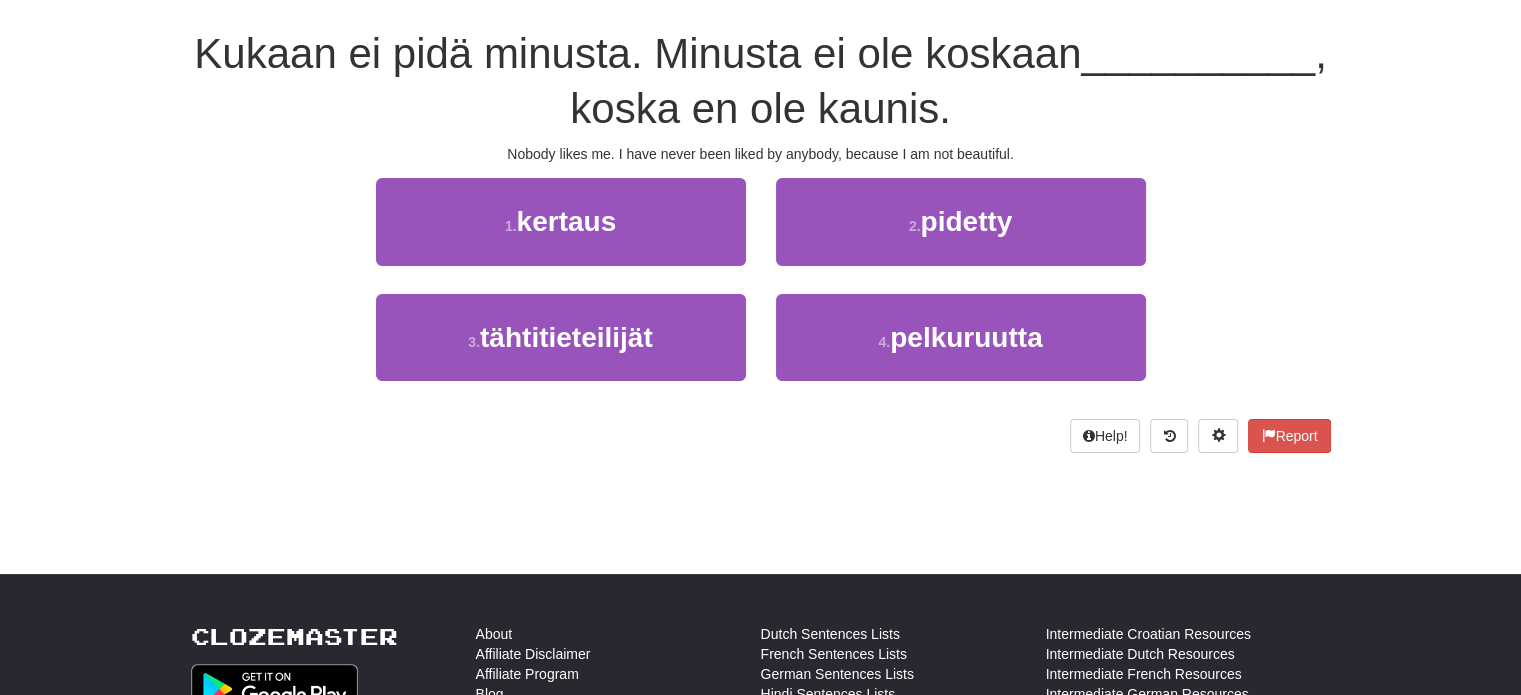 scroll, scrollTop: 15, scrollLeft: 0, axis: vertical 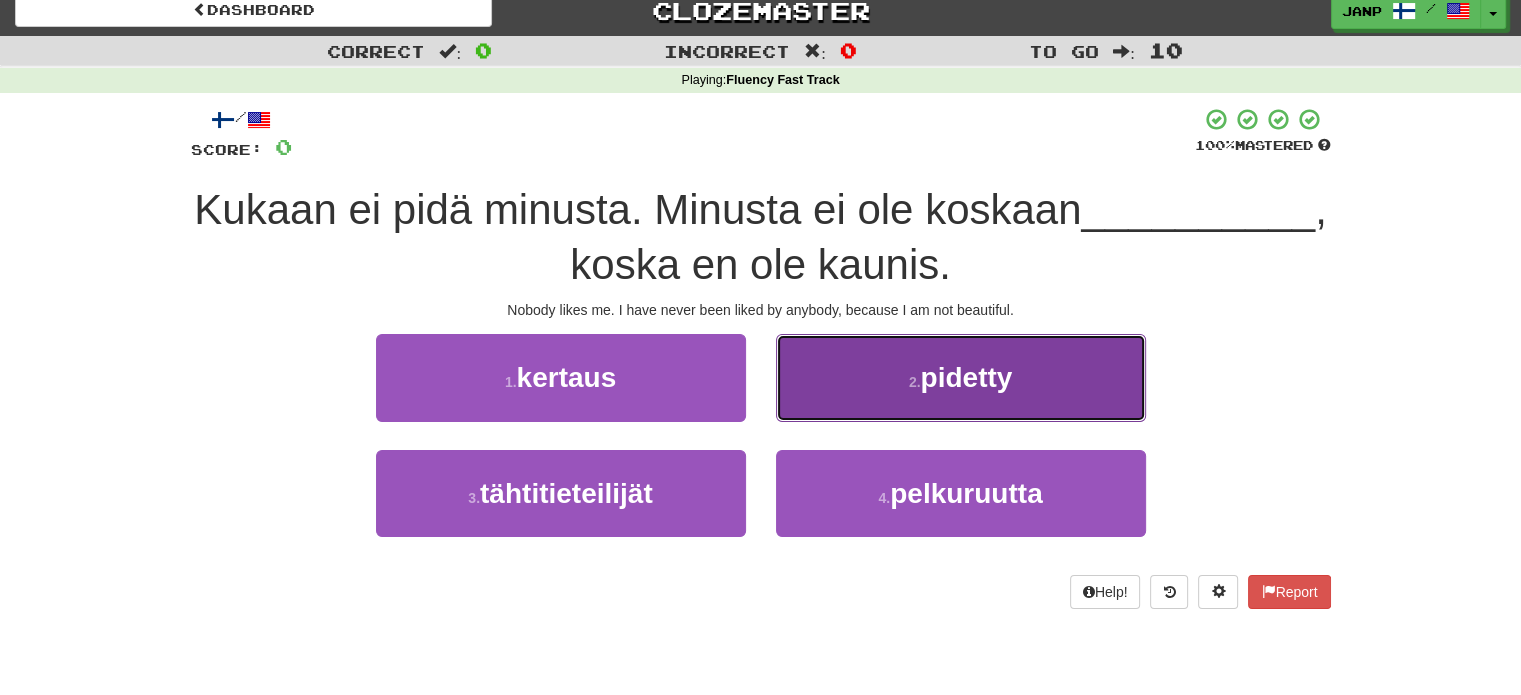 click on "pidetty" at bounding box center [966, 377] 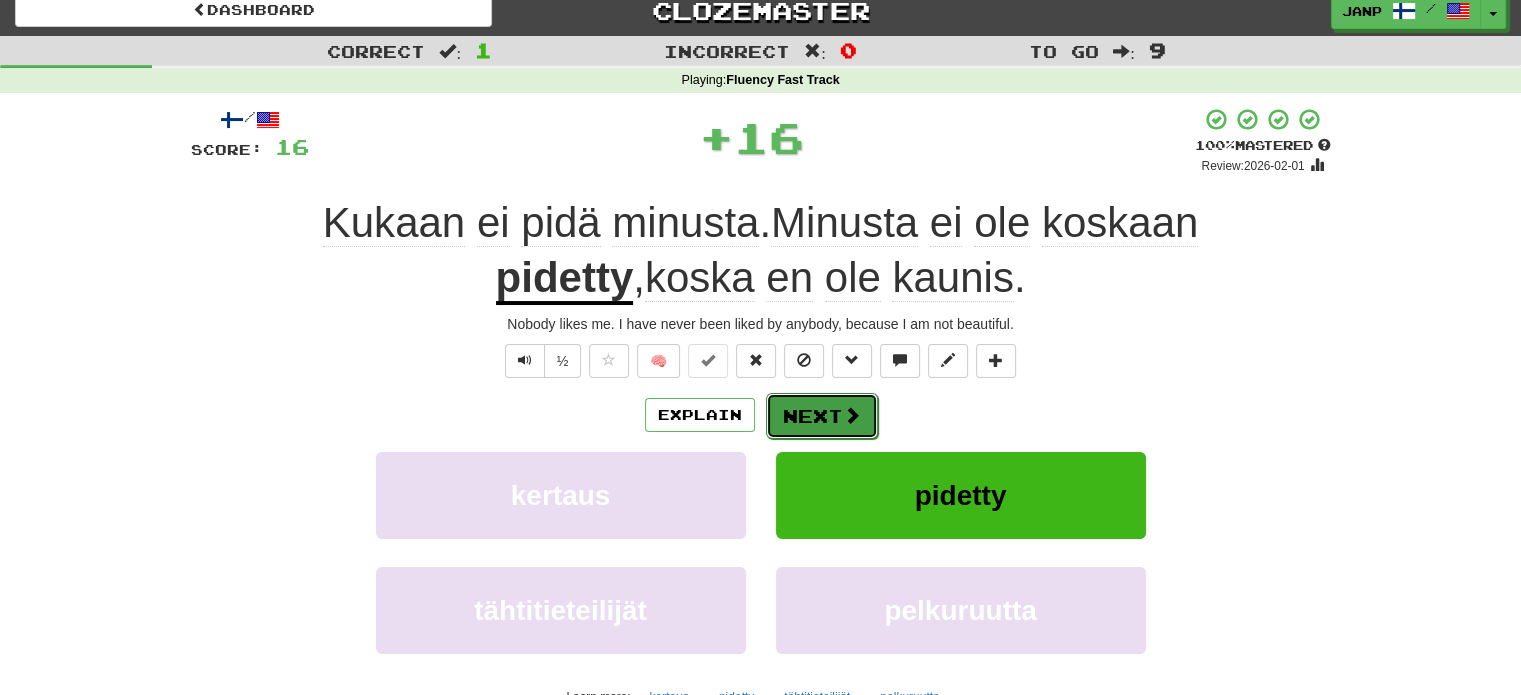 click on "Next" at bounding box center [822, 416] 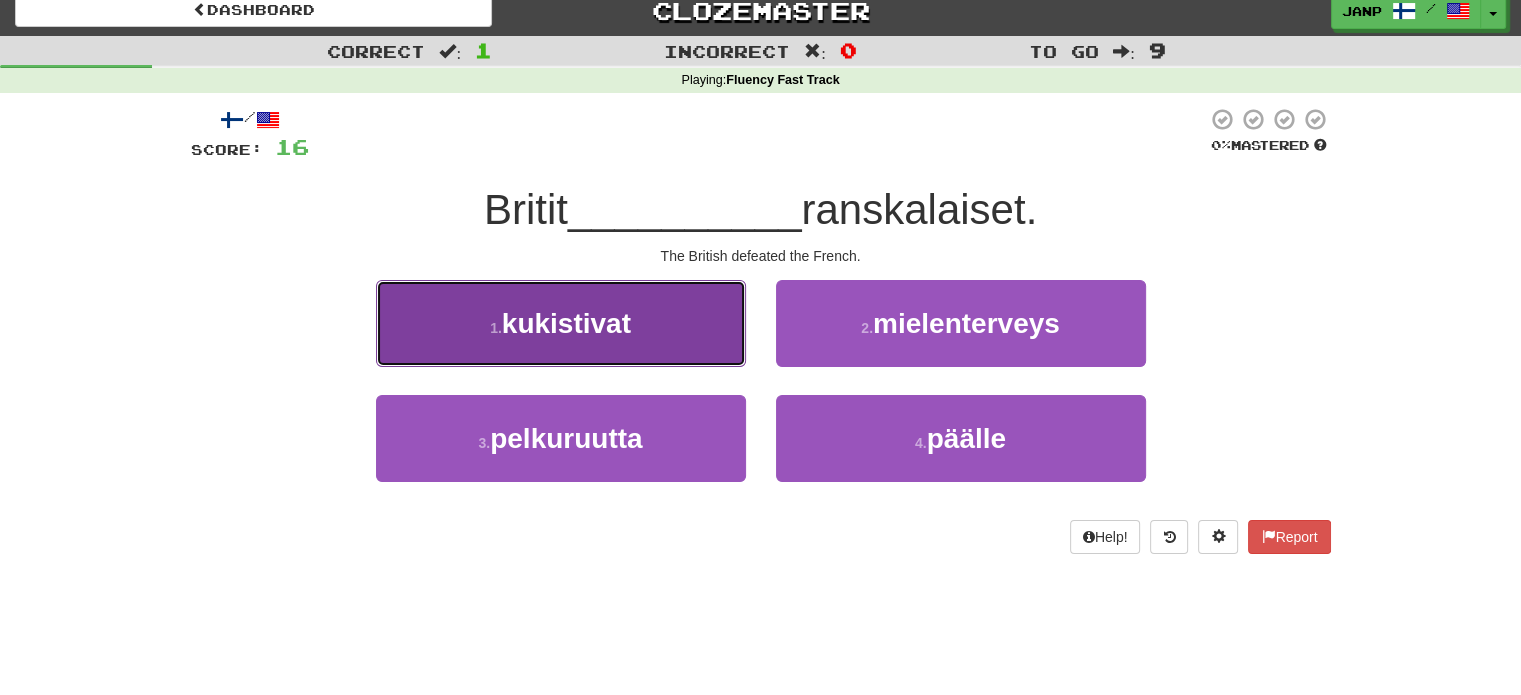 click on "1 .  kukistivat" at bounding box center [561, 323] 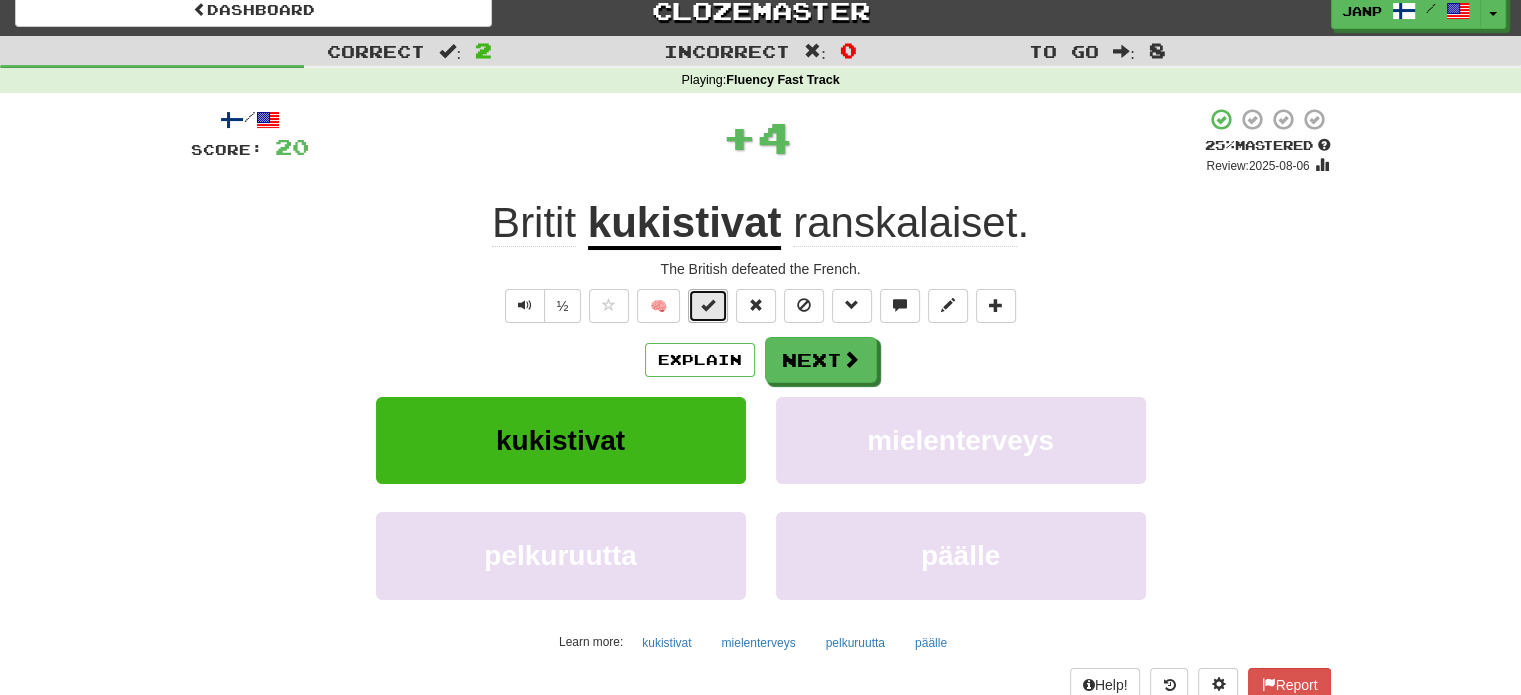 click at bounding box center (708, 305) 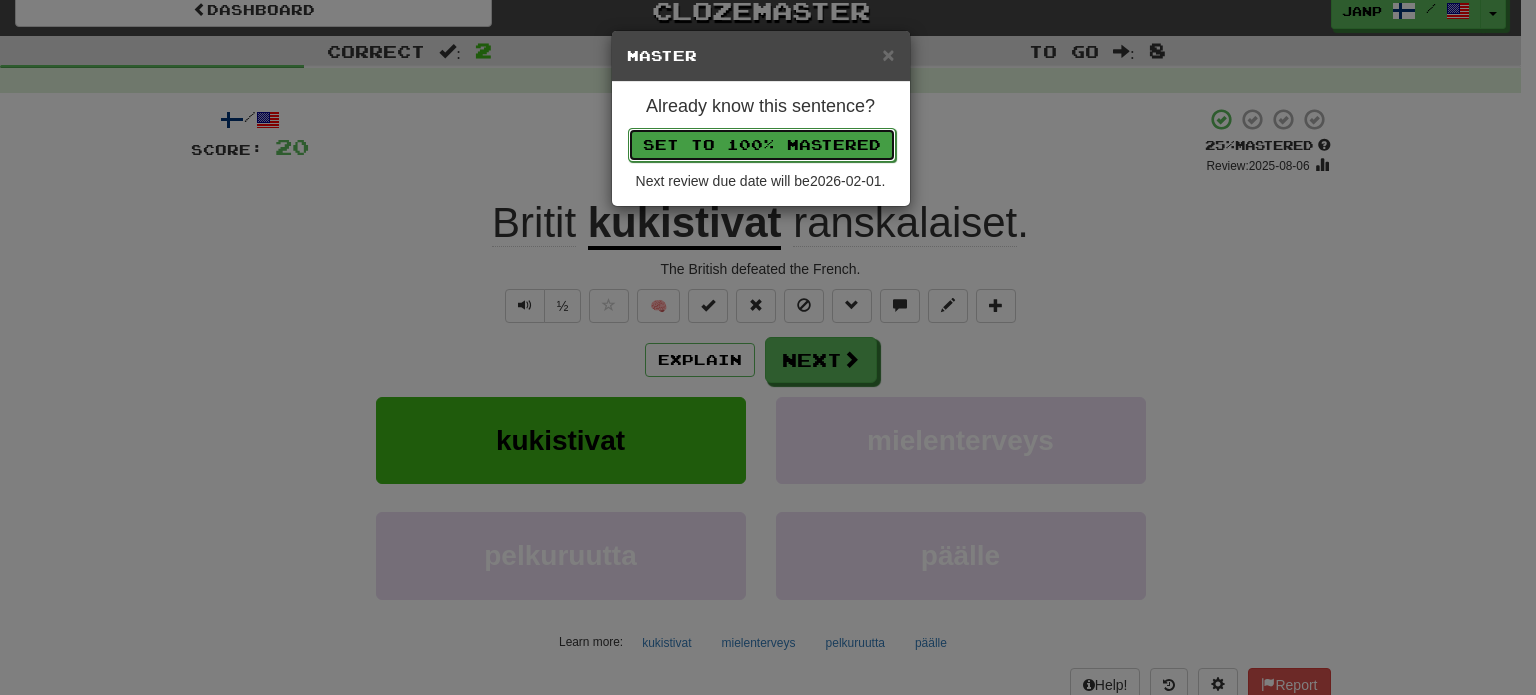 click on "Set to 100% Mastered" at bounding box center (762, 145) 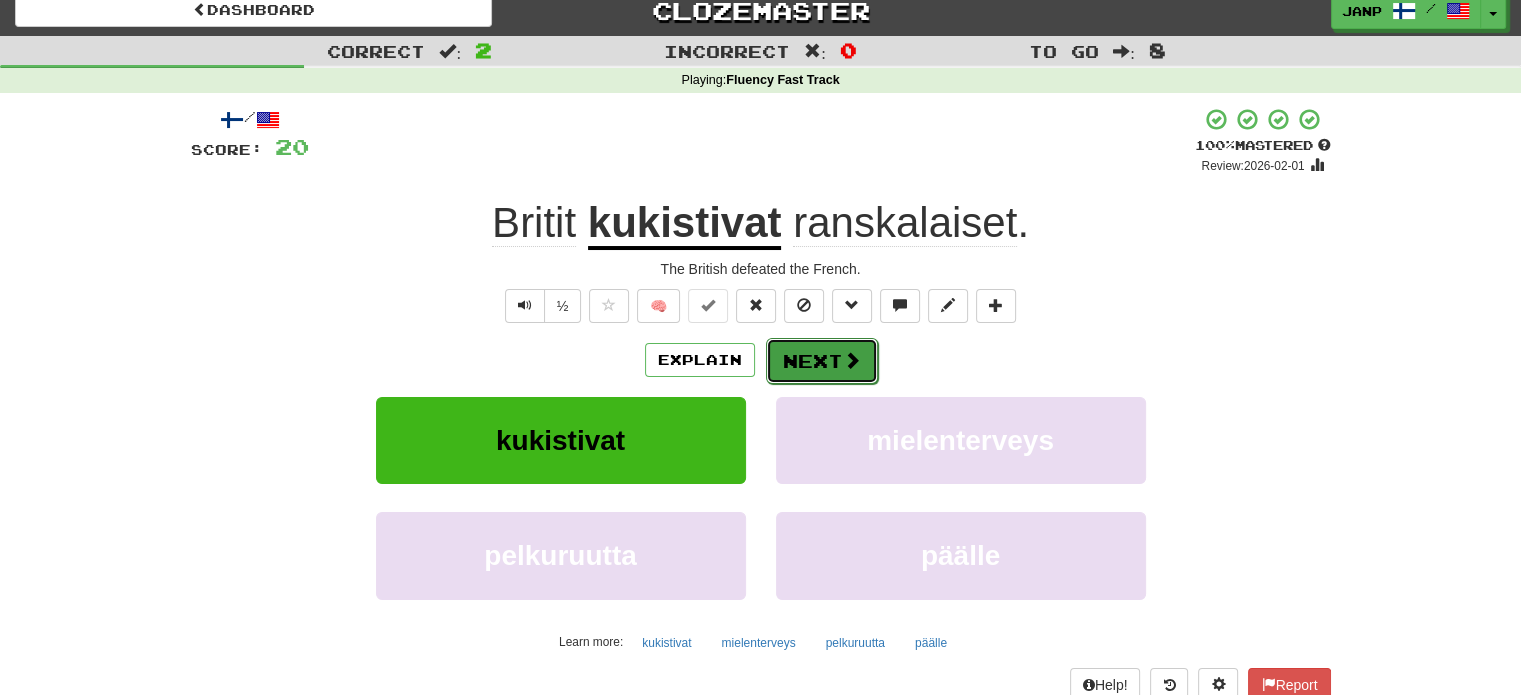 click at bounding box center [852, 360] 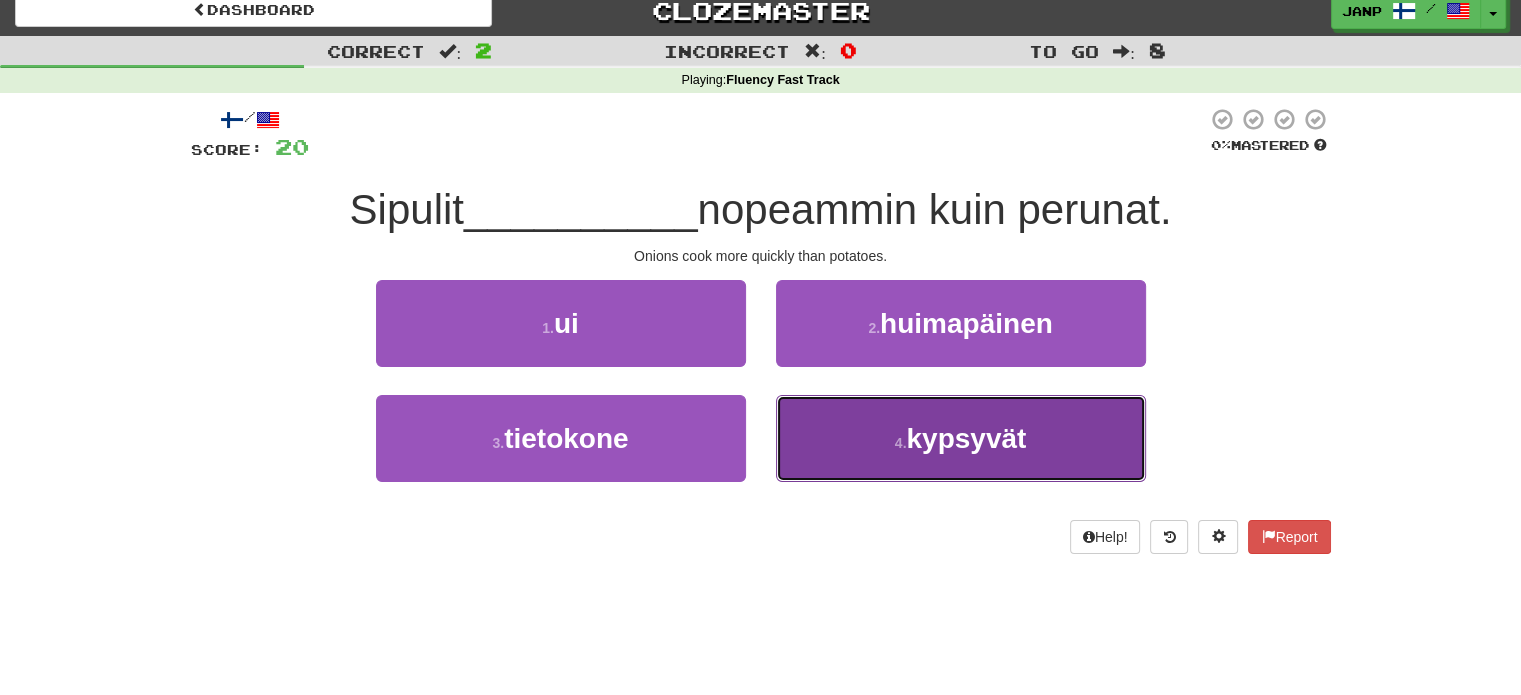 click on "4 .  kypsyvät" at bounding box center (961, 438) 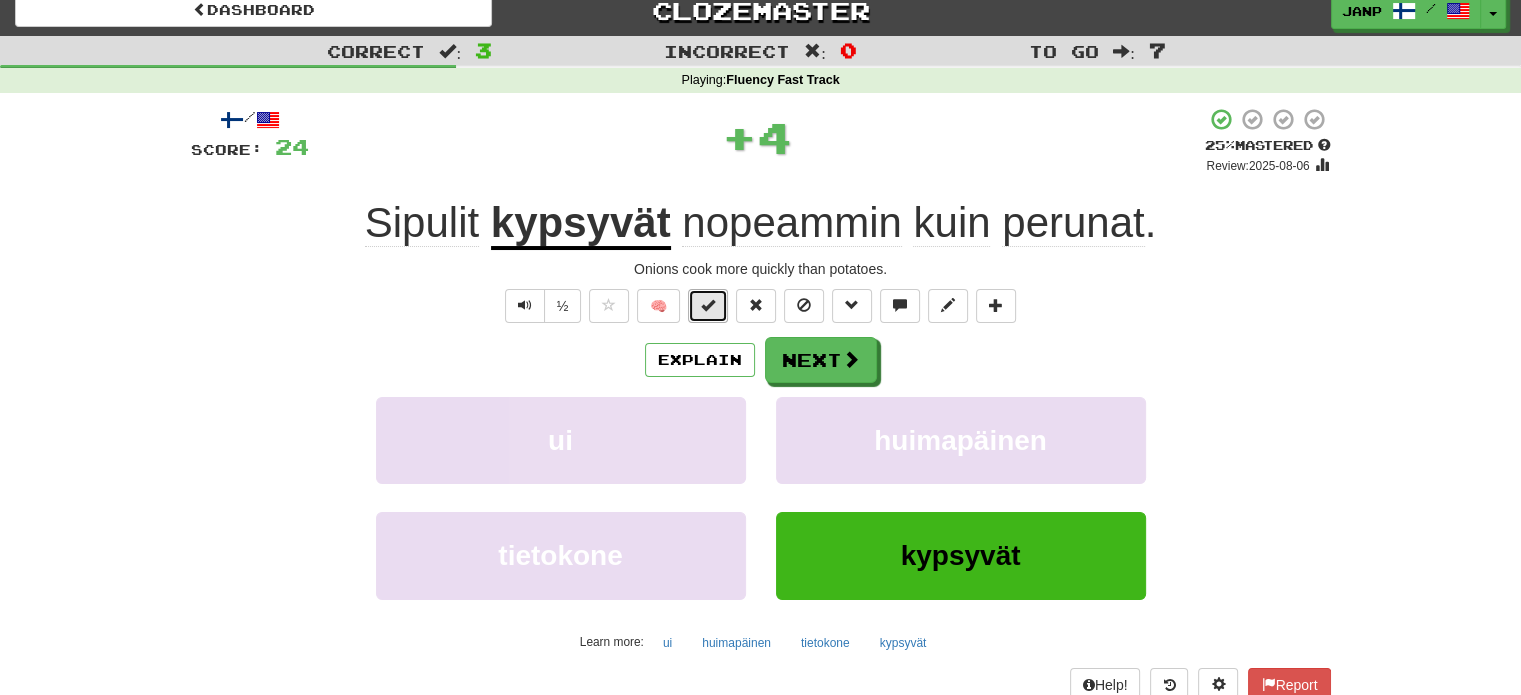 click at bounding box center [708, 306] 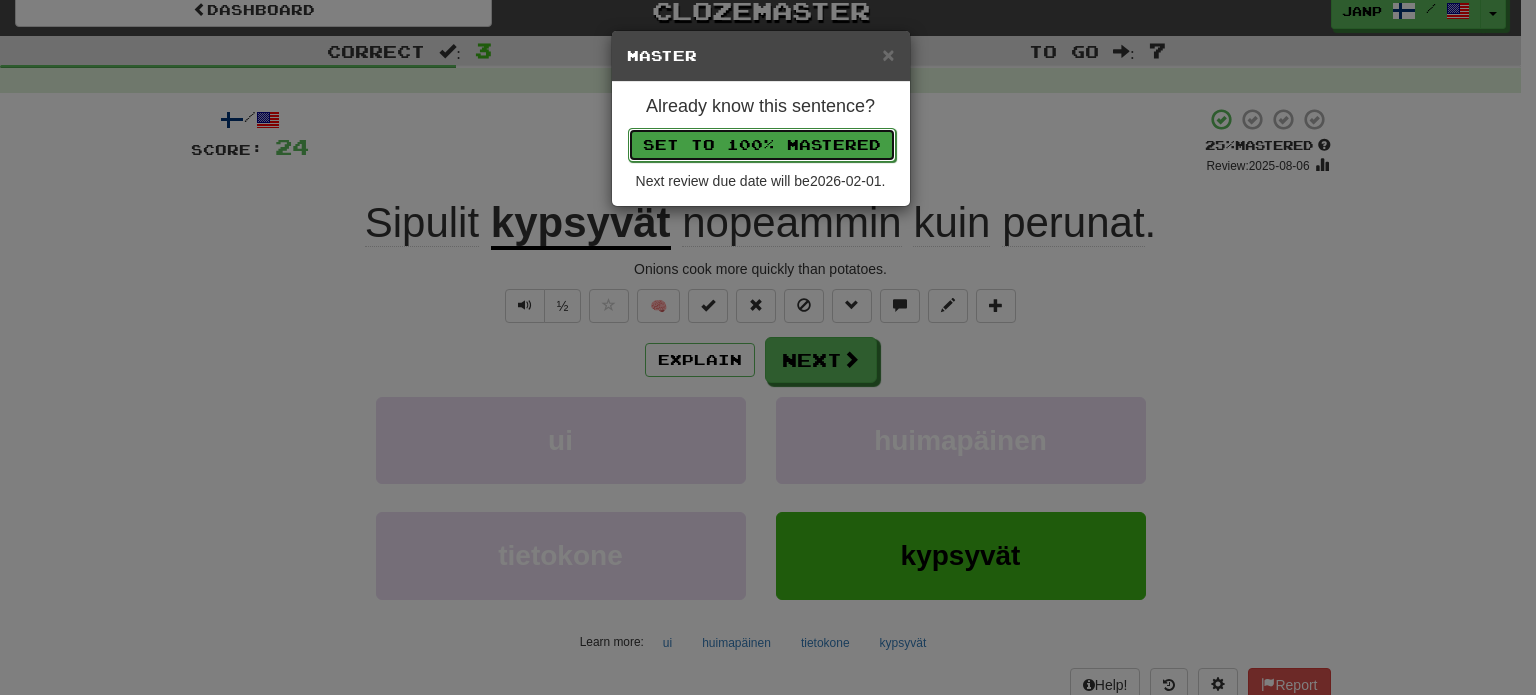 click on "Set to 100% Mastered" at bounding box center (762, 145) 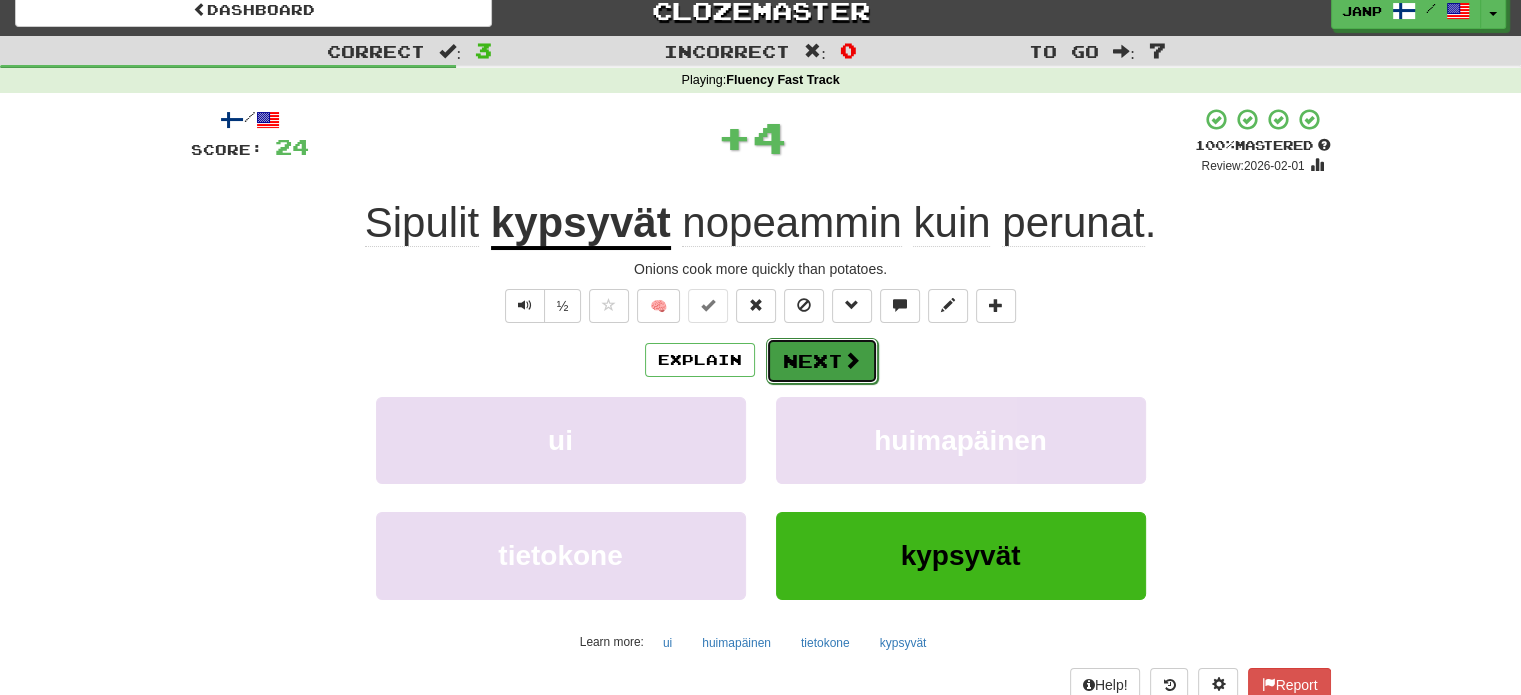 click at bounding box center (852, 360) 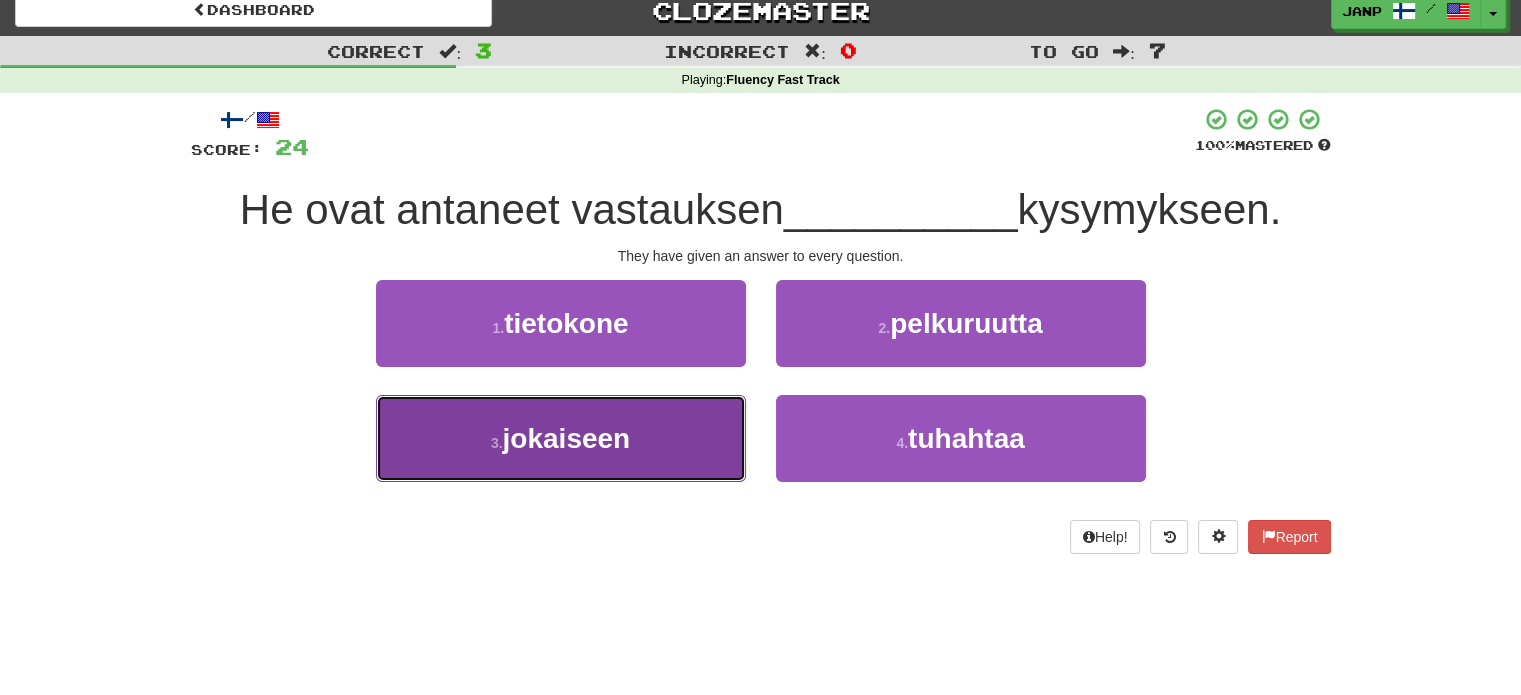 click on "3 .  jokaiseen" at bounding box center [561, 438] 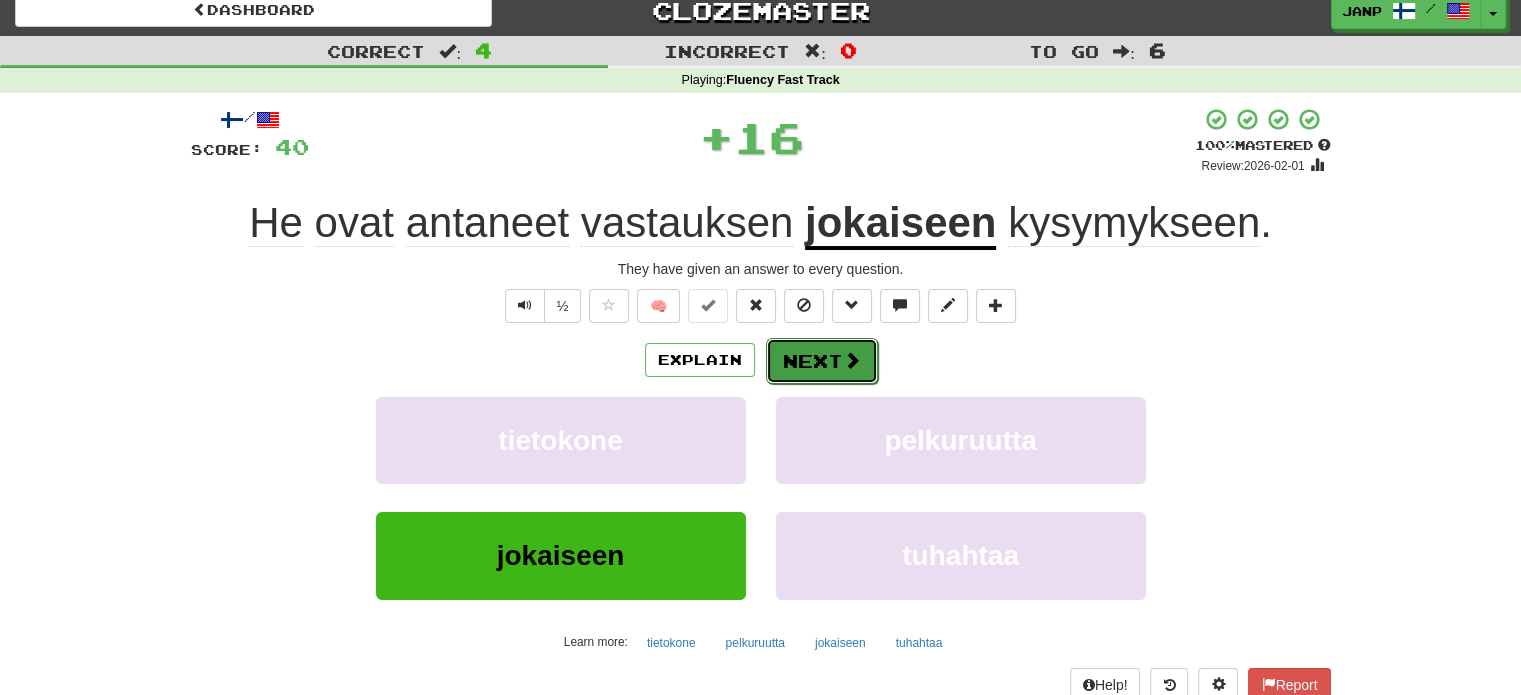 click on "Next" at bounding box center [822, 361] 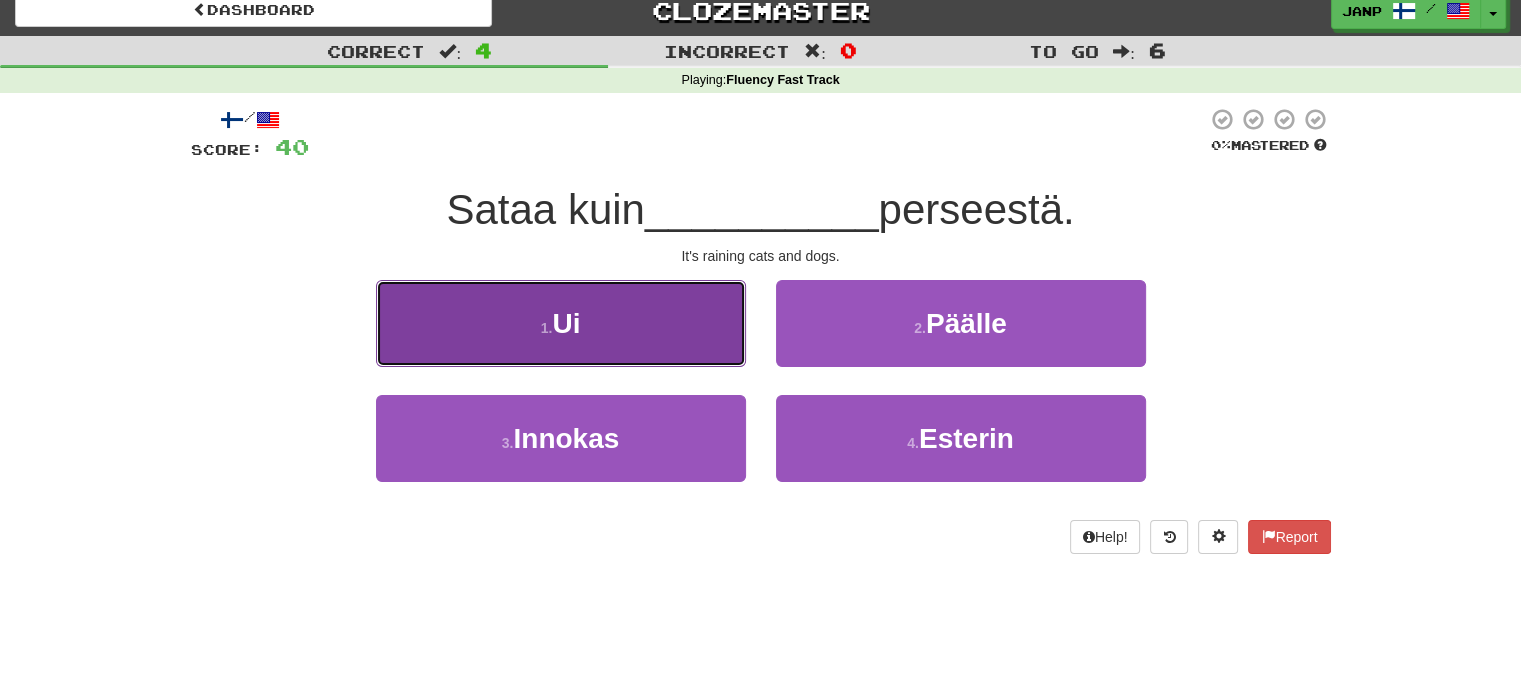 click on "1 .  Ui" at bounding box center (561, 323) 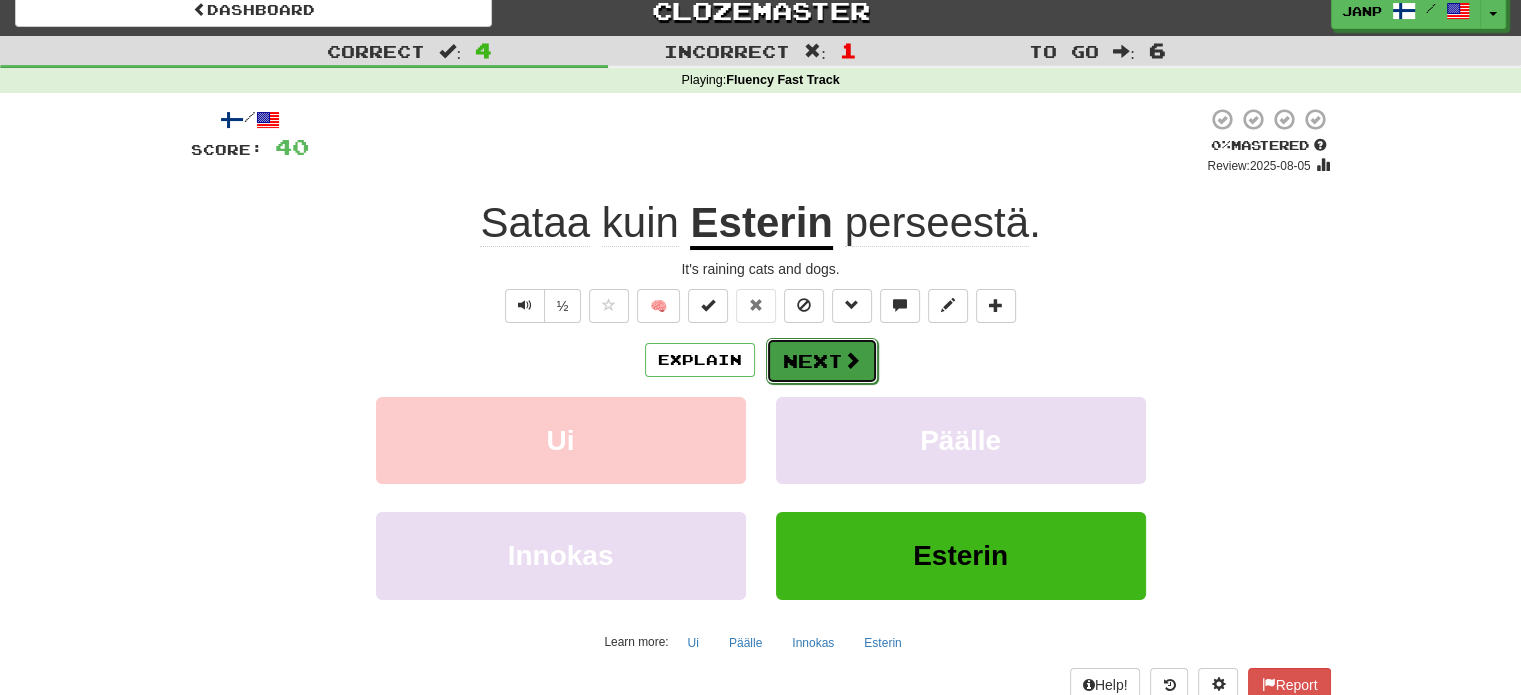 click on "Next" at bounding box center (822, 361) 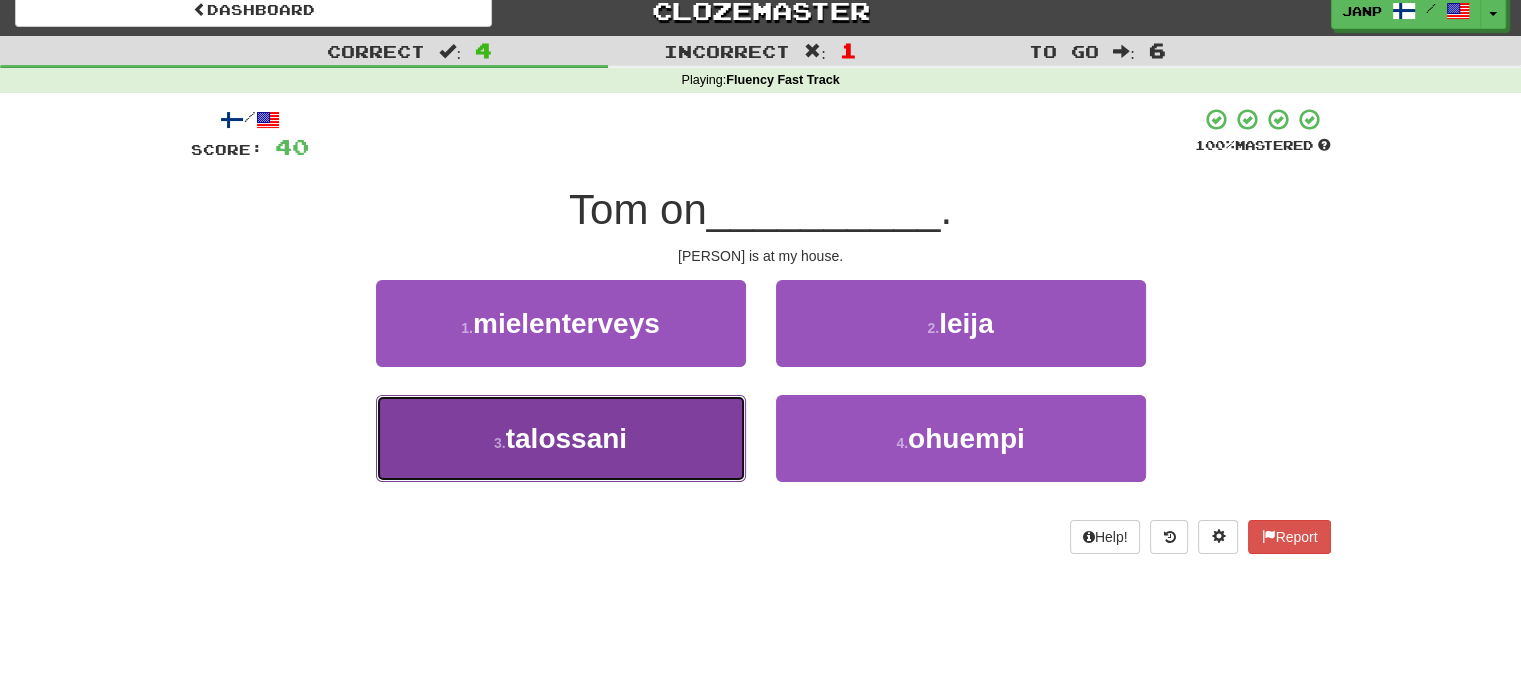 click on "3 .  talossani" at bounding box center (561, 438) 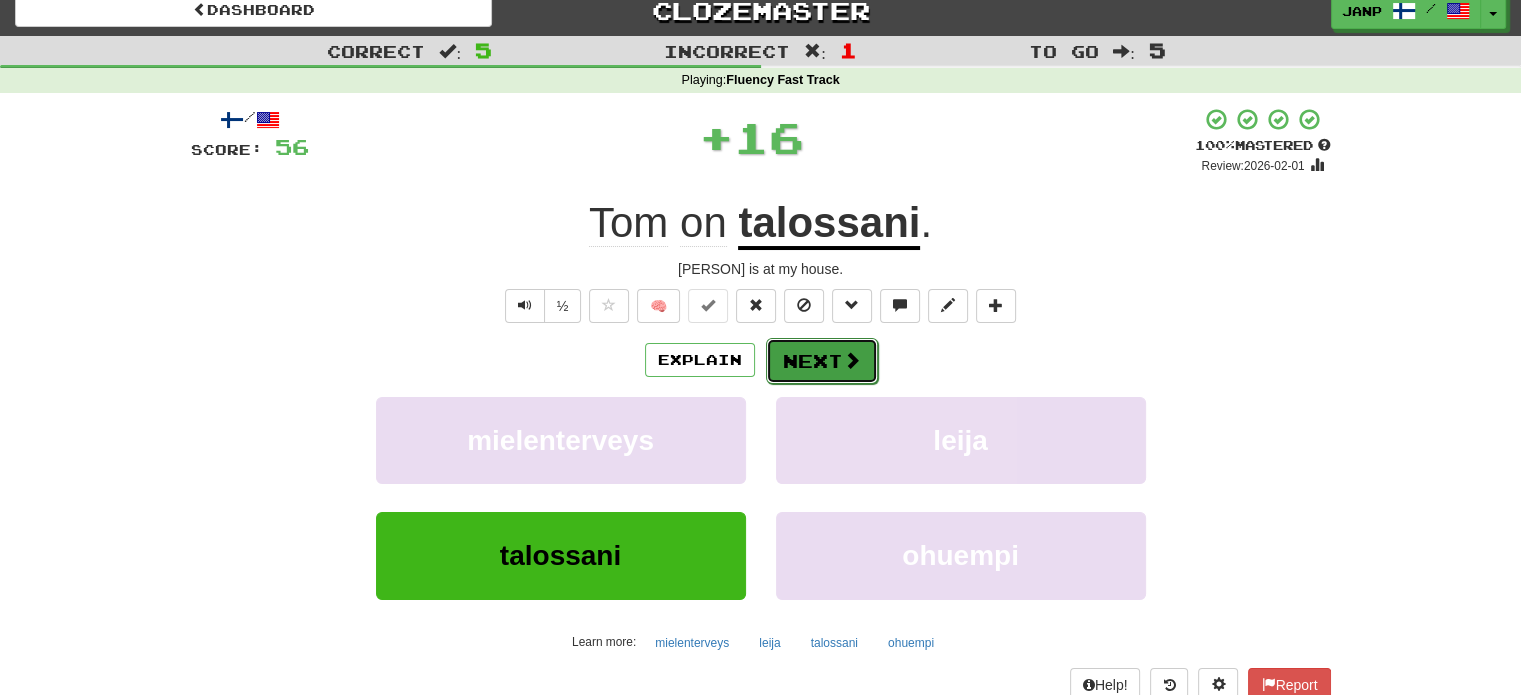 click on "Next" at bounding box center [822, 361] 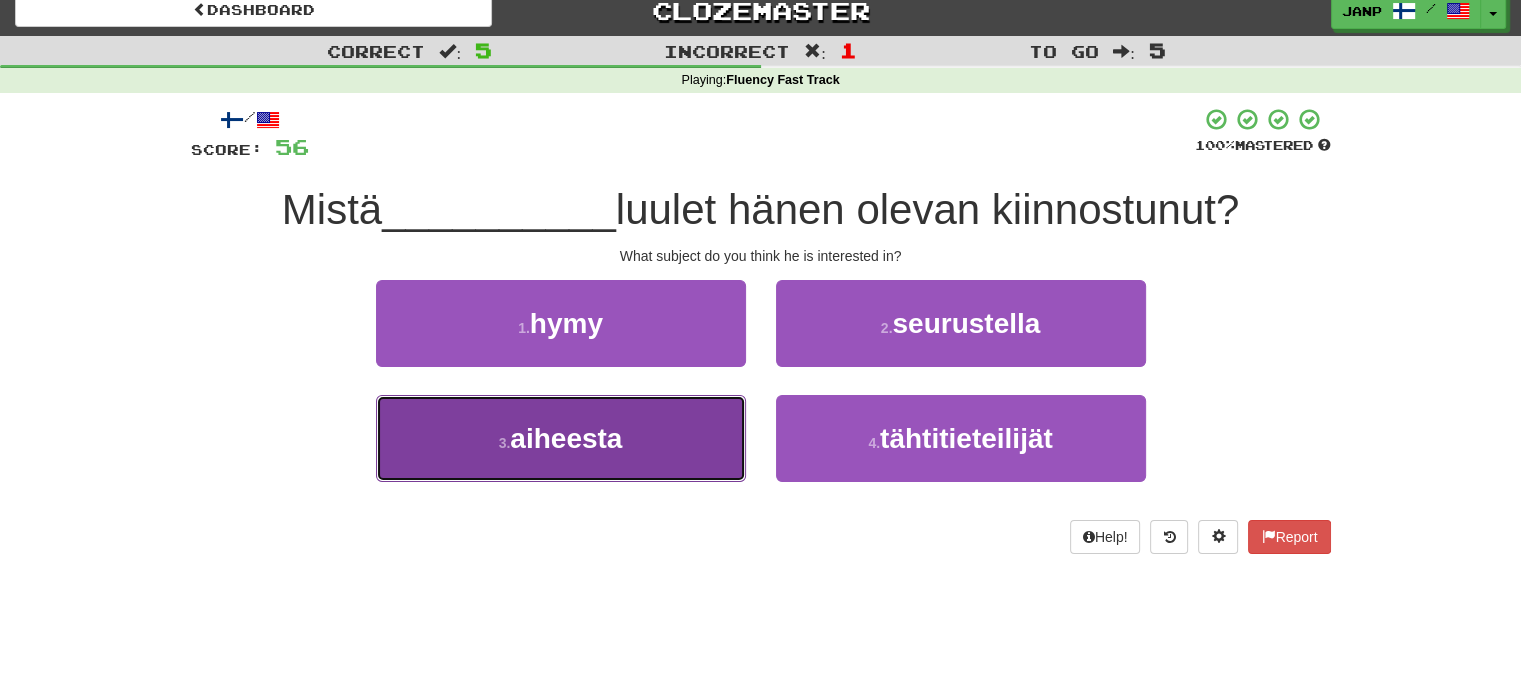click on "3 .  aiheesta" at bounding box center (561, 438) 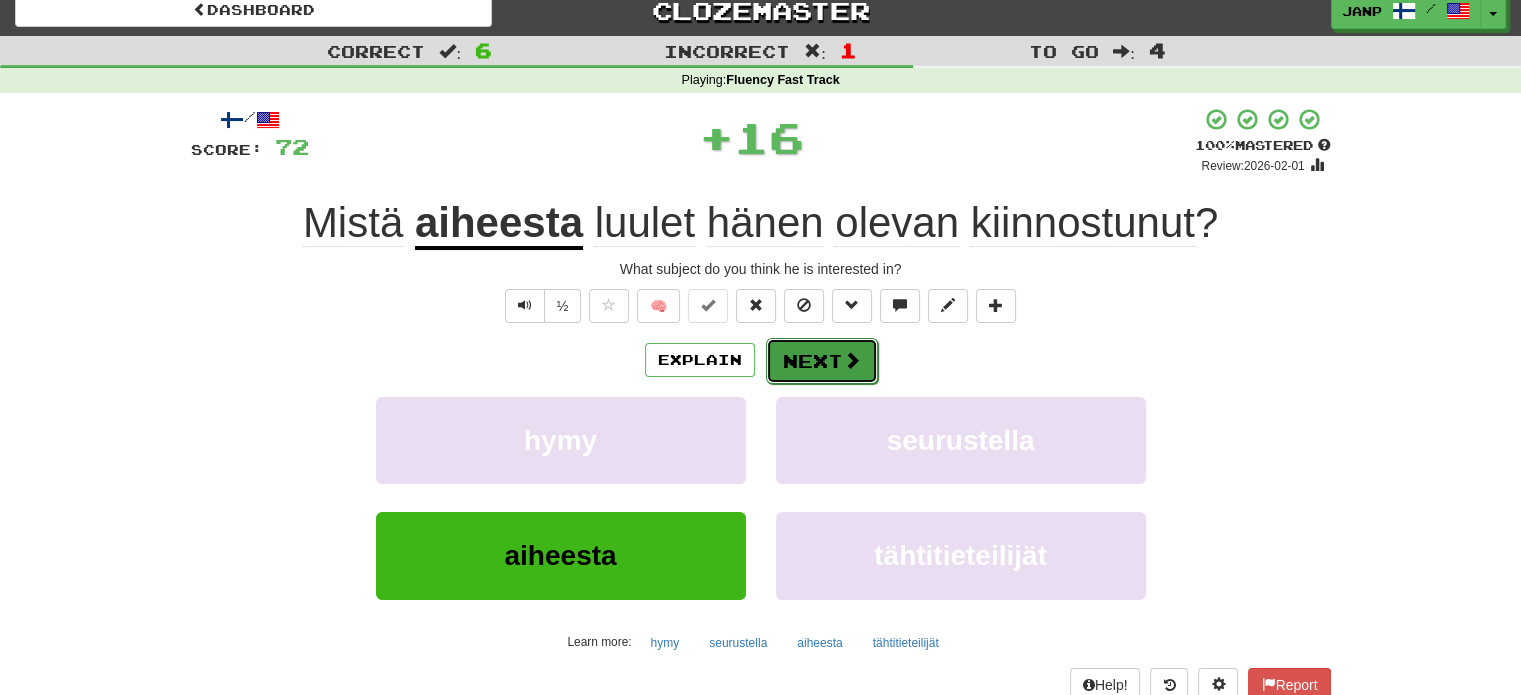 click on "Next" at bounding box center [822, 361] 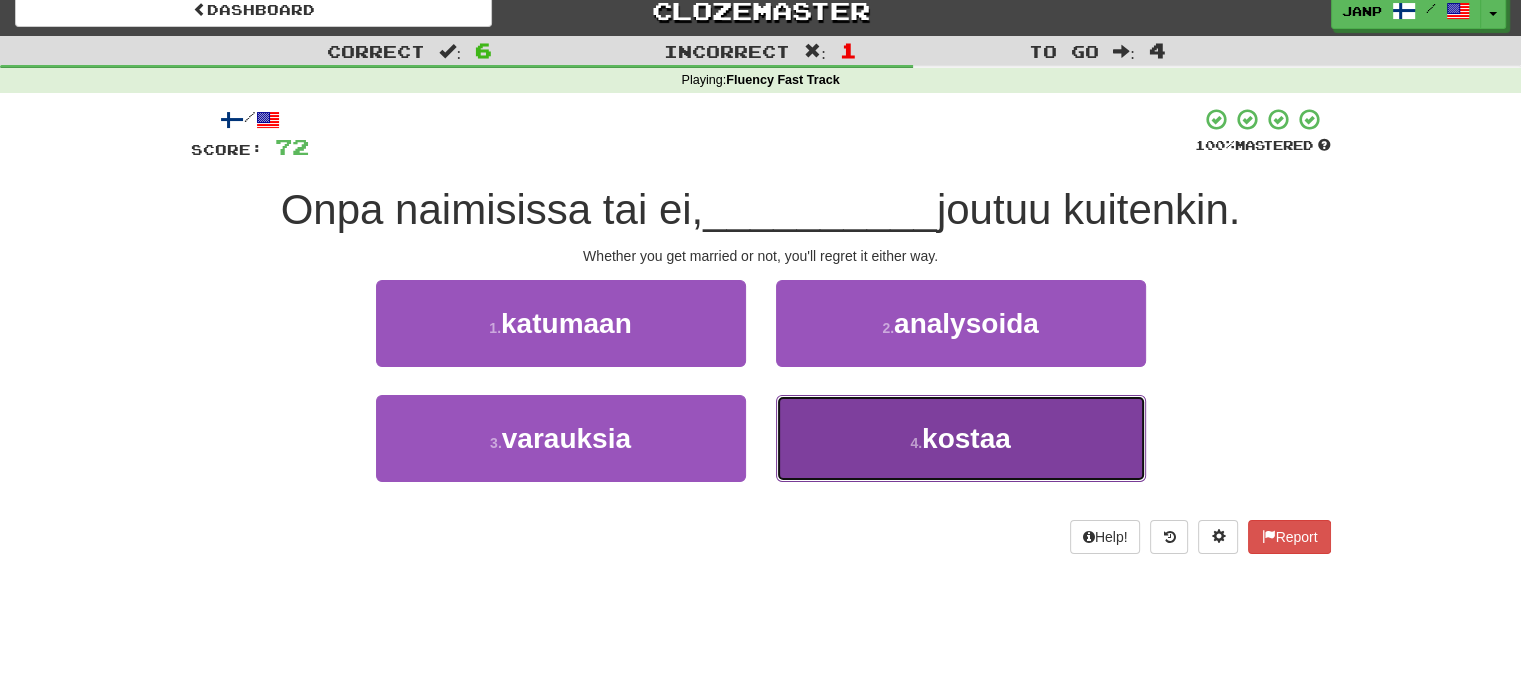 click on "4 .  kostaa" at bounding box center [961, 438] 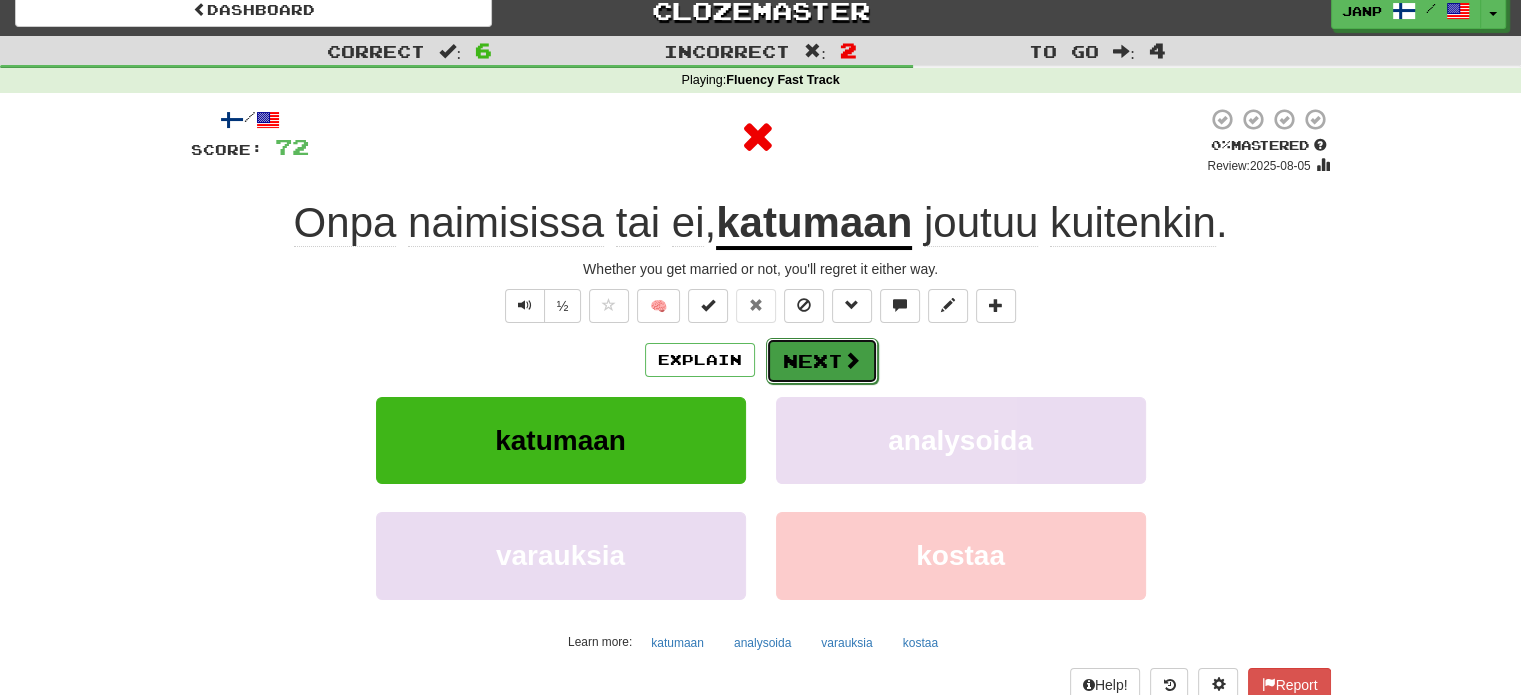 click on "Next" at bounding box center (822, 361) 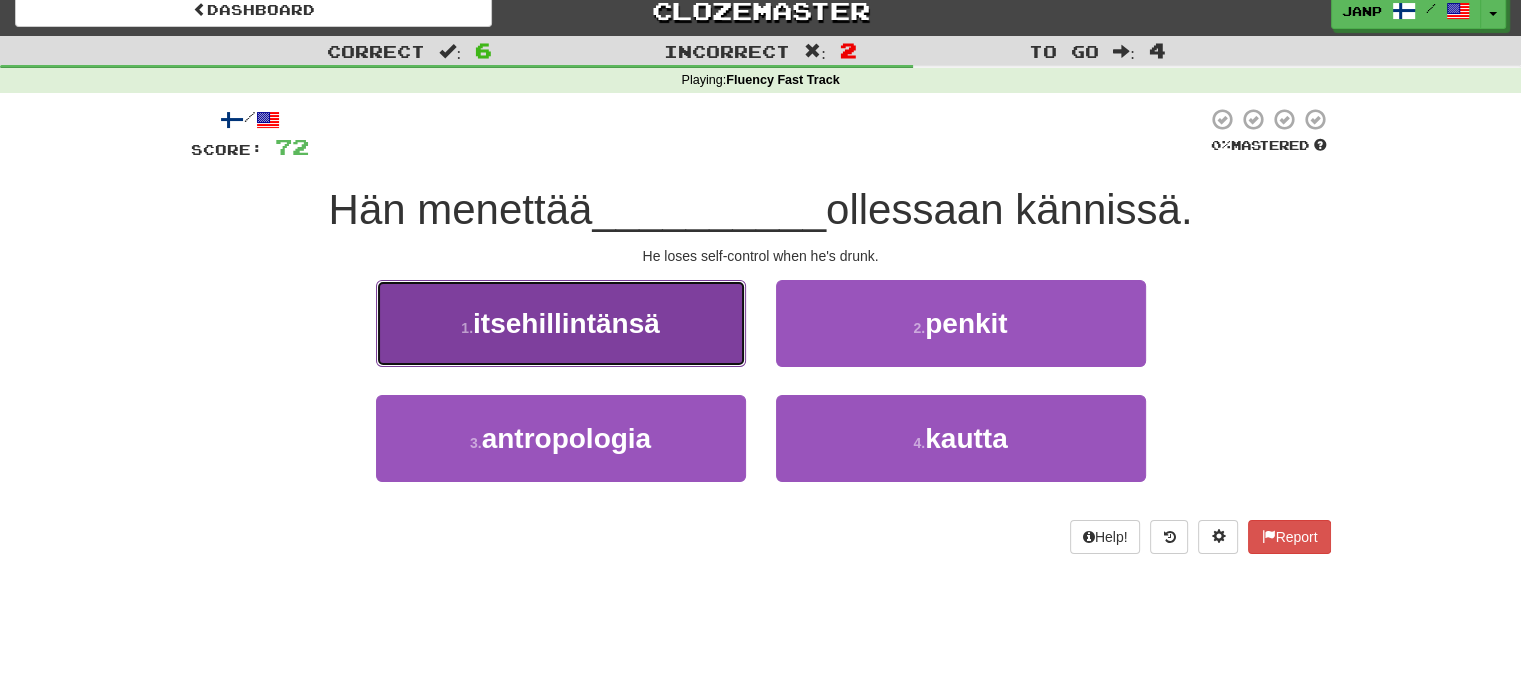 click on "1 .  itsehillintänsä" at bounding box center [561, 323] 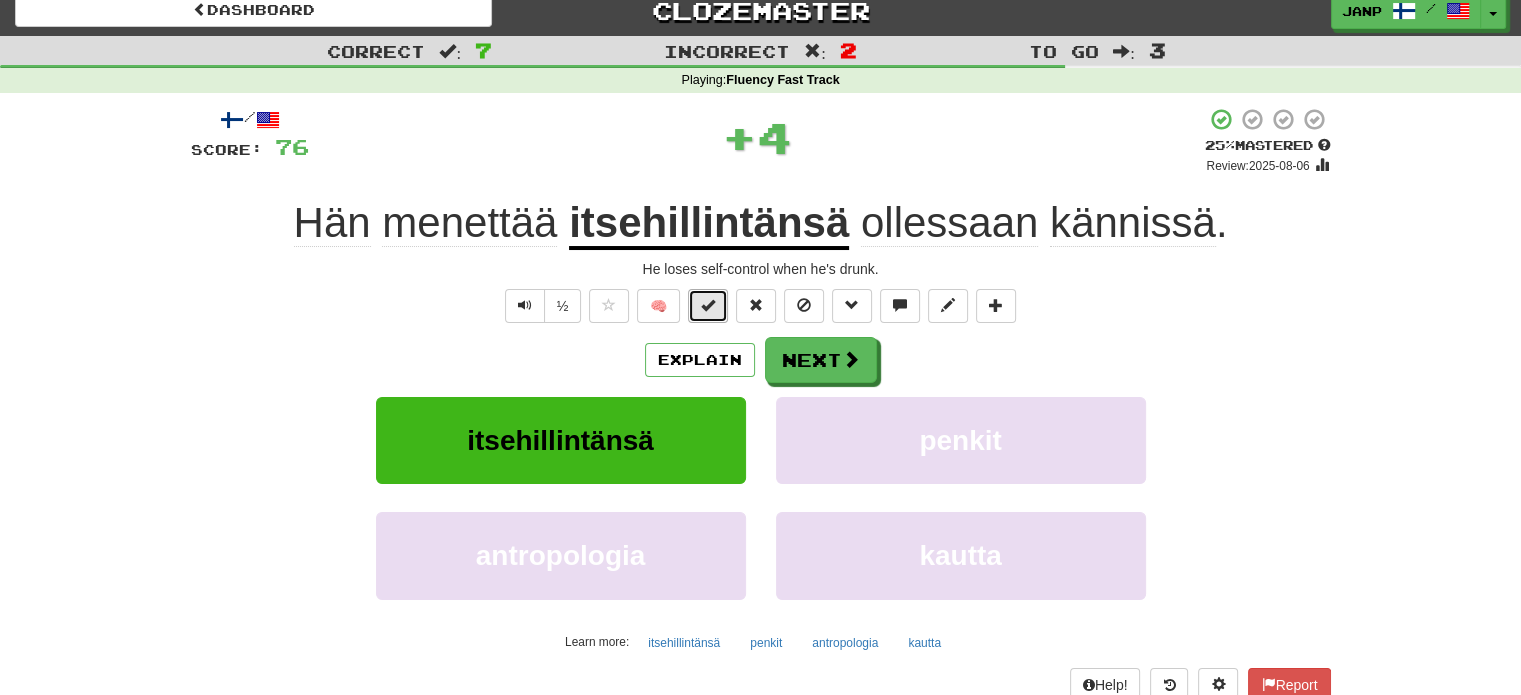 click at bounding box center (708, 305) 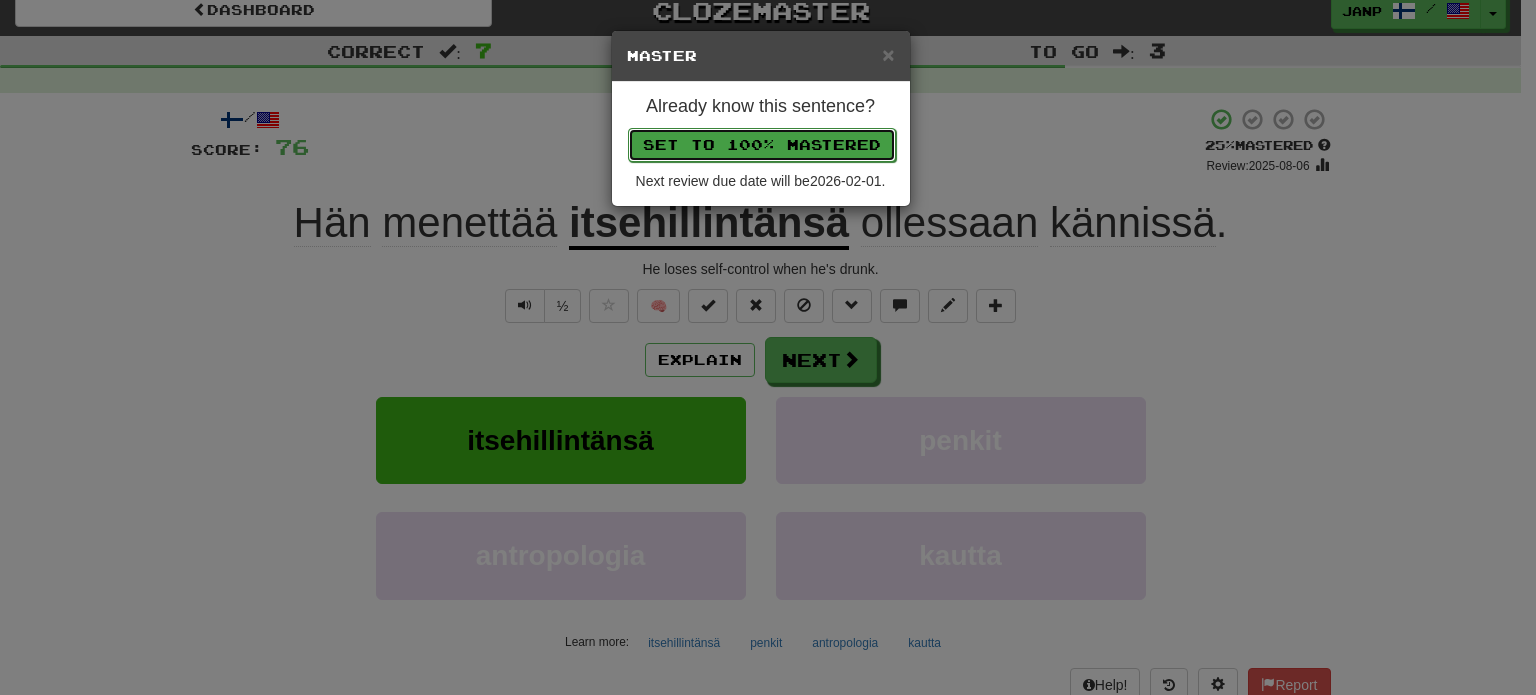click on "Set to 100% Mastered" at bounding box center [762, 145] 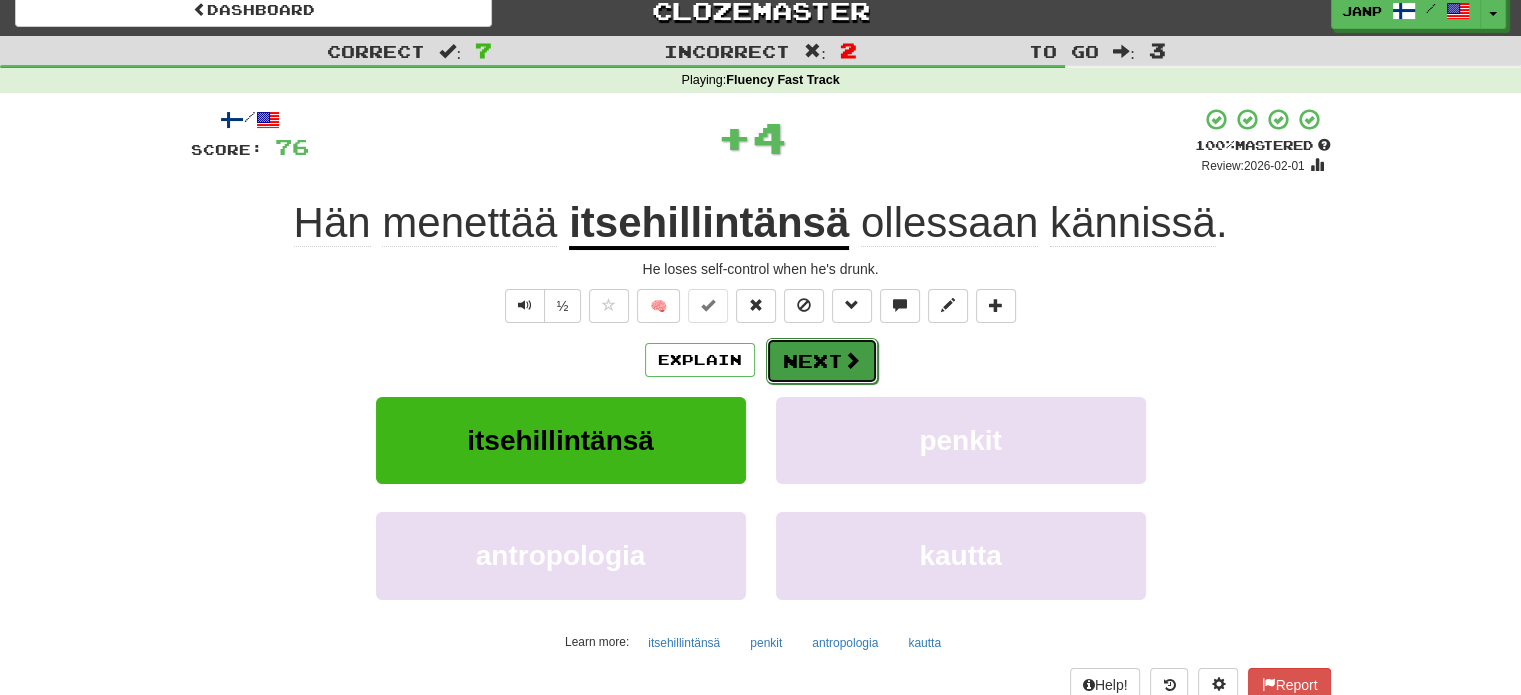 click on "Next" at bounding box center [822, 361] 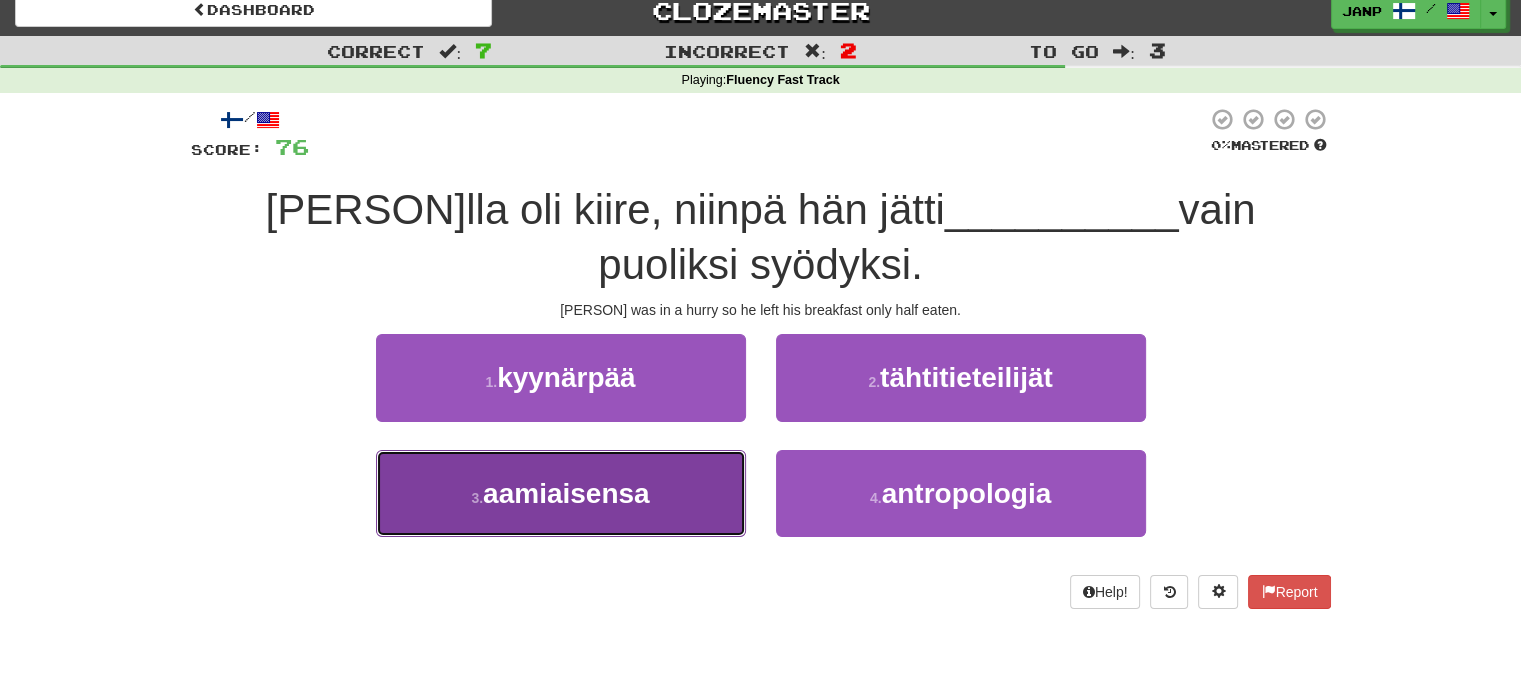 click on "3 .  aamiaisensa" at bounding box center (561, 493) 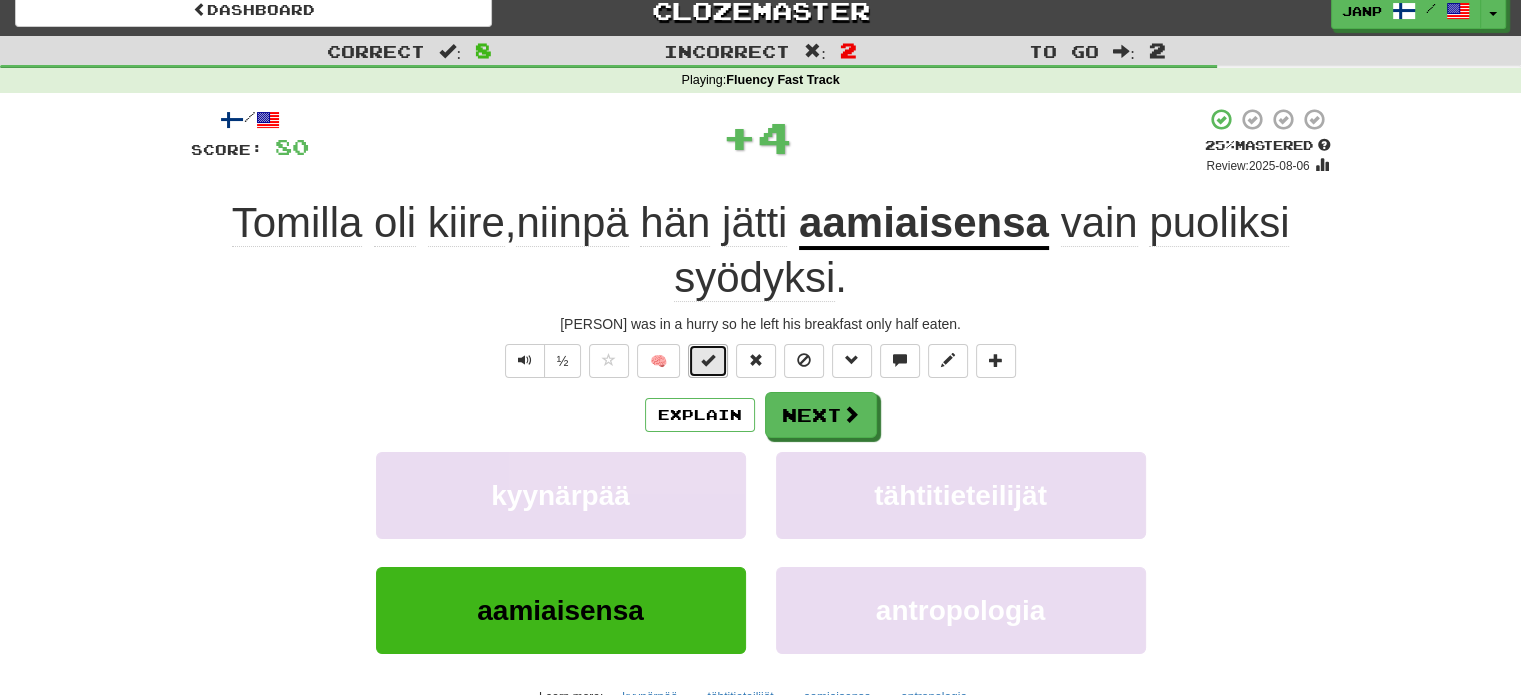 click at bounding box center (708, 360) 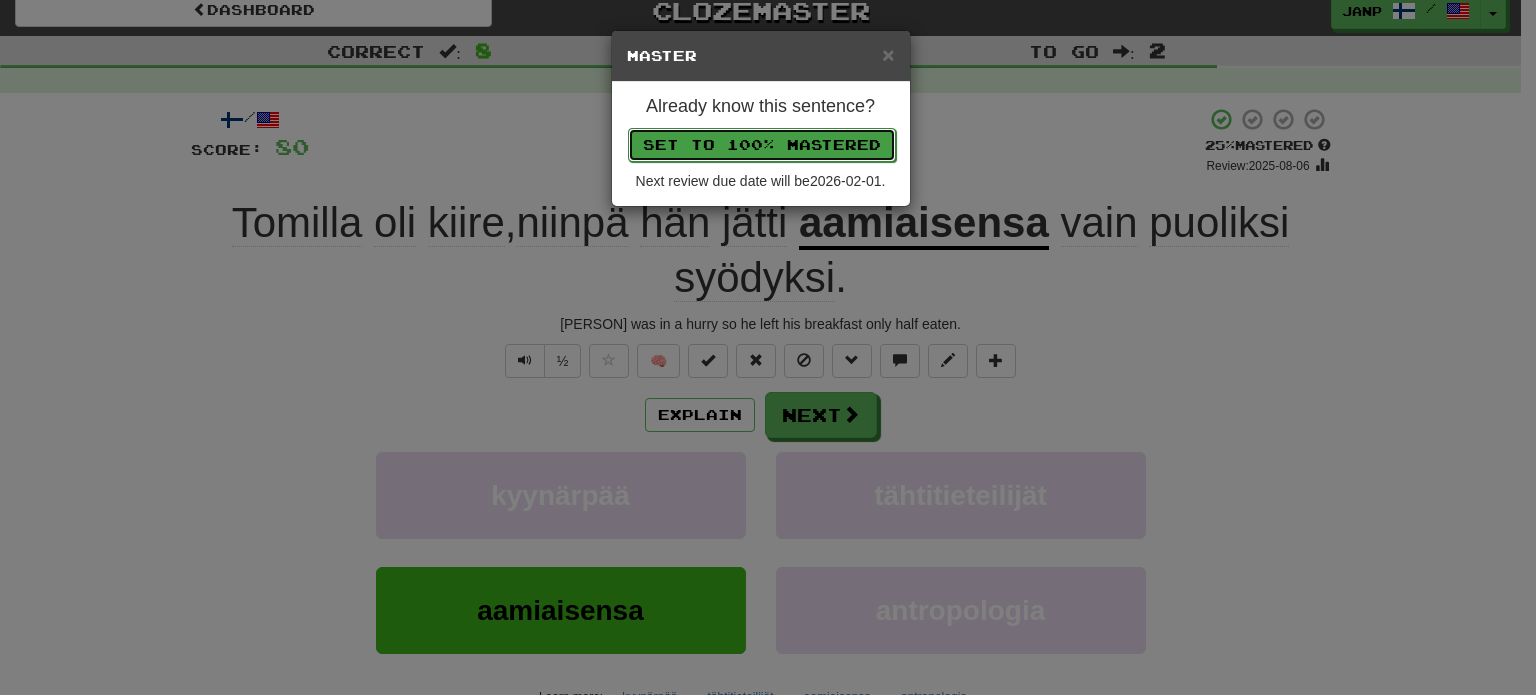 click on "Set to 100% Mastered" at bounding box center [762, 145] 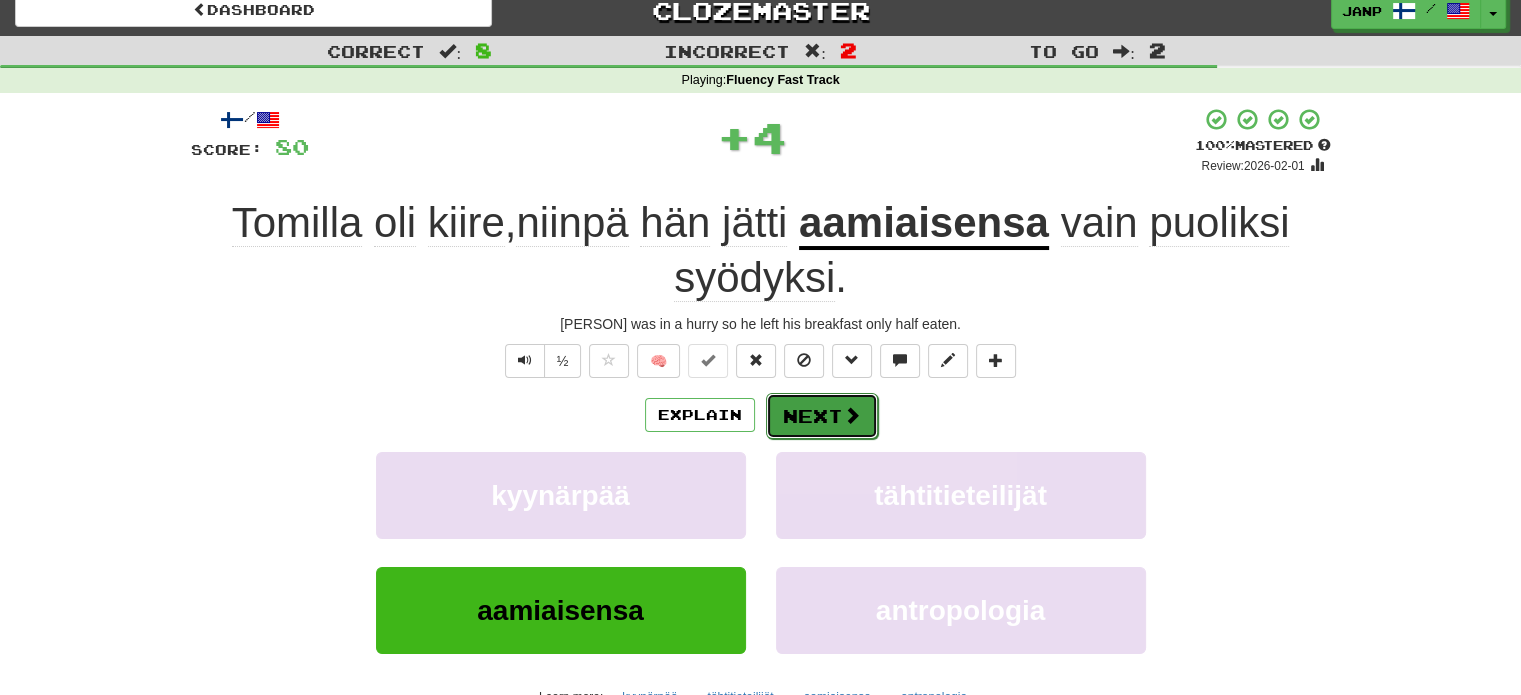 click at bounding box center (852, 415) 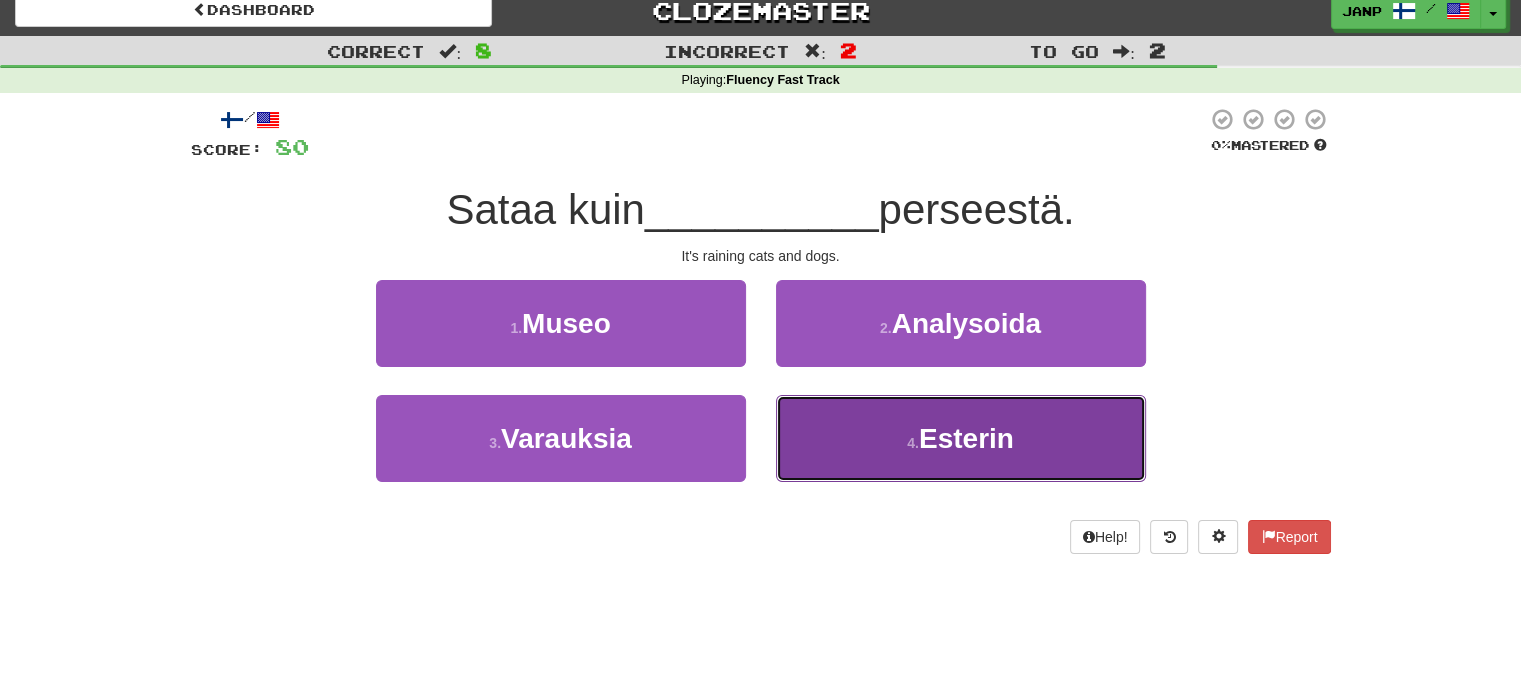 click on "4 .  Esterin" at bounding box center (961, 438) 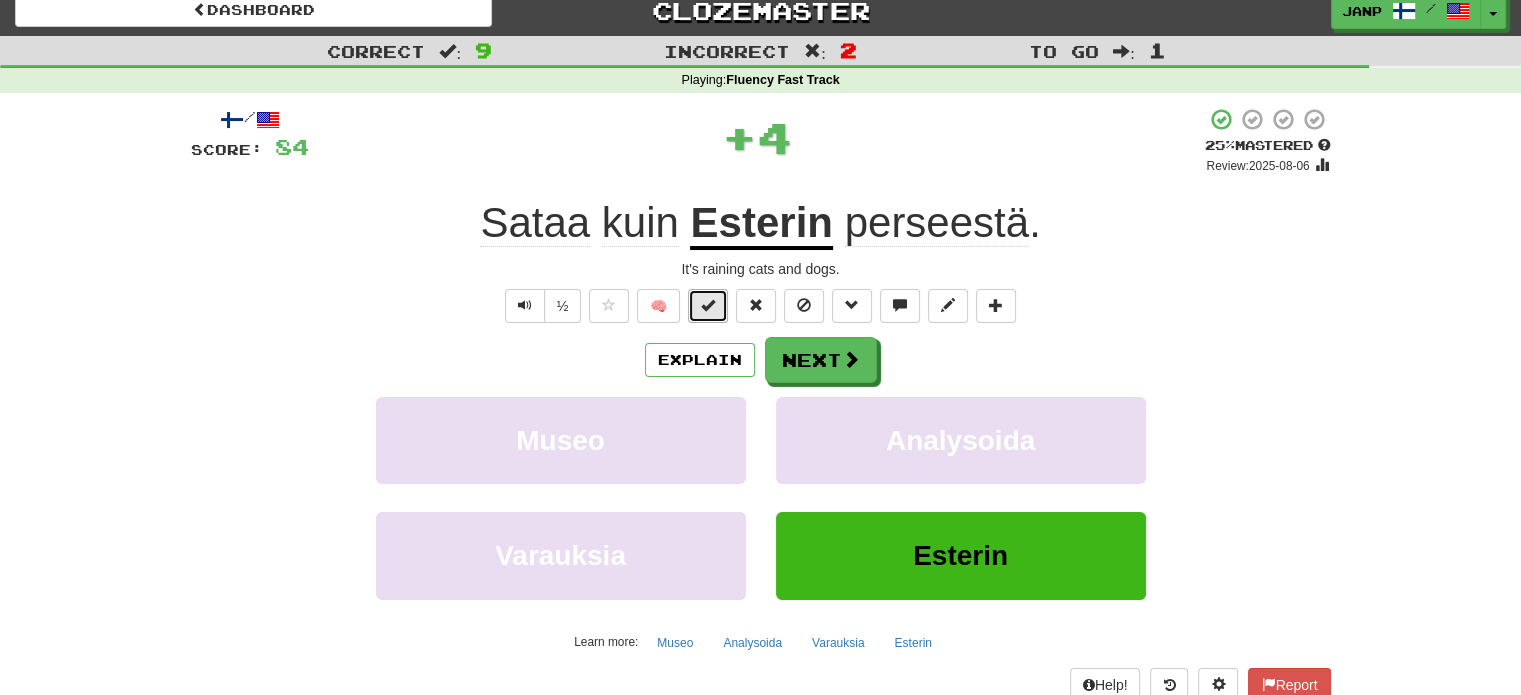 click at bounding box center [708, 305] 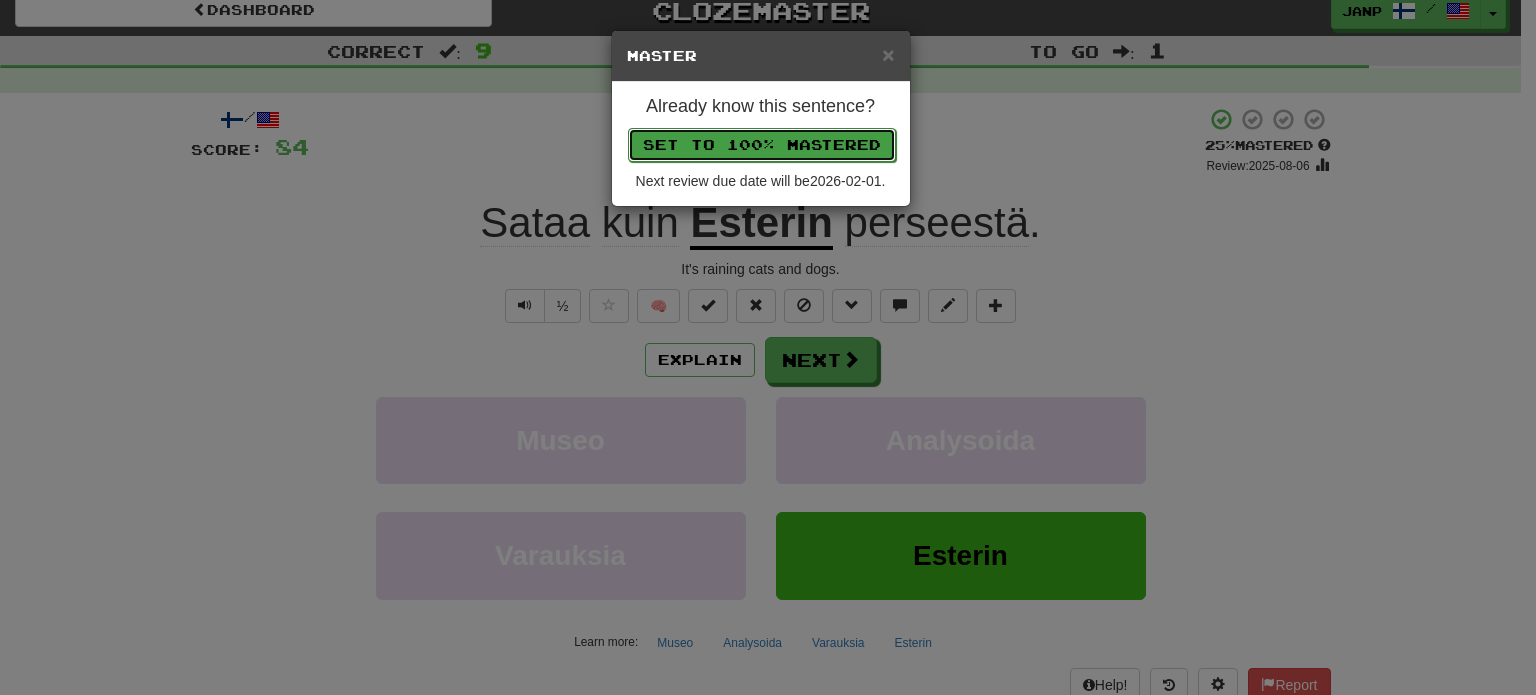 click on "Set to 100% Mastered" at bounding box center [762, 145] 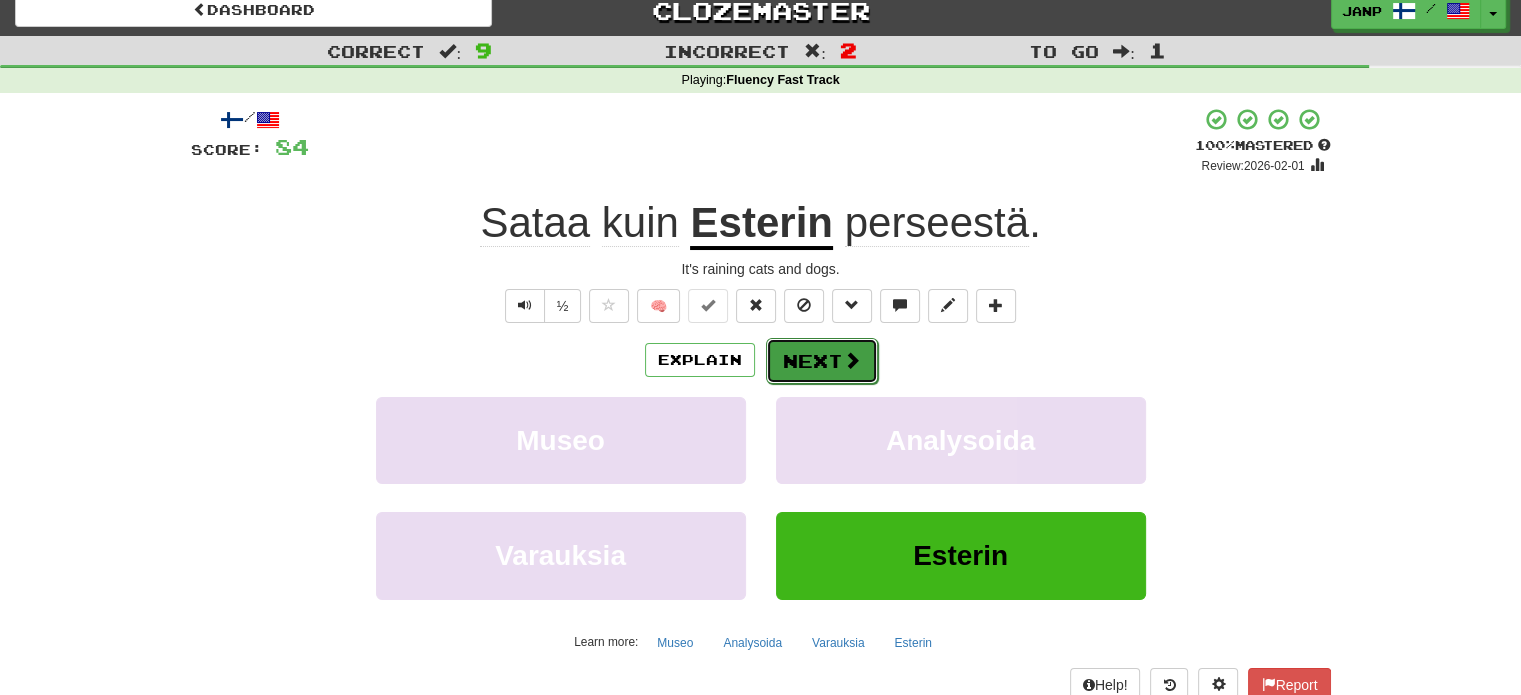 click on "Next" at bounding box center (822, 361) 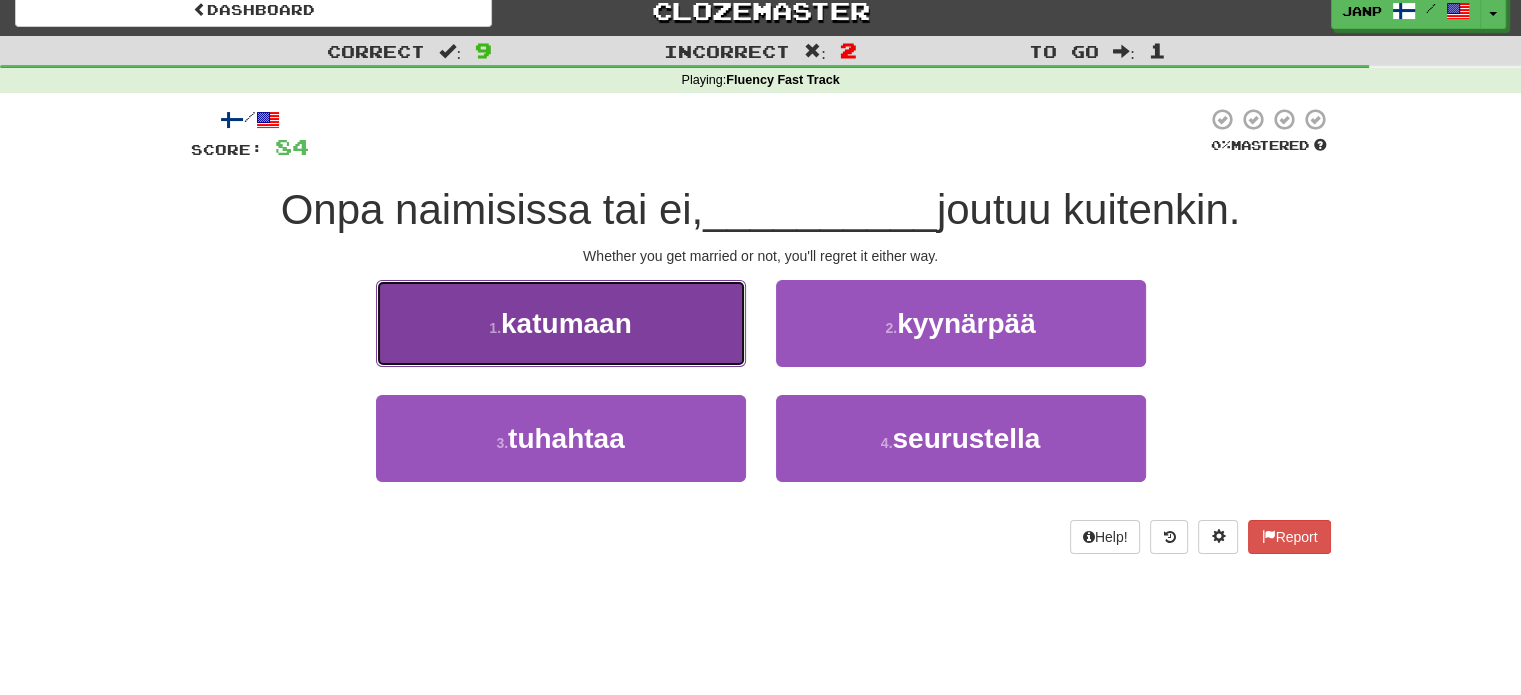 click on "1 .  katumaan" at bounding box center (561, 323) 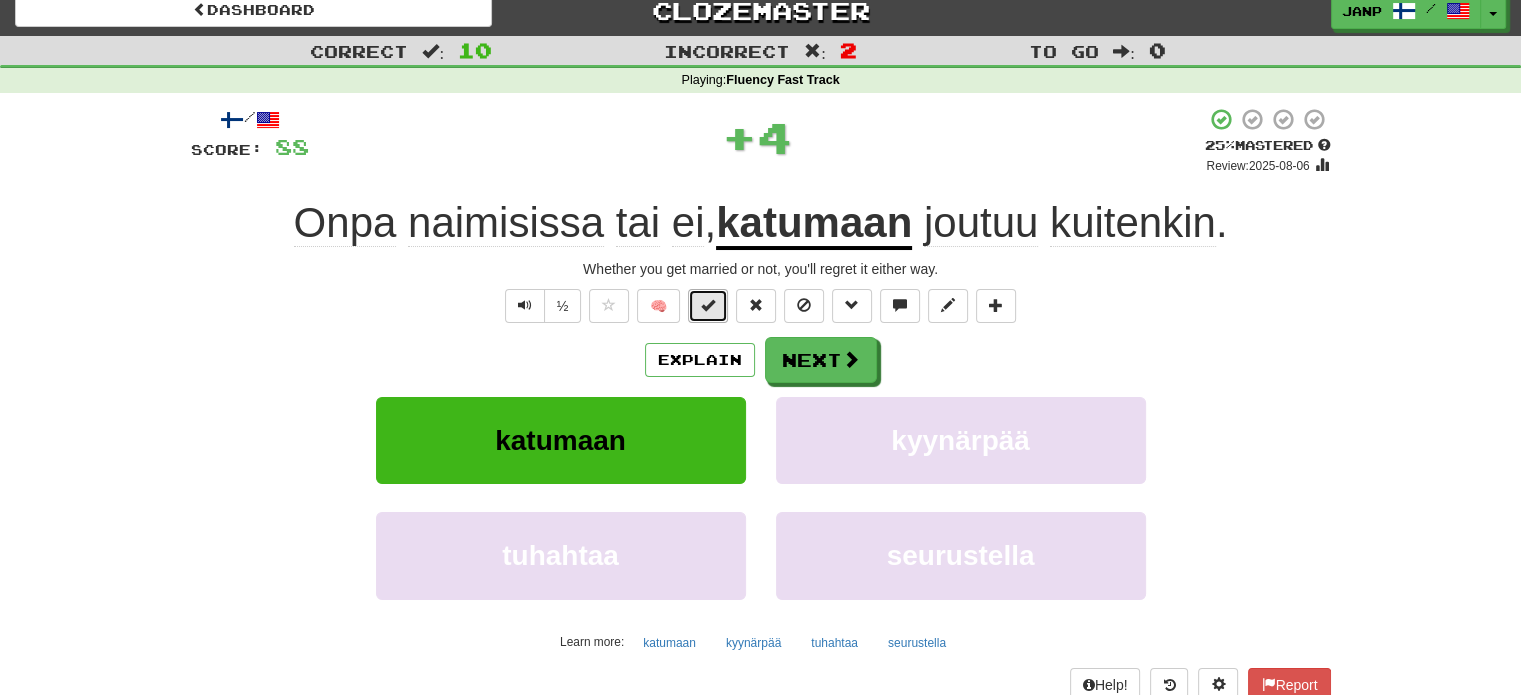 click at bounding box center (708, 305) 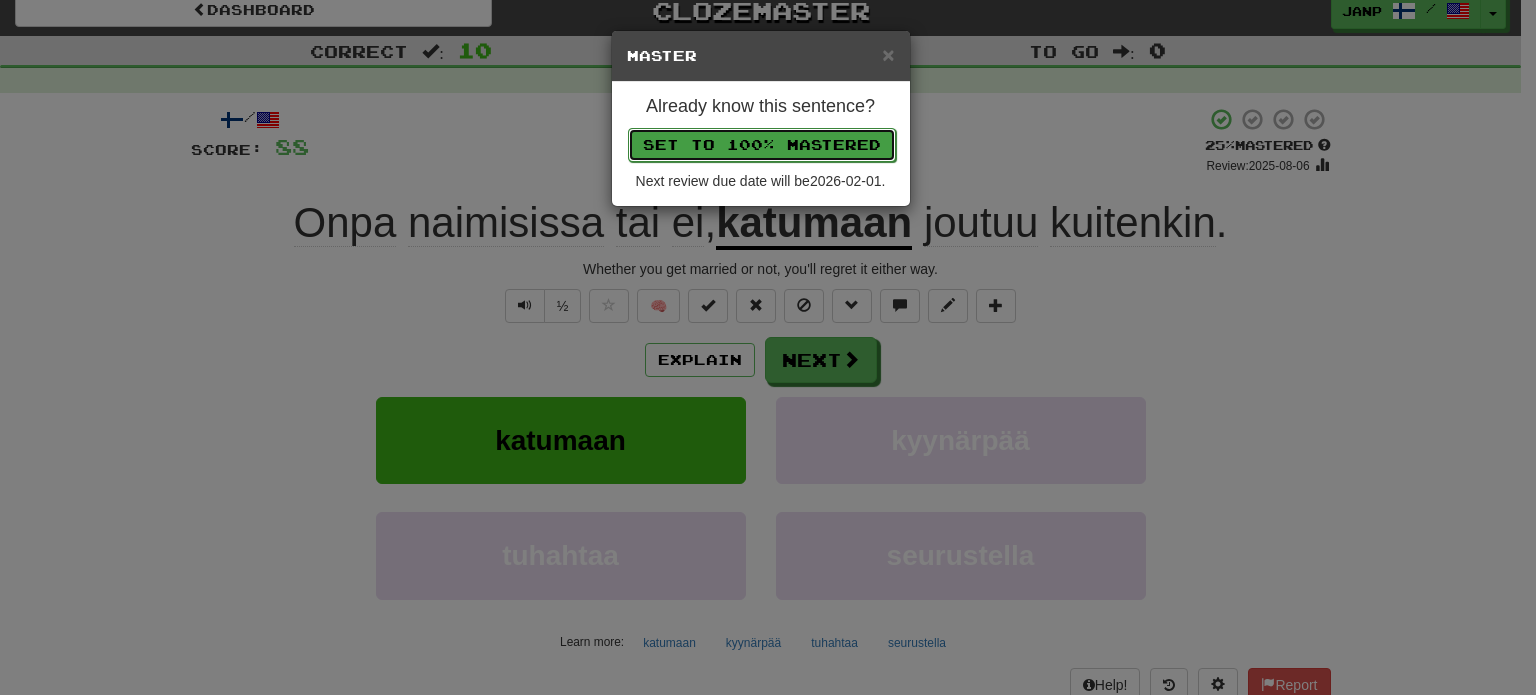 click on "Set to 100% Mastered" at bounding box center (762, 145) 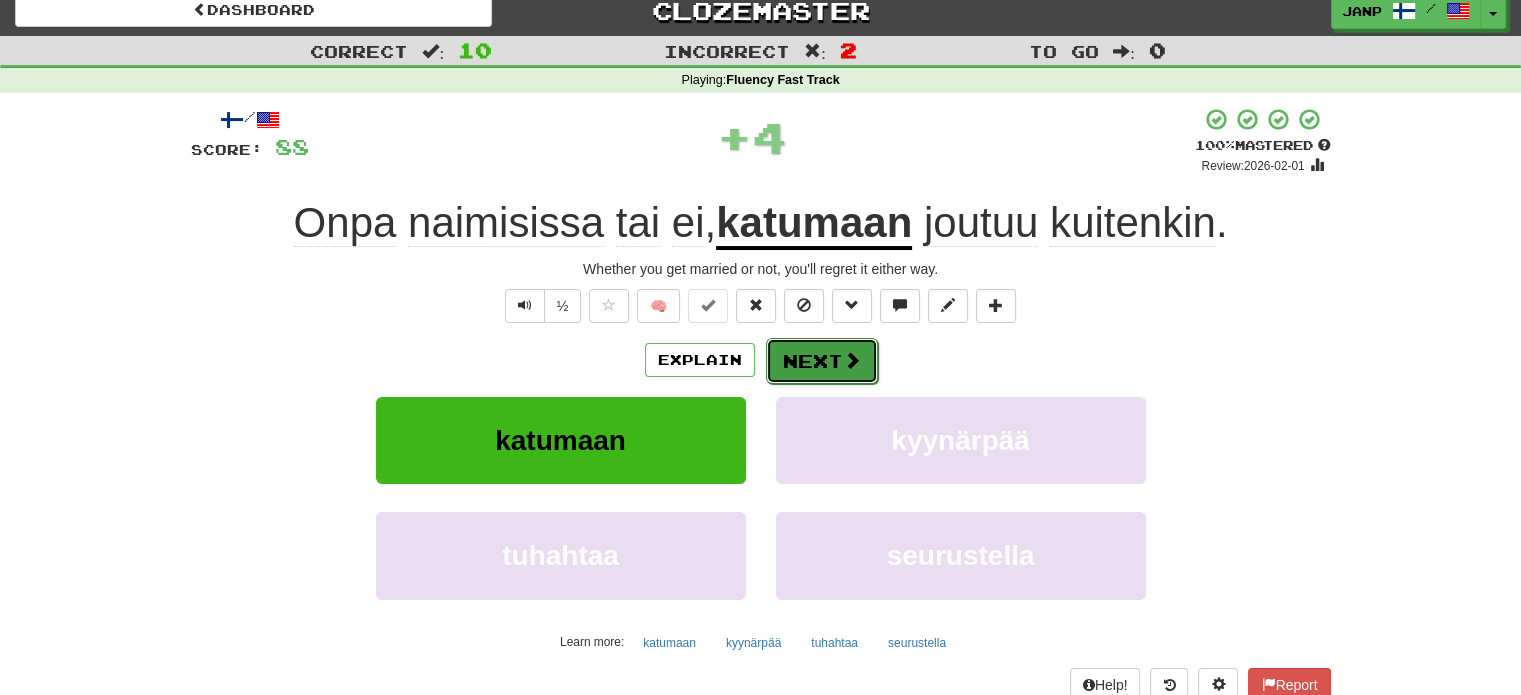 click at bounding box center [852, 360] 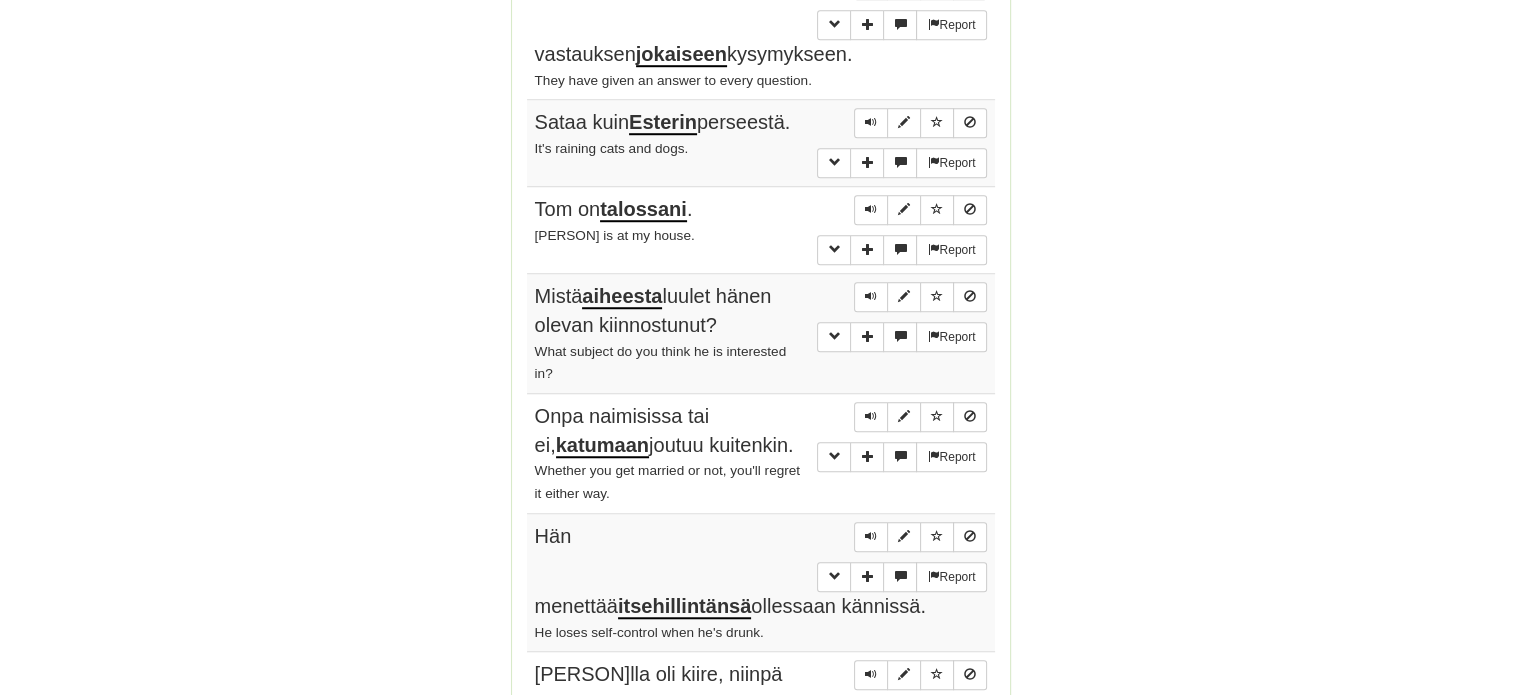 scroll, scrollTop: 1496, scrollLeft: 0, axis: vertical 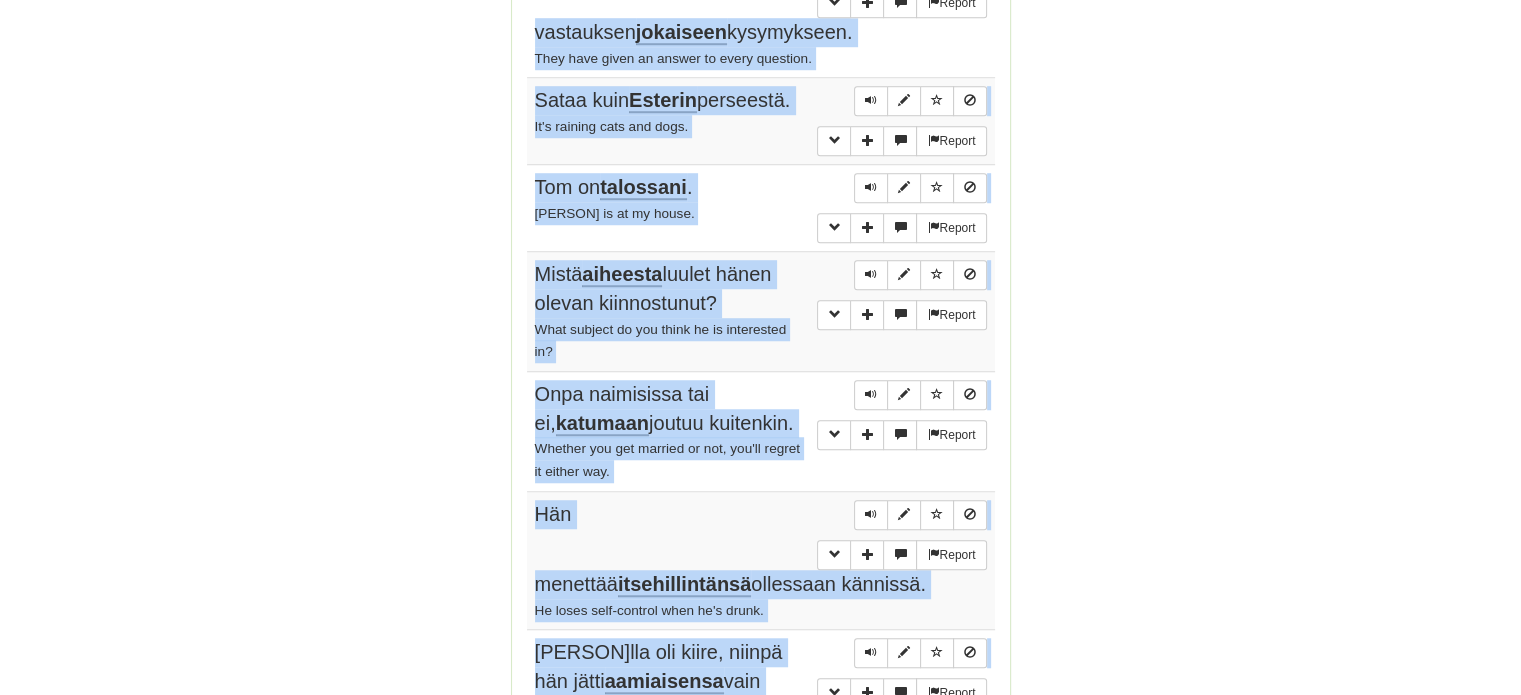 drag, startPoint x: 527, startPoint y: 375, endPoint x: 951, endPoint y: 629, distance: 494.25903 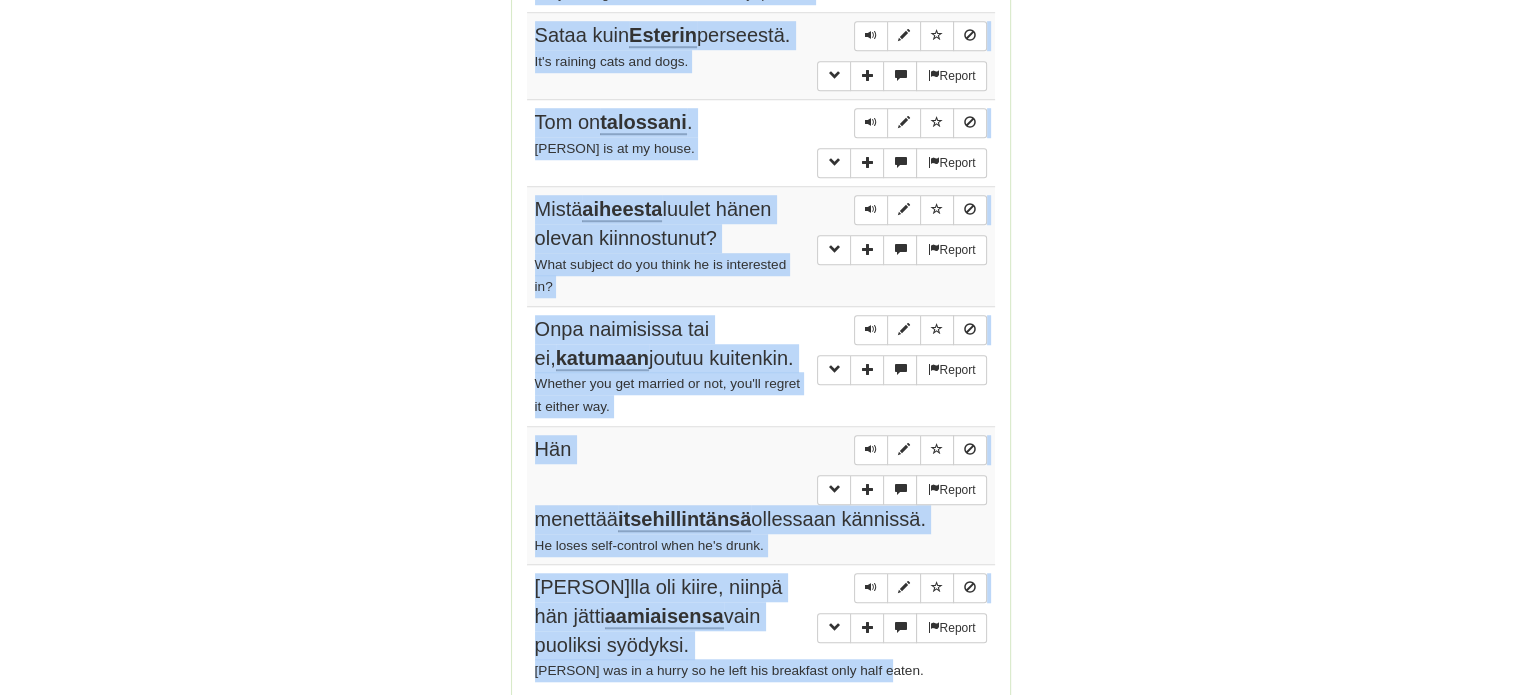 scroll, scrollTop: 1596, scrollLeft: 0, axis: vertical 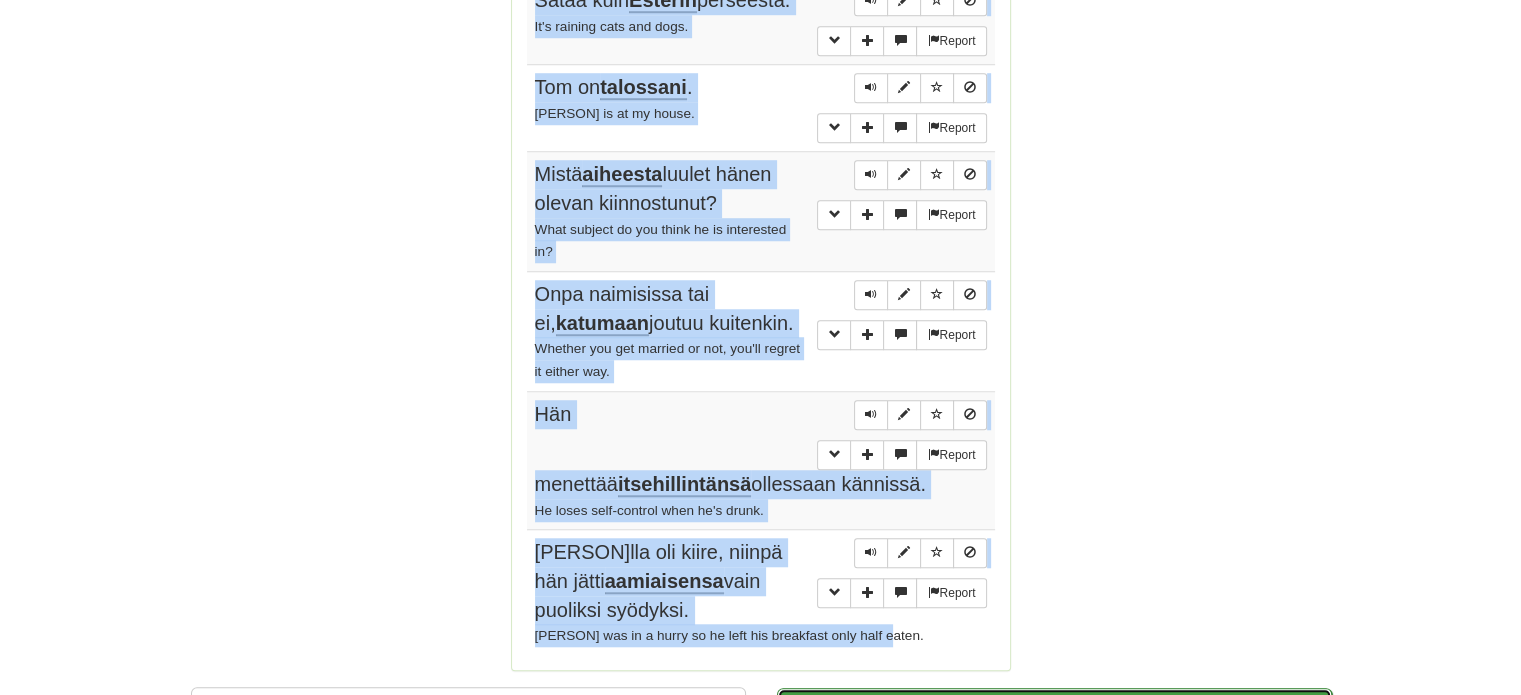 click on "Continue" at bounding box center [1054, 711] 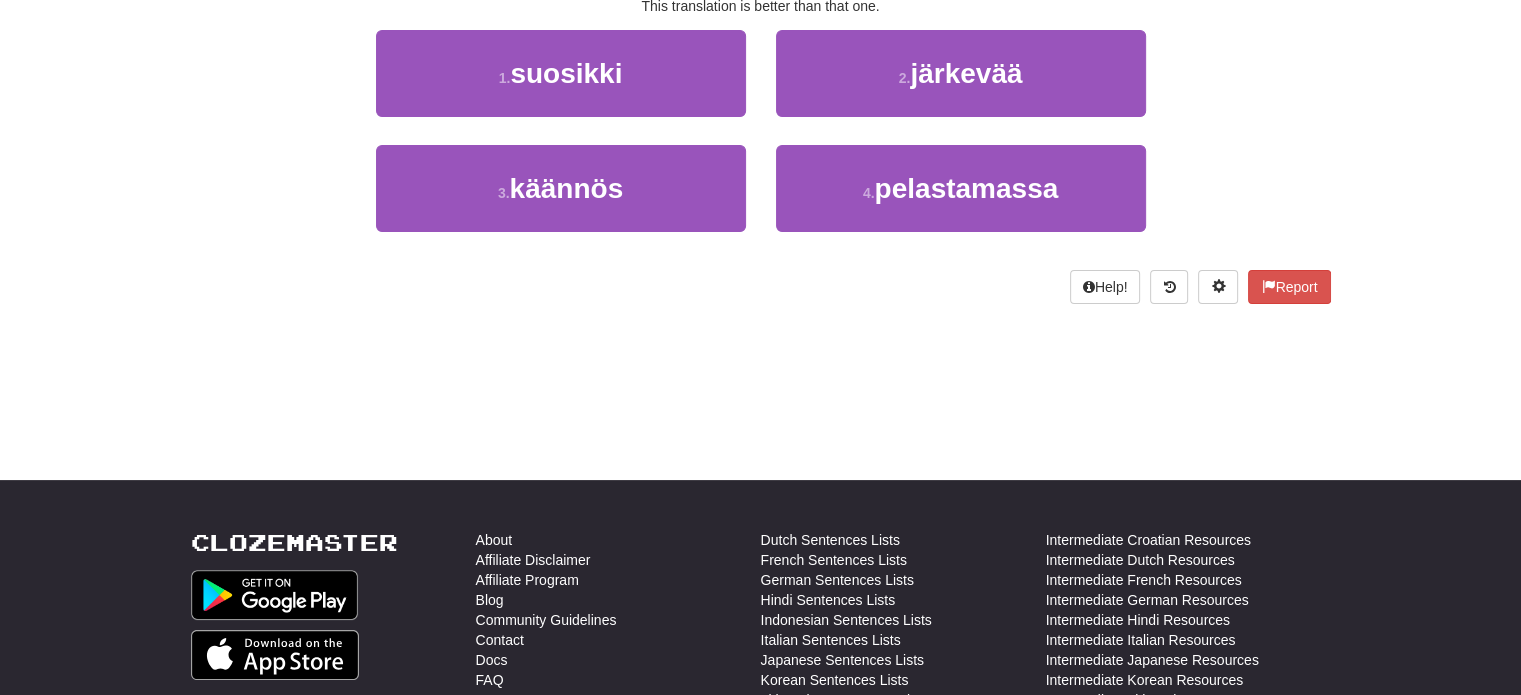scroll, scrollTop: 0, scrollLeft: 0, axis: both 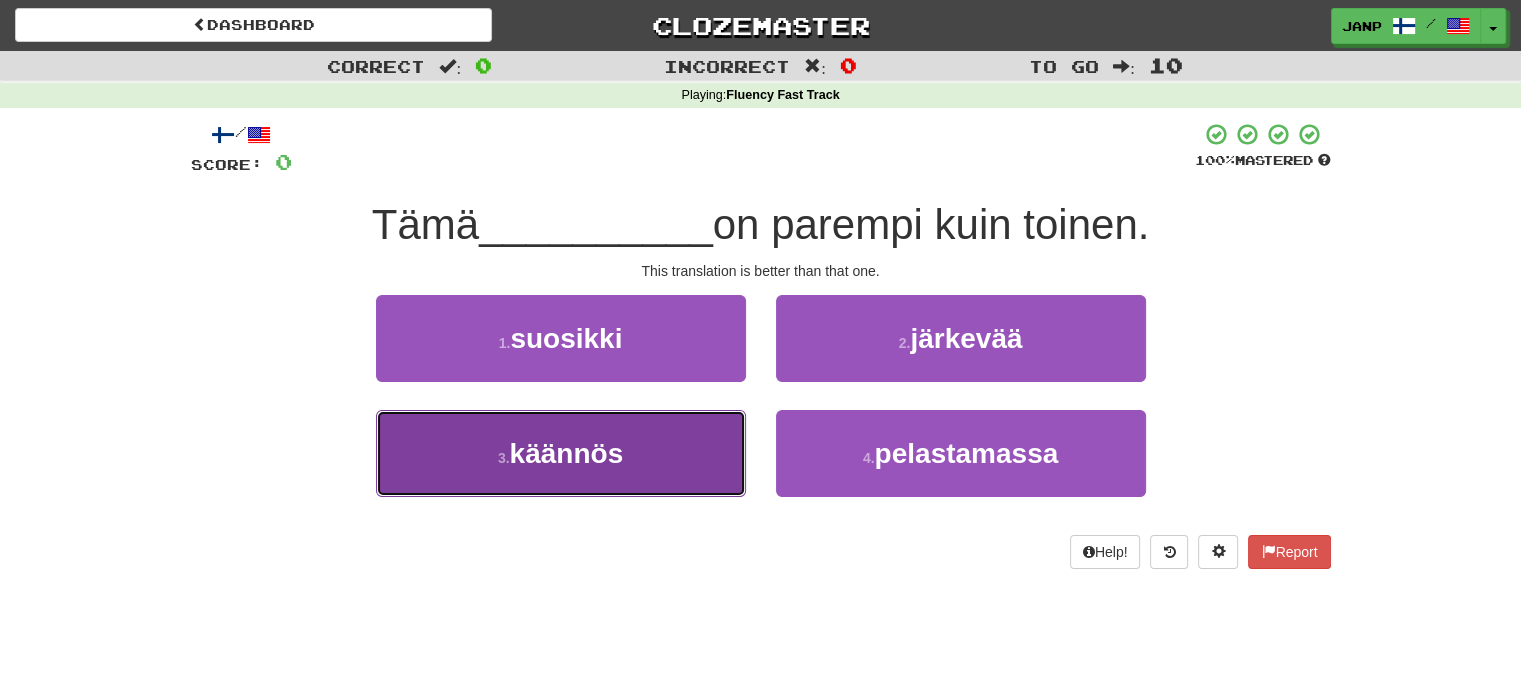 click on "3 .  käännös" at bounding box center [561, 453] 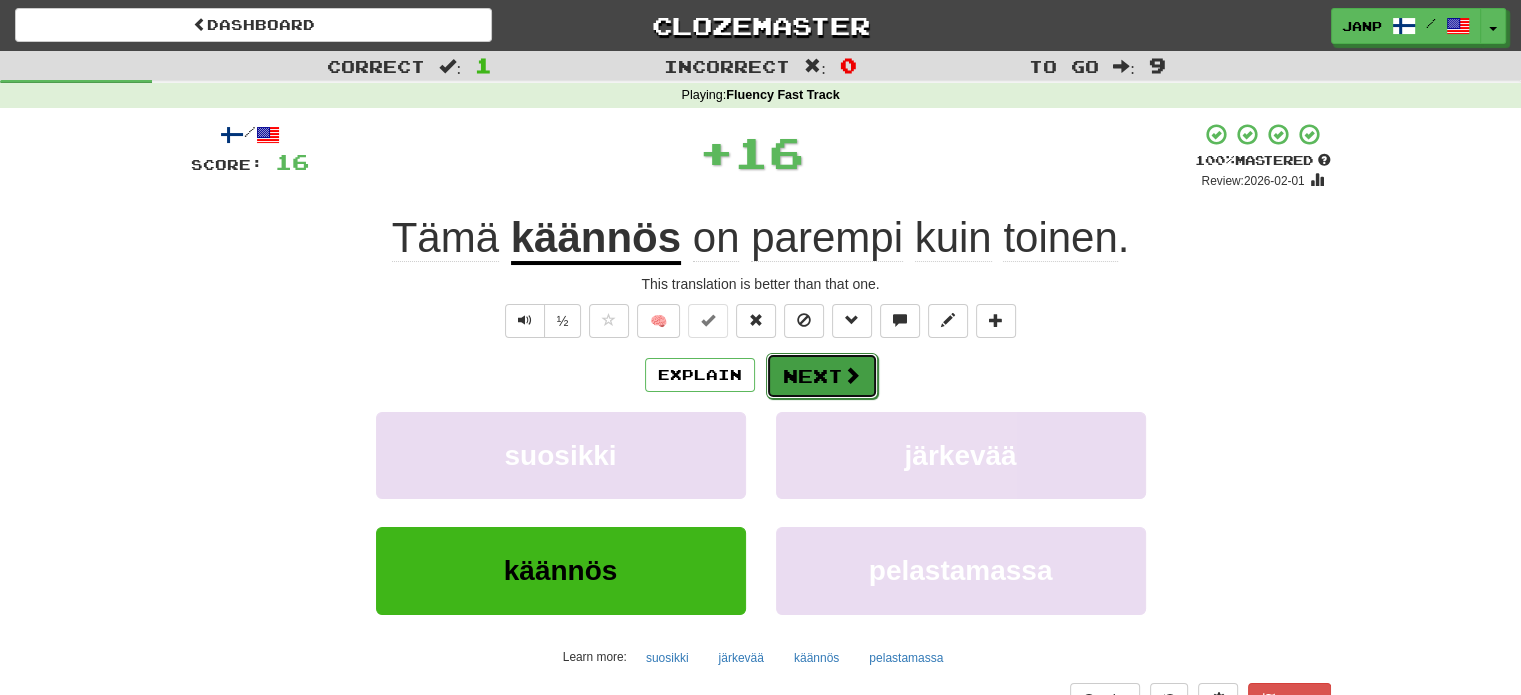 click on "Next" at bounding box center [822, 376] 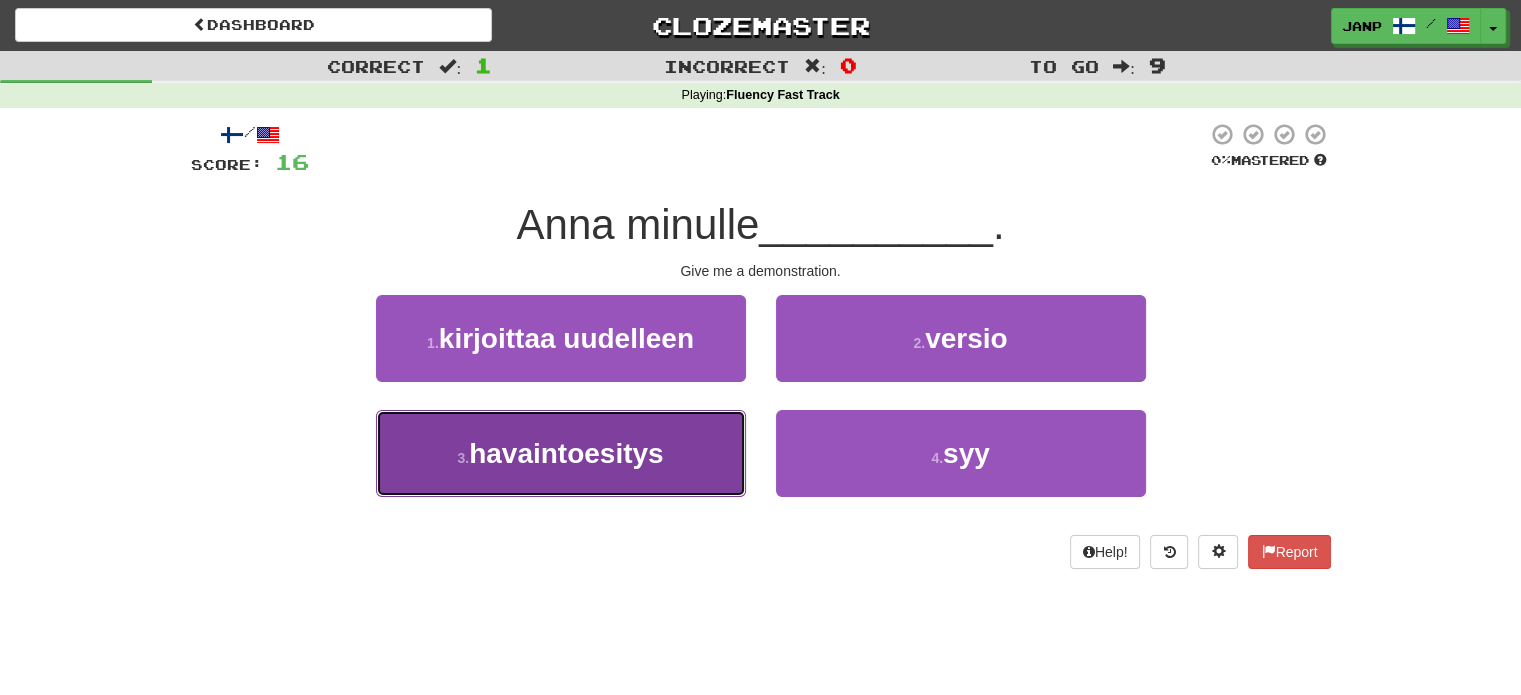 click on "3 .  havaintoesitys" at bounding box center (561, 453) 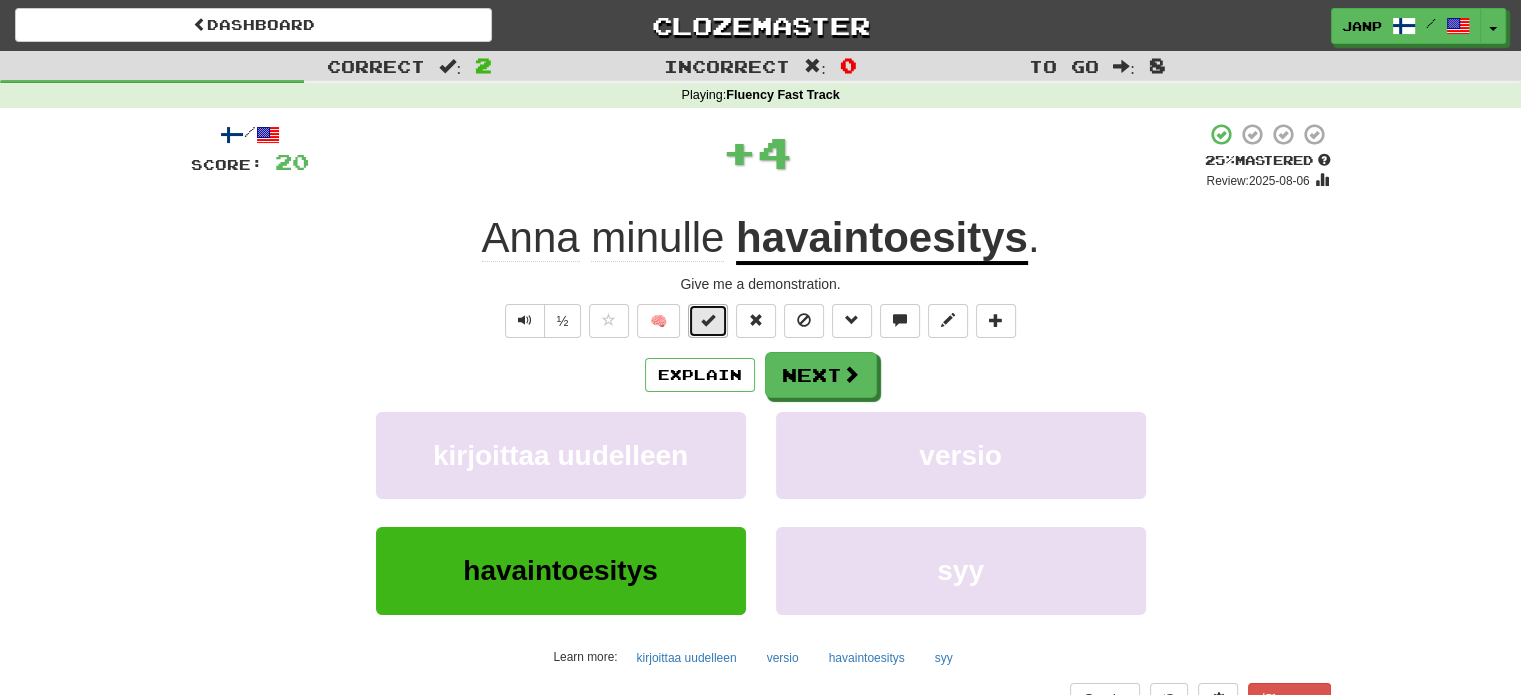 click at bounding box center (708, 320) 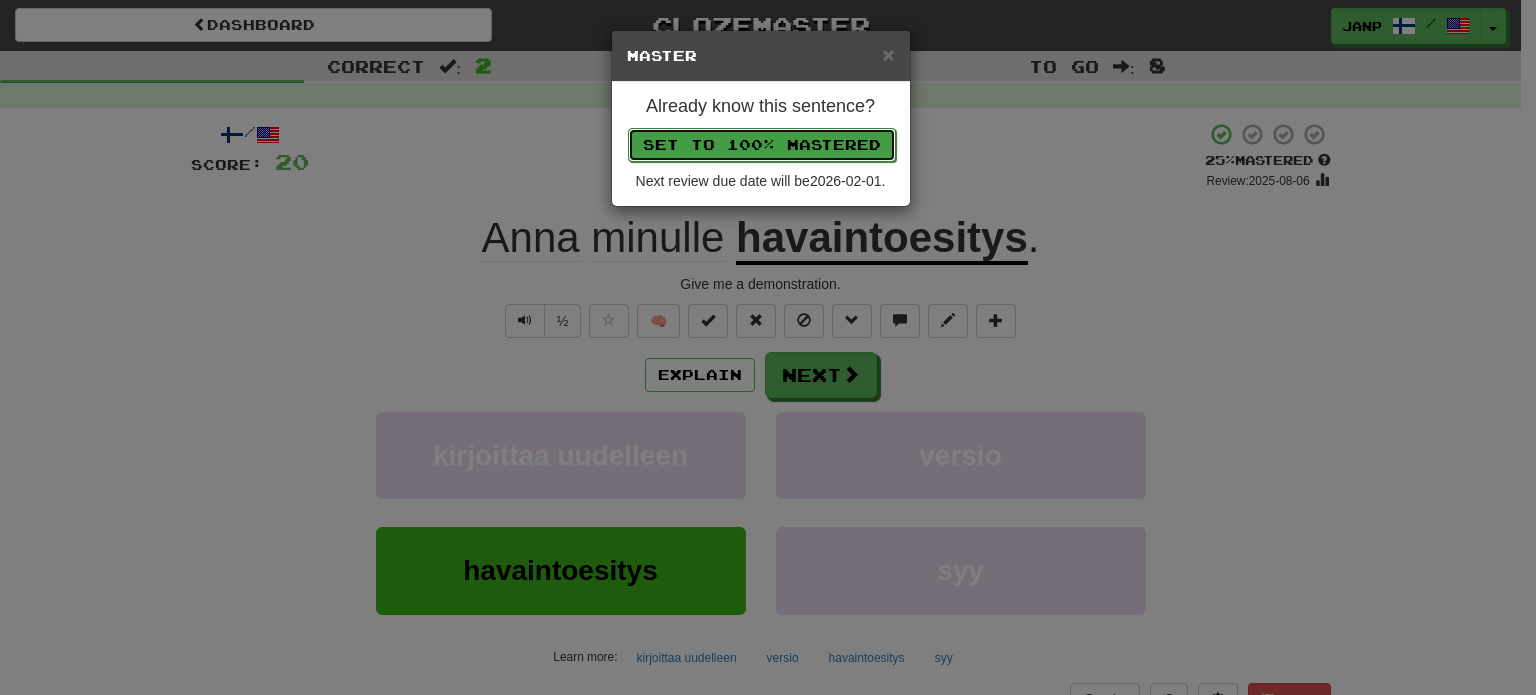click on "Set to 100% Mastered" at bounding box center (762, 145) 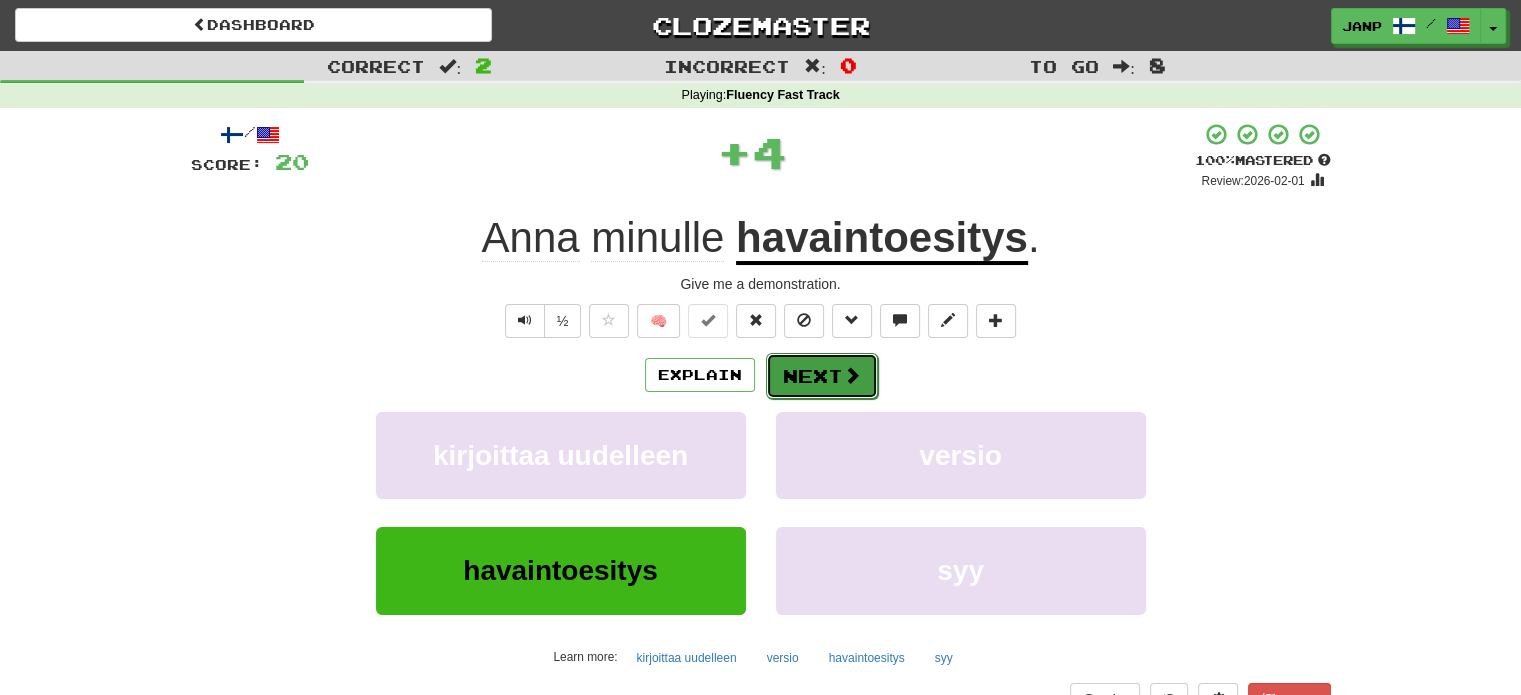 click on "Next" at bounding box center [822, 376] 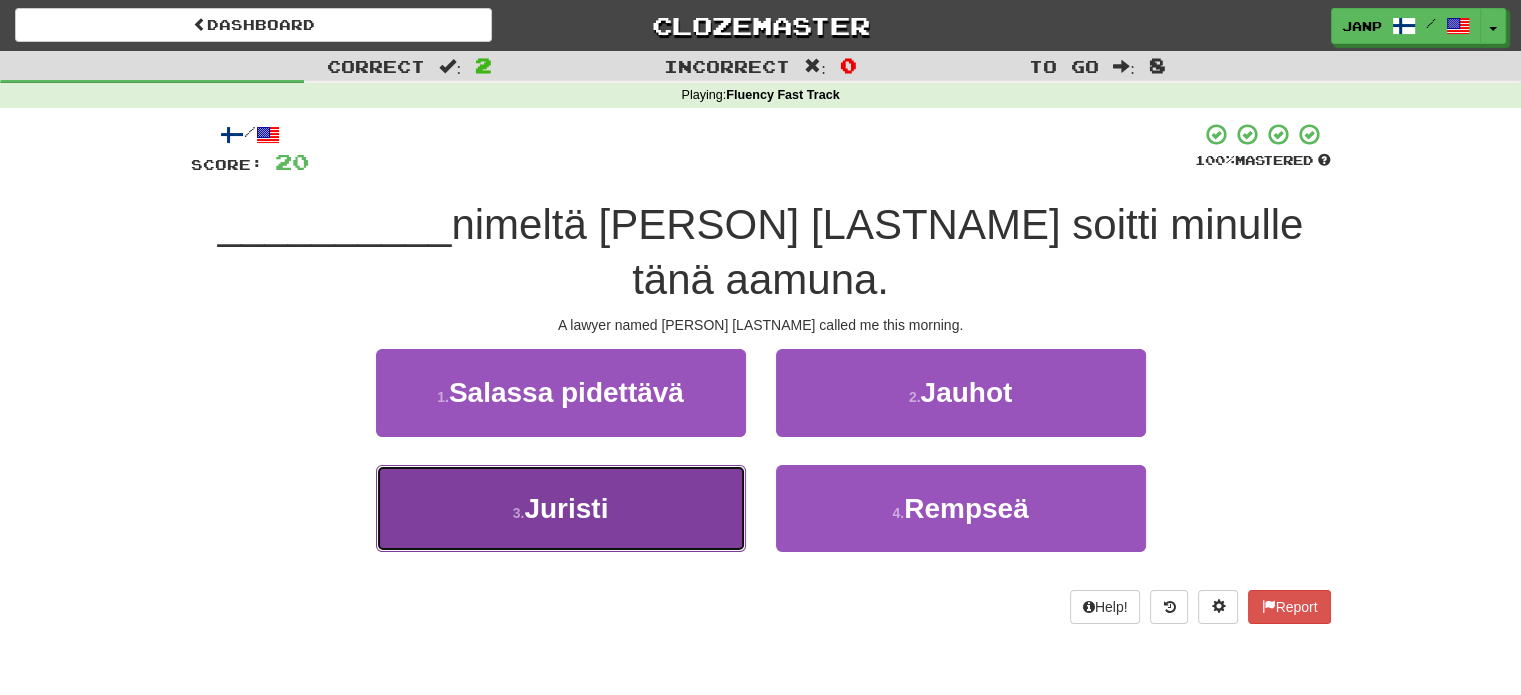 click on "3 .  Juristi" at bounding box center (561, 508) 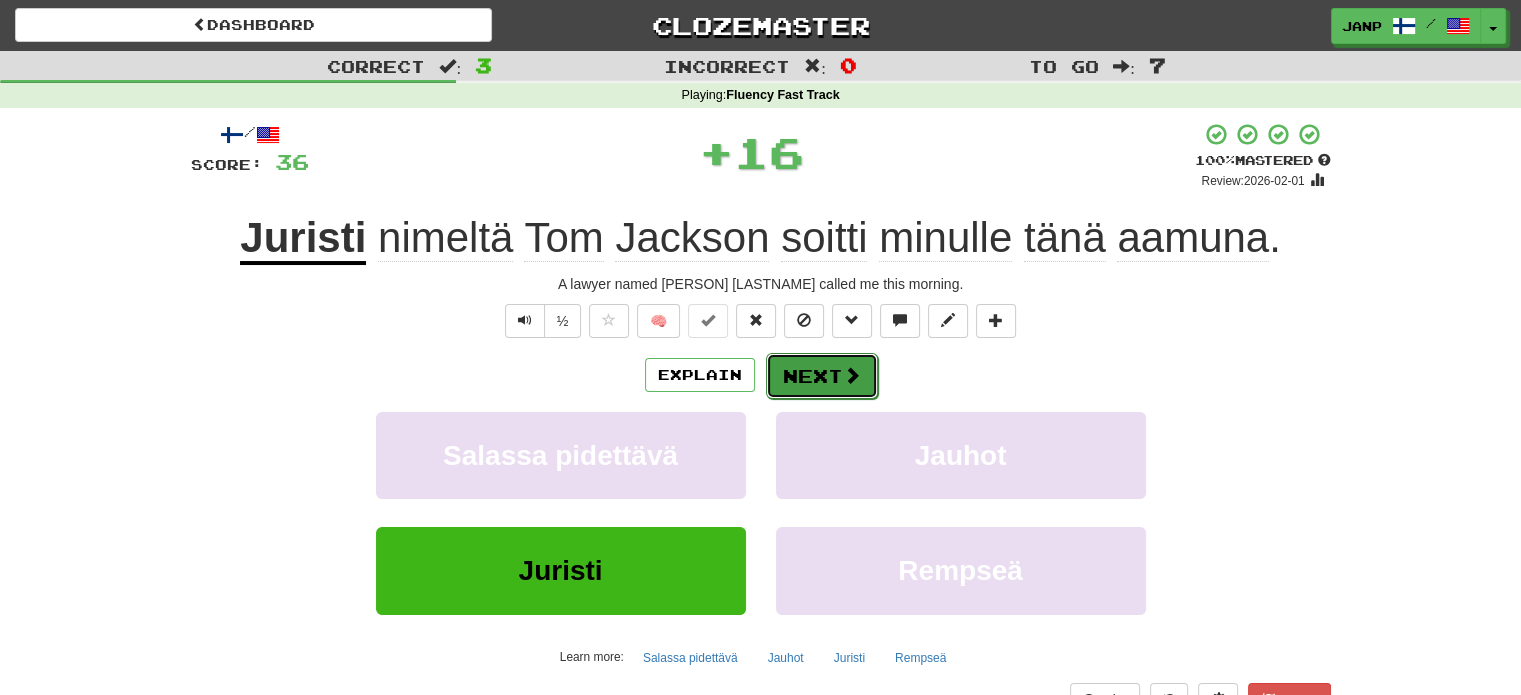 click on "Next" at bounding box center [822, 376] 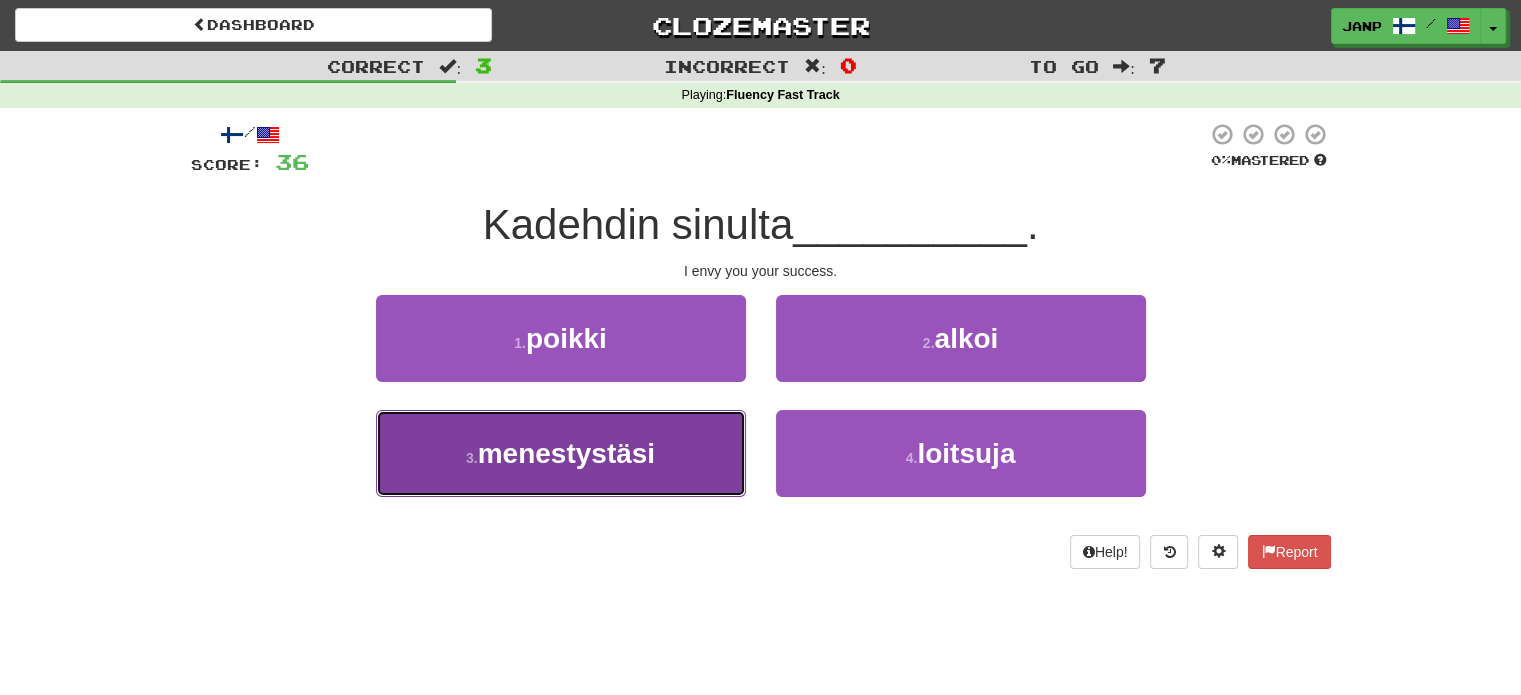 click on "3 .  menestystäsi" at bounding box center (561, 453) 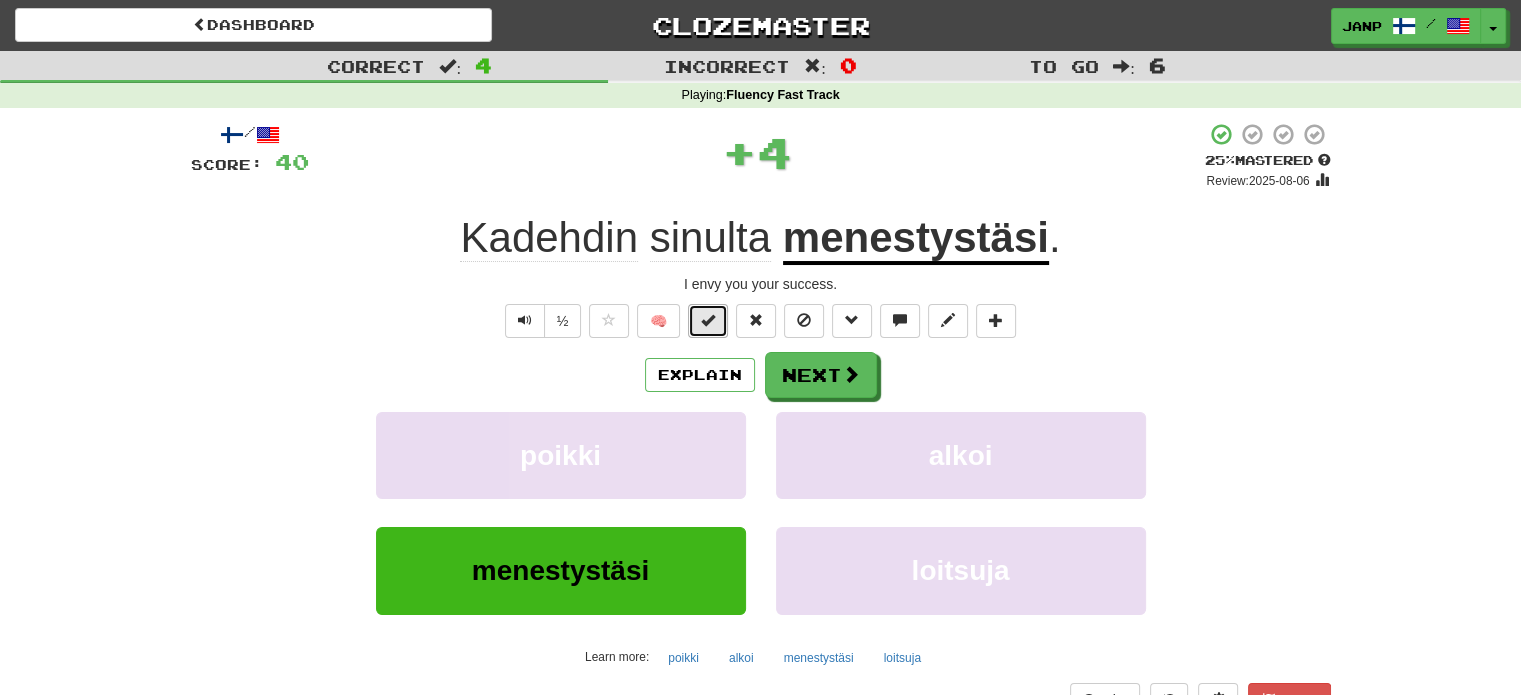 click at bounding box center (708, 320) 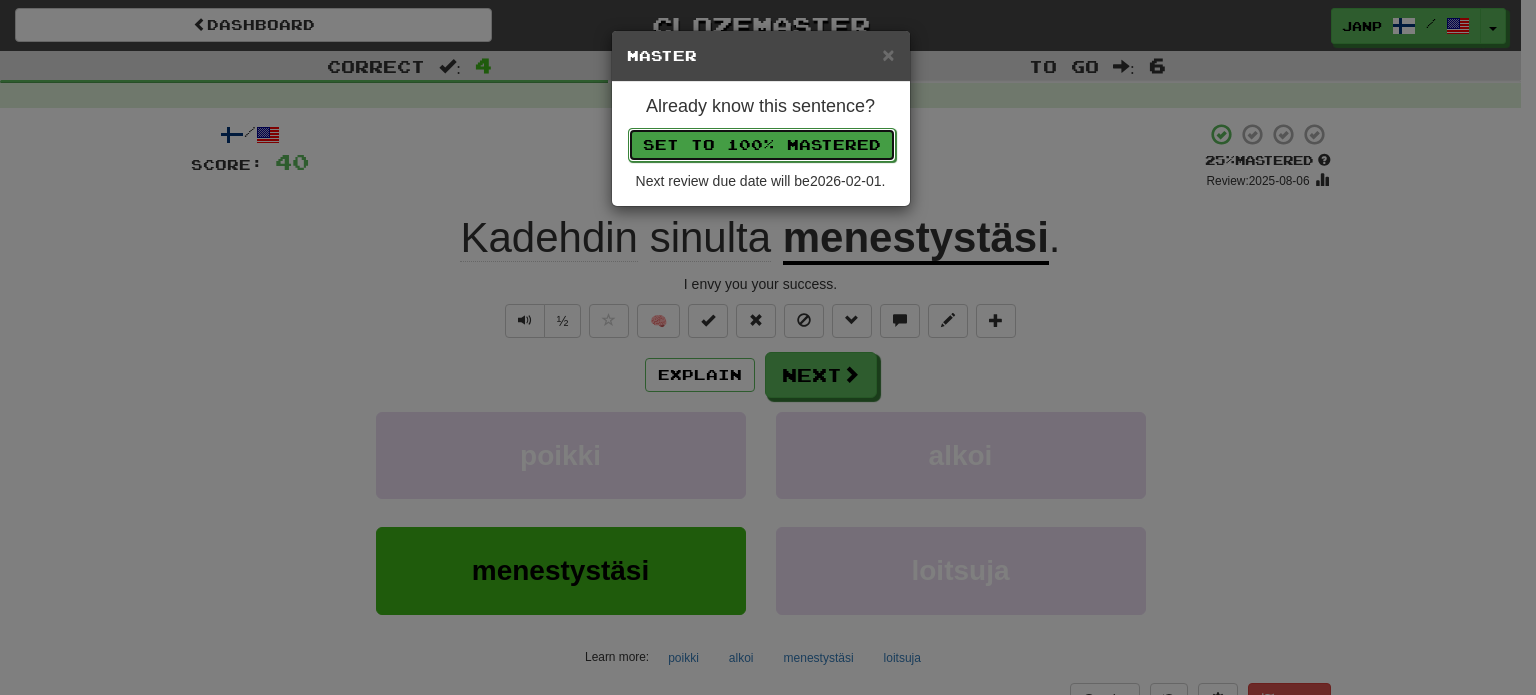 click on "Set to 100% Mastered" at bounding box center (762, 145) 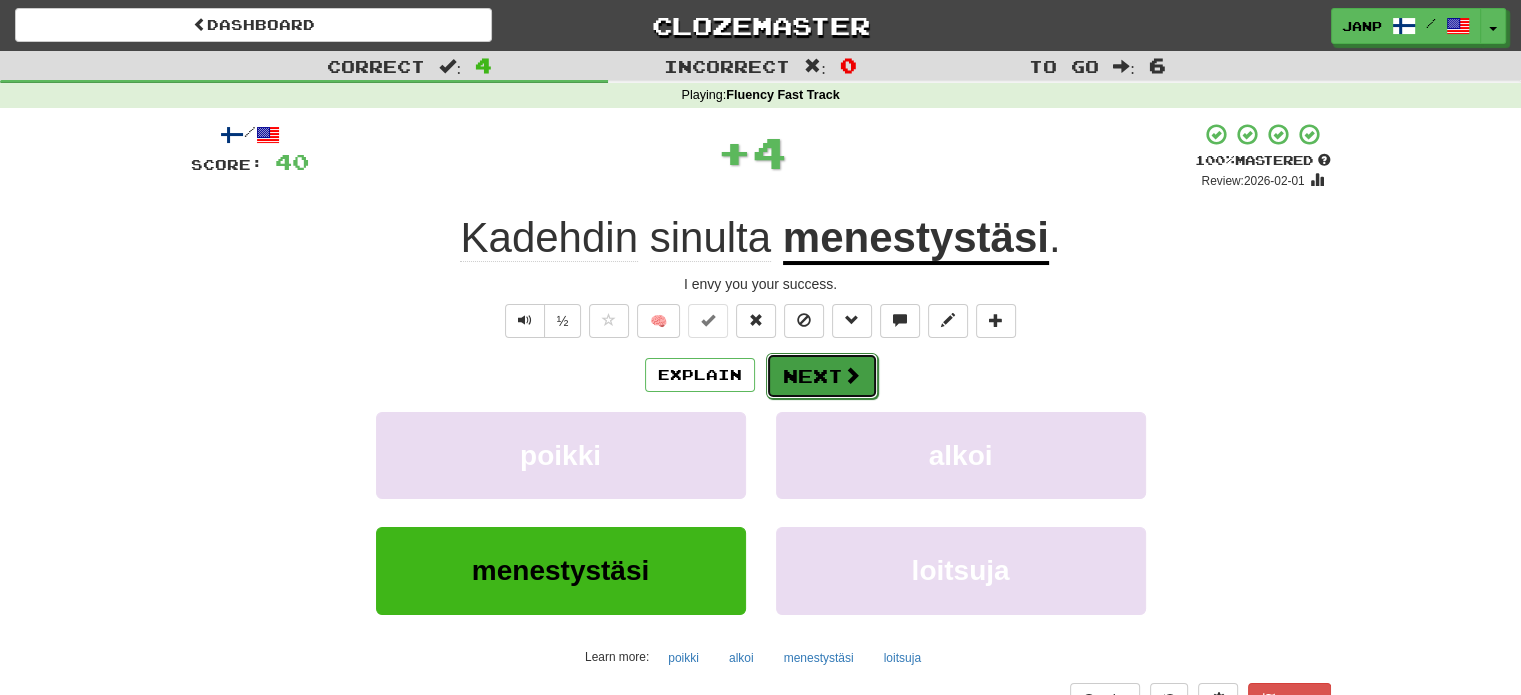 click on "Next" at bounding box center (822, 376) 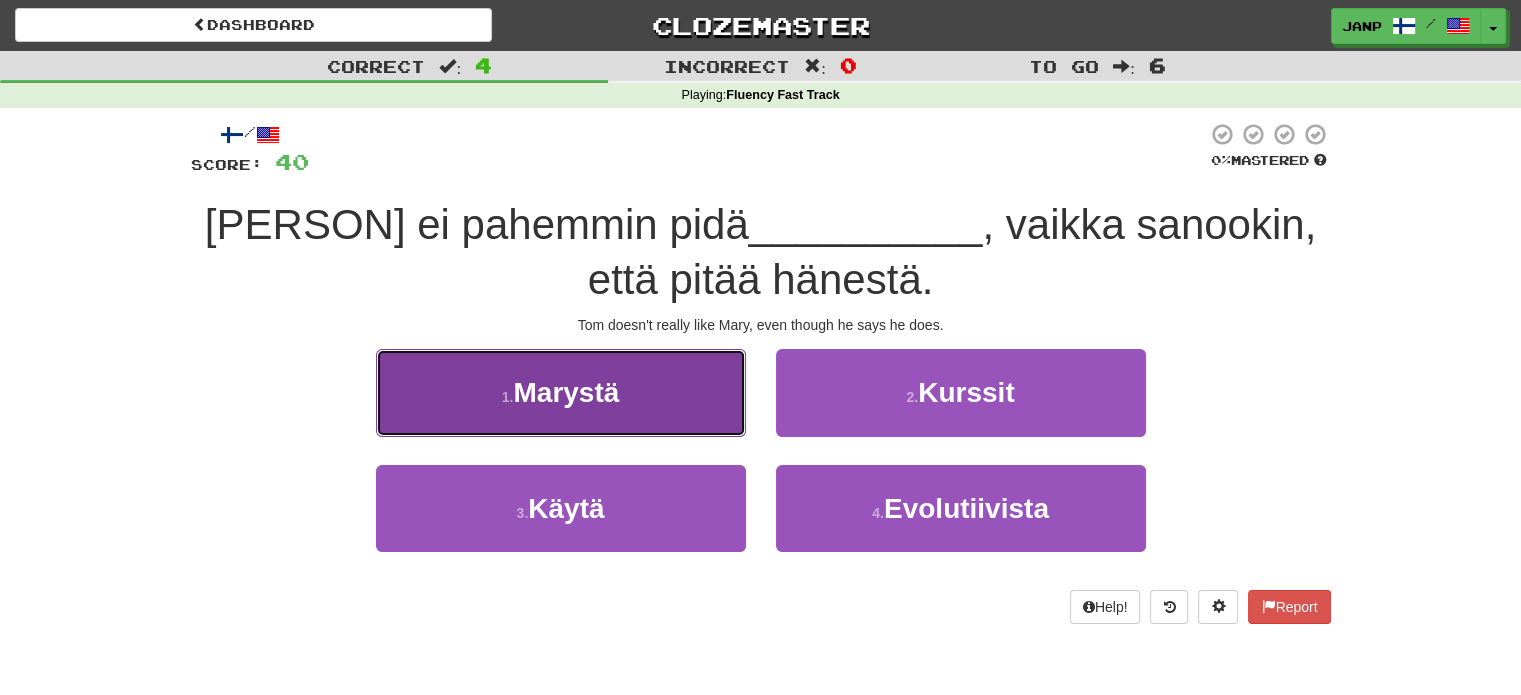 click on "1 .  Marystä" at bounding box center [561, 392] 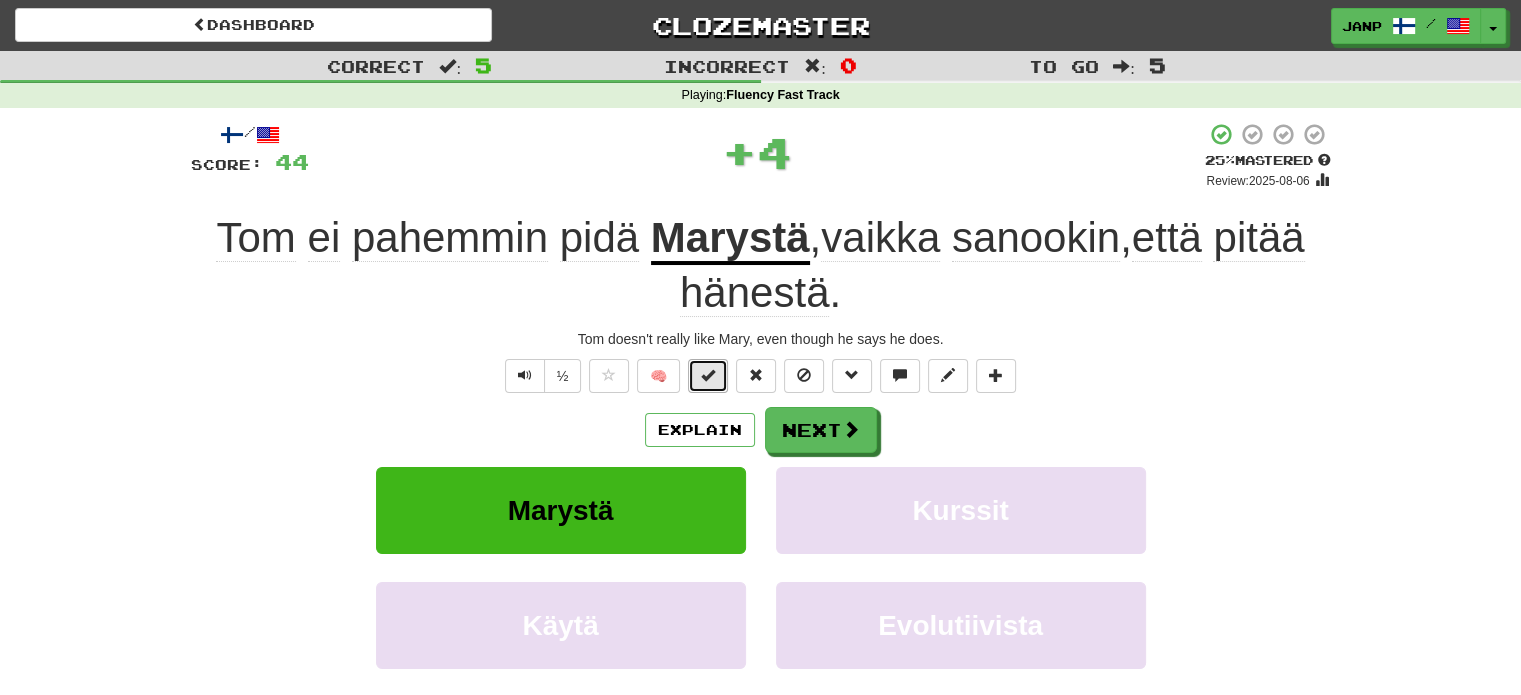 click at bounding box center (708, 375) 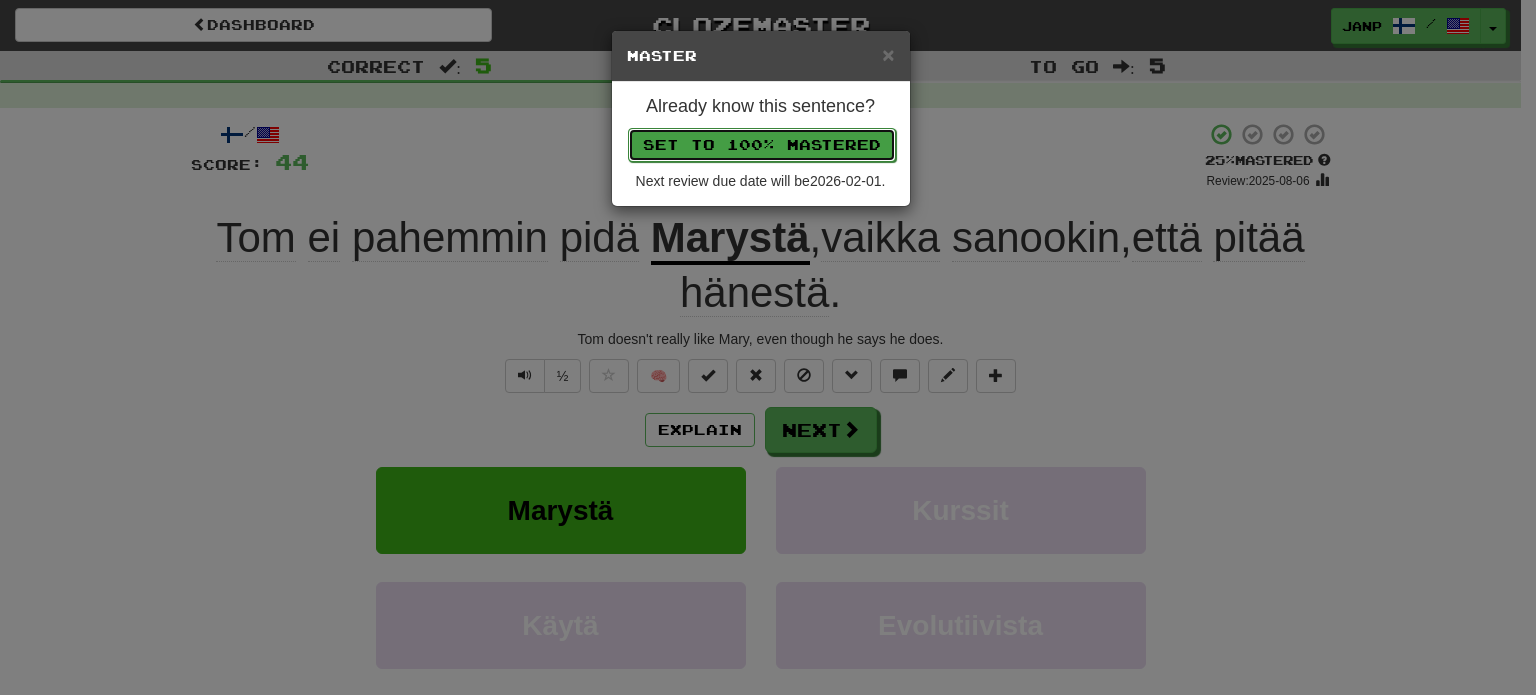 click on "Set to 100% Mastered" at bounding box center (762, 145) 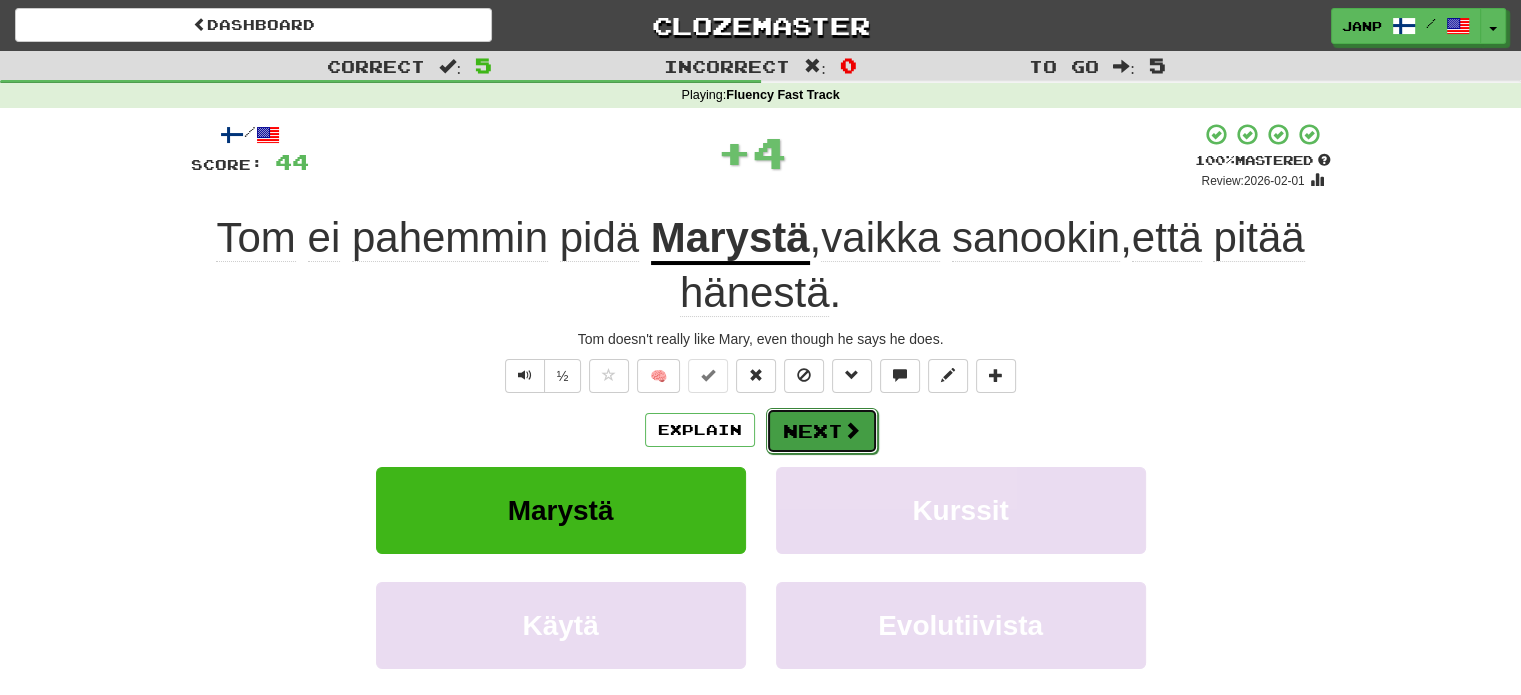 click on "Next" at bounding box center [822, 431] 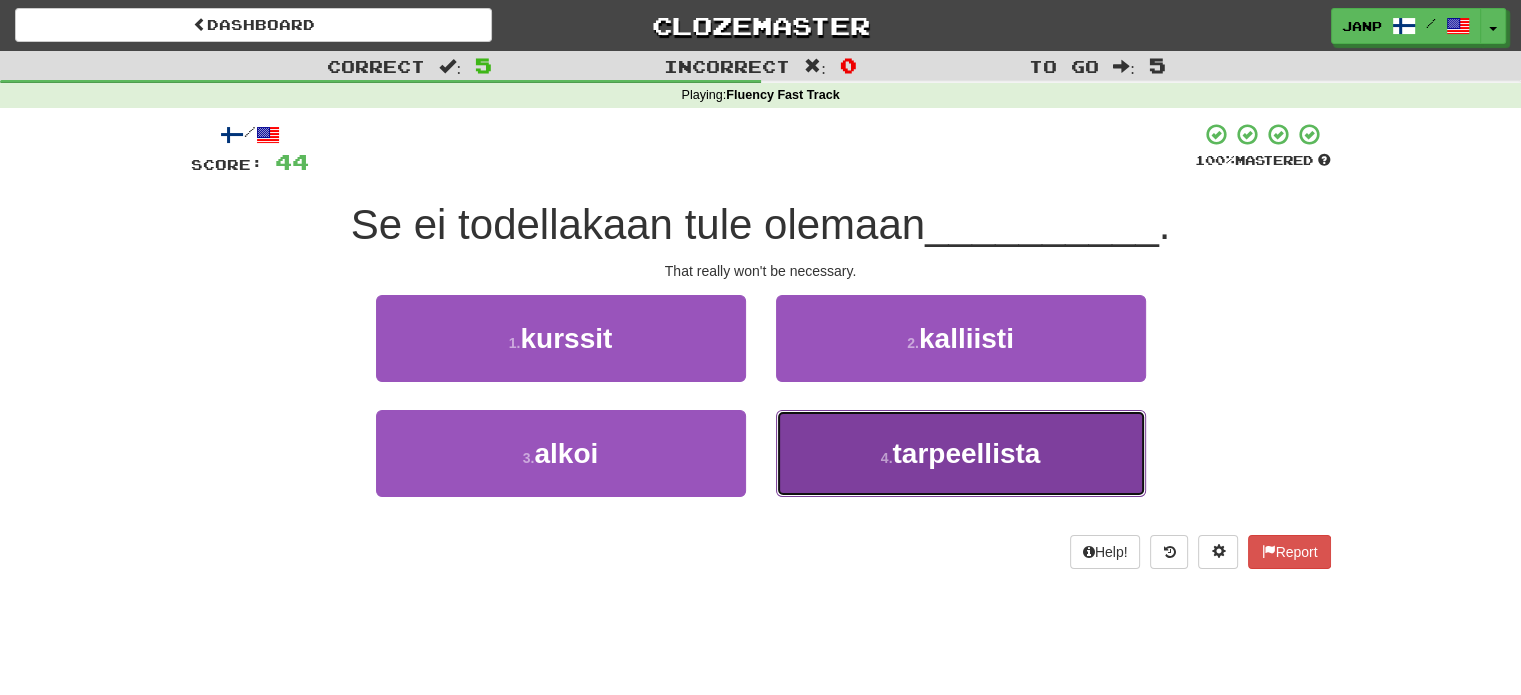 click on "4 .  tarpeellista" at bounding box center (961, 453) 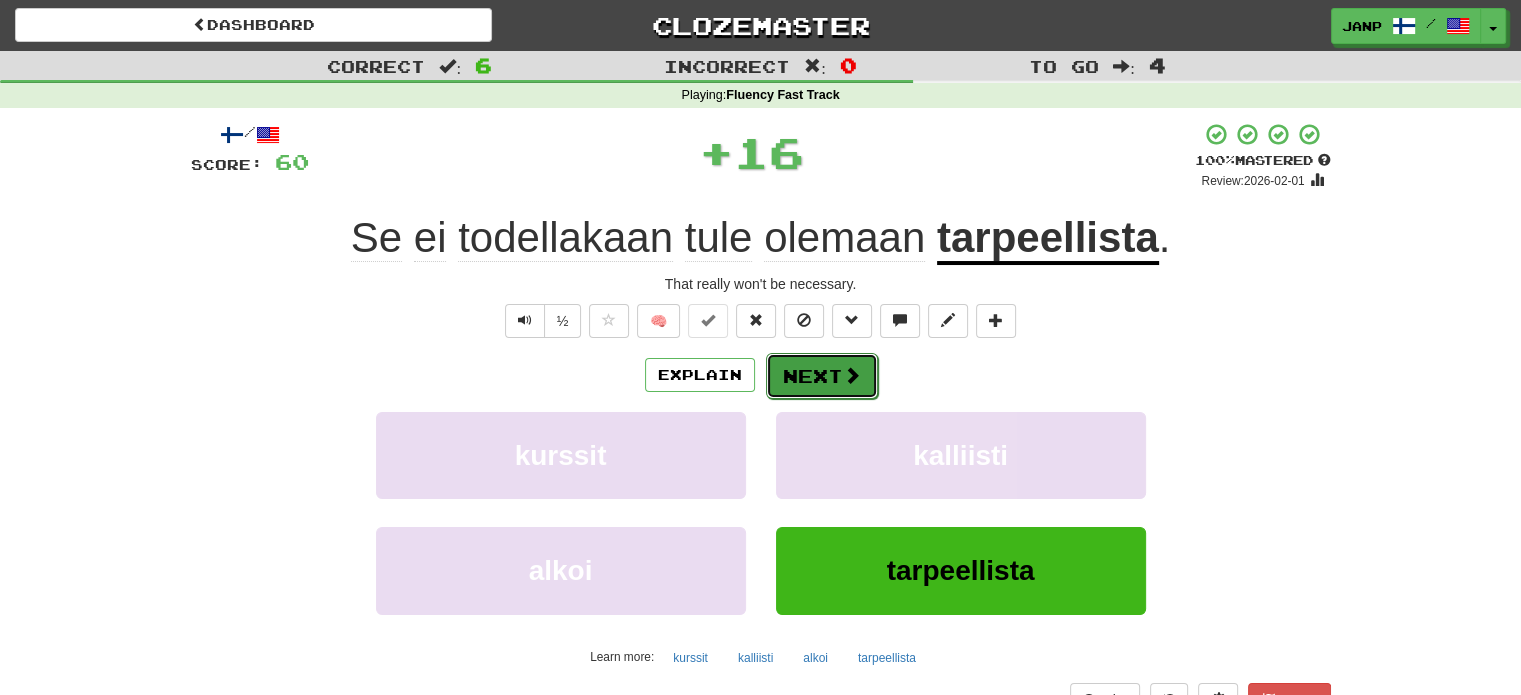 click on "Next" at bounding box center [822, 376] 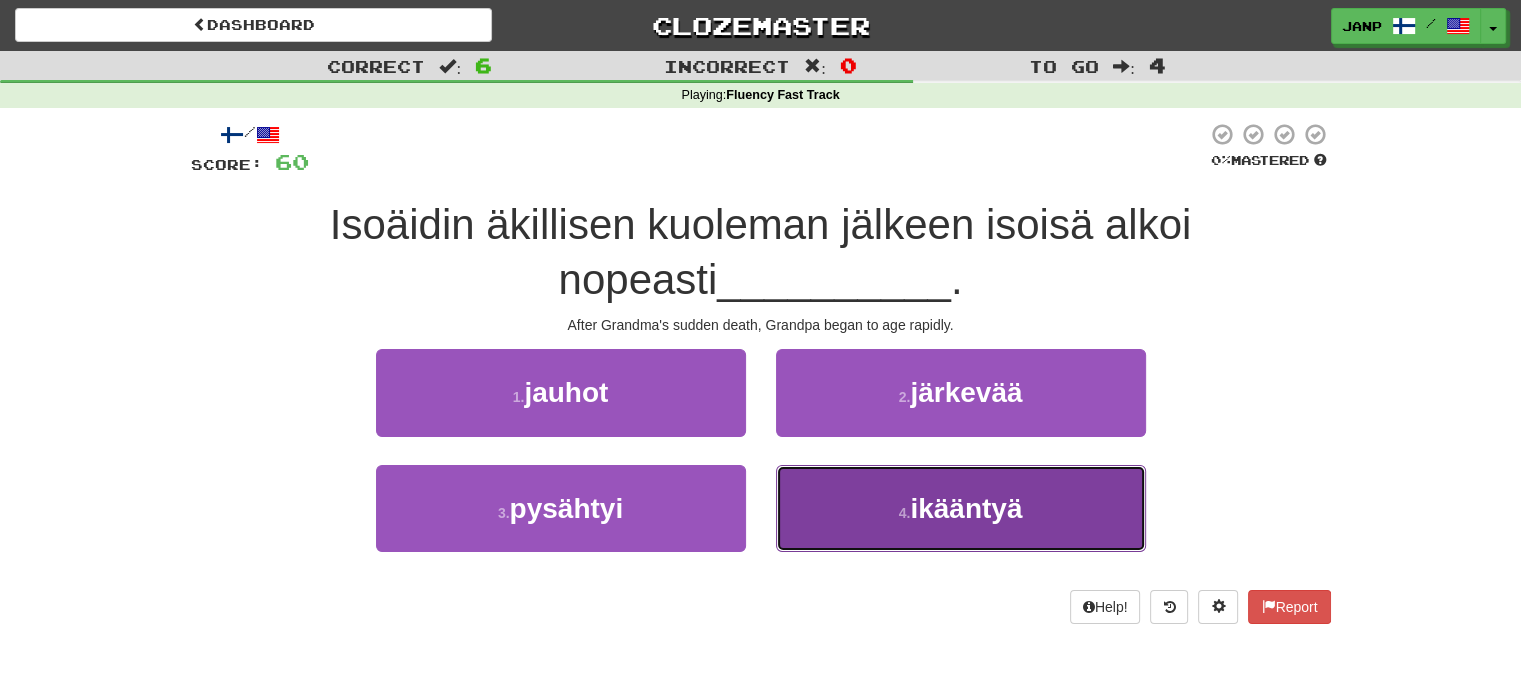 click on "4 .  ikääntyä" at bounding box center (961, 508) 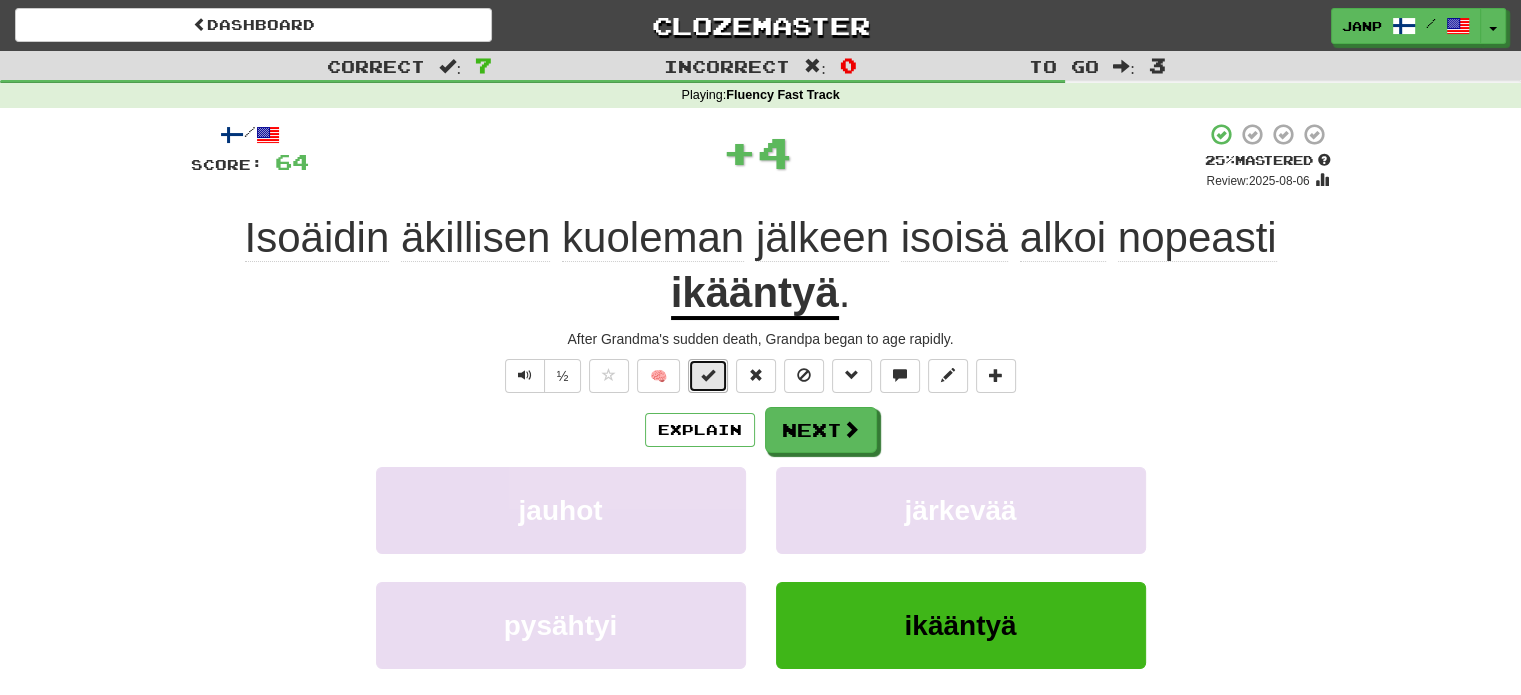 click at bounding box center (708, 376) 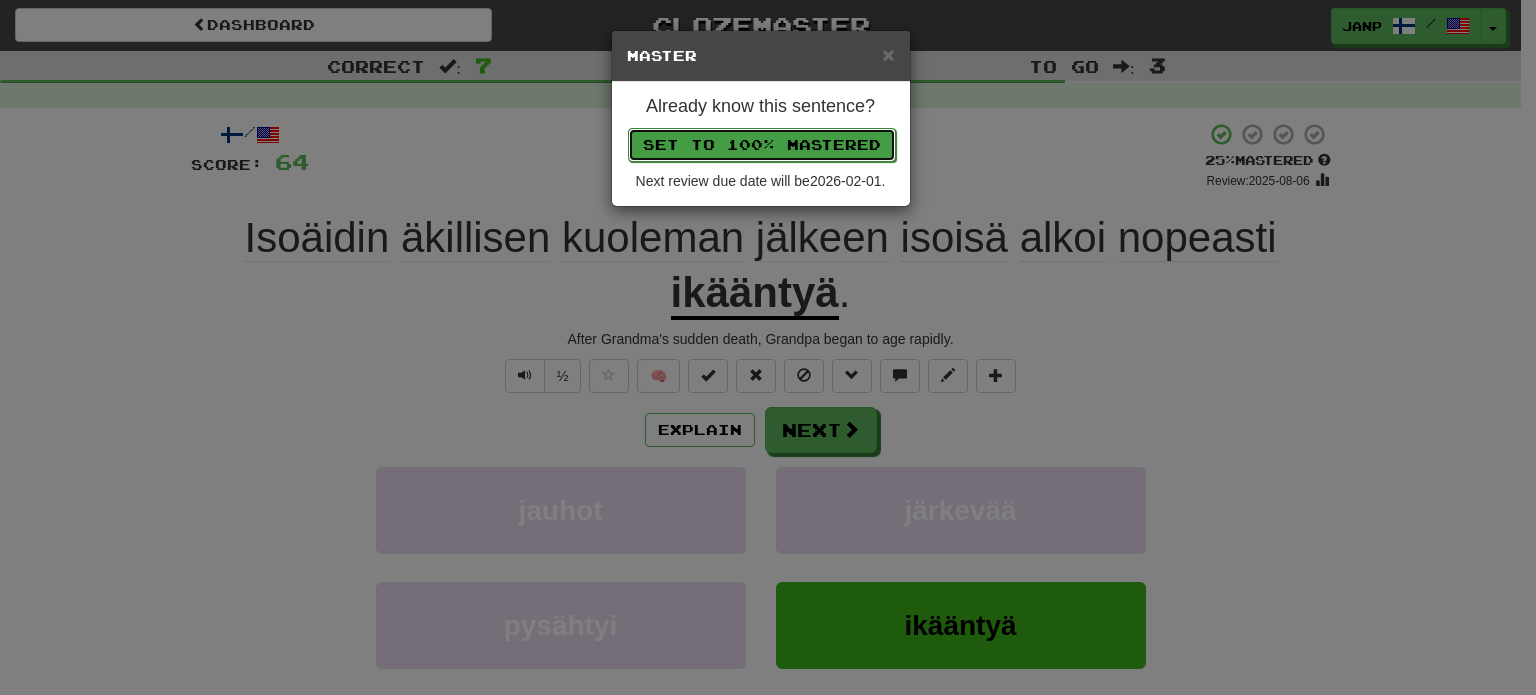 click on "Set to 100% Mastered" at bounding box center (762, 145) 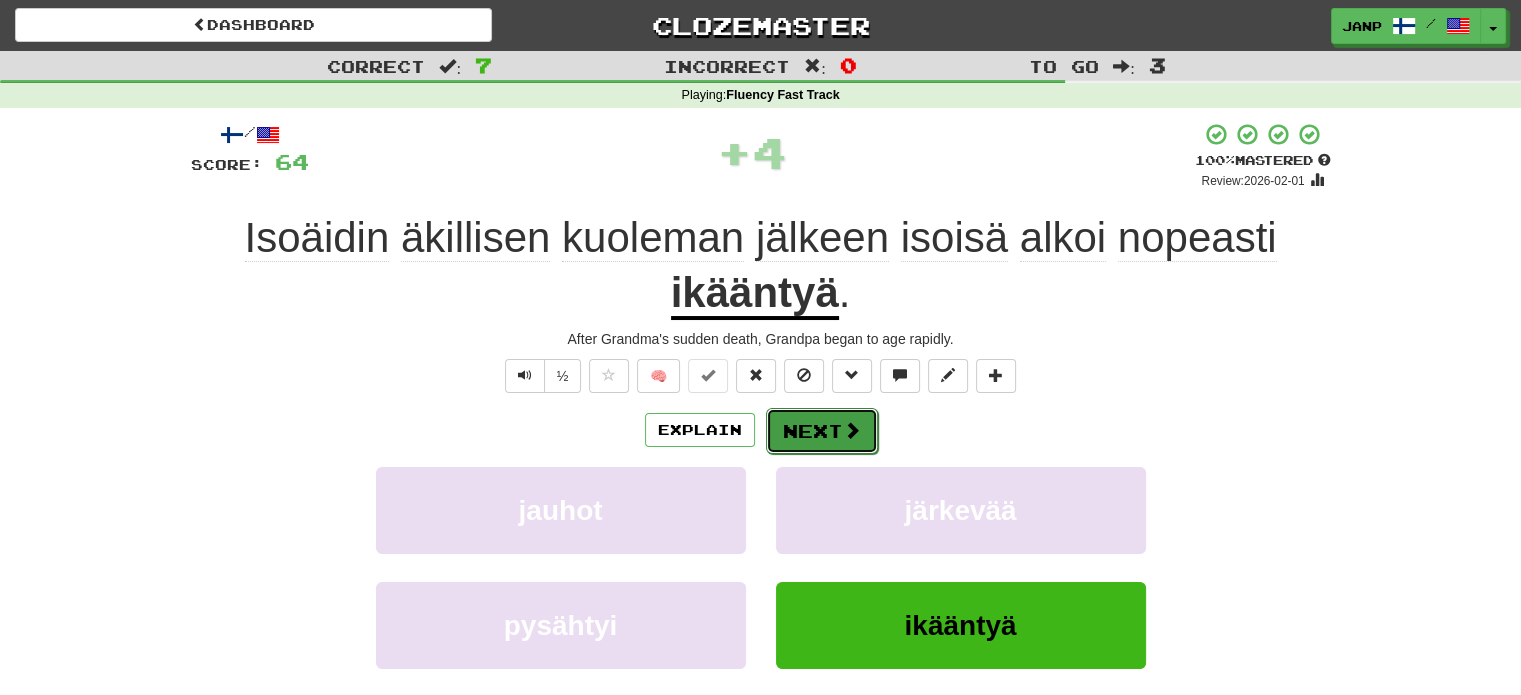 click on "Next" at bounding box center (822, 431) 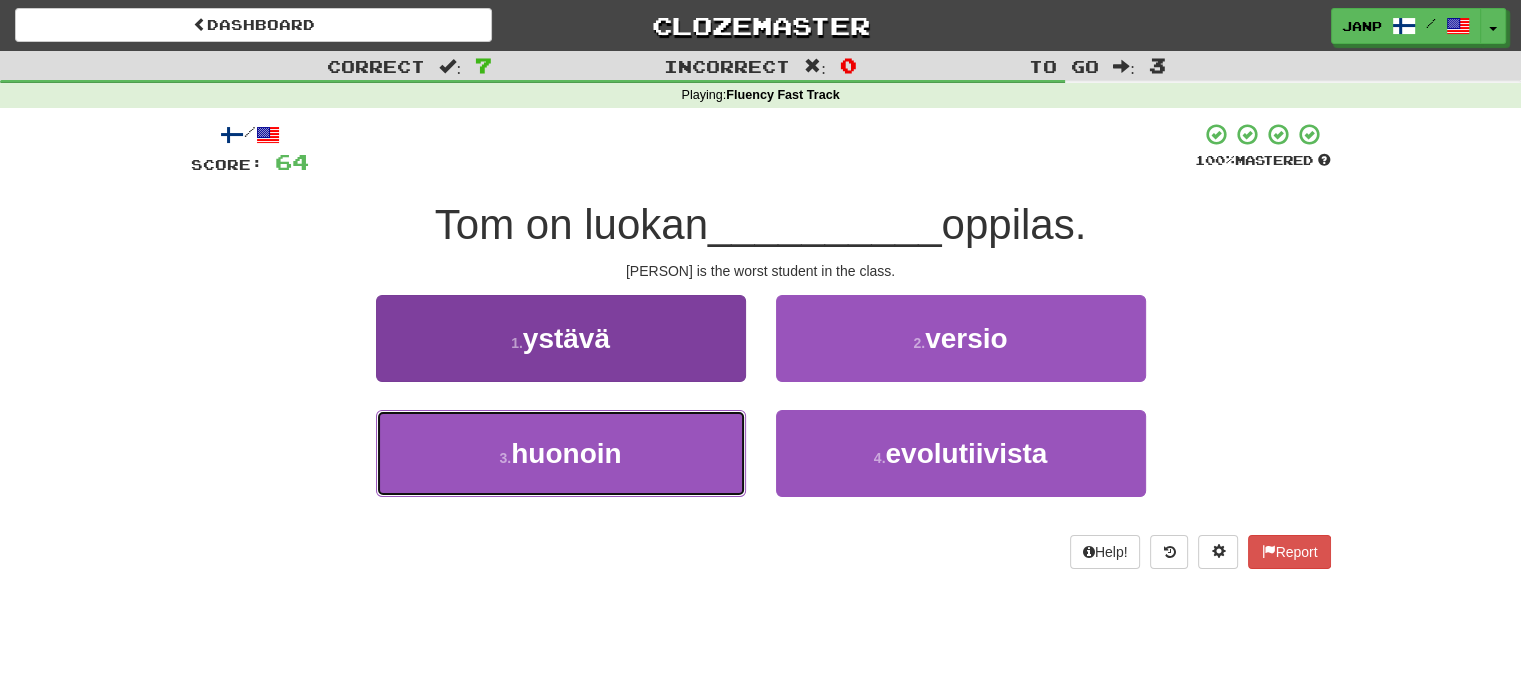 click on "3 .  huonoin" at bounding box center [561, 453] 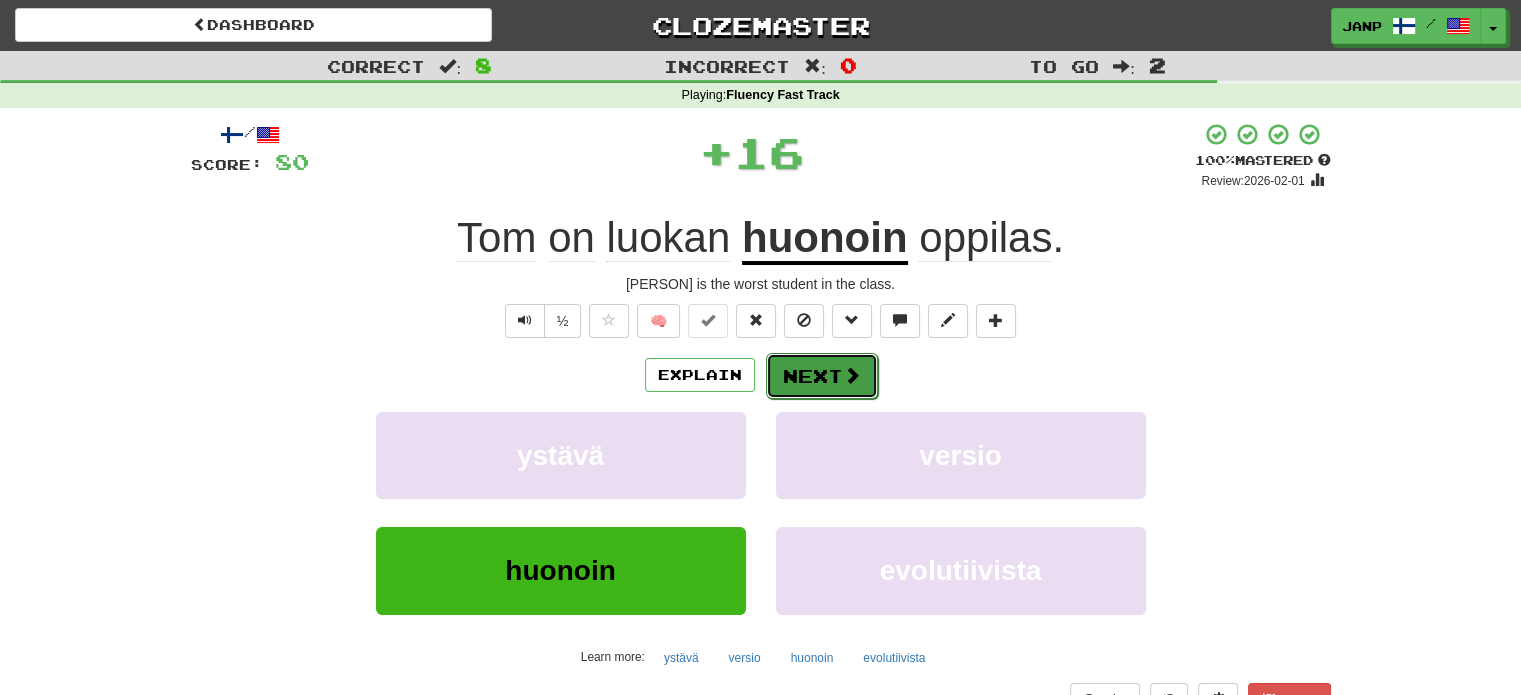 click on "Next" at bounding box center (822, 376) 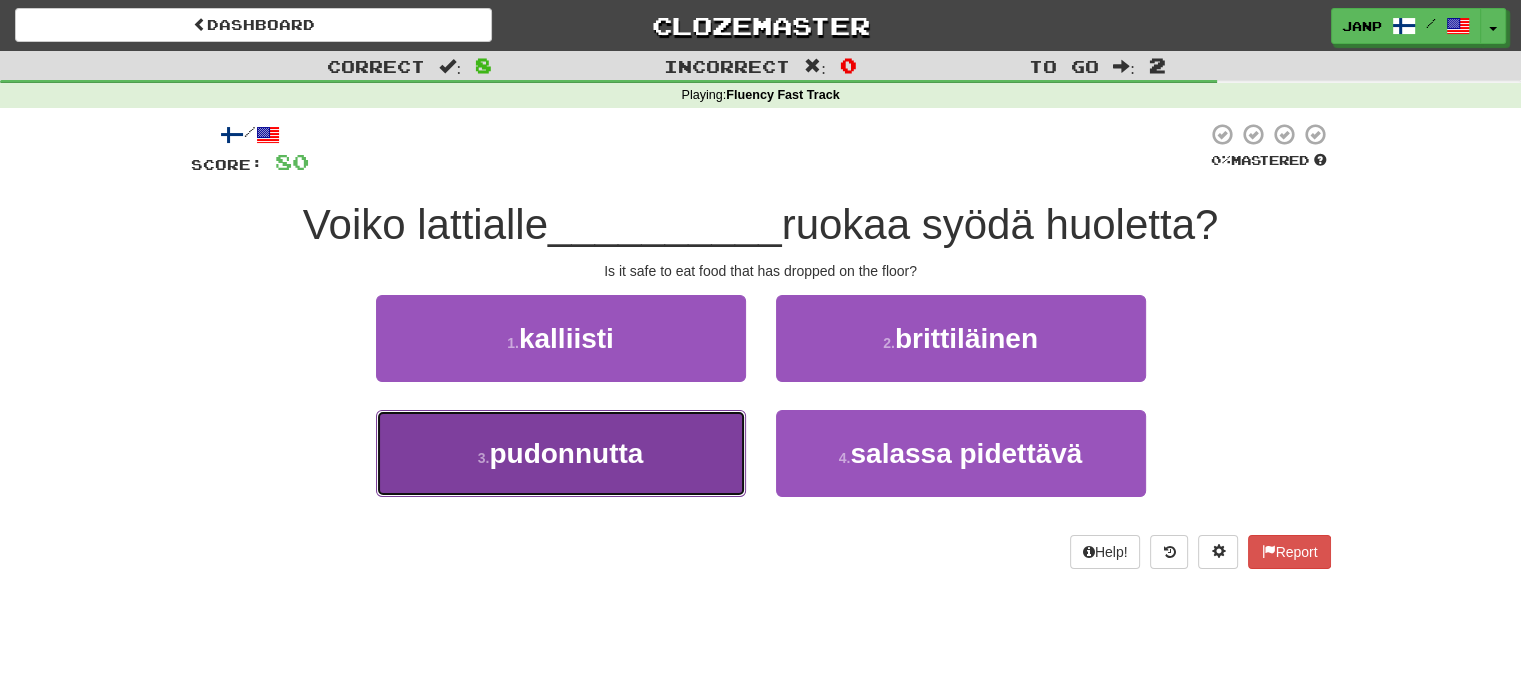 click on "3 .  pudonnutta" at bounding box center (561, 453) 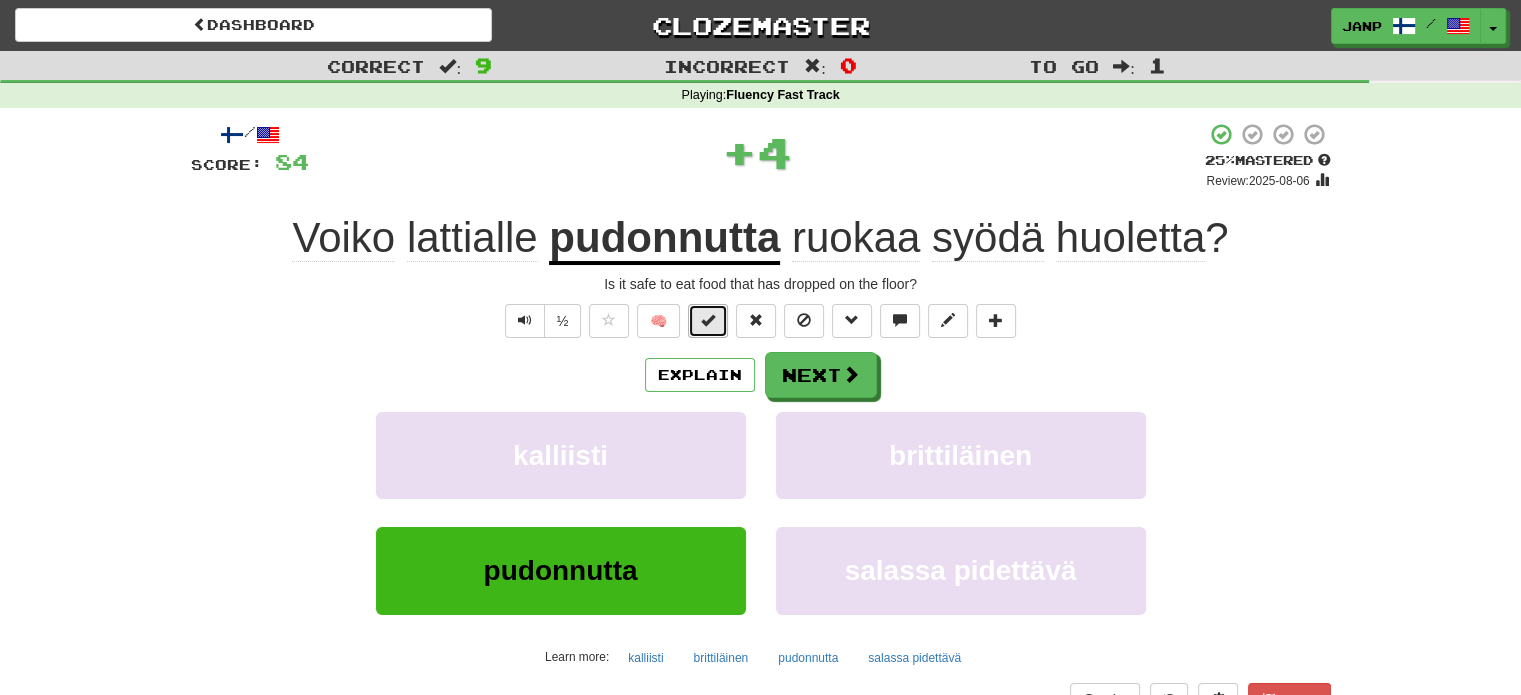 click at bounding box center [708, 320] 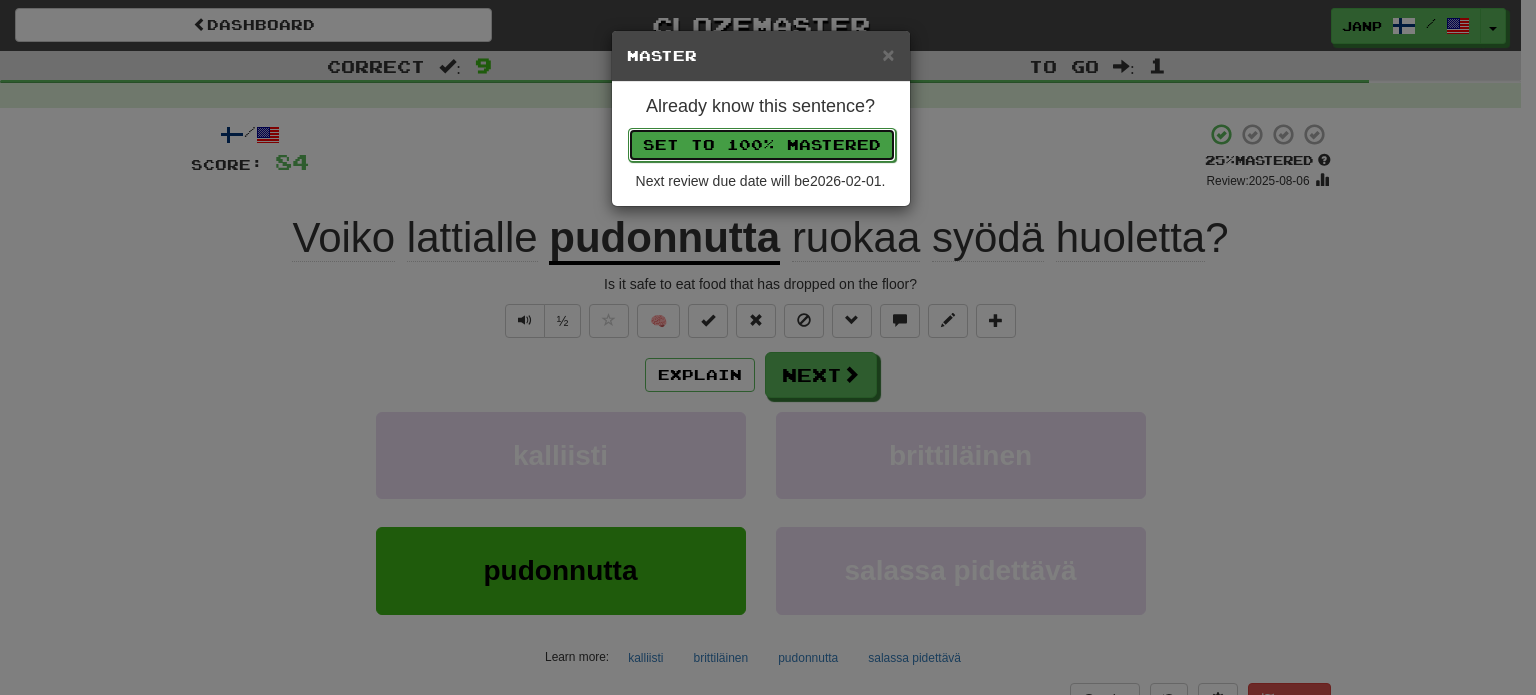 click on "Set to 100% Mastered" at bounding box center [762, 145] 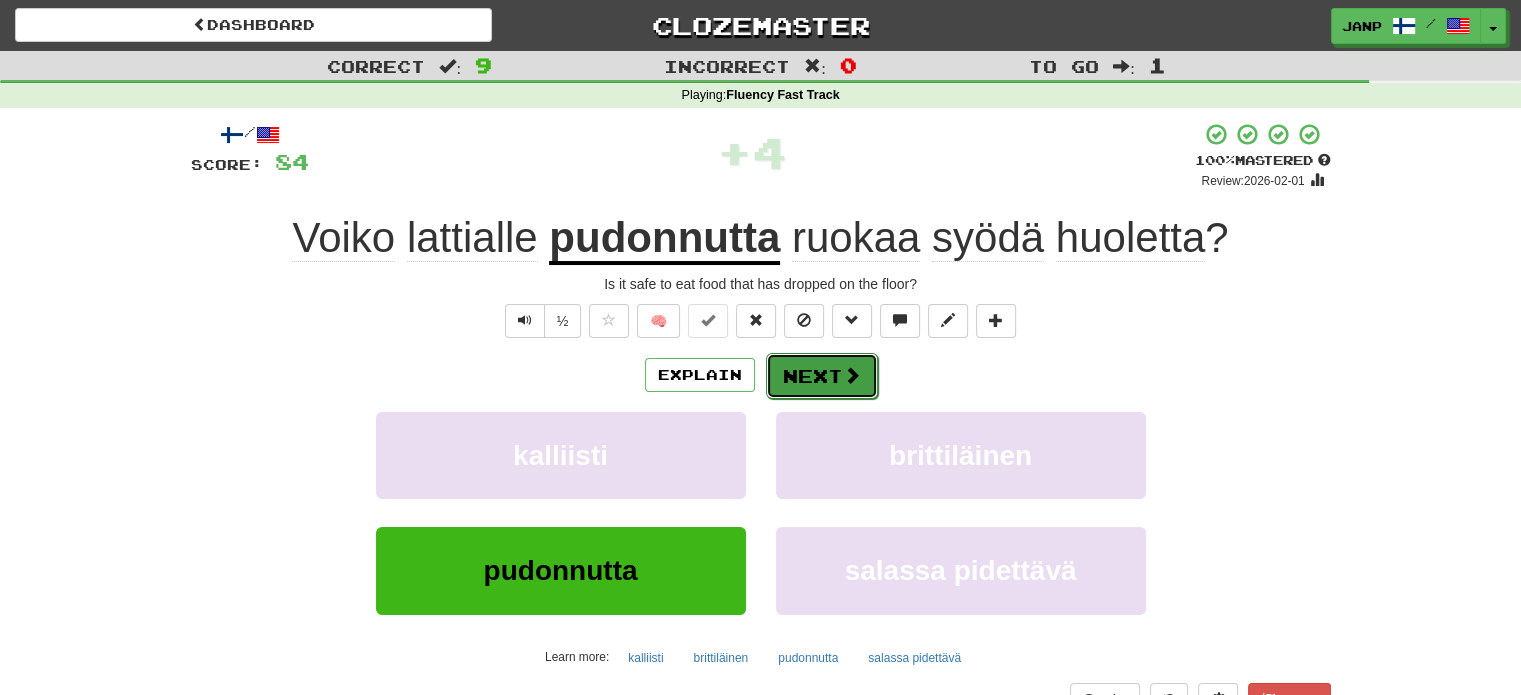 click at bounding box center [852, 375] 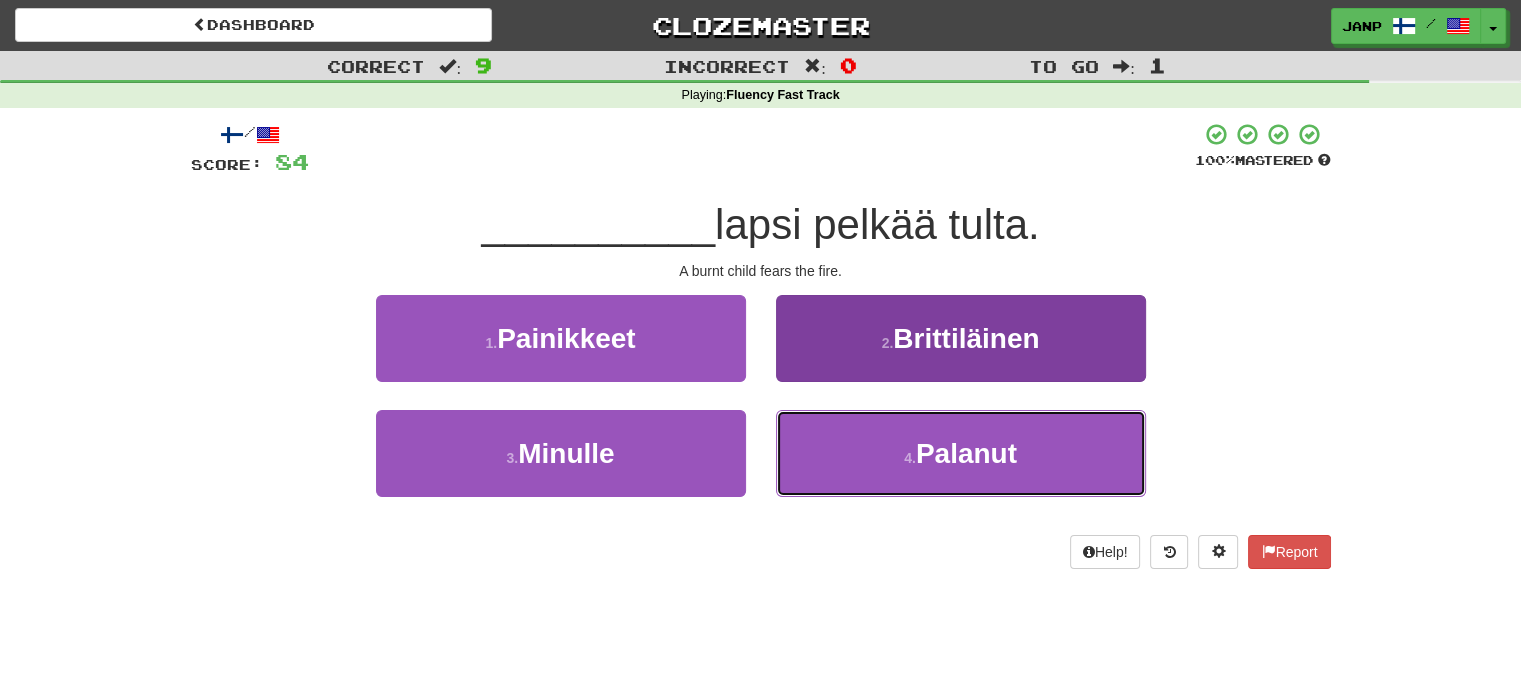 click on "4 .  Palanut" at bounding box center [961, 453] 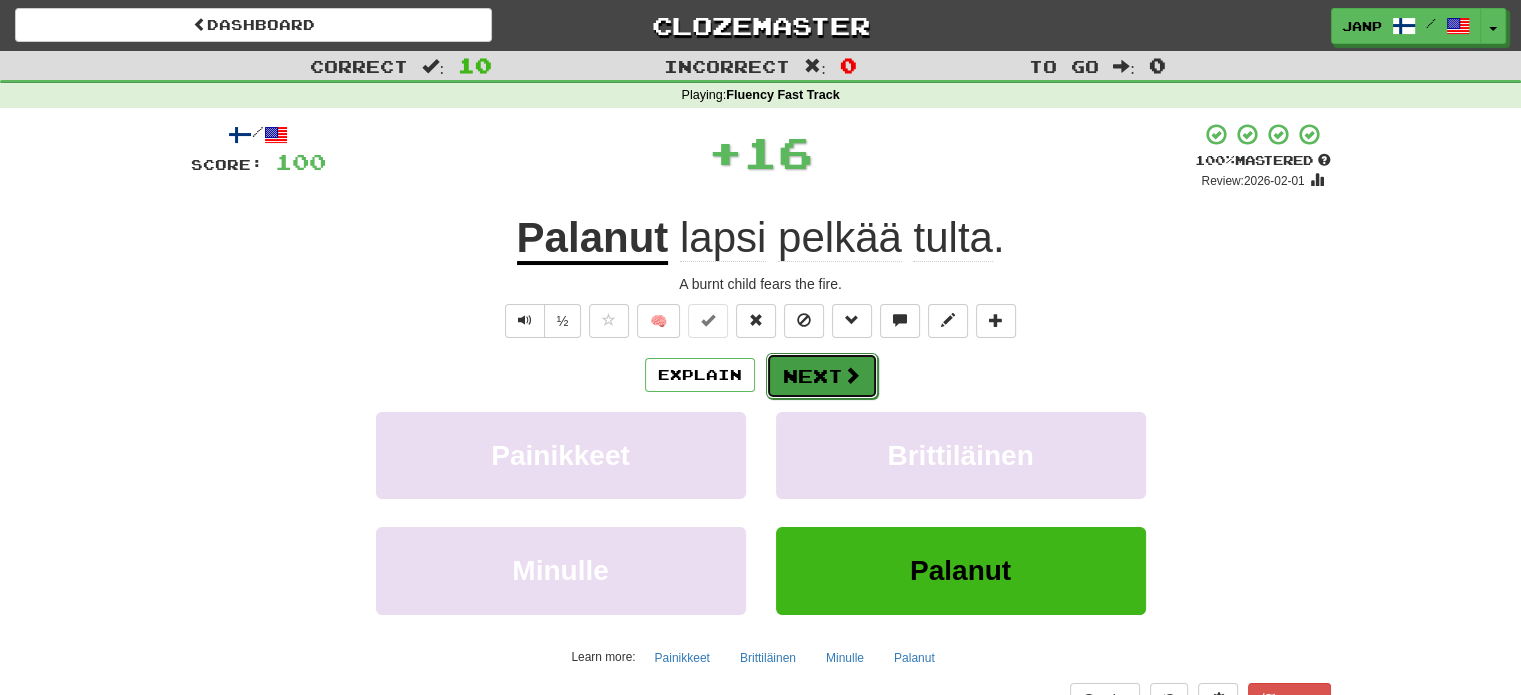 click on "Next" at bounding box center (822, 376) 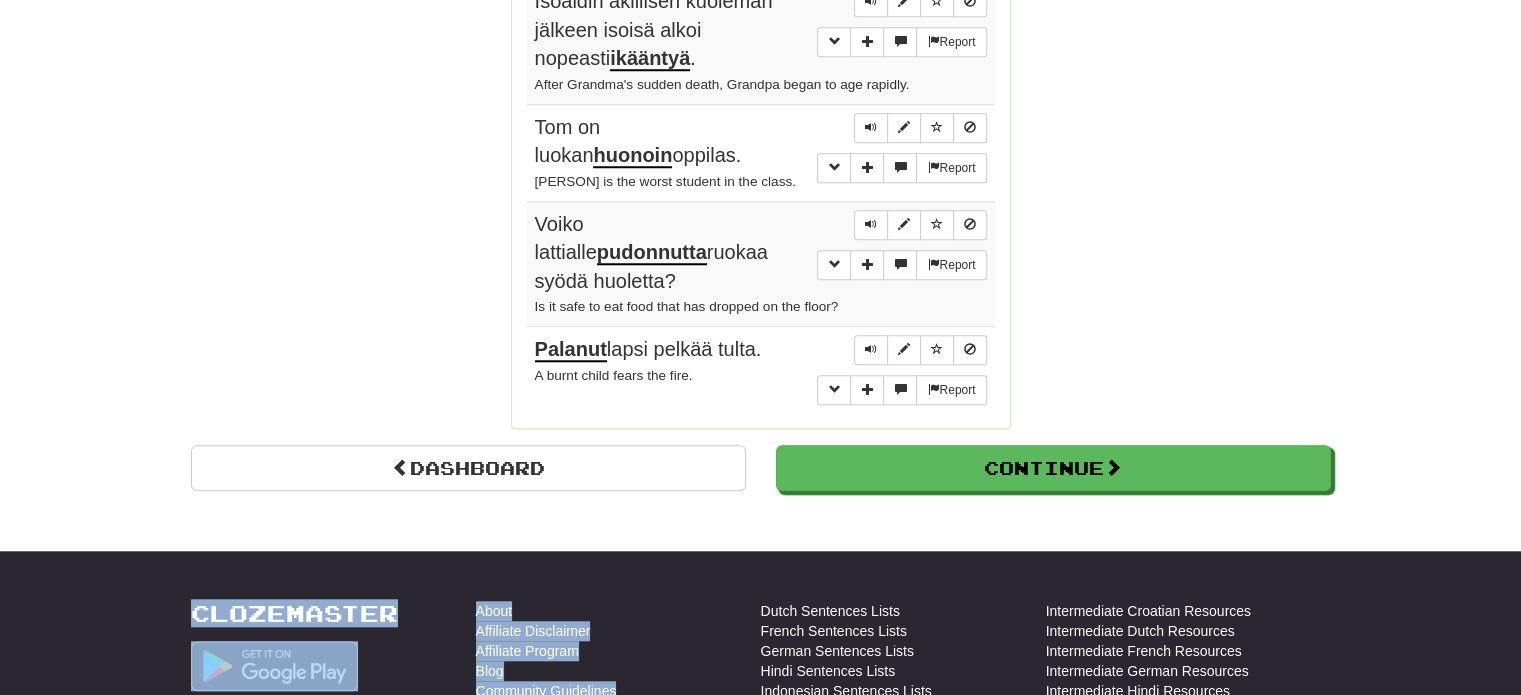 scroll, scrollTop: 1803, scrollLeft: 0, axis: vertical 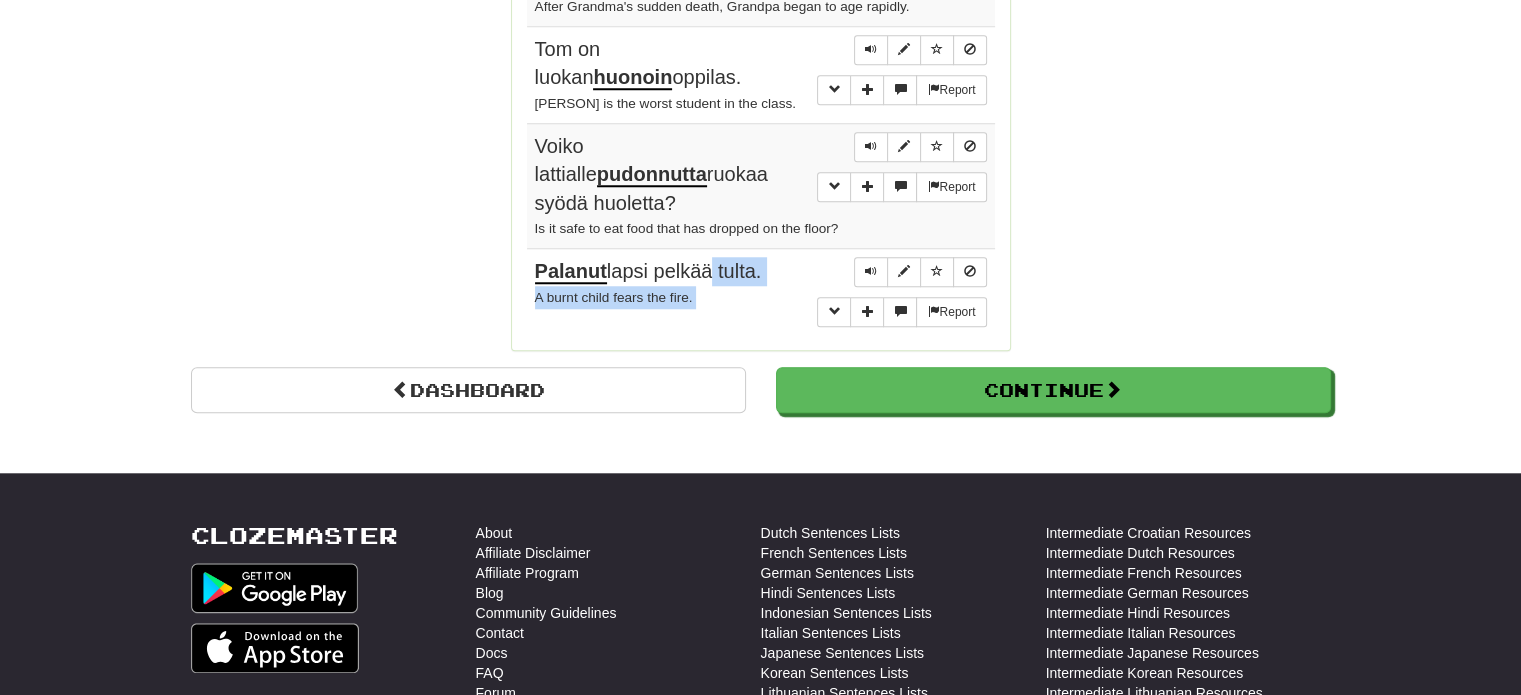 drag, startPoint x: 524, startPoint y: 277, endPoint x: 454, endPoint y: 238, distance: 80.13114 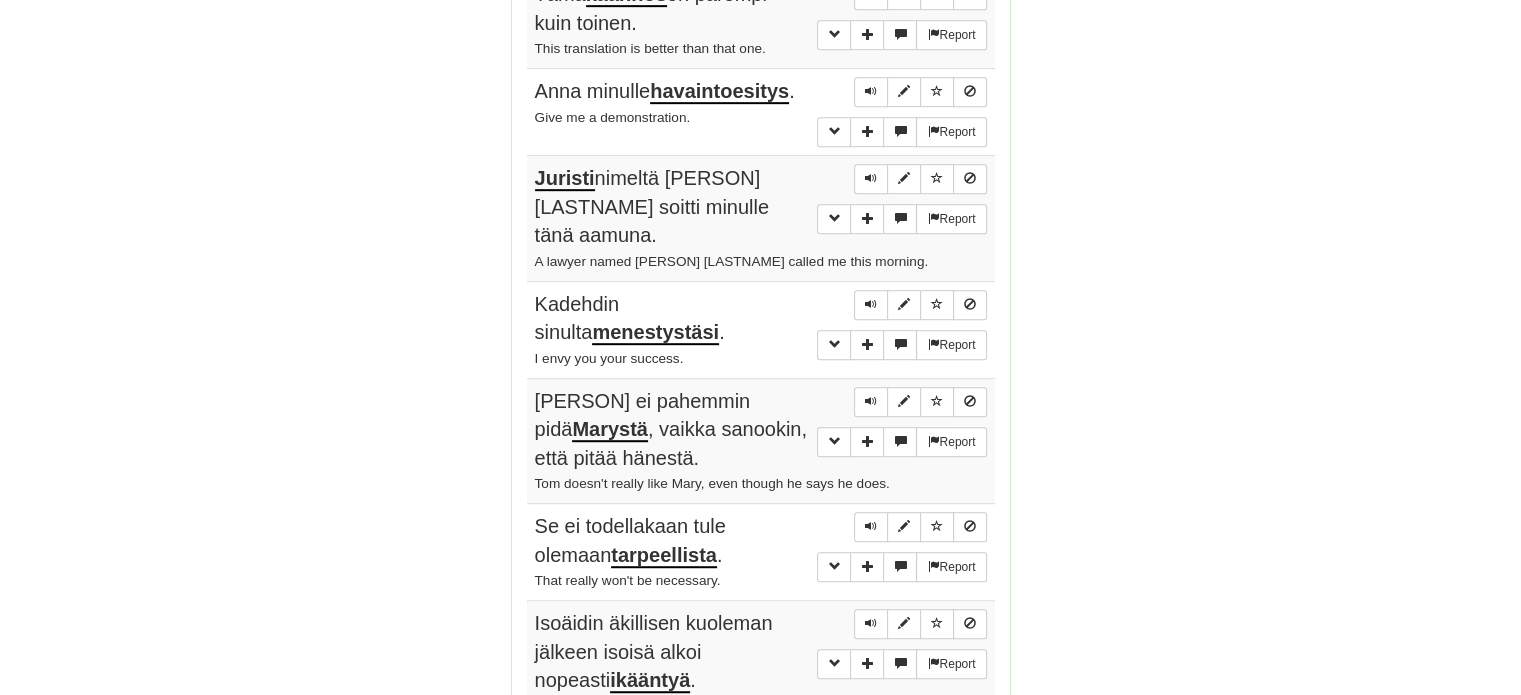 click on "Correct   :   10 Incorrect   :   0 To go   :   0 Playing :  Fluency Fast Track Round Complete!  Dashboard Continue  Round Results Stats: Score:   + 100 Time:   0 : 36 New:   5 Review:   5 Correct:   10 Incorrect:   0 Progress: Fluency Fast Track Playing:  16.087  /  19.796 + 5 81.239% 81.264% Mastered:  16.087  /  19.796 + 5 81.239% 81.264% Ready for Review:  30  /  Level:  114 1.631  points to level  115  - keep going! Ranked:  23 rd  this week ( 56  points to  22 nd ) Sentences:  Report Tämä  käännös  on parempi kuin toinen. This translation is better than that one.  Report Anna minulle  havaintoesitys . Give me a demonstration.  Report Juristi  nimeltä Tom Jackson soitti minulle tänä aamuna. A lawyer named Tom Jackson called me this morning.  Report Kadehdin sinulta  menestystäsi . I envy you your success.  Report Tom ei pahemmin pidä  Marystä , vaikka sanookin, että pitää hänestä. Tom doesn't really like Mary, even though he says he does.  Report Se ei todellakaan tule olemaan  .  Report ." at bounding box center [760, 35] 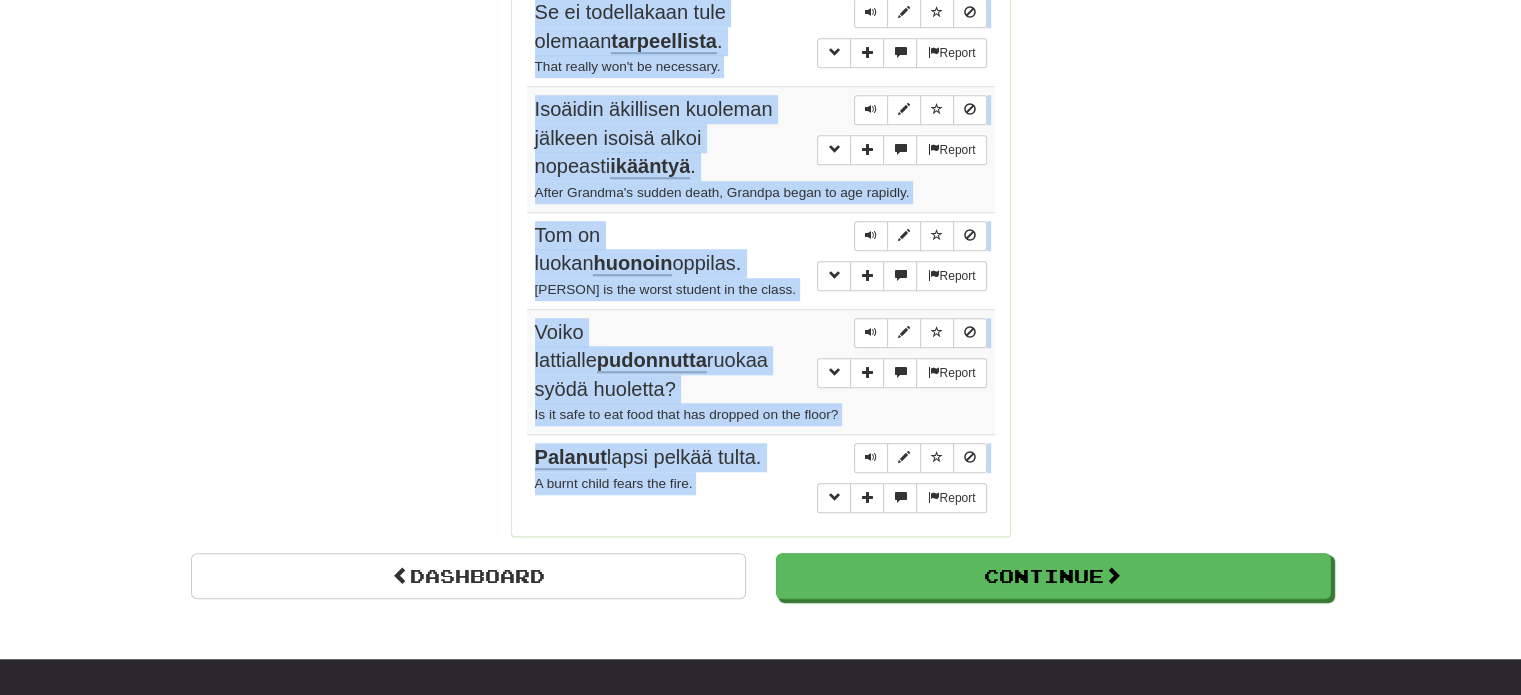 scroll, scrollTop: 1675, scrollLeft: 0, axis: vertical 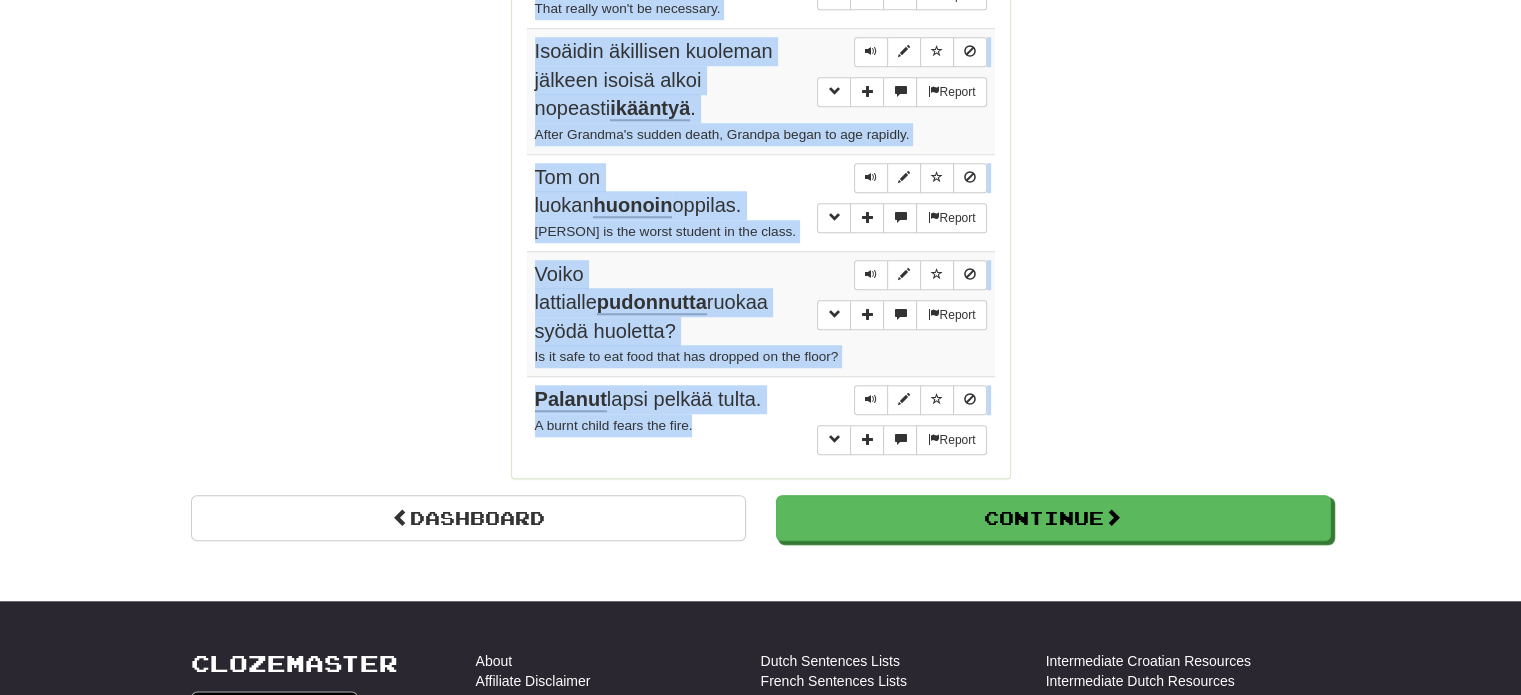 drag, startPoint x: 531, startPoint y: 286, endPoint x: 727, endPoint y: 410, distance: 231.93103 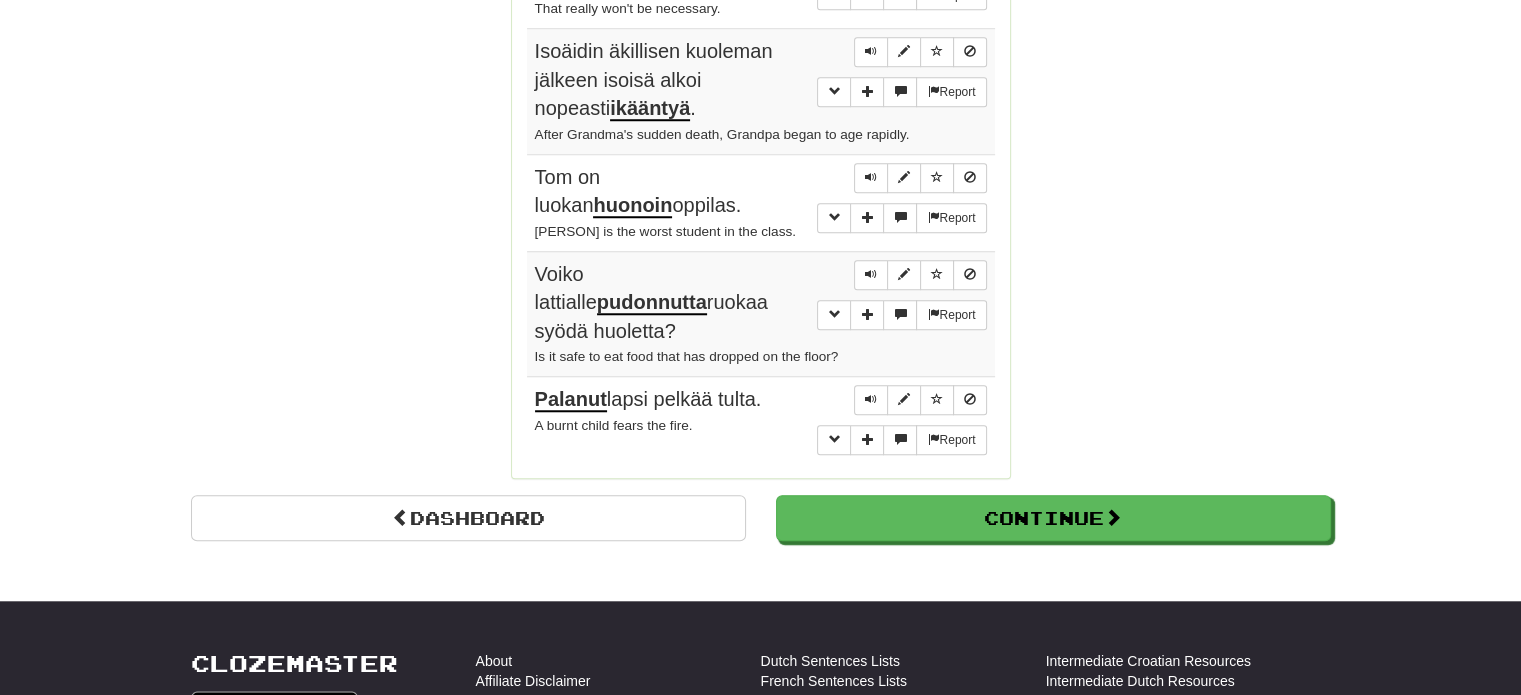 click on "Correct   :   10 Incorrect   :   0 To go   :   0 Playing :  Fluency Fast Track Round Complete!  Dashboard Continue  Round Results Stats: Score:   + 100 Time:   0 : 36 New:   5 Review:   5 Correct:   10 Incorrect:   0 Progress: Fluency Fast Track Playing:  16.087  /  19.796 + 5 81.239% 81.264% Mastered:  16.087  /  19.796 + 5 81.239% 81.264% Ready for Review:  30  /  Level:  114 1.631  points to level  115  - keep going! Ranked:  23 rd  this week ( 56  points to  22 nd ) Sentences:  Report Tämä  käännös  on parempi kuin toinen. This translation is better than that one.  Report Anna minulle  havaintoesitys . Give me a demonstration.  Report Juristi  nimeltä Tom Jackson soitti minulle tänä aamuna. A lawyer named Tom Jackson called me this morning.  Report Kadehdin sinulta  menestystäsi . I envy you your success.  Report Tom ei pahemmin pidä  Marystä , vaikka sanookin, että pitää hänestä. Tom doesn't really like Mary, even though he says he does.  Report Se ei todellakaan tule olemaan  .  Report ." at bounding box center [760, -537] 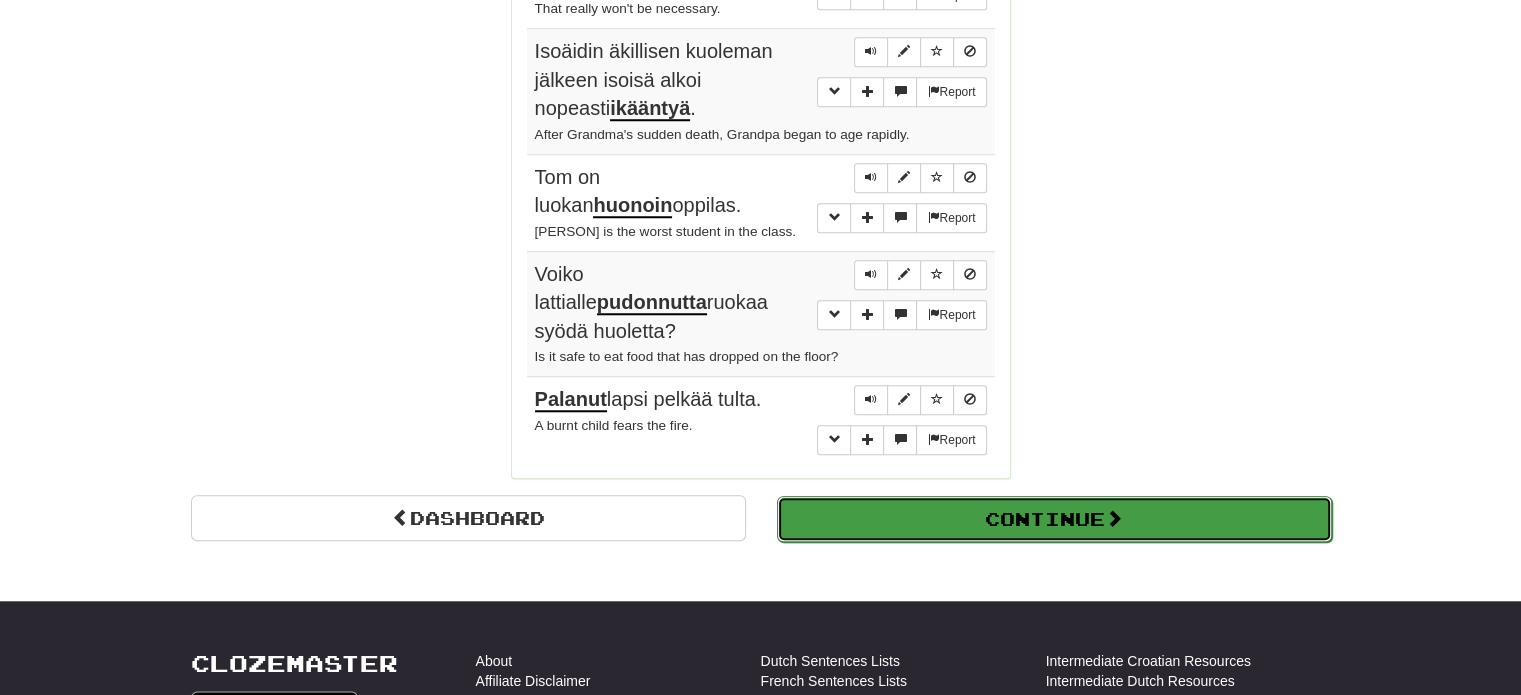 click on "Continue" at bounding box center (1054, 519) 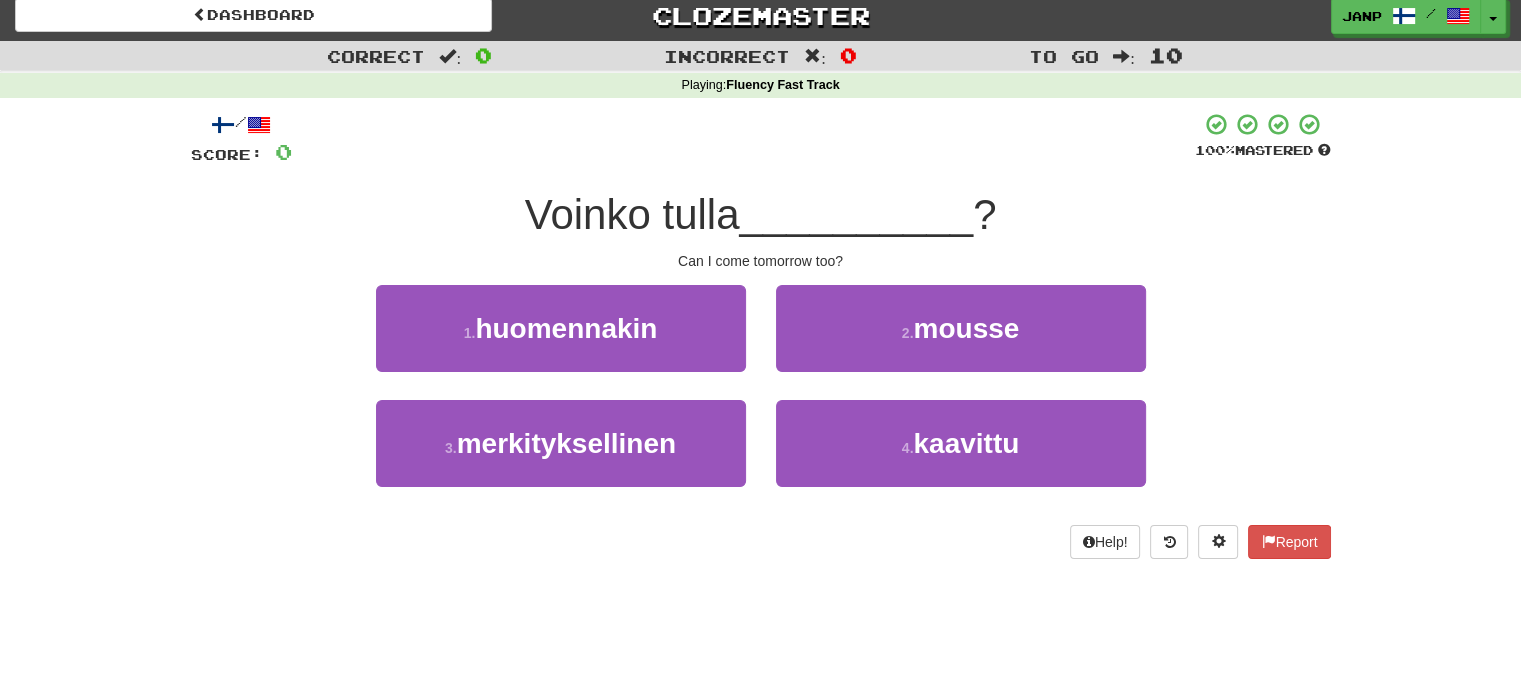 scroll, scrollTop: 0, scrollLeft: 0, axis: both 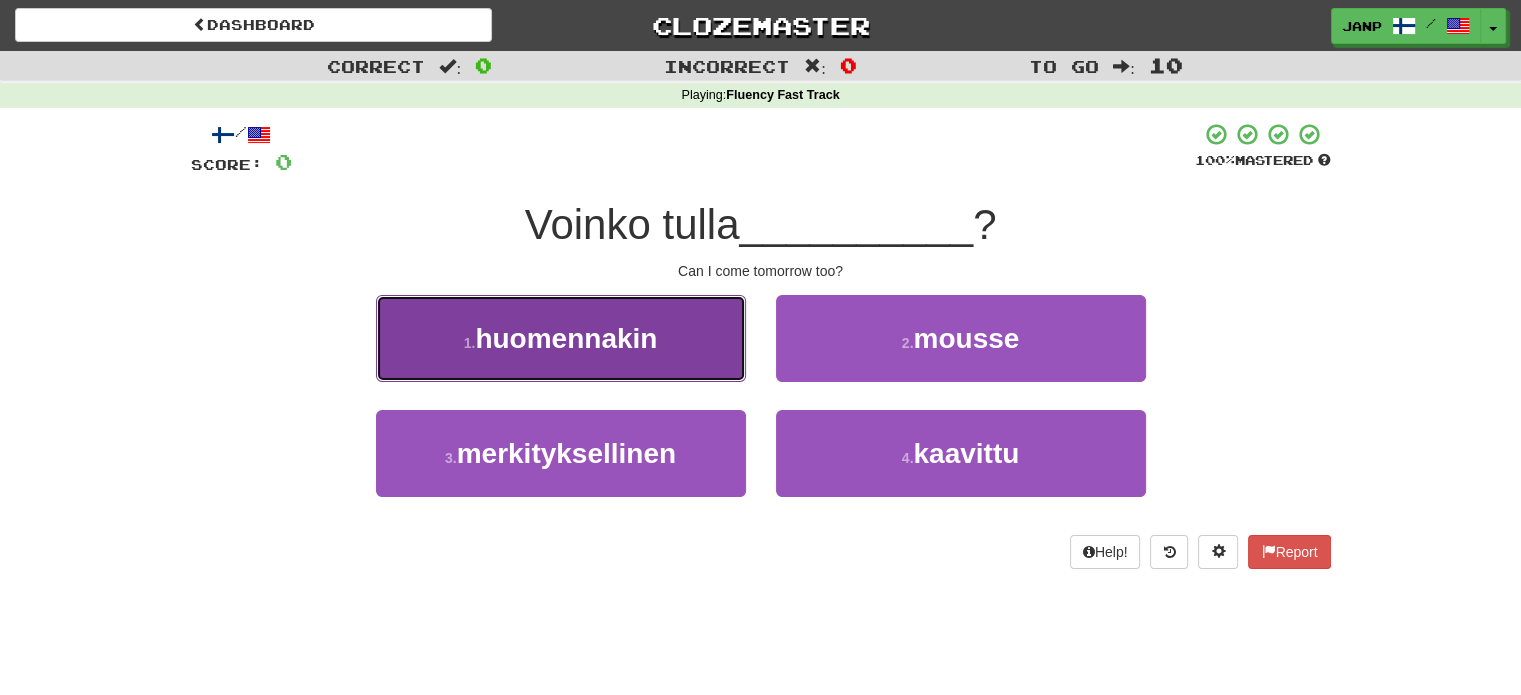 click on "1 .  huomennakin" at bounding box center [561, 338] 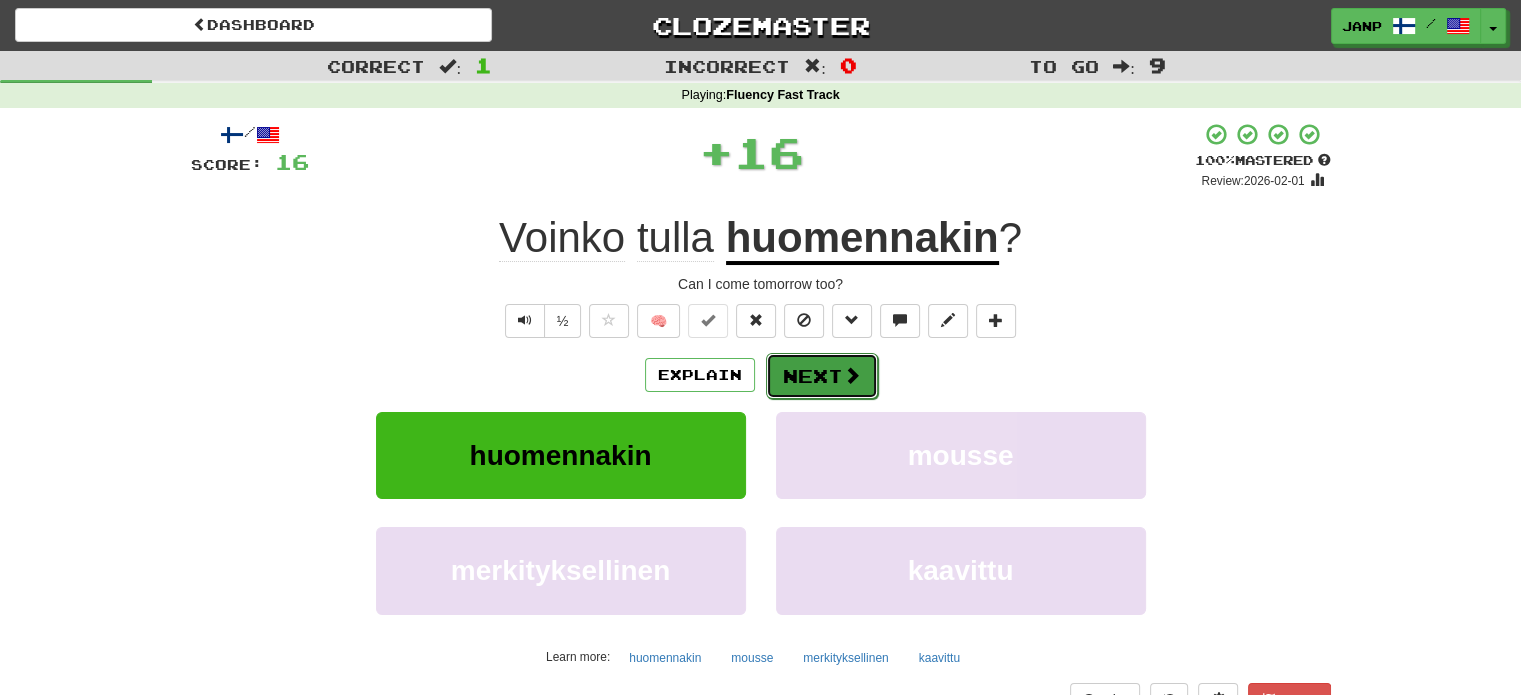 click on "Next" at bounding box center (822, 376) 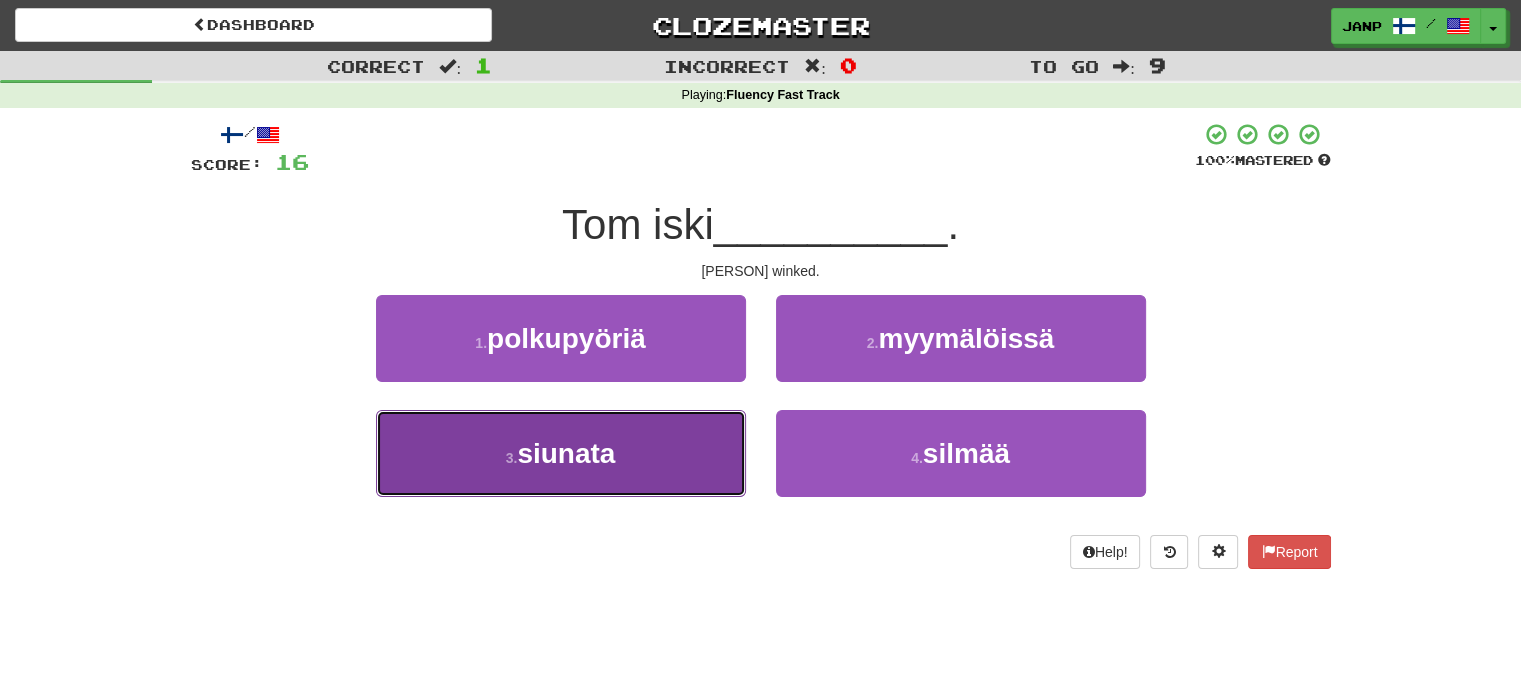 click on "3 .  siunata" at bounding box center [561, 453] 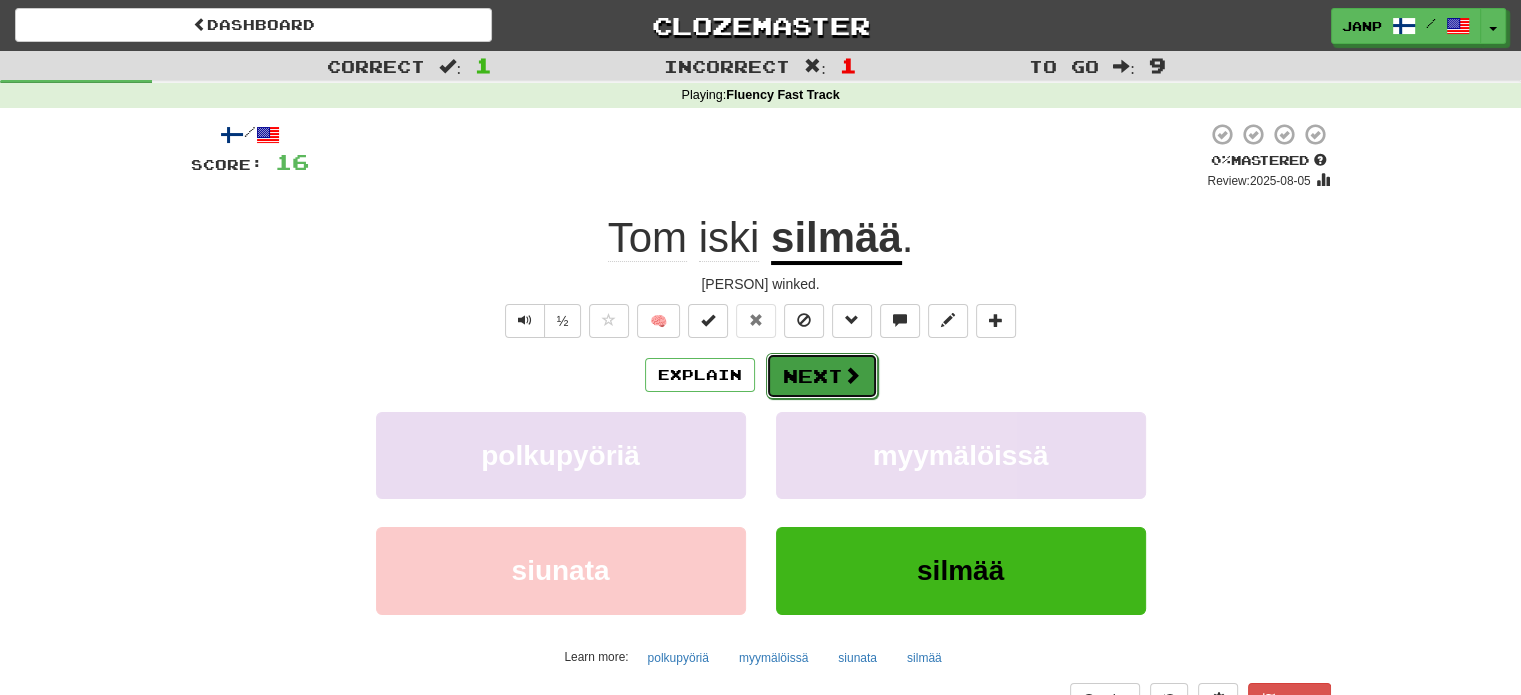 click on "Next" at bounding box center (822, 376) 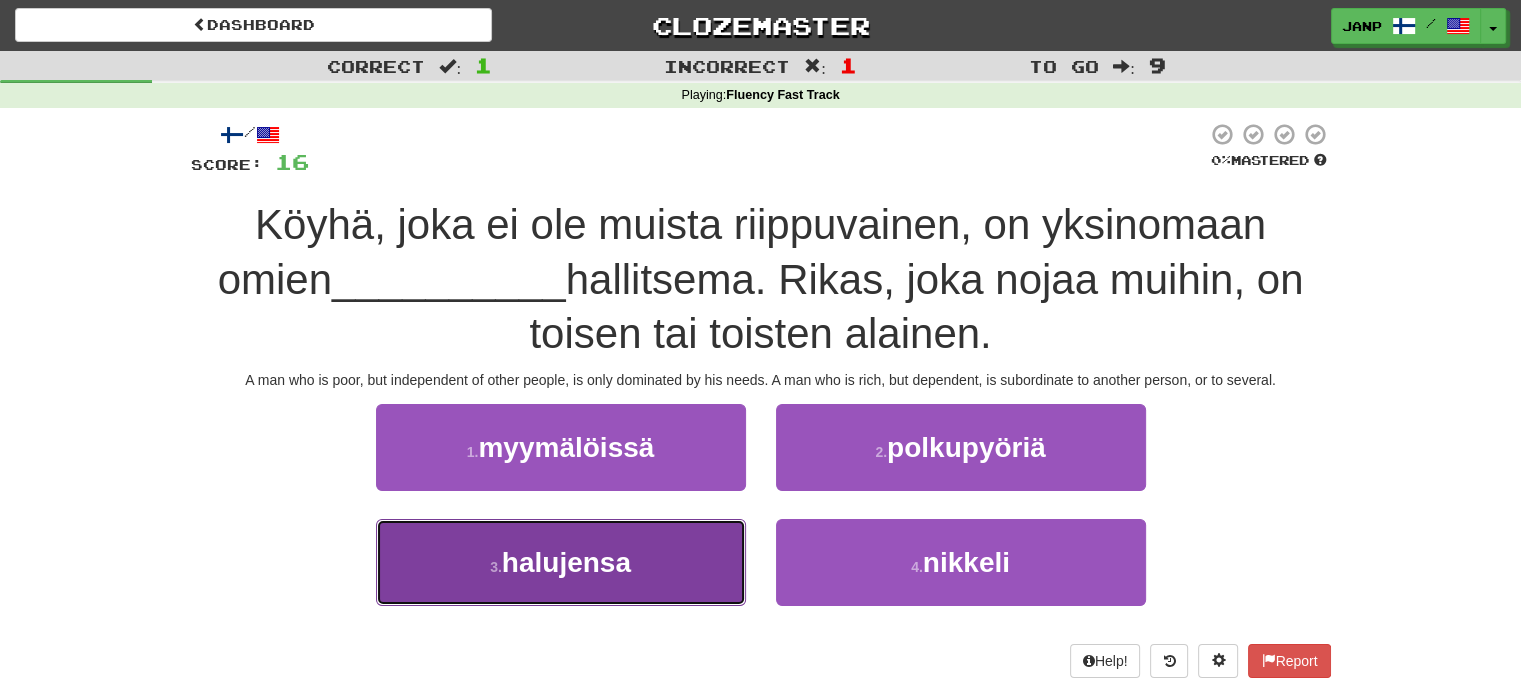 click on "3 .  halujensa" at bounding box center (561, 562) 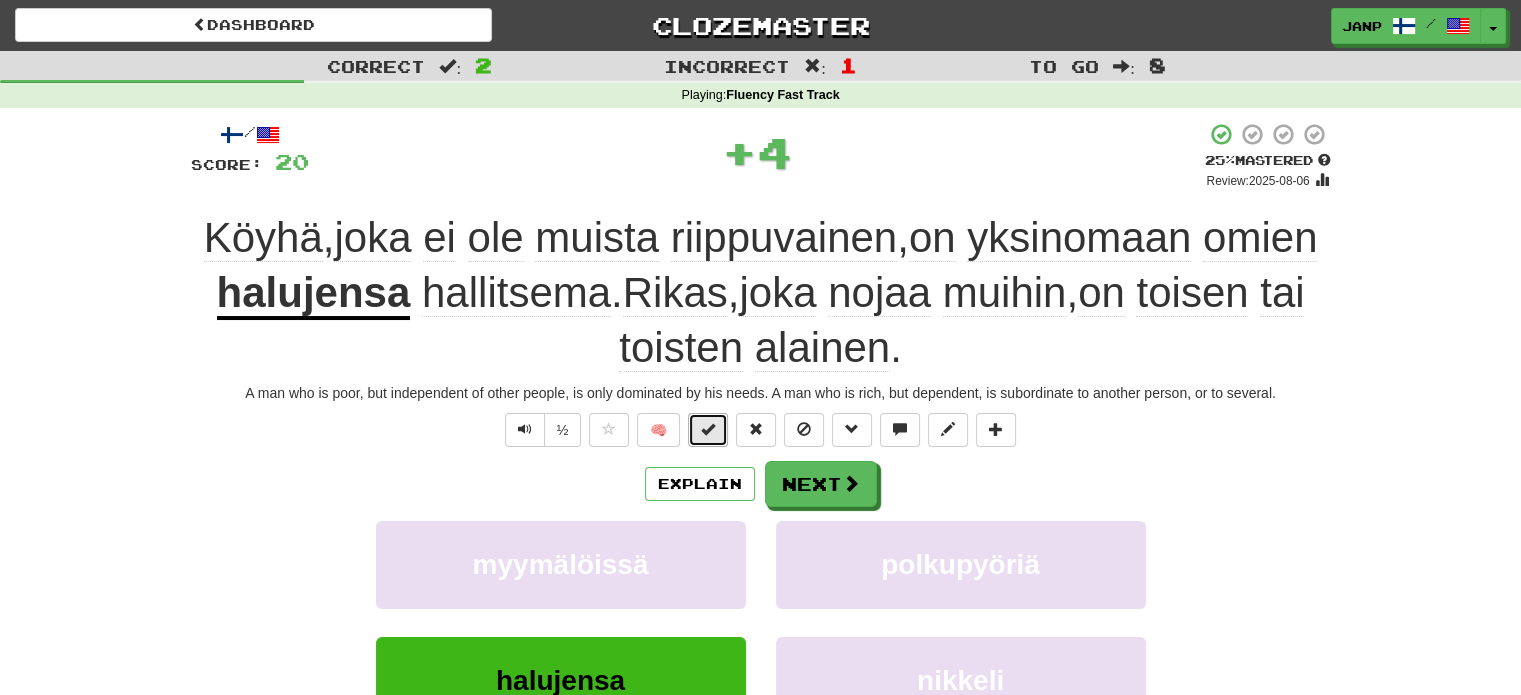 click at bounding box center (708, 429) 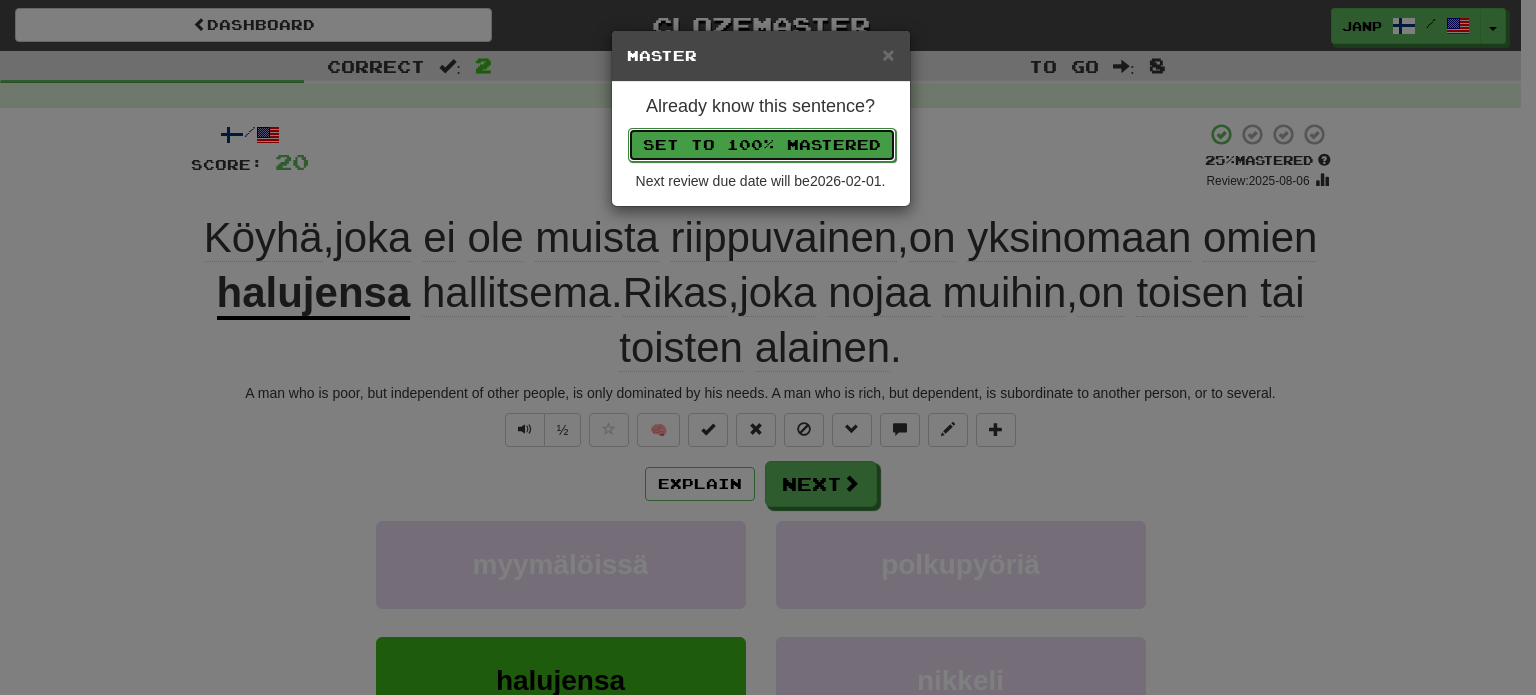 click on "Set to 100% Mastered" at bounding box center (762, 145) 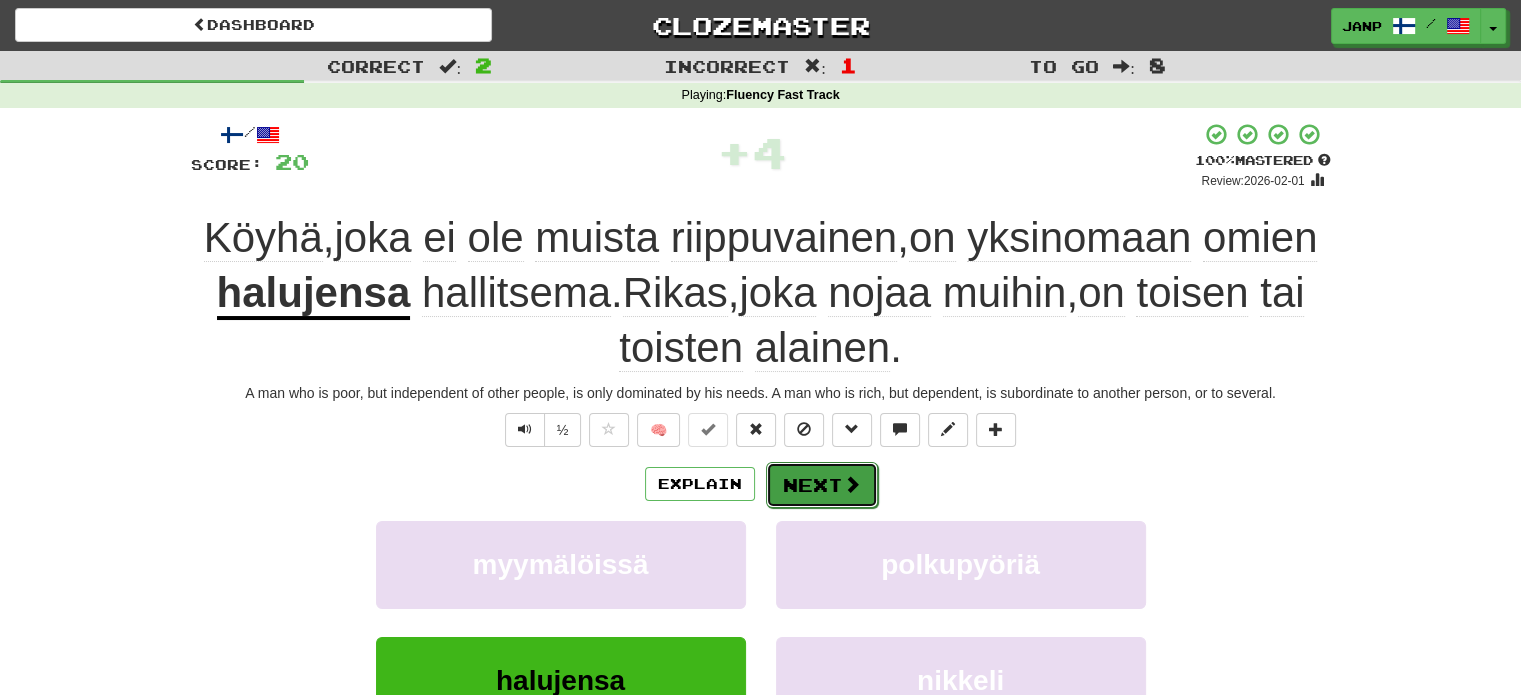 click on "Next" at bounding box center [822, 485] 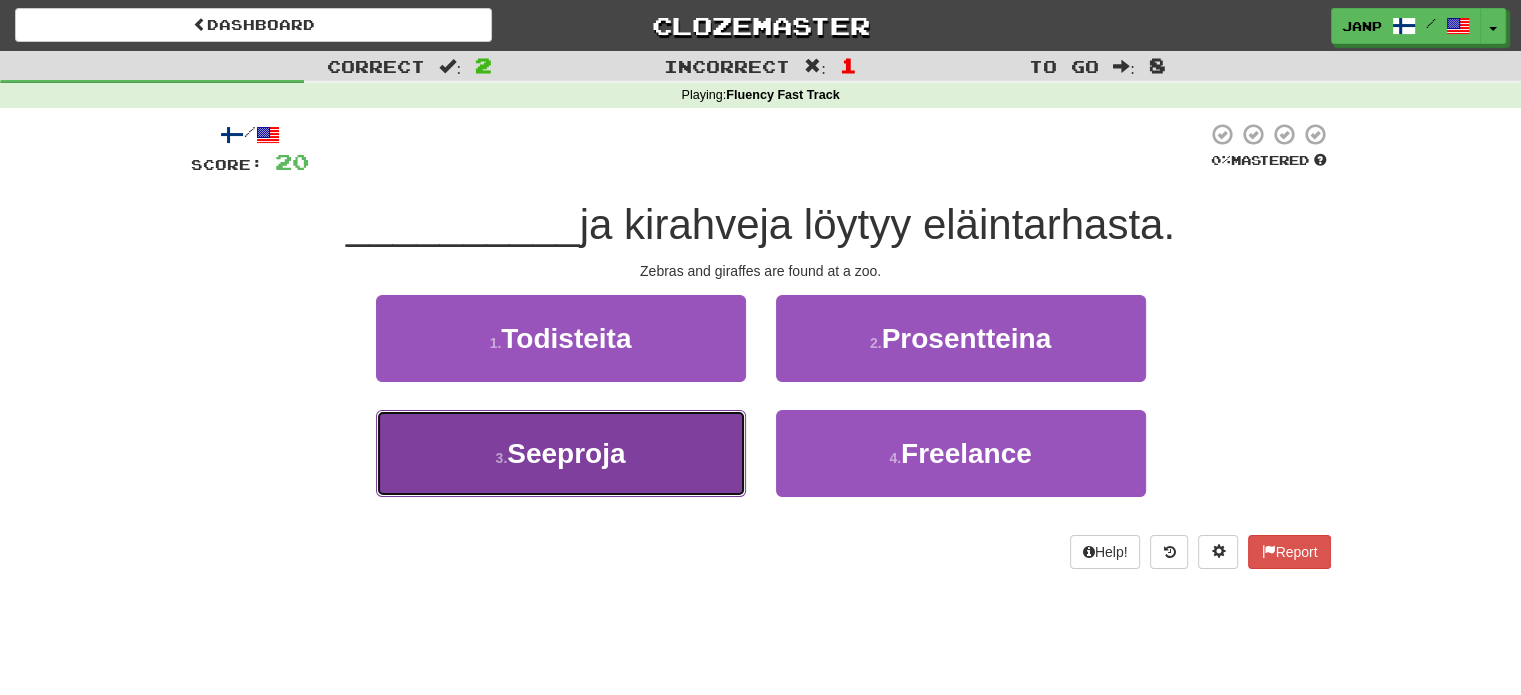 click on "3 .  Seeproja" at bounding box center (561, 453) 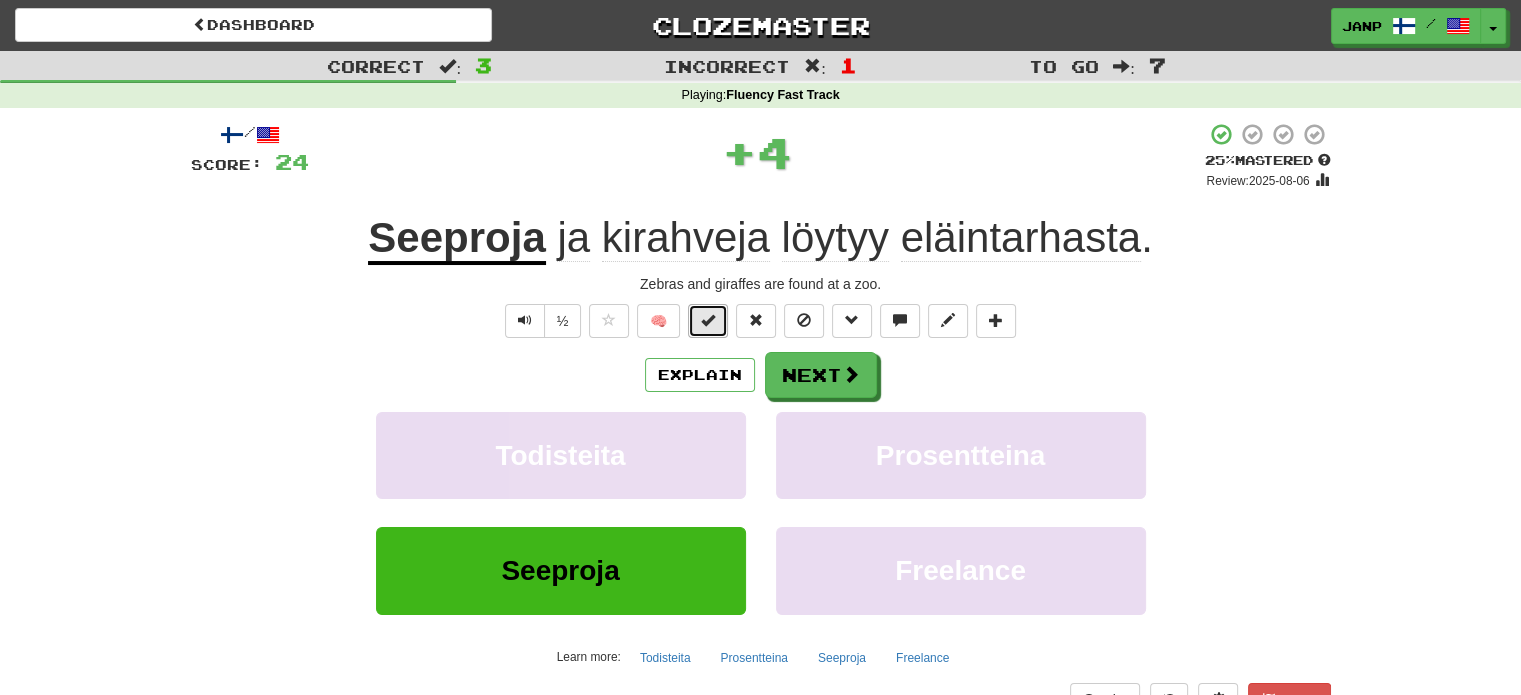 click at bounding box center (708, 320) 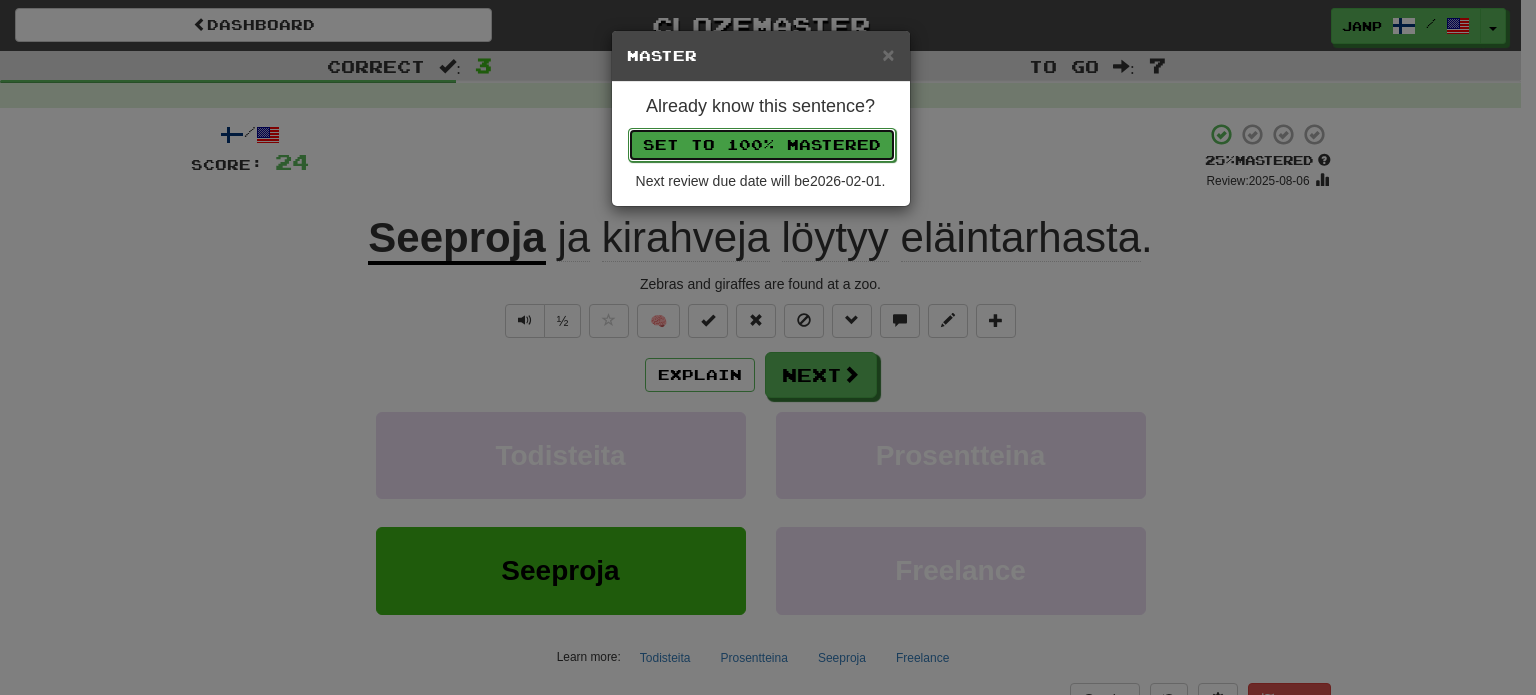 click on "Set to 100% Mastered" at bounding box center (762, 145) 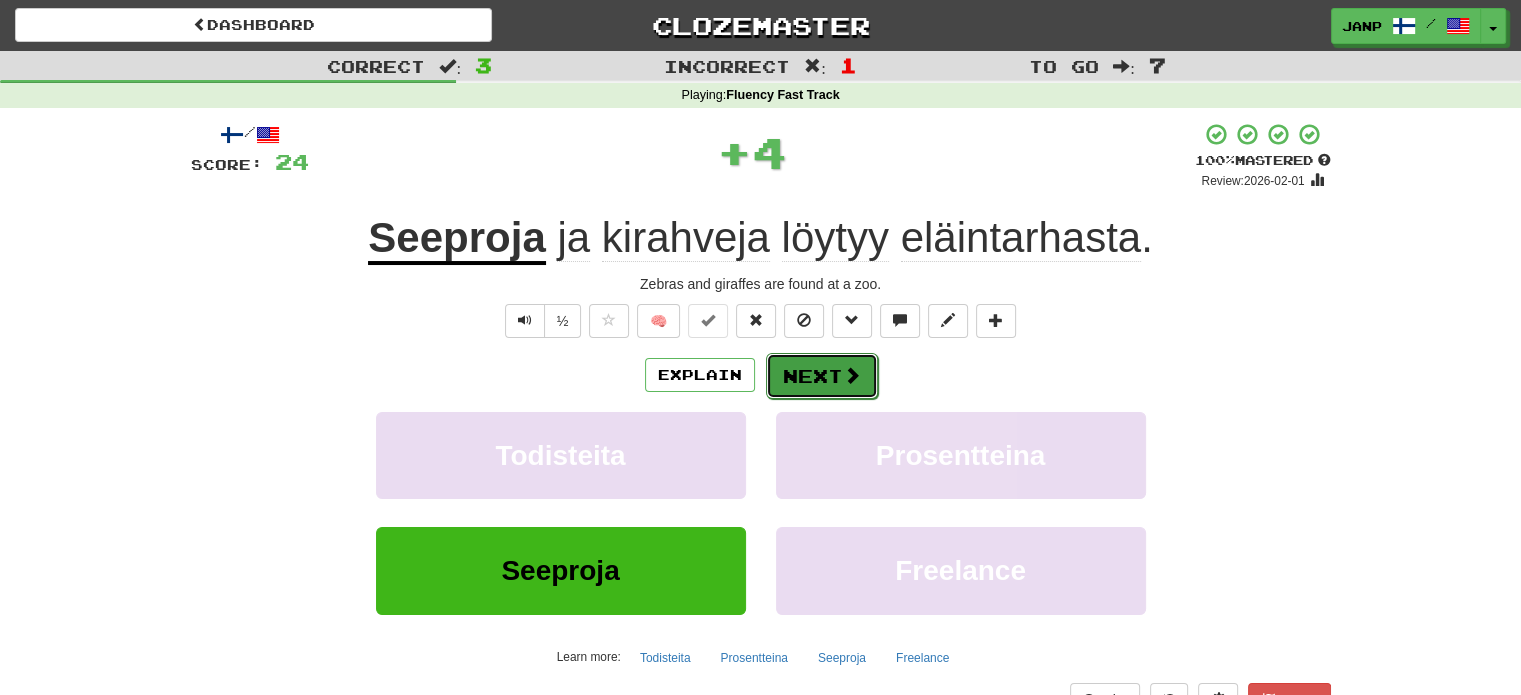click on "Next" at bounding box center (822, 376) 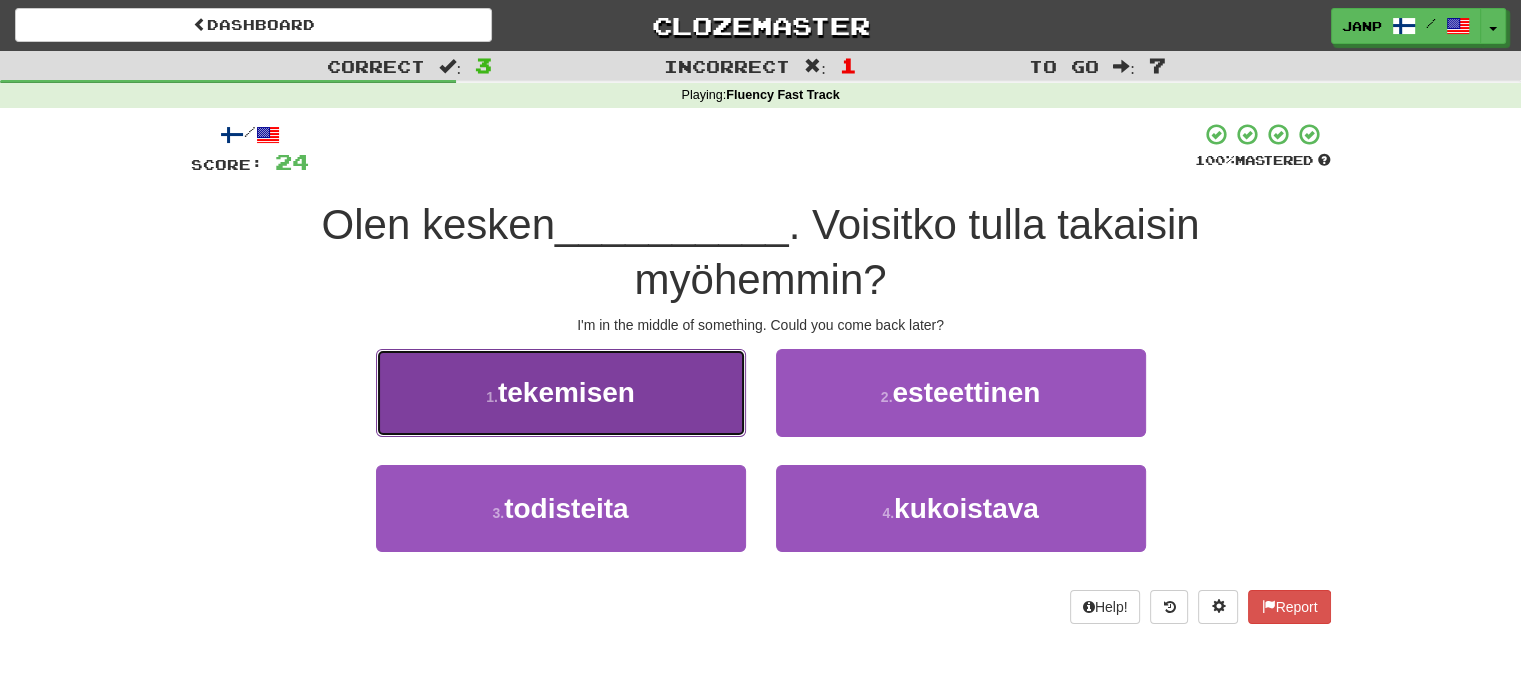 click on "1 .  tekemisen" at bounding box center (561, 392) 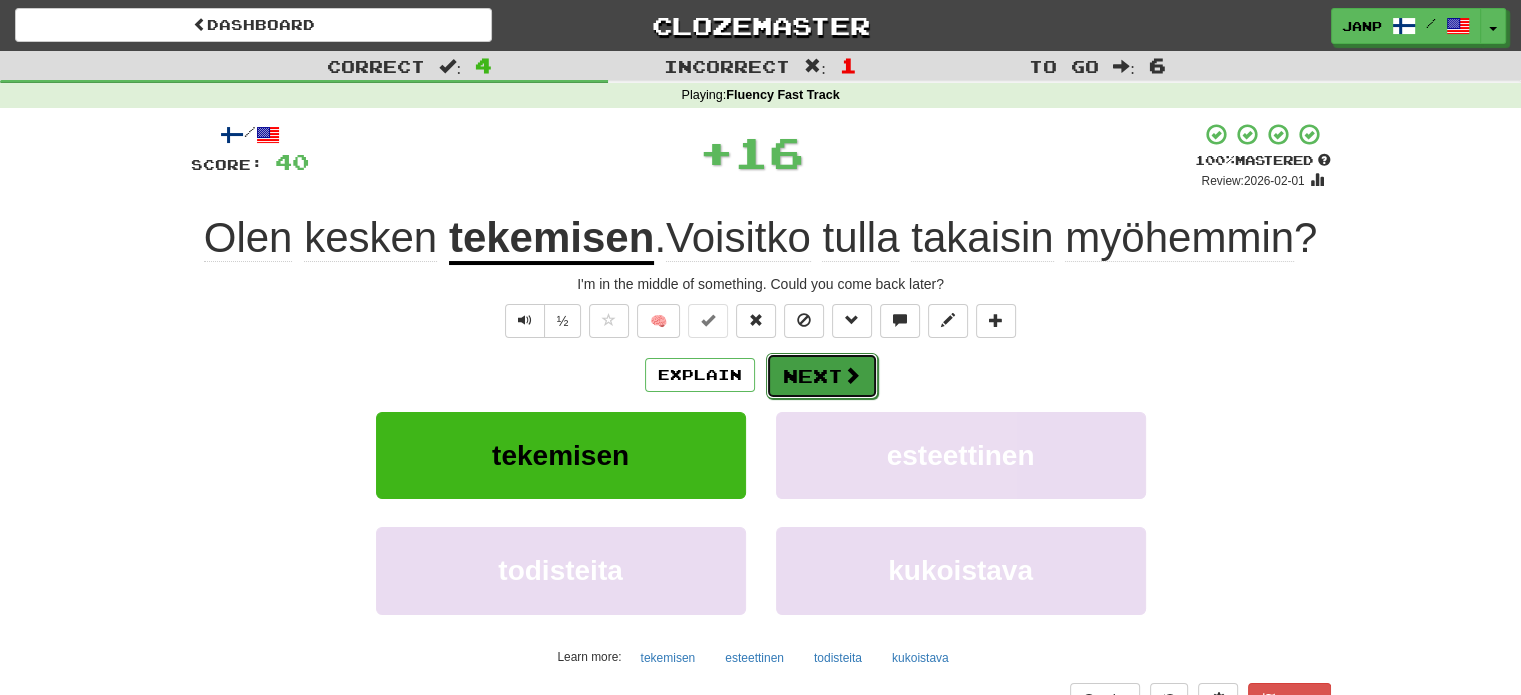click on "Next" at bounding box center [822, 376] 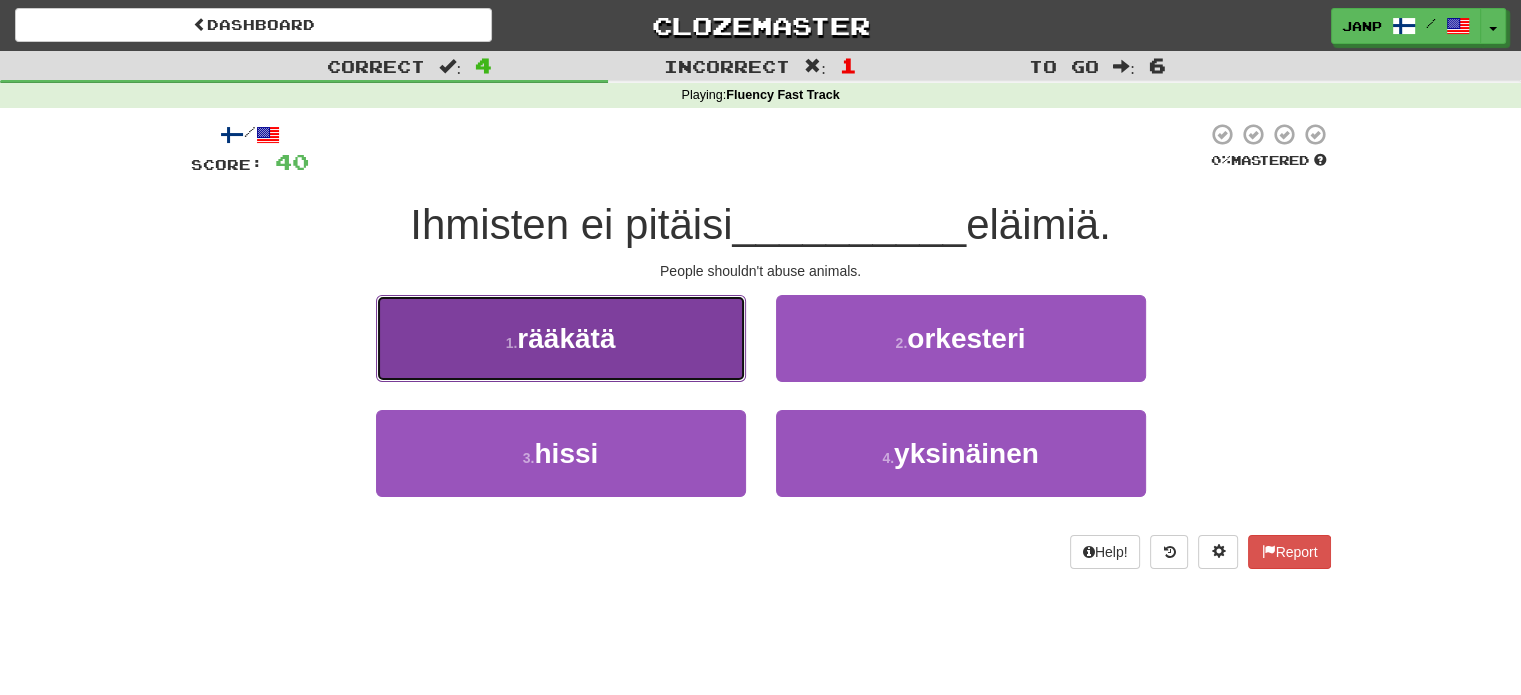 click on "1 .  rääkätä" at bounding box center [561, 338] 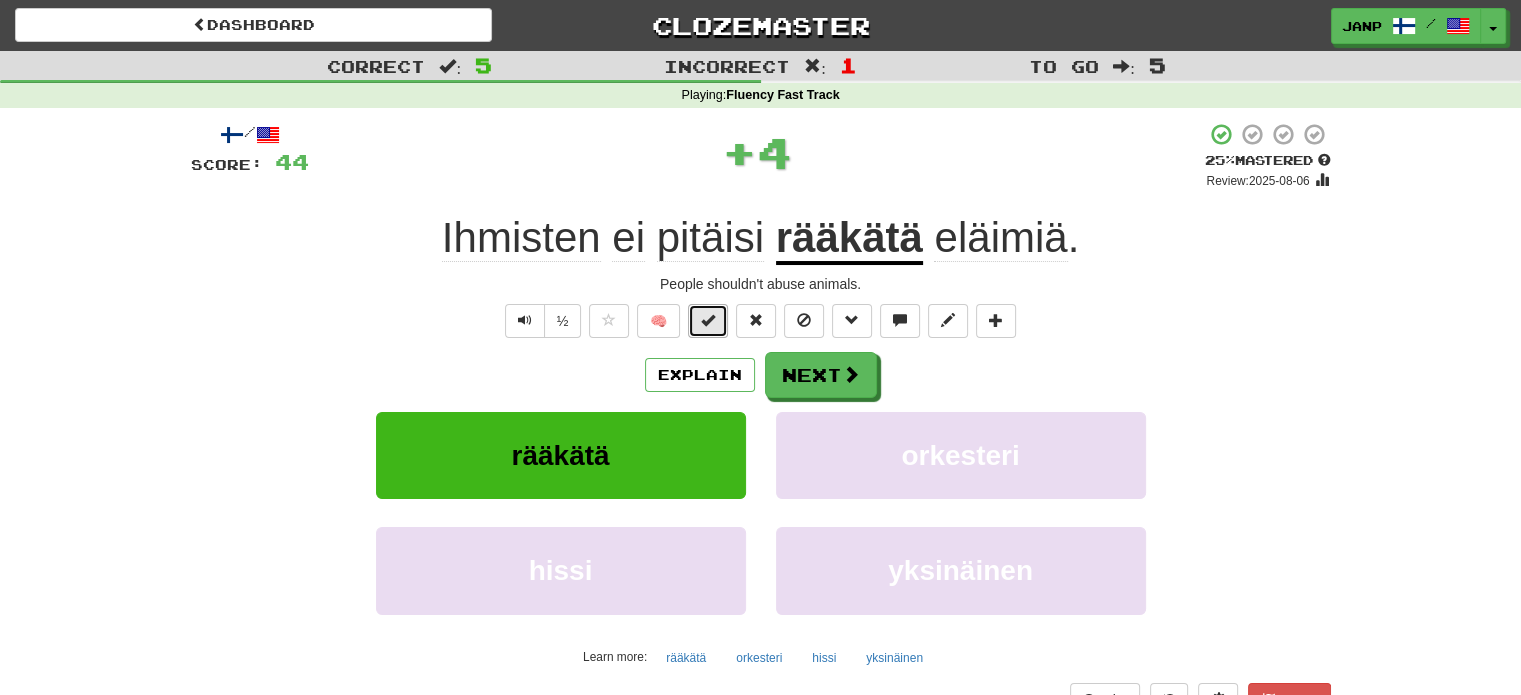 click at bounding box center [708, 320] 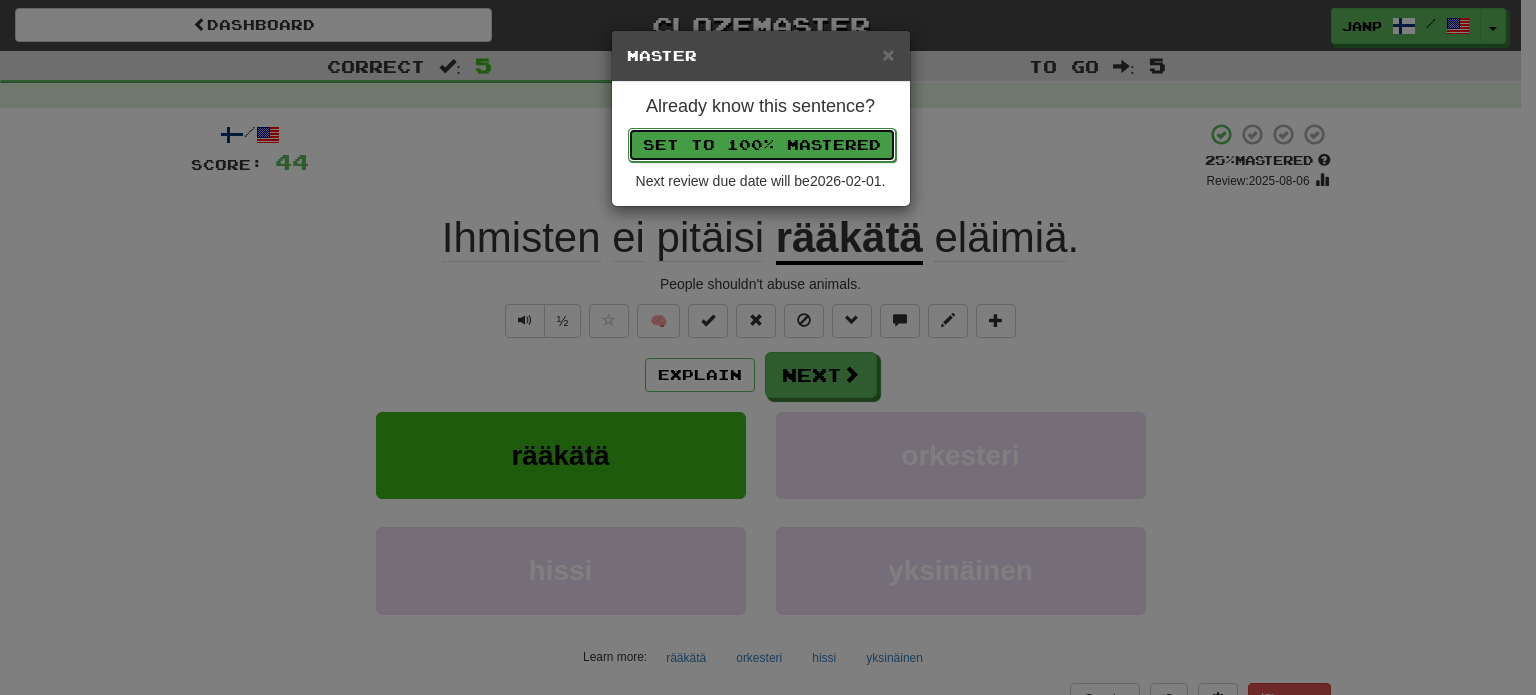 click on "Set to 100% Mastered" at bounding box center [762, 145] 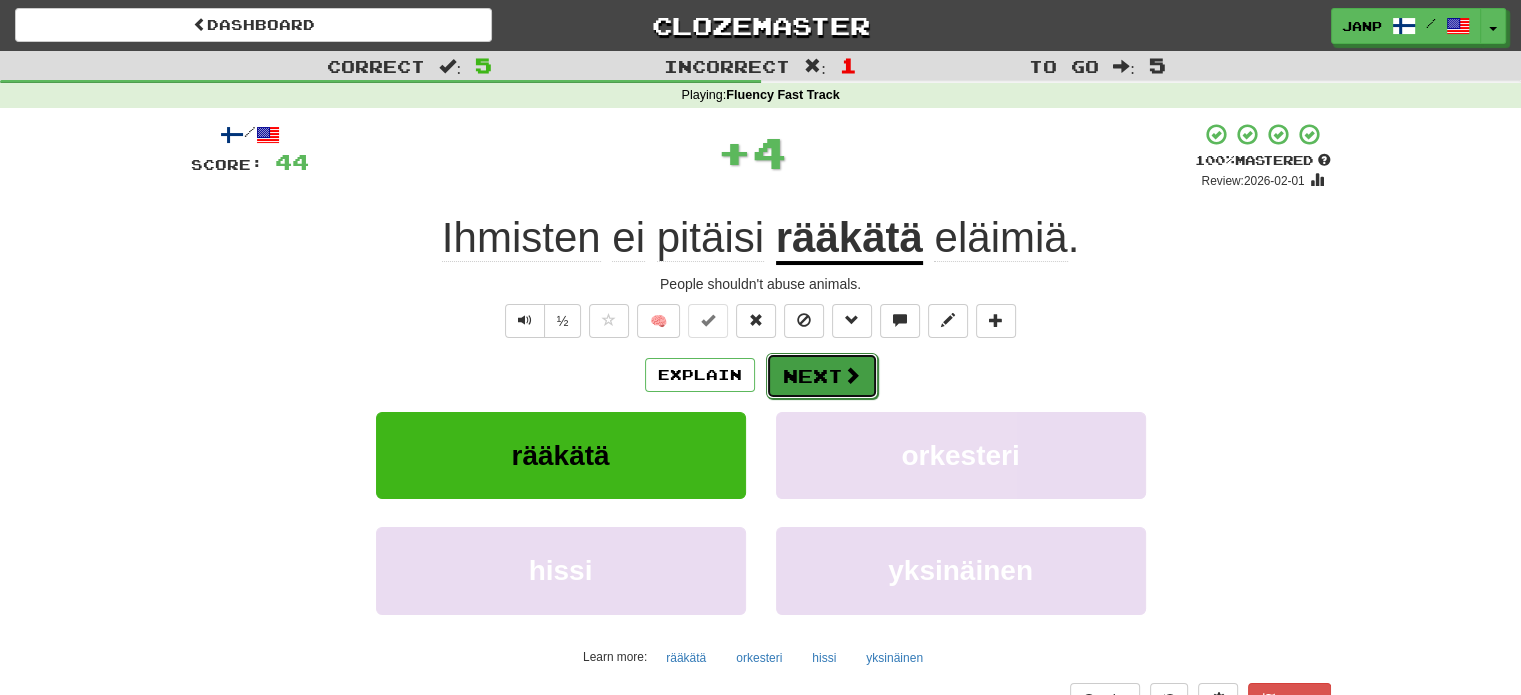 click at bounding box center (852, 375) 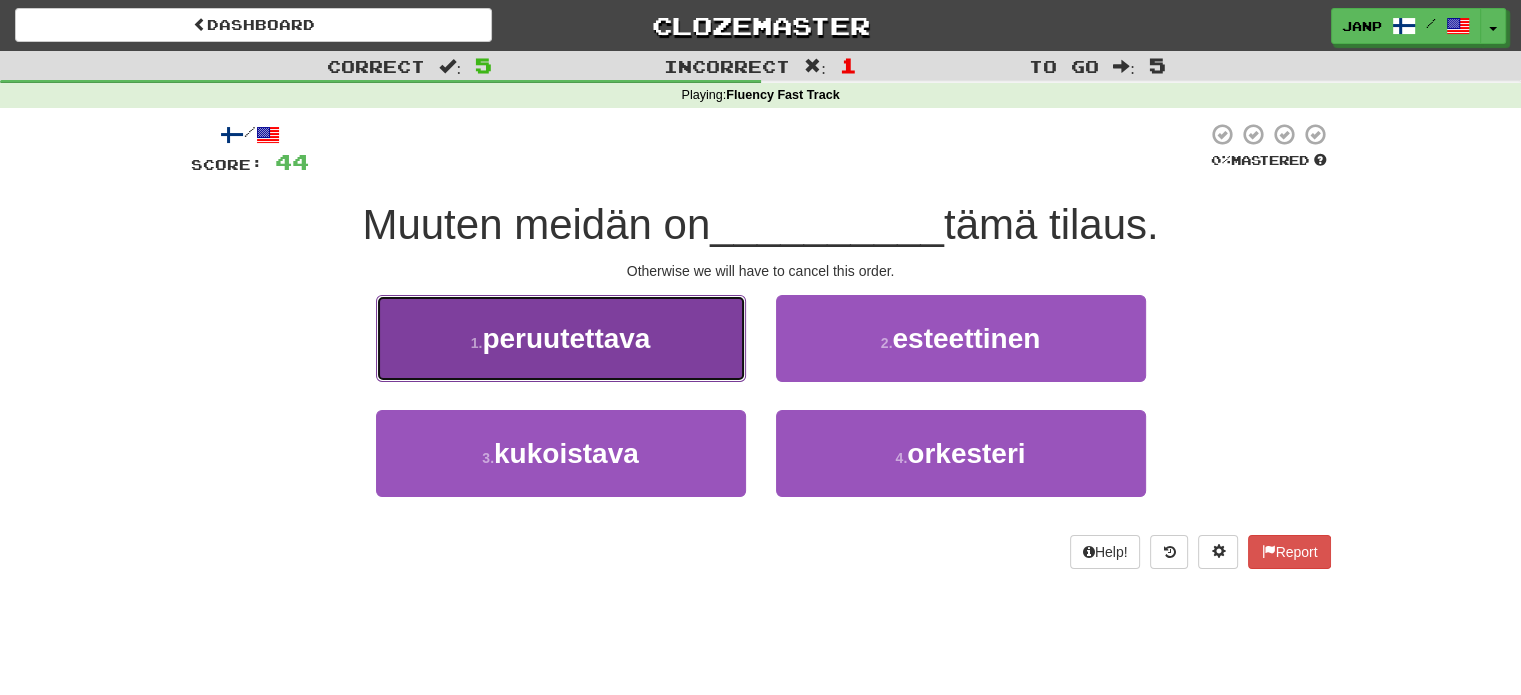 click on "1 .  peruutettava" at bounding box center [561, 338] 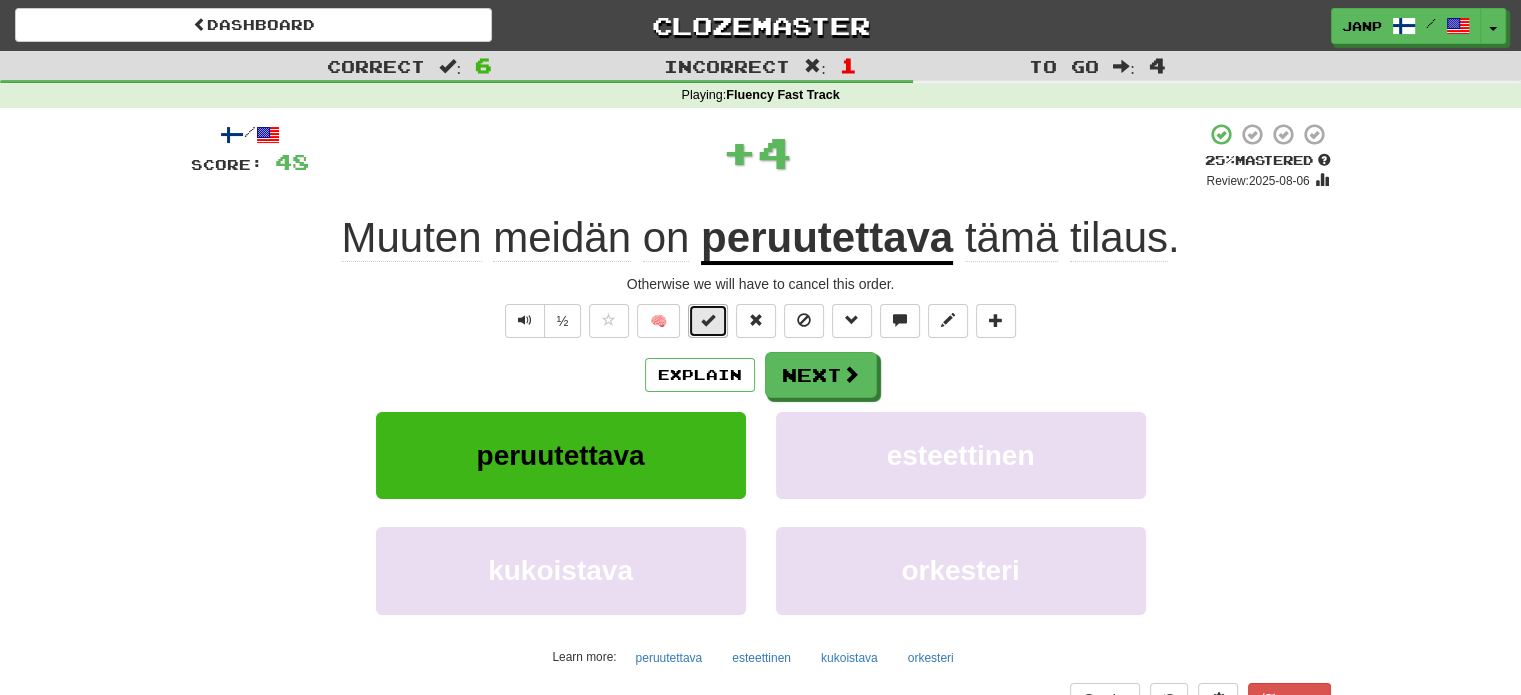 click at bounding box center [708, 320] 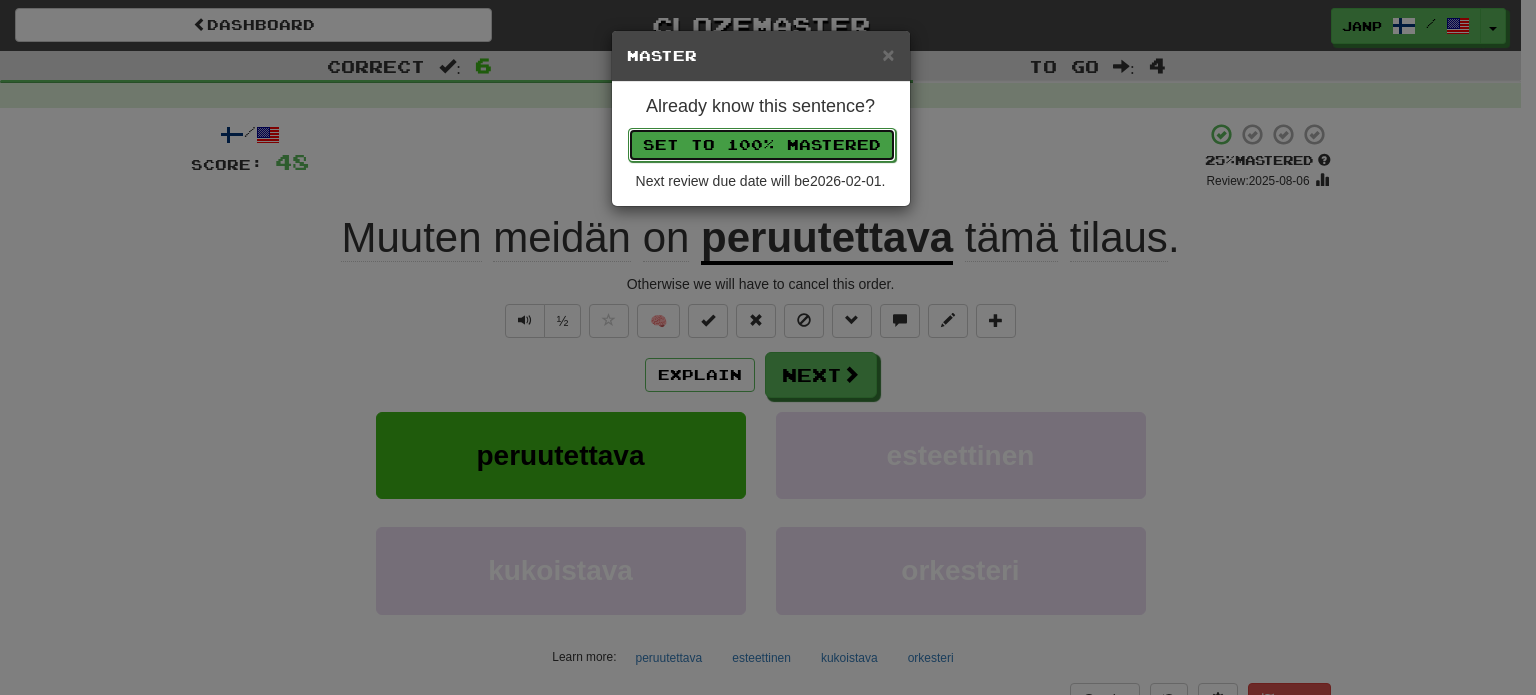 click on "Set to 100% Mastered" at bounding box center (762, 145) 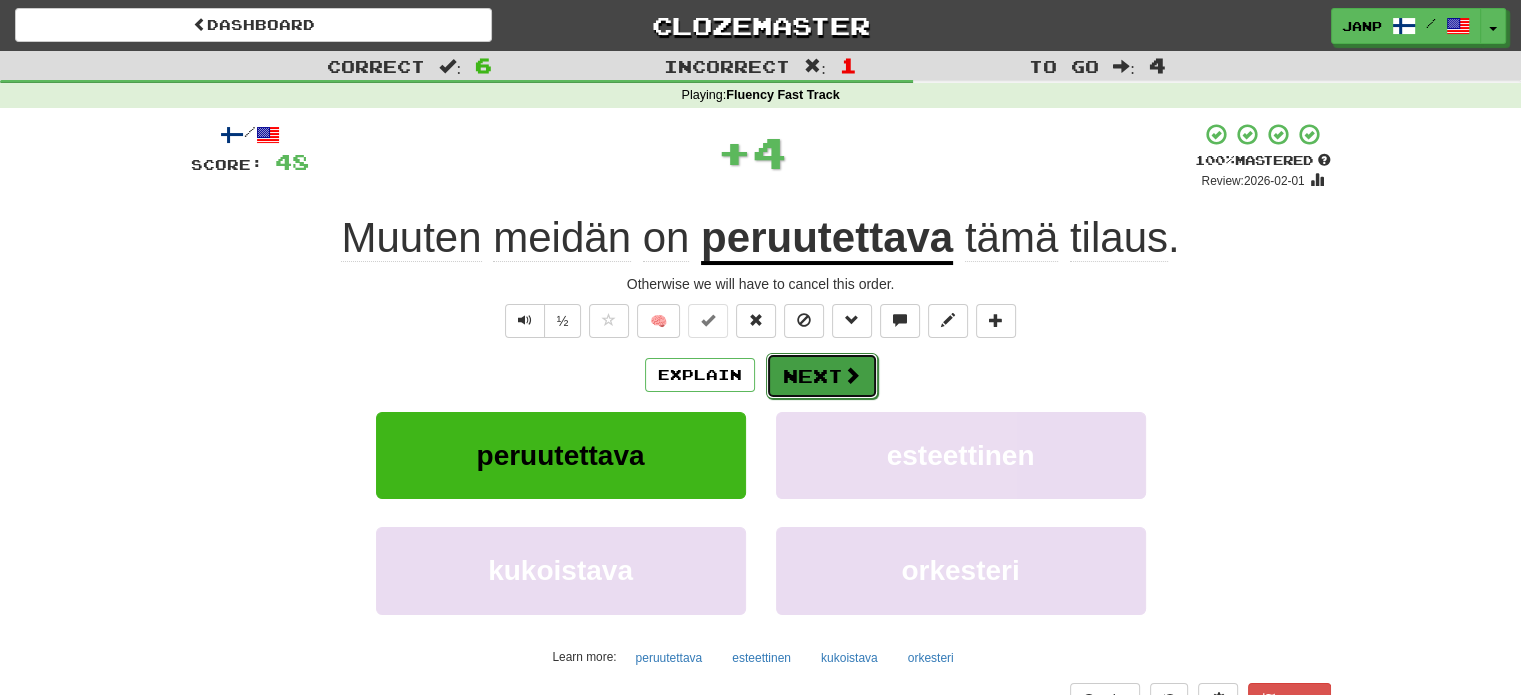 click on "Next" at bounding box center (822, 376) 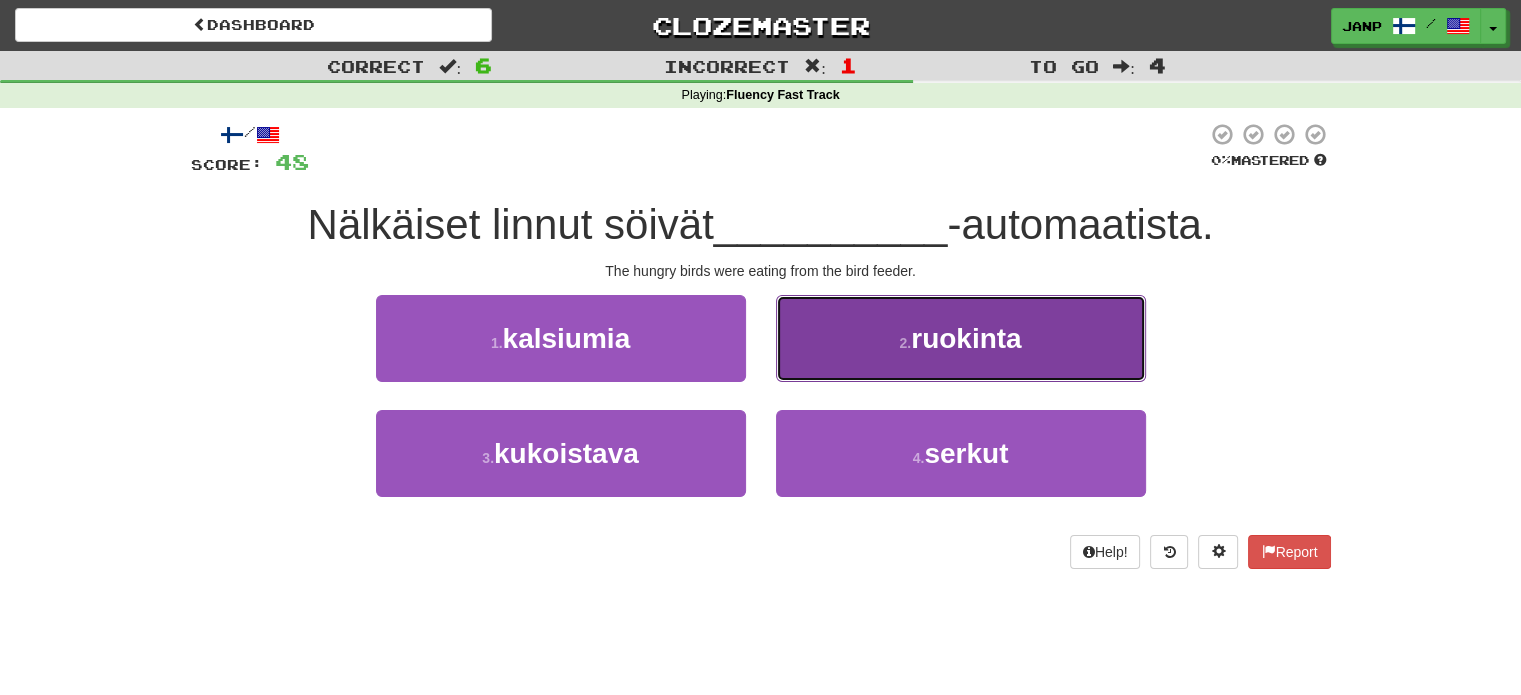 click on "2 .  ruokinta" at bounding box center (961, 338) 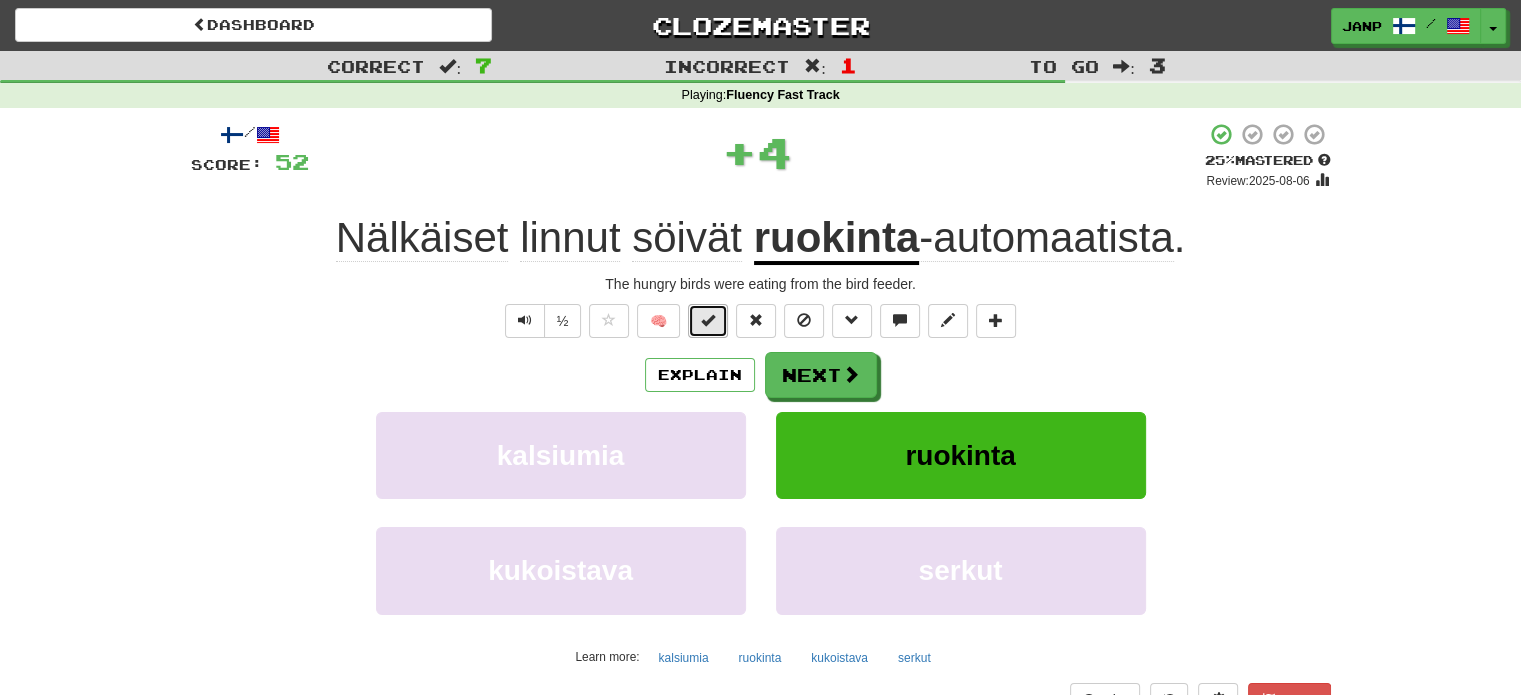 click at bounding box center (708, 320) 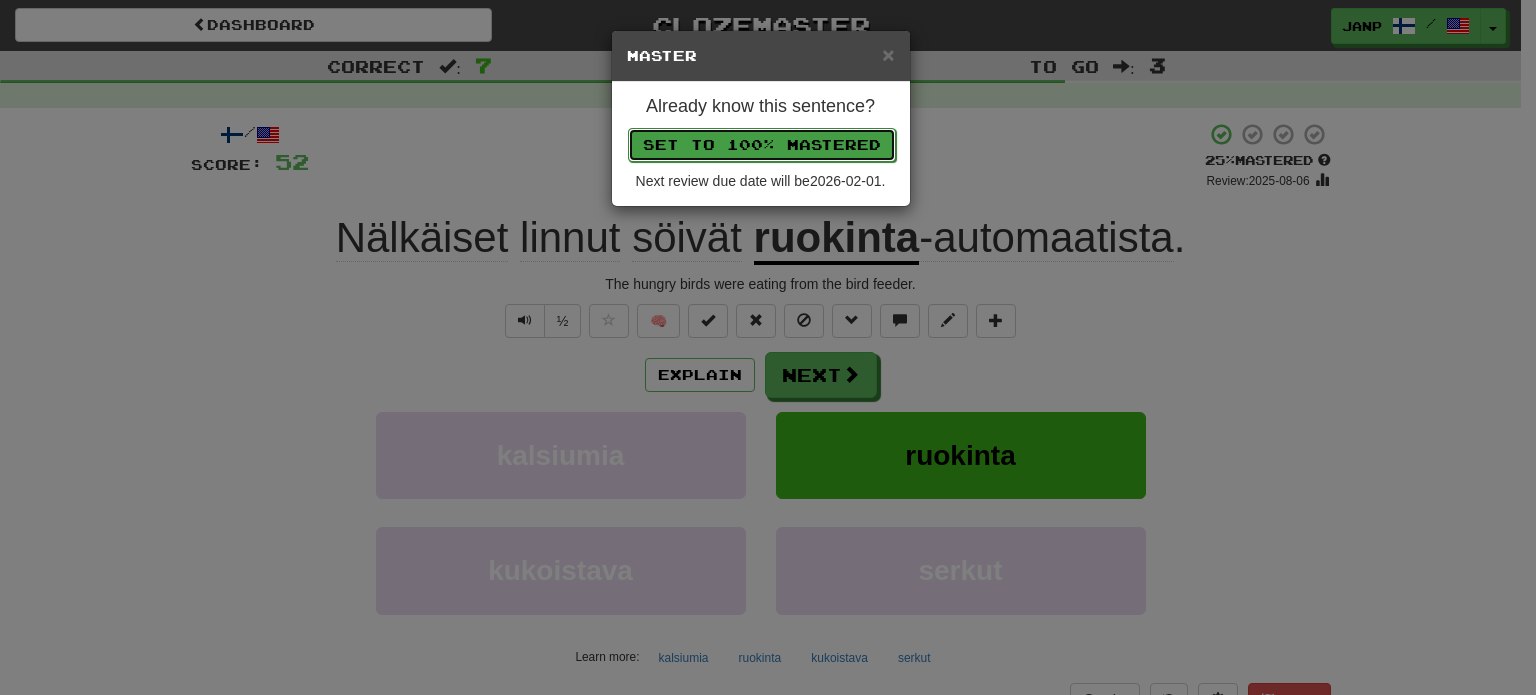 click on "Set to 100% Mastered" at bounding box center [762, 145] 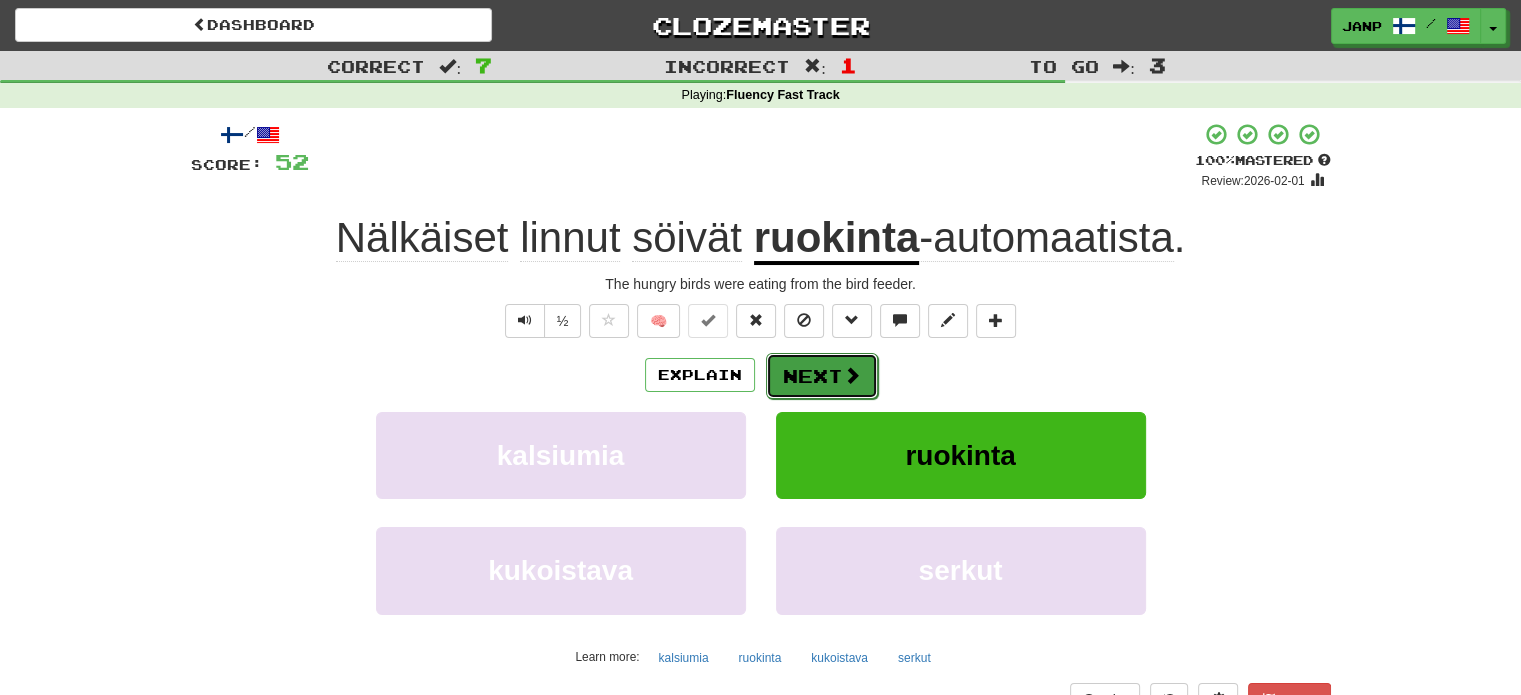 click at bounding box center [852, 375] 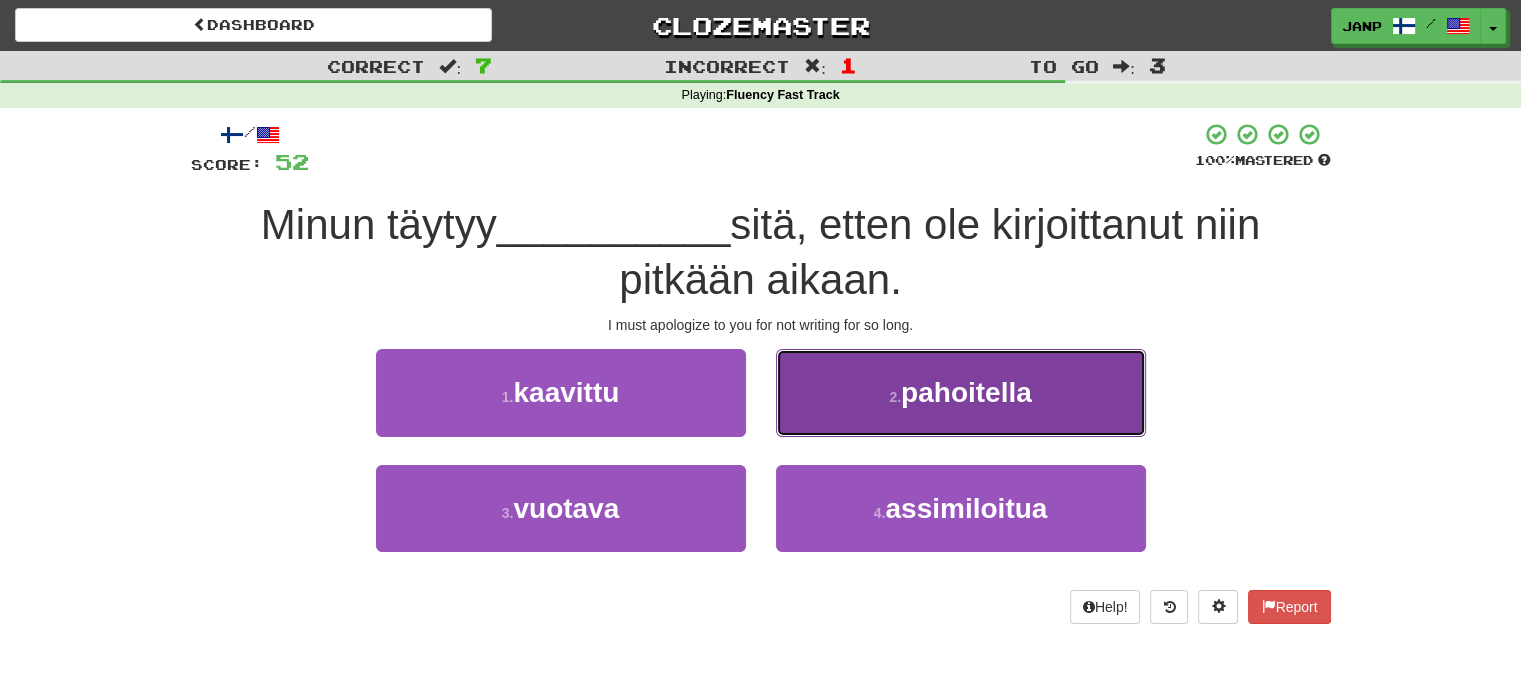 click on "2 .  pahoitella" at bounding box center (961, 392) 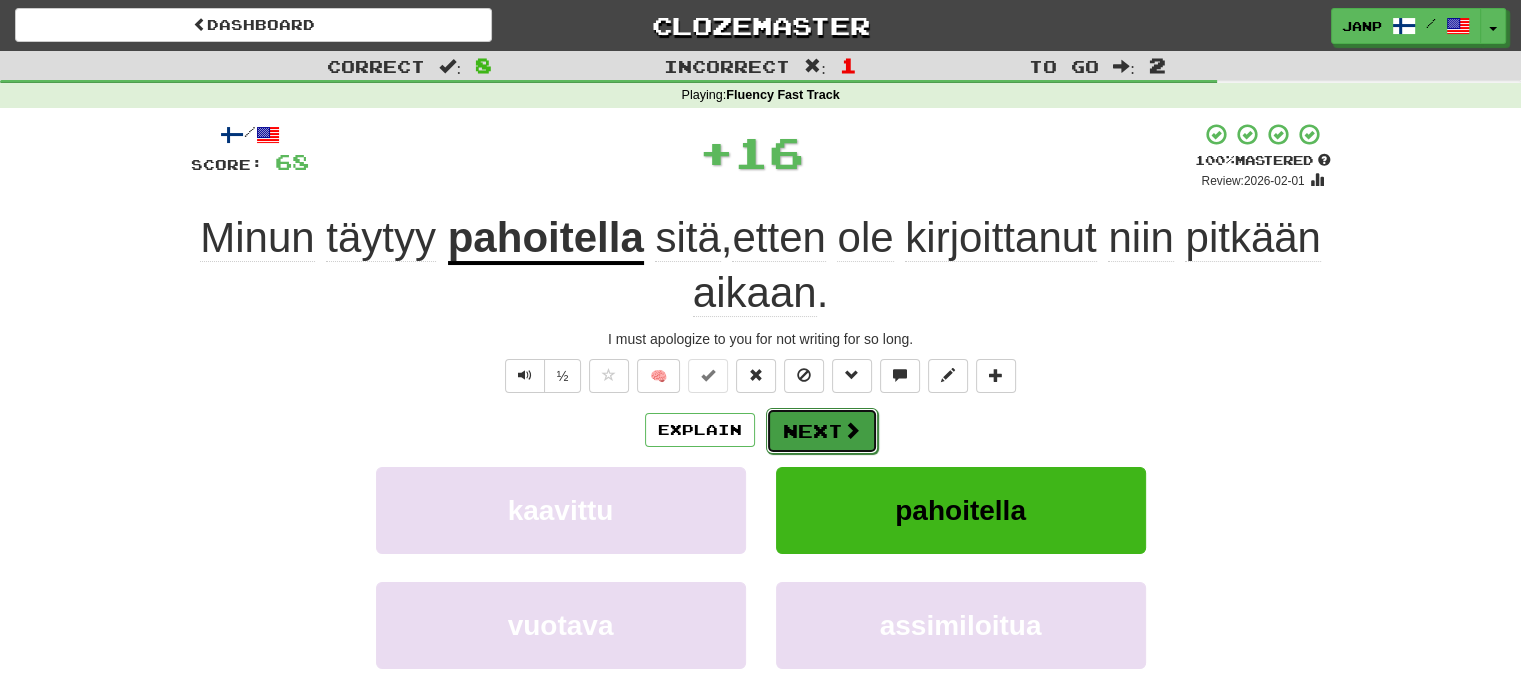 click at bounding box center [852, 430] 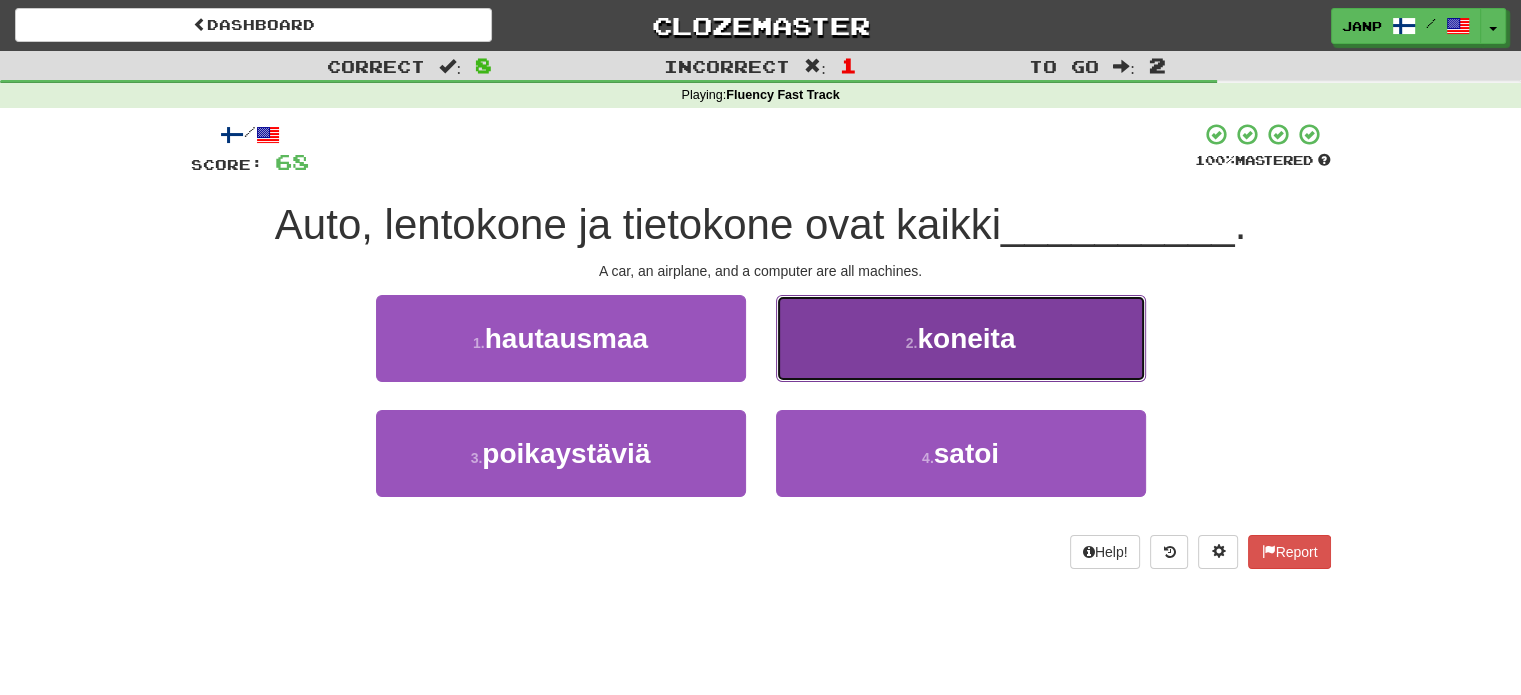click on "2 .  koneita" at bounding box center (961, 338) 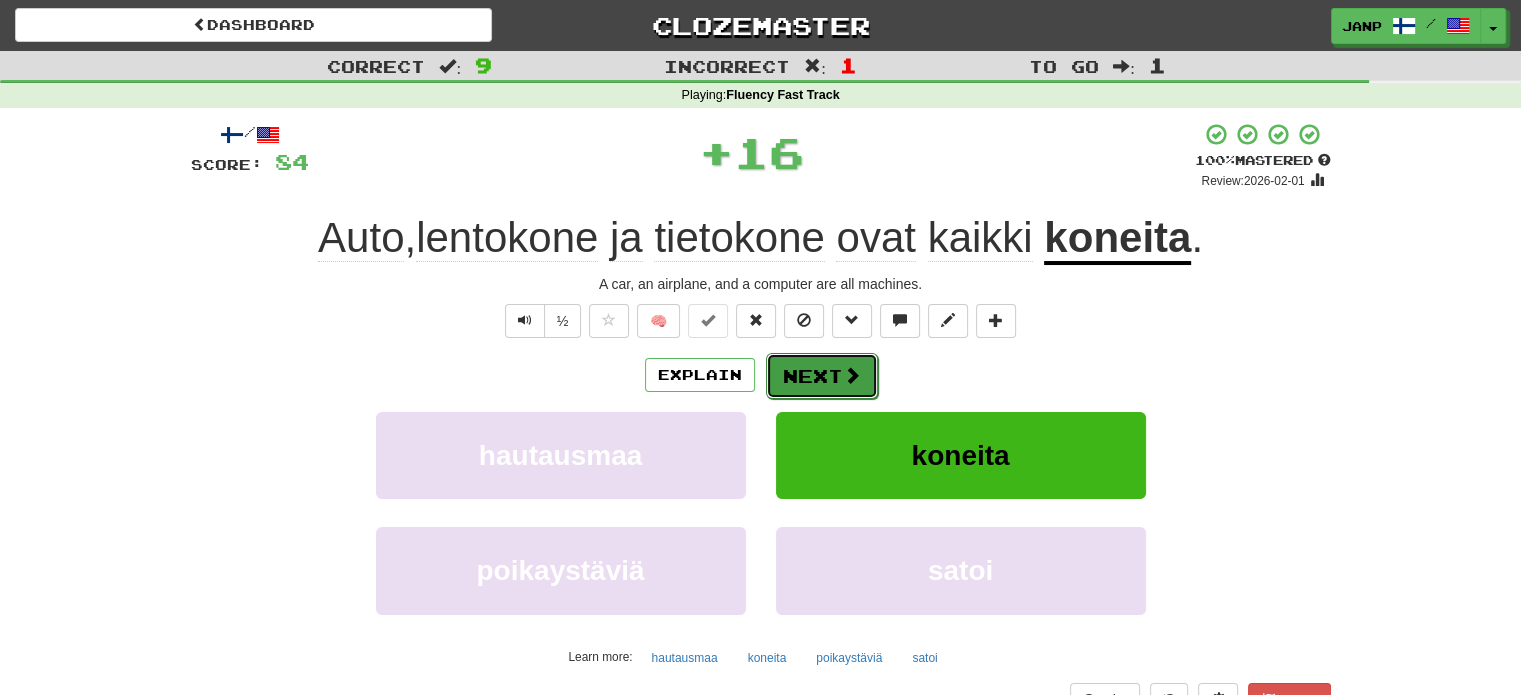 click on "Next" at bounding box center [822, 376] 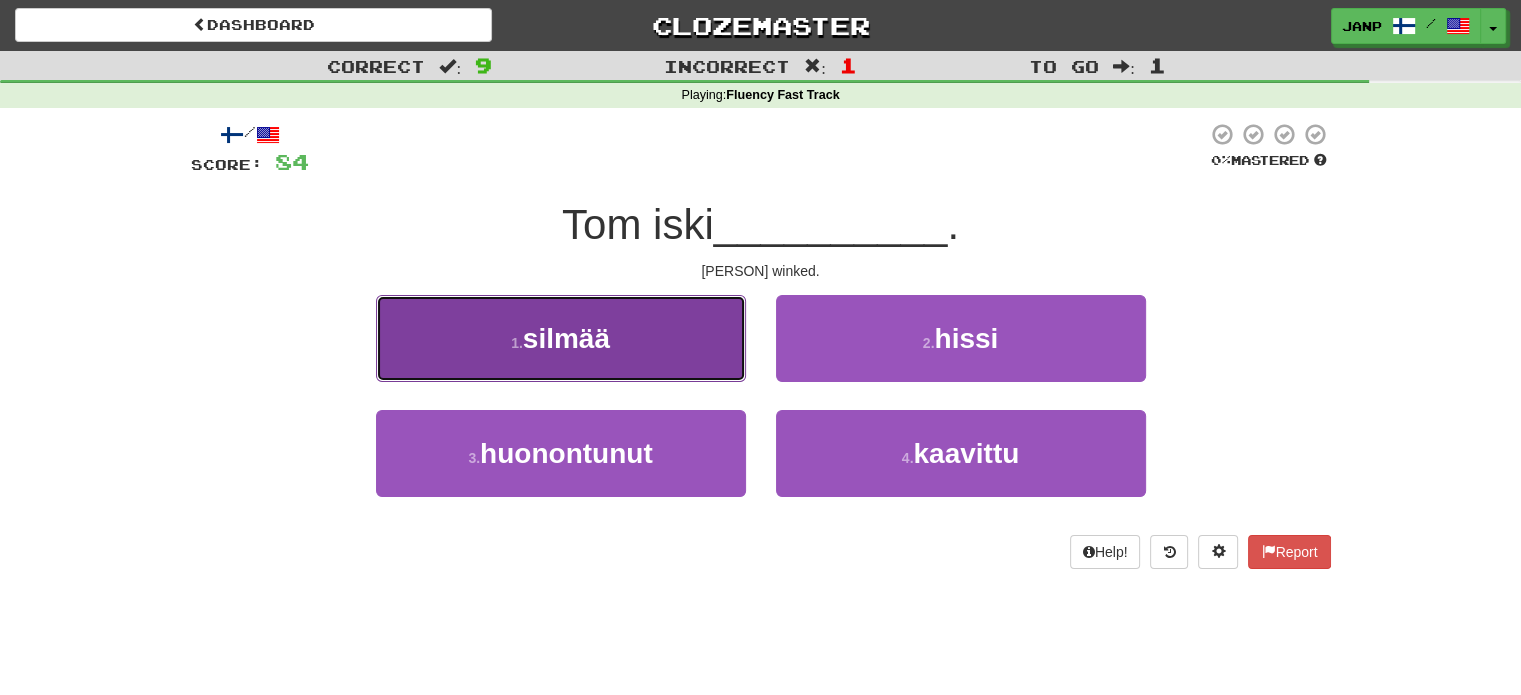 click on "1 .  silmää" at bounding box center (561, 338) 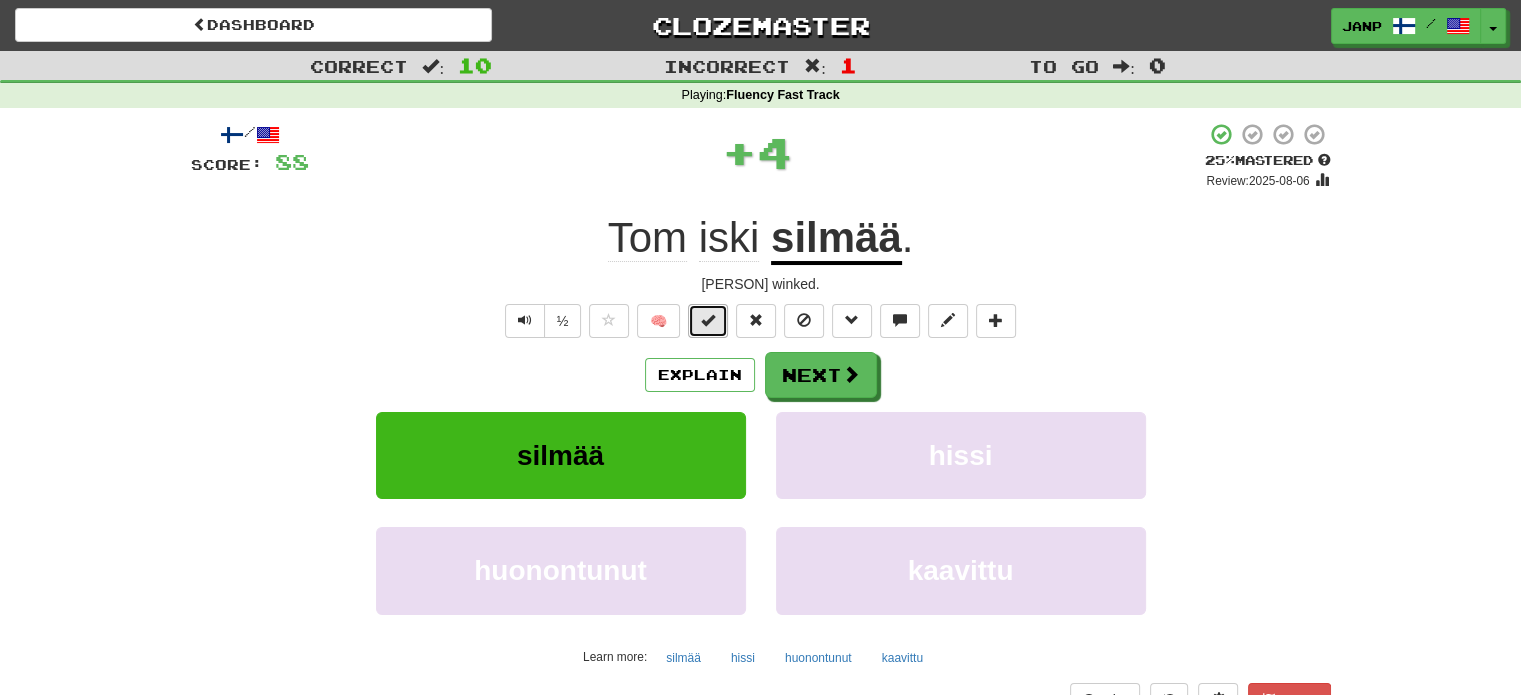 click at bounding box center [708, 320] 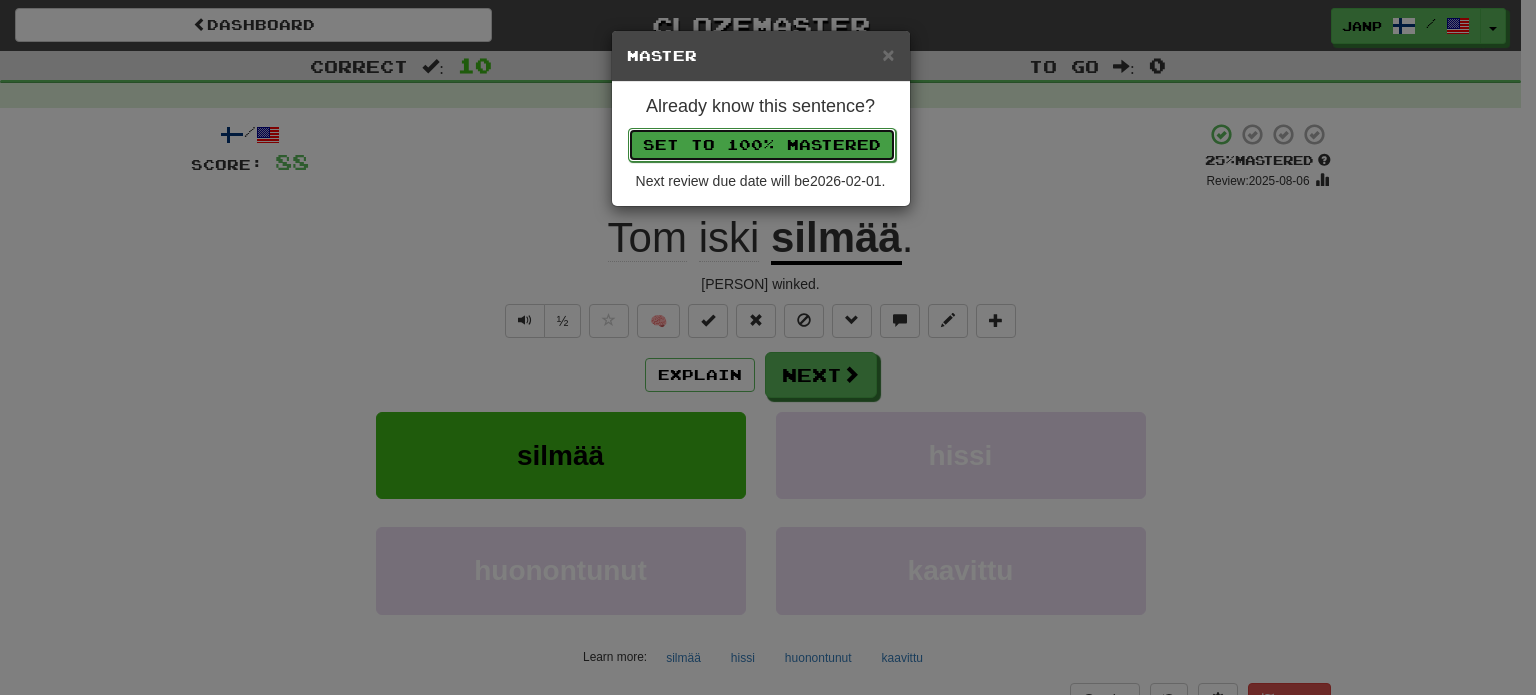 click on "Set to 100% Mastered" at bounding box center (762, 145) 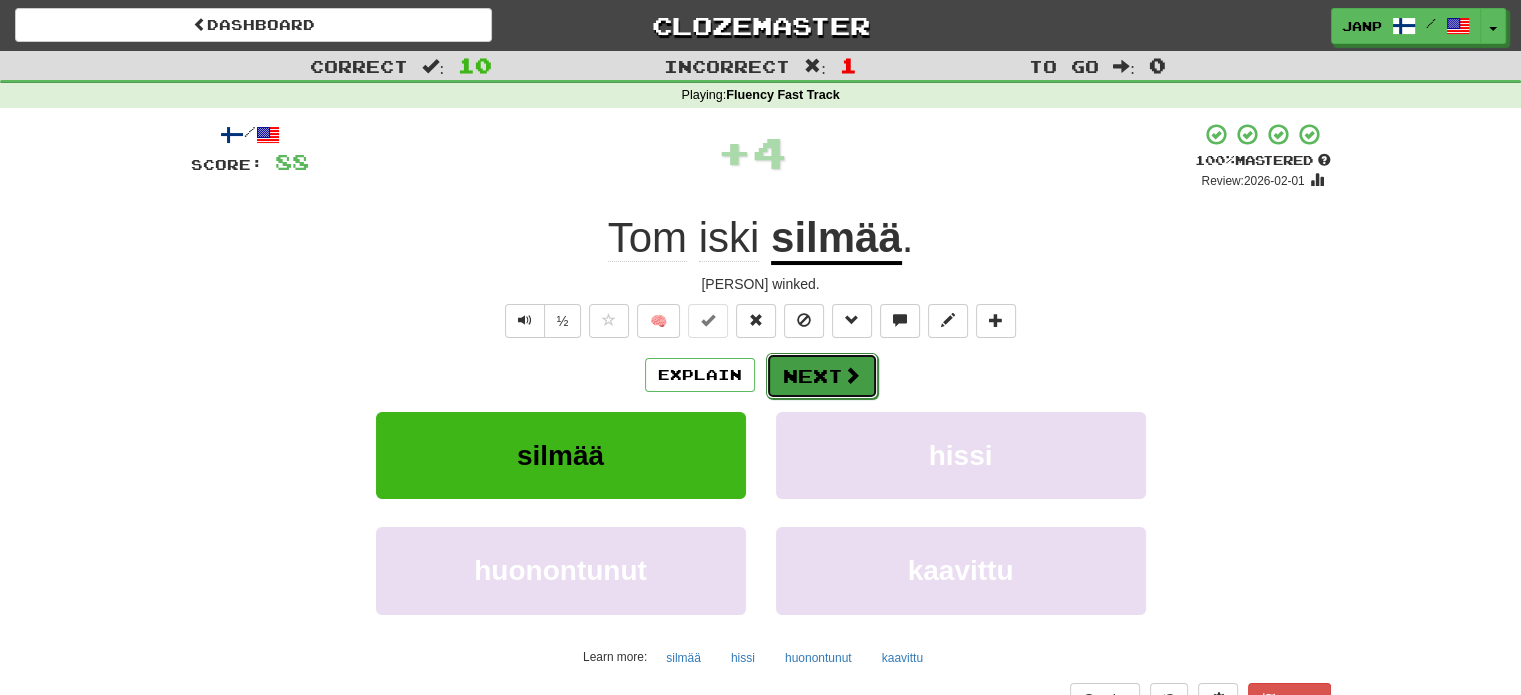 click at bounding box center [852, 375] 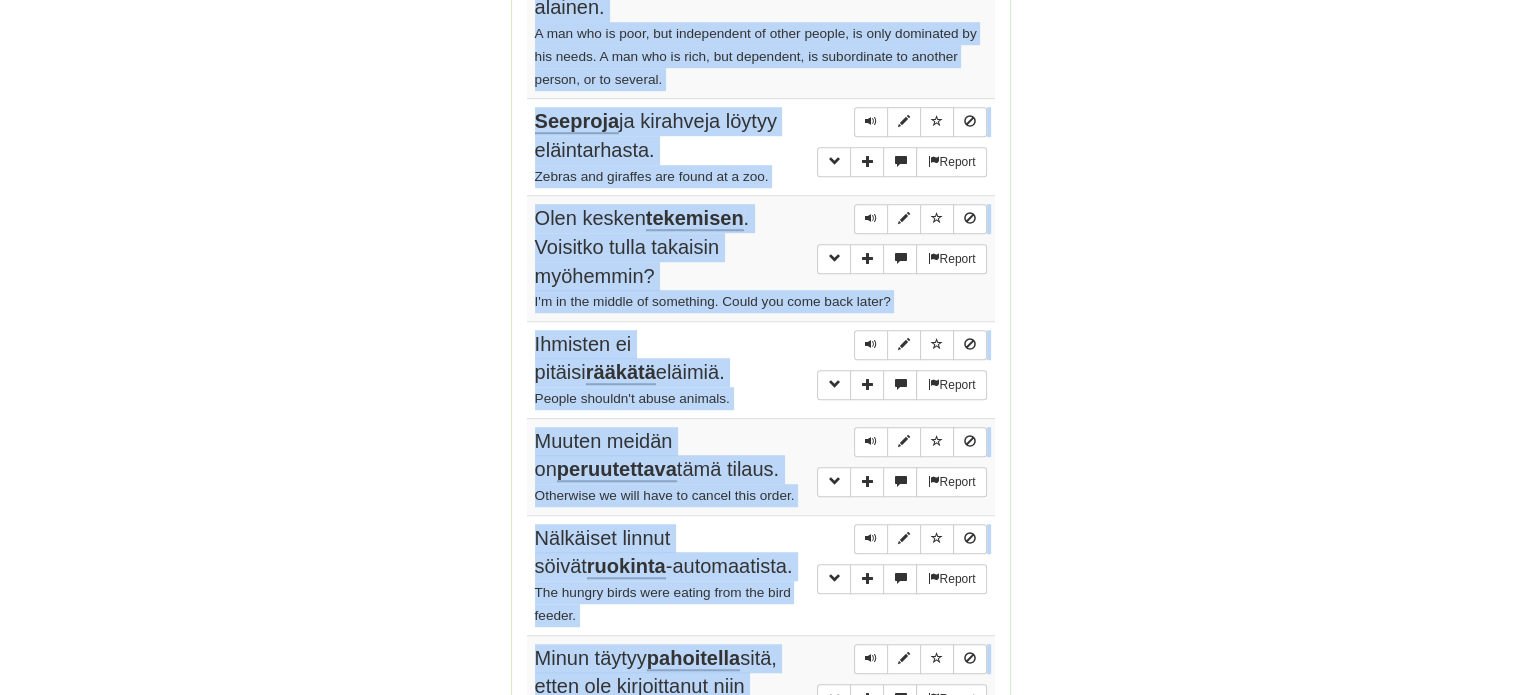 scroll, scrollTop: 1605, scrollLeft: 0, axis: vertical 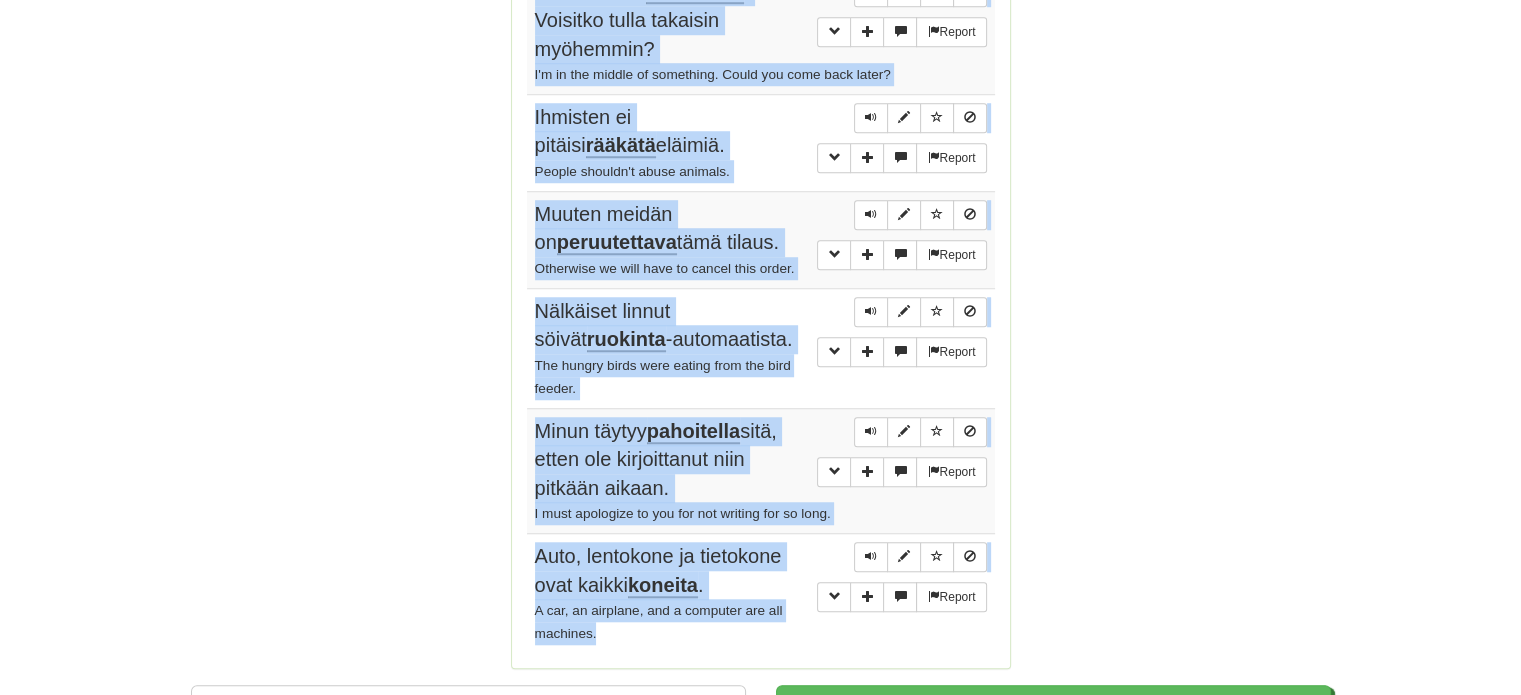 drag, startPoint x: 538, startPoint y: 287, endPoint x: 772, endPoint y: 616, distance: 403.72888 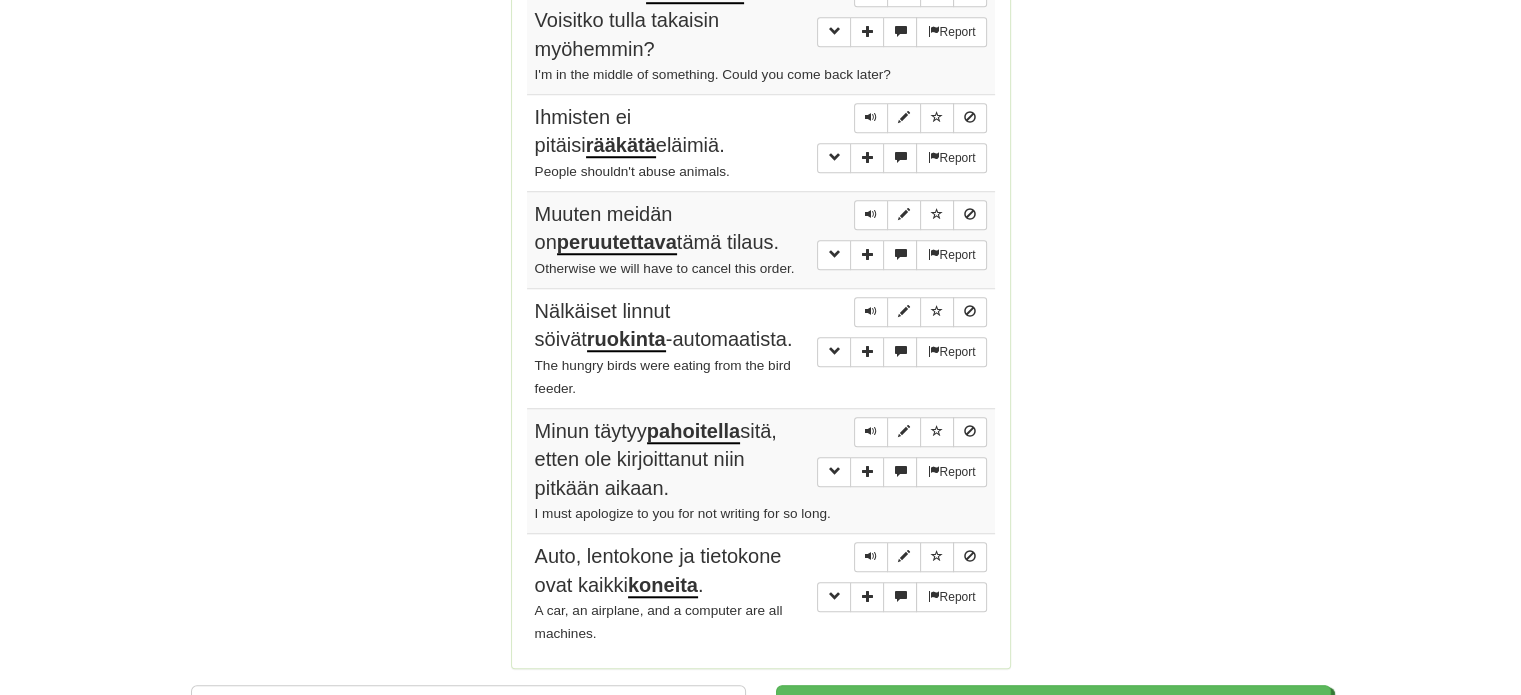 click on "Round Results Stats: Score:   + 88 Time:   0 : 42 New:   5 Review:   5 Correct:   10 Incorrect:   1 Progress: Fluency Fast Track Playing:  16.092  /  19.796 + 5 81.264% 81.289% Mastered:  16.092  /  19.796 + 5 81.264% 81.289% Ready for Review:  25  /  Level:  114 1.543  points to level  115  - keep going! Ranked:  22 nd  this week ( 12  points to  21 st ) Sentences:  Report Voinko tulla  huomennakin ? Can I come tomorrow too?  Report Tom iski  silmää . Tom winked.  Report Köyhä, joka ei ole muista riippuvainen, on yksinomaan omien  halujensa  hallitsema. Rikas, joka nojaa muihin, on toisen tai toisten alainen. A man who is poor, but independent of other people, is only dominated by his needs. A man who is rich, but dependent, is subordinate to another person, or to several.  Report Seeproja  ja kirahveja löytyy eläintarhasta. Zebras and giraffes are found at a zoo.  Report Olen kesken  tekemisen . Voisitko tulla takaisin myöhemmin? I'm in the middle of something. Could you come back later?  Report ." at bounding box center (761, -334) 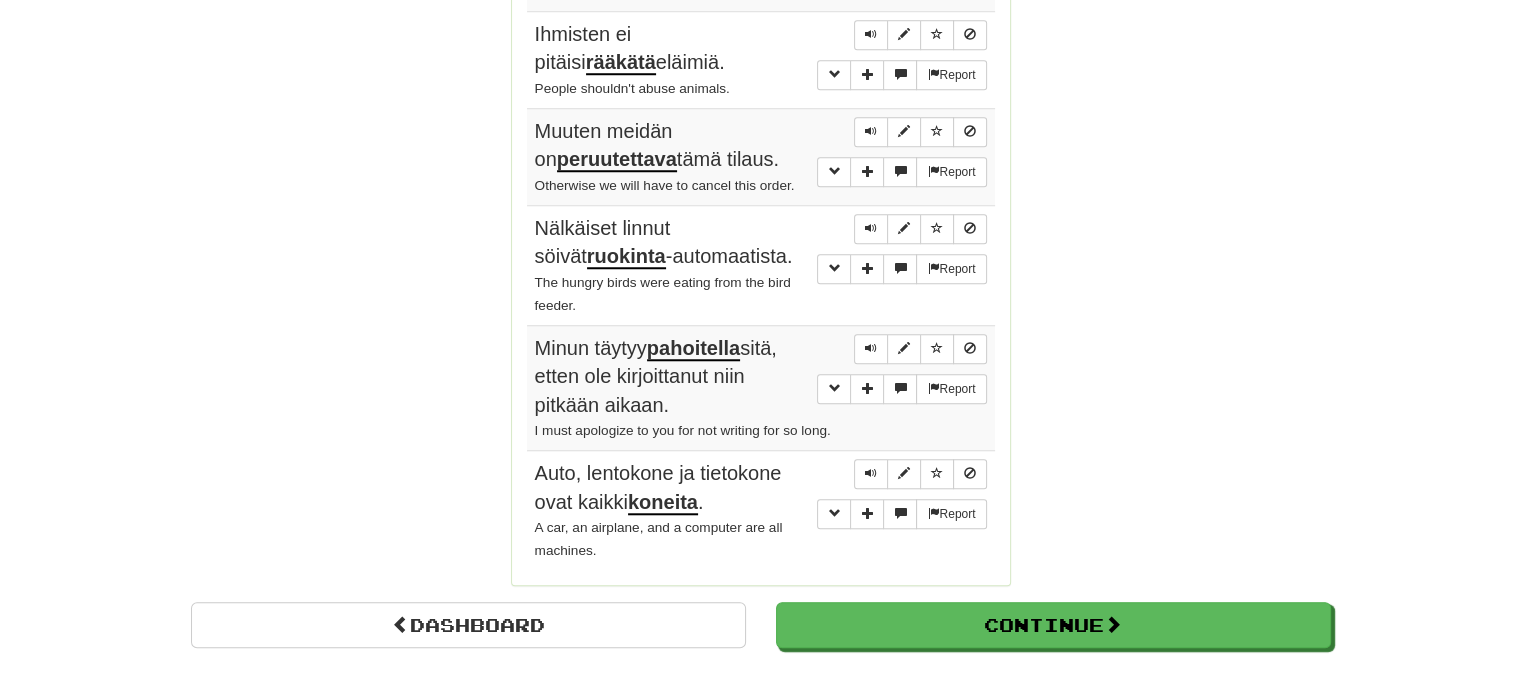 scroll, scrollTop: 1805, scrollLeft: 0, axis: vertical 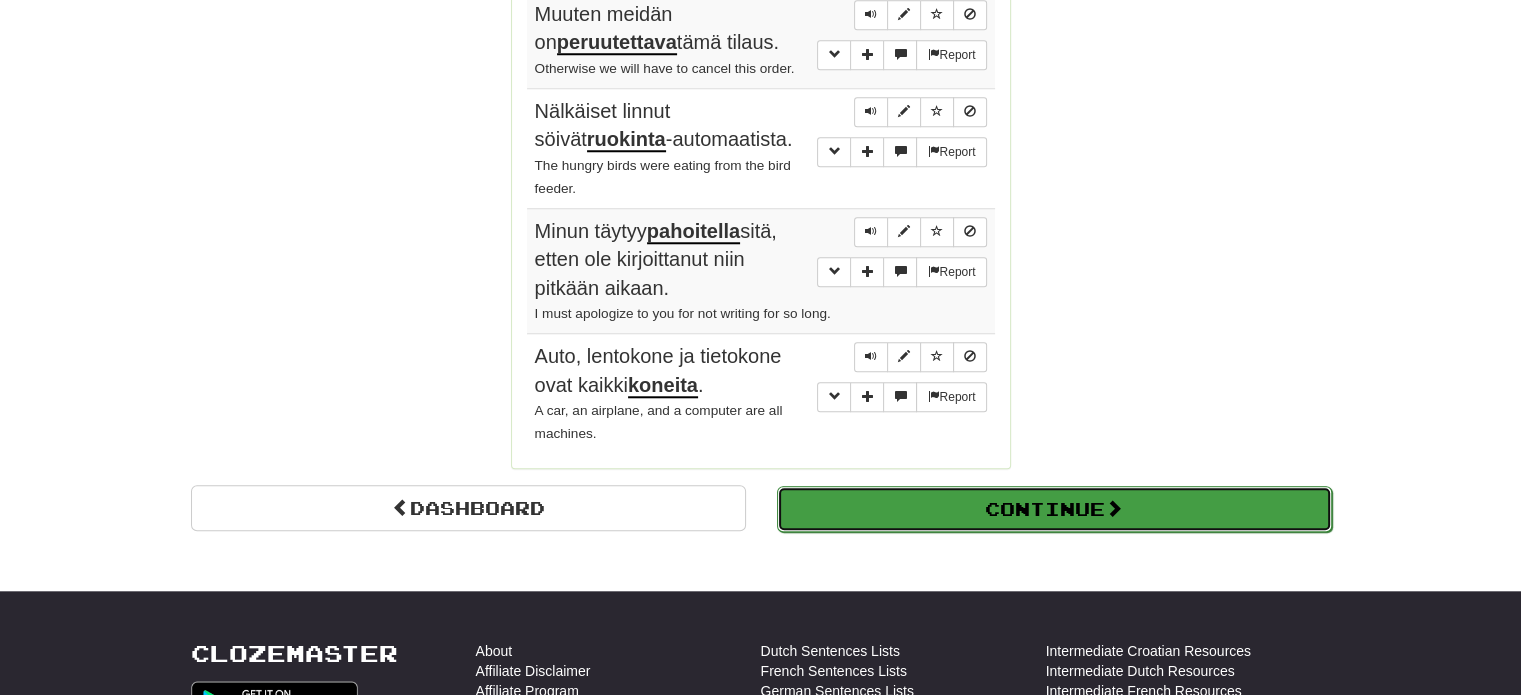 click on "Continue" at bounding box center [1054, 509] 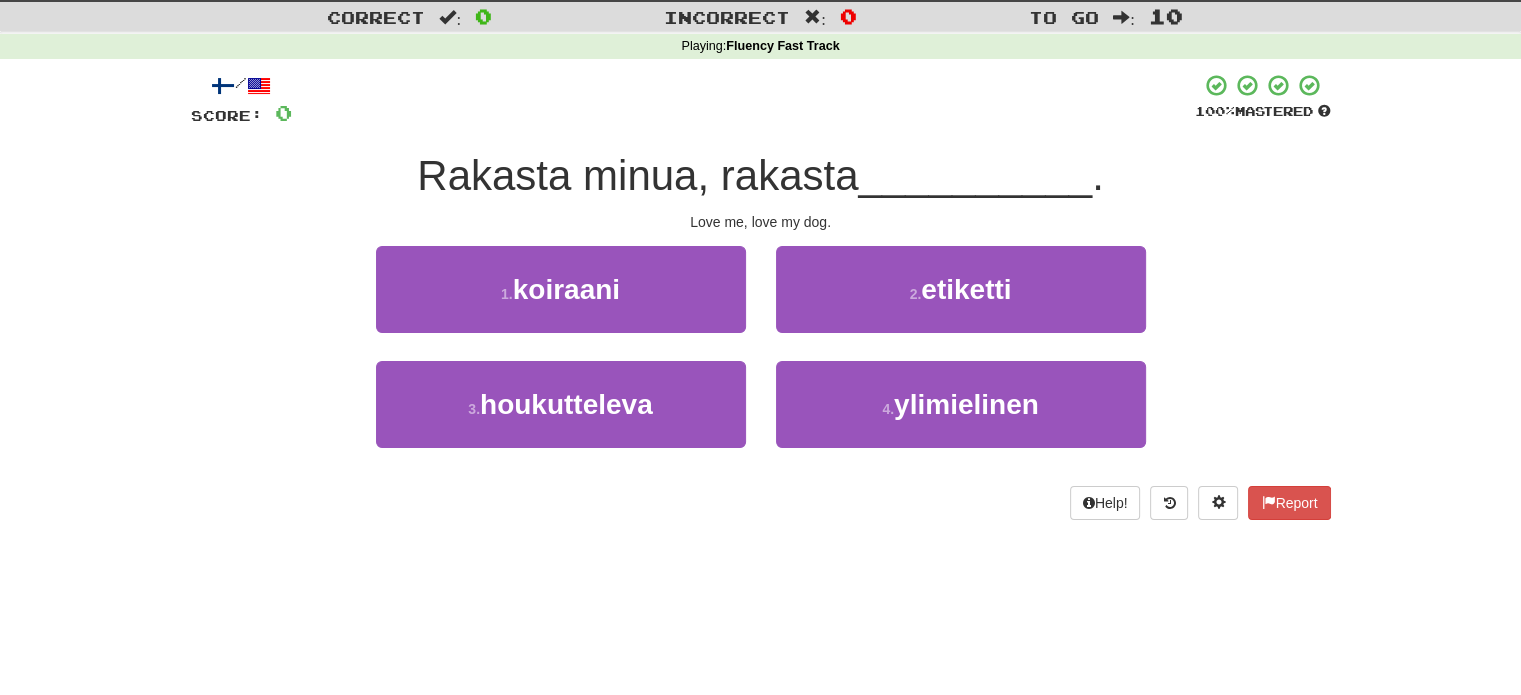 scroll, scrollTop: 19, scrollLeft: 0, axis: vertical 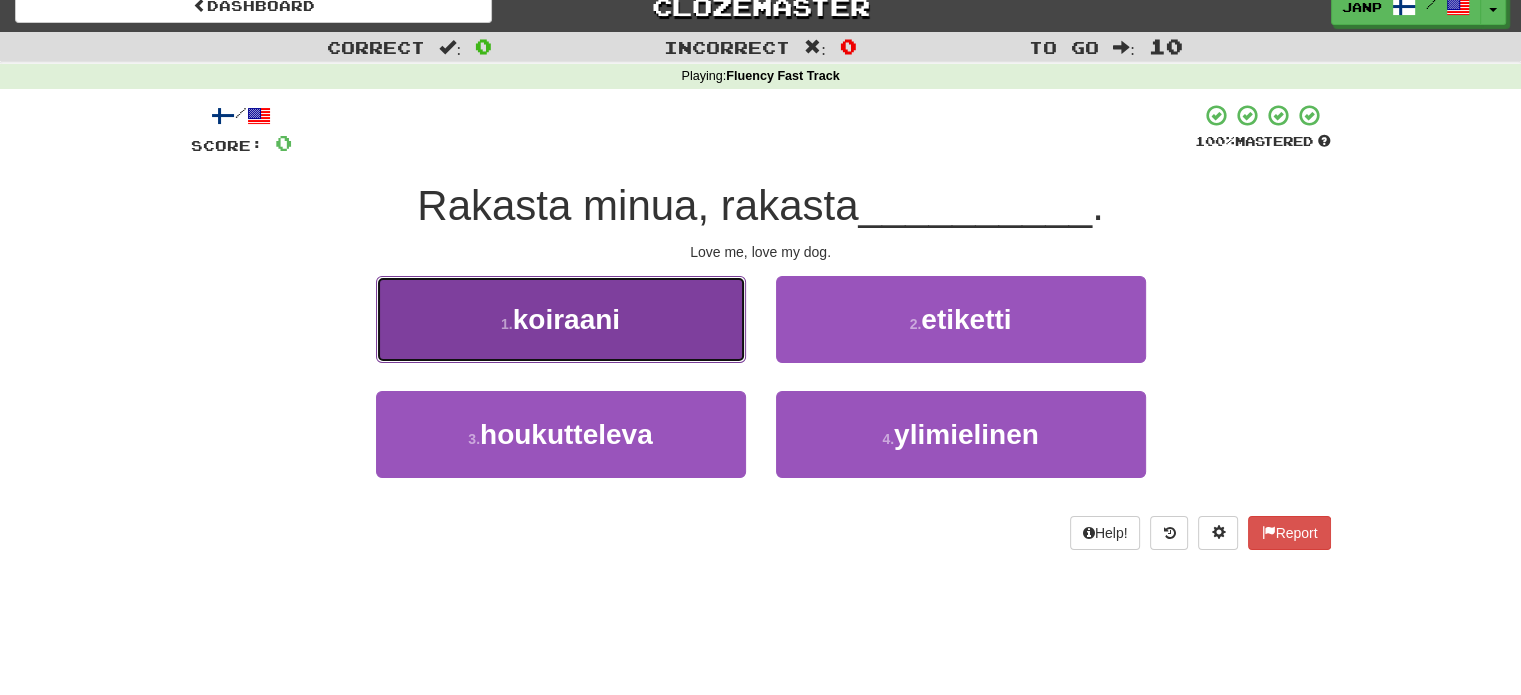 click on "1 .  koiraani" at bounding box center [561, 319] 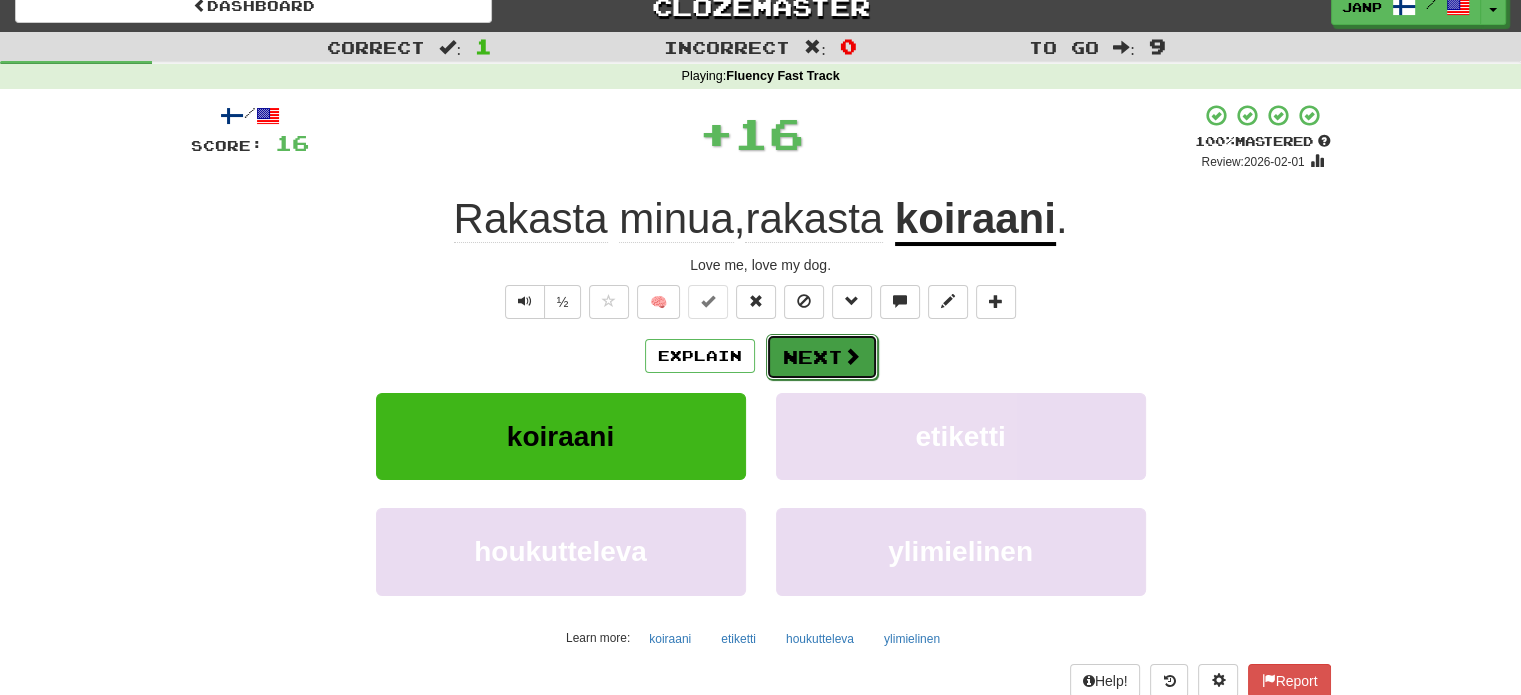 click on "Next" at bounding box center (822, 357) 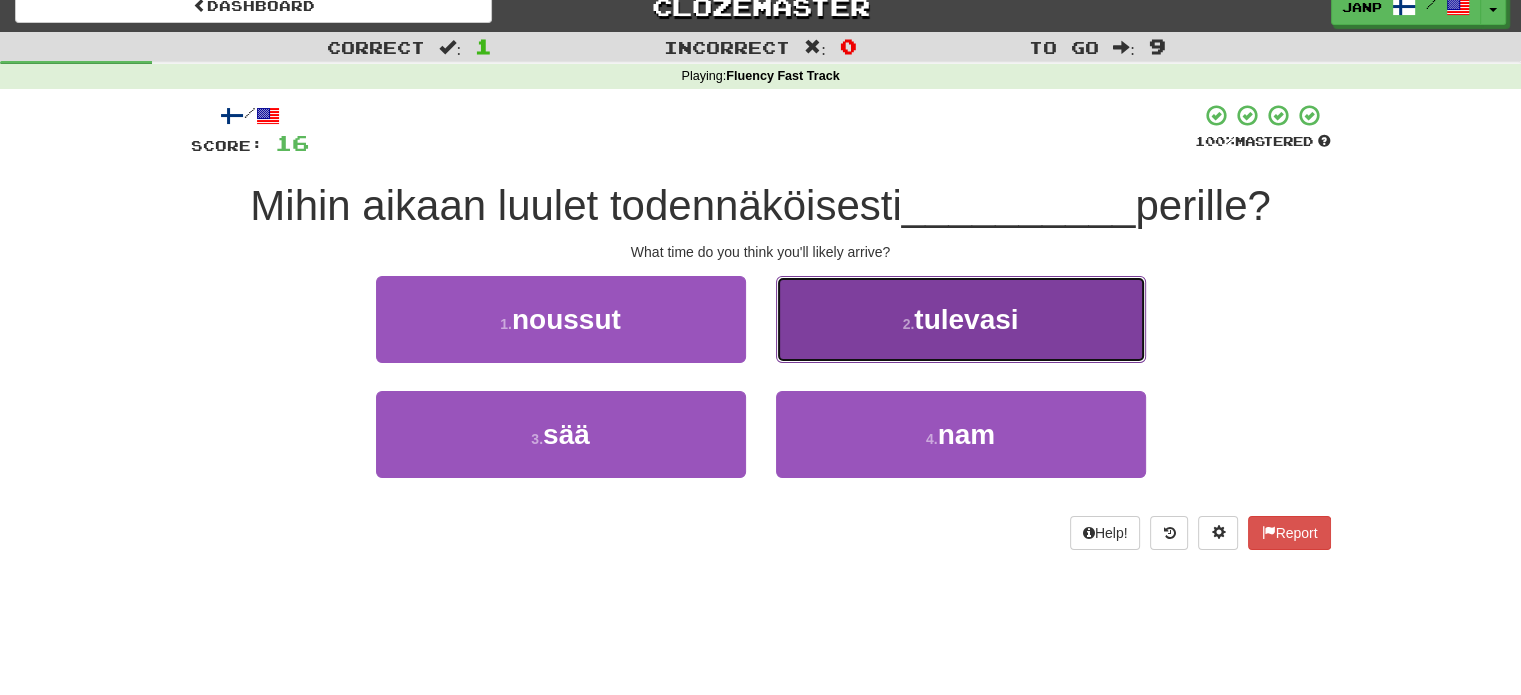 click on "2 .  tulevasi" at bounding box center [961, 319] 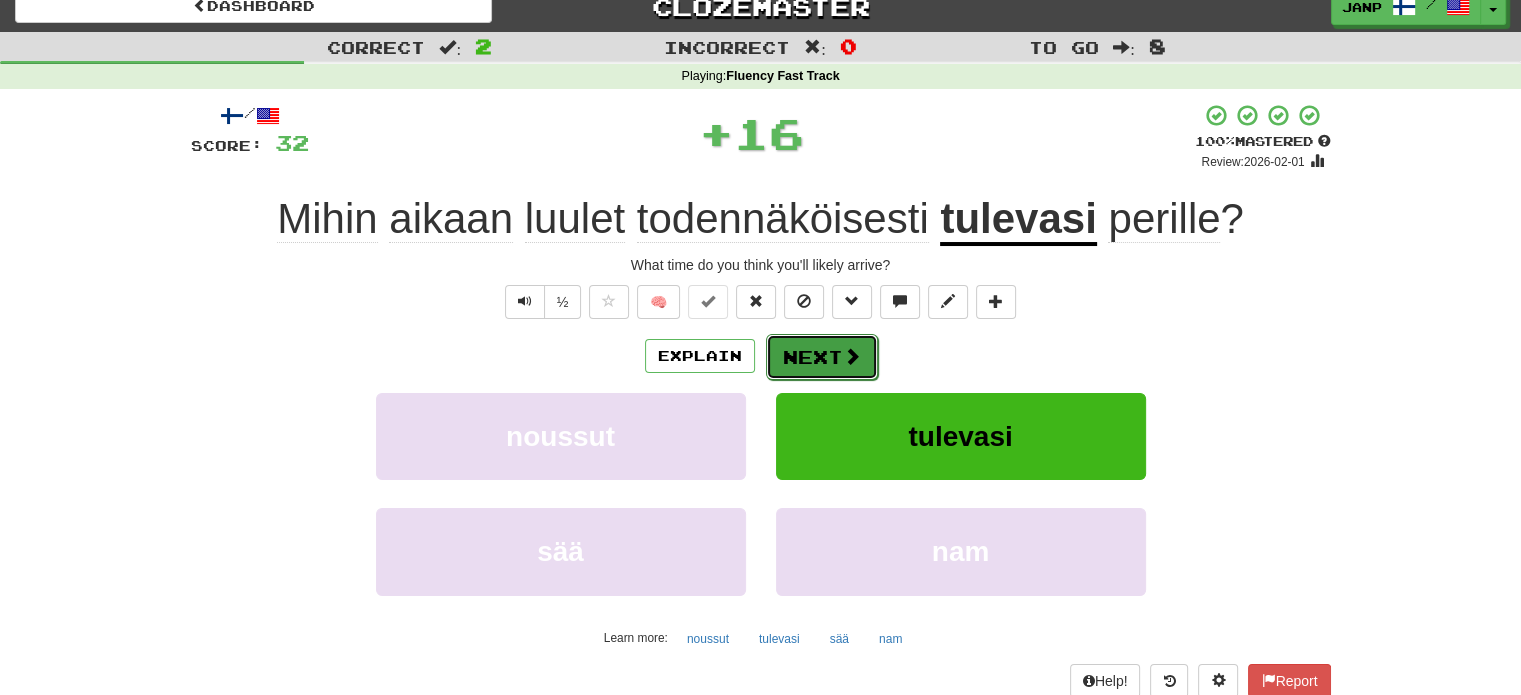 click on "Next" at bounding box center [822, 357] 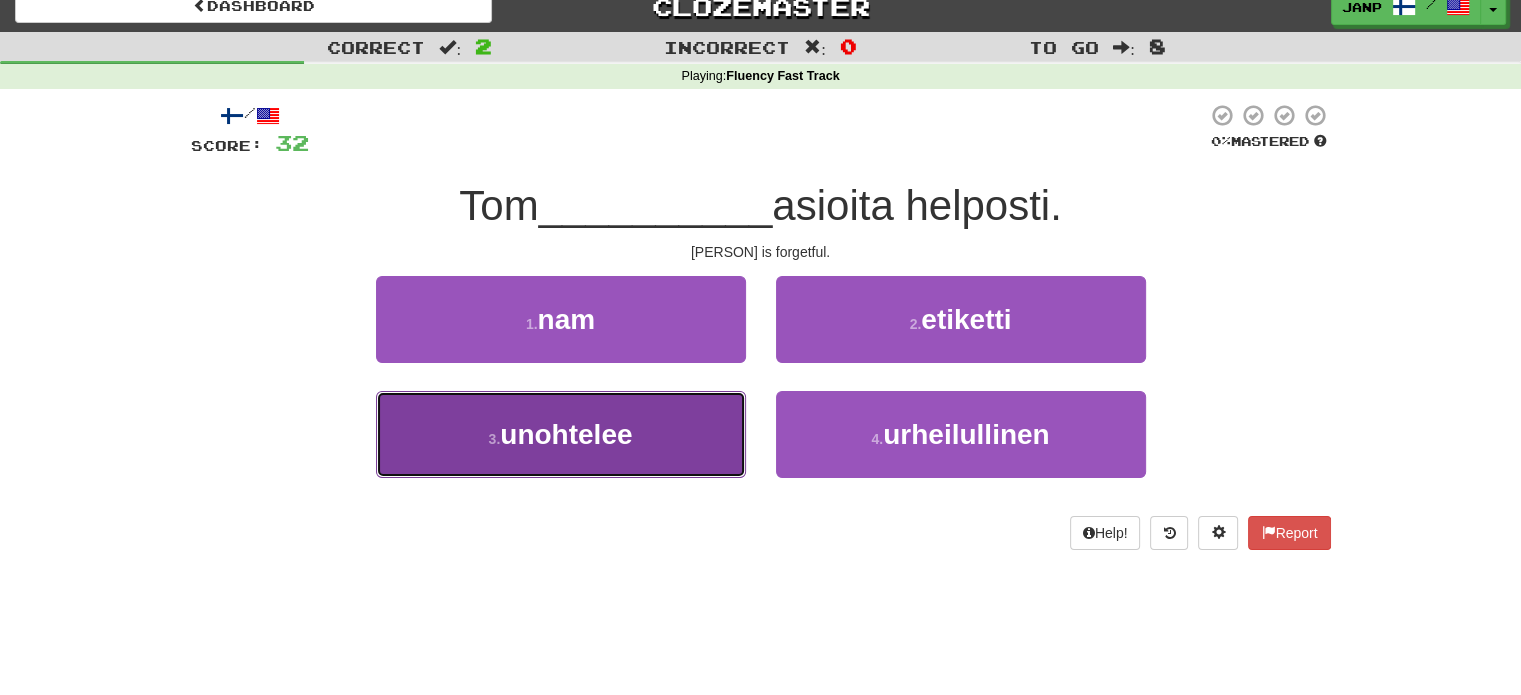 click on "3 .  unohtelee" at bounding box center [561, 434] 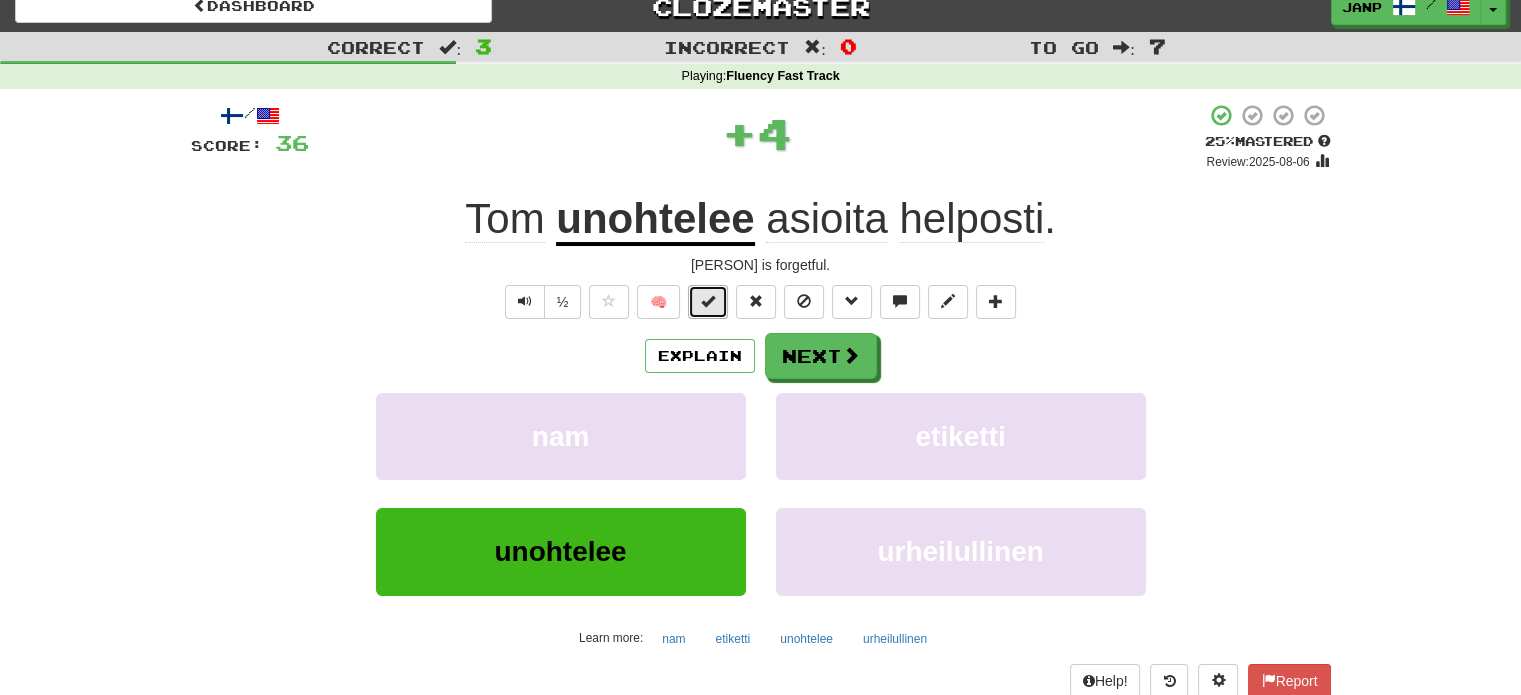 click at bounding box center (708, 301) 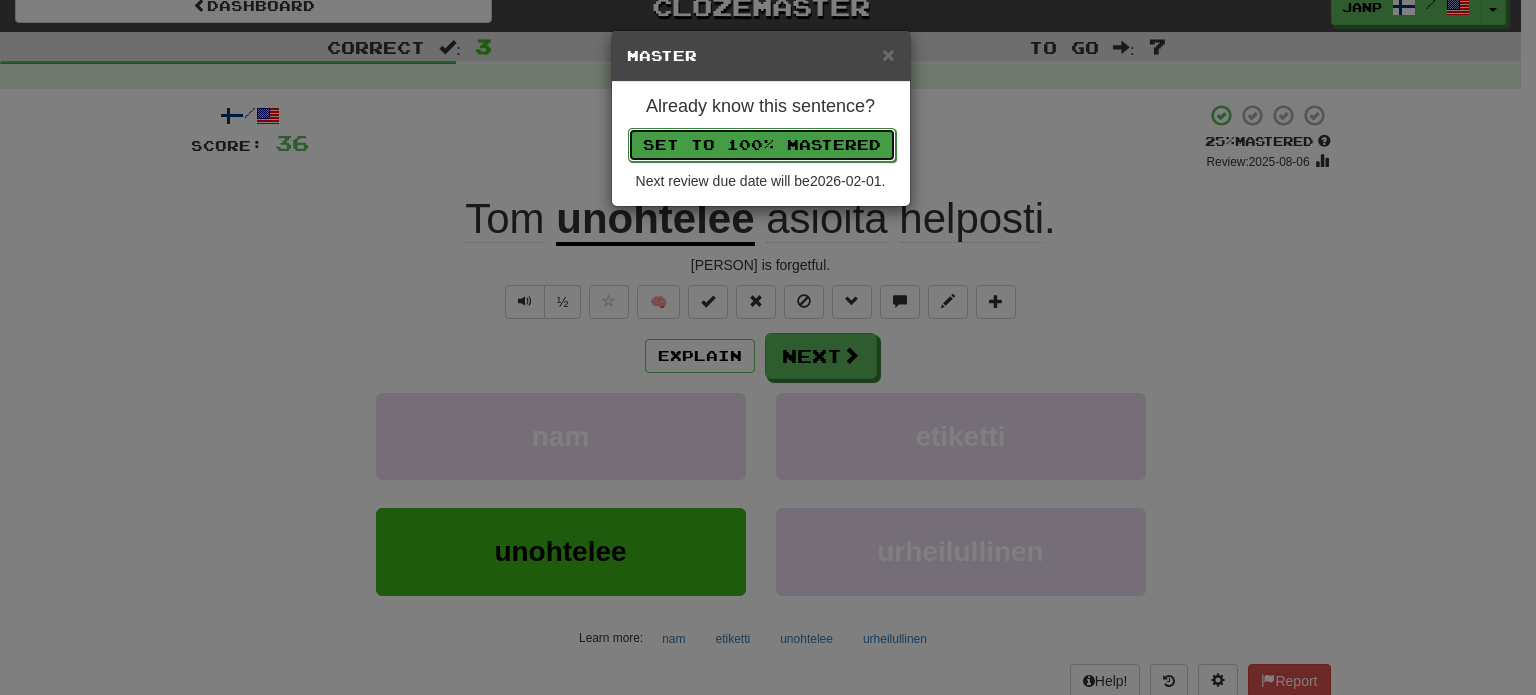 click on "Set to 100% Mastered" at bounding box center [762, 145] 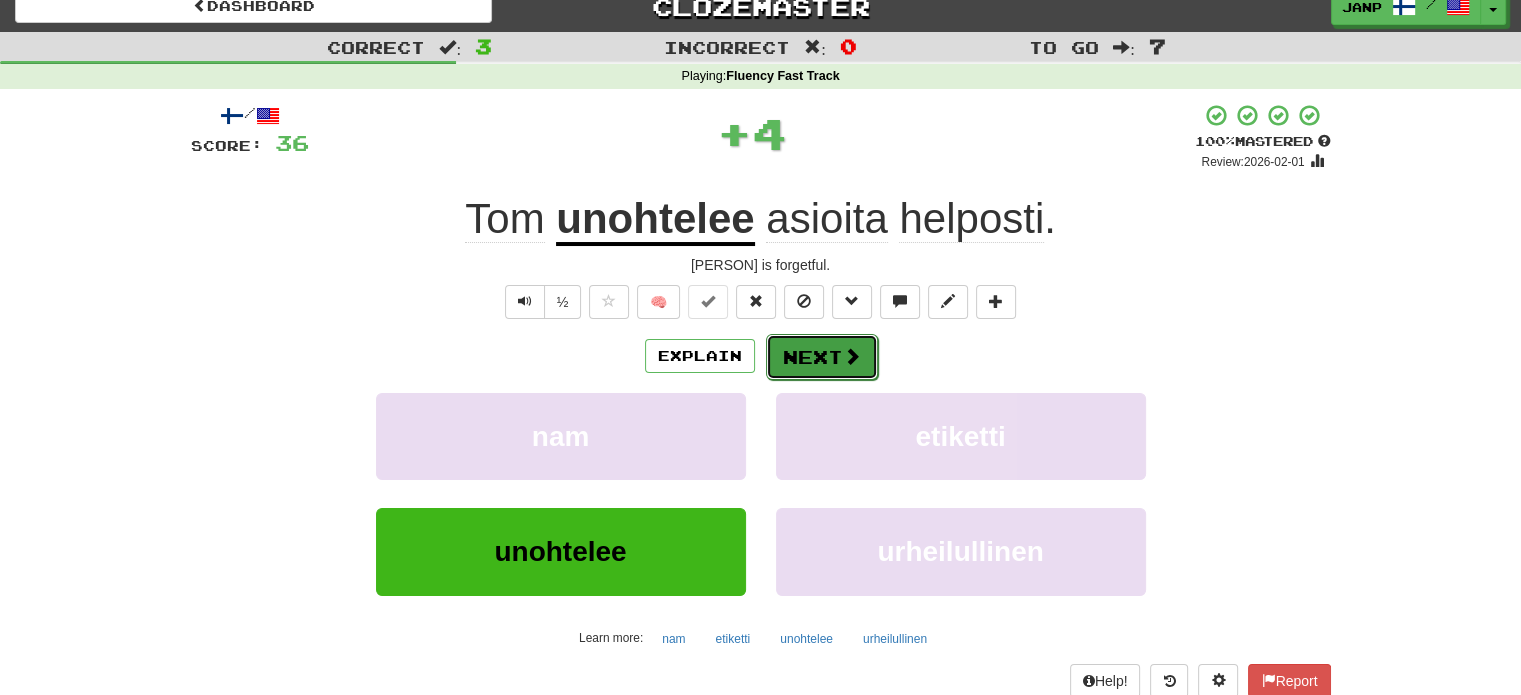 click on "Next" at bounding box center [822, 357] 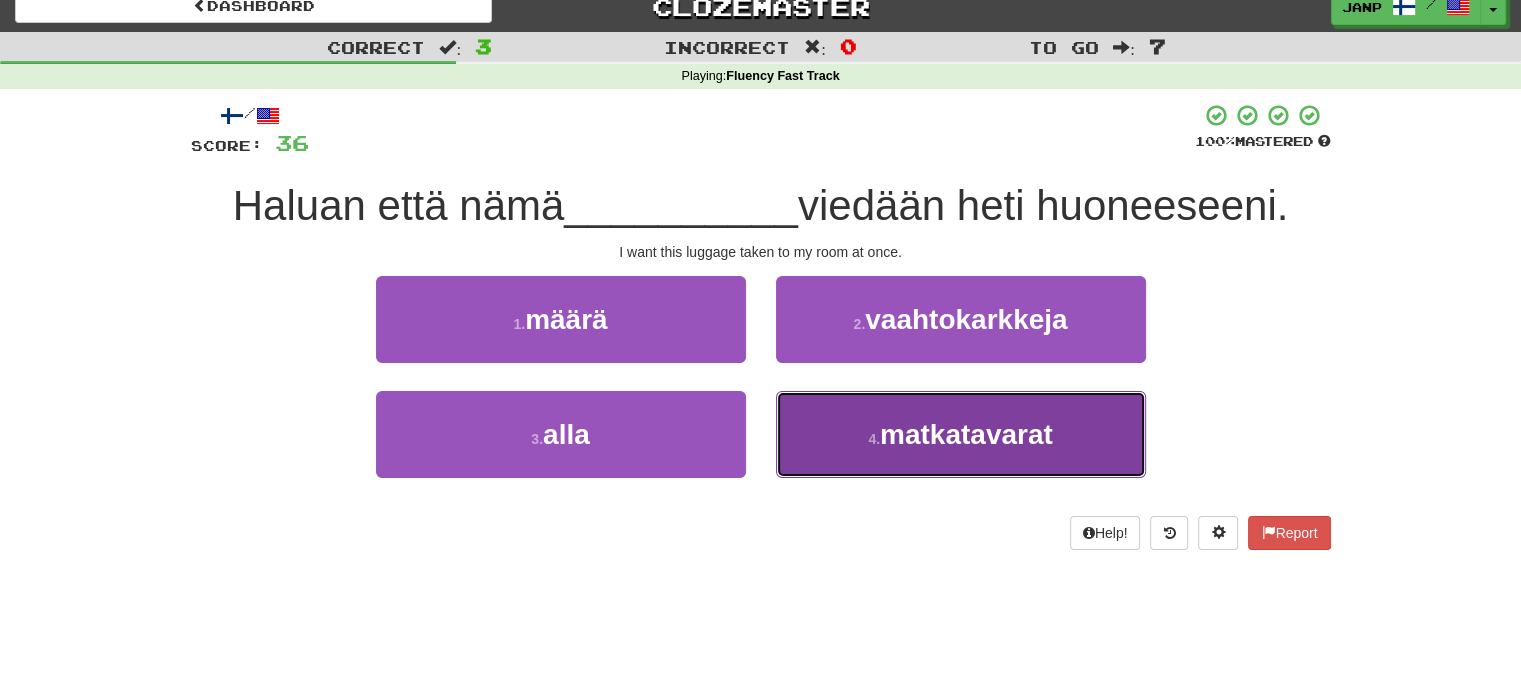 click on "matkatavarat" at bounding box center (966, 434) 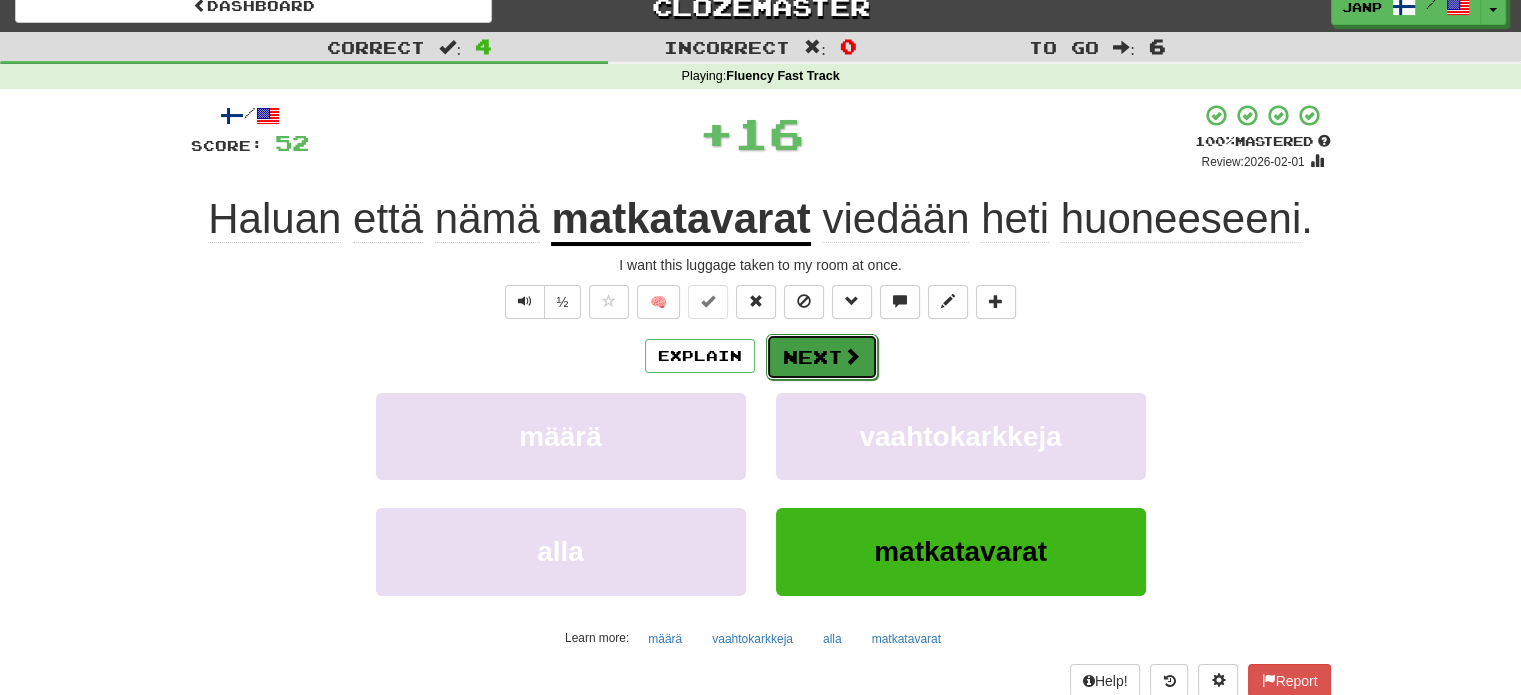 click on "Next" at bounding box center [822, 357] 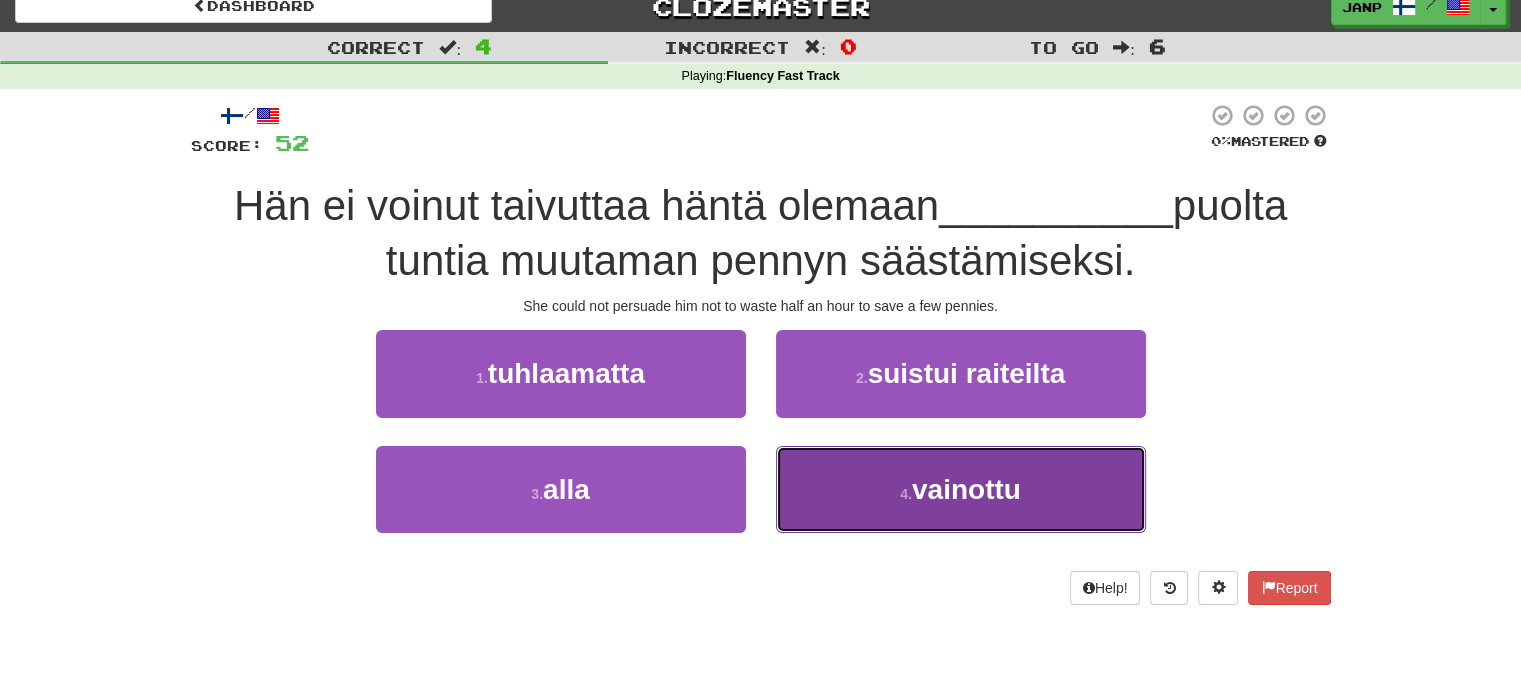 click on "4 .  vainottu" at bounding box center [961, 489] 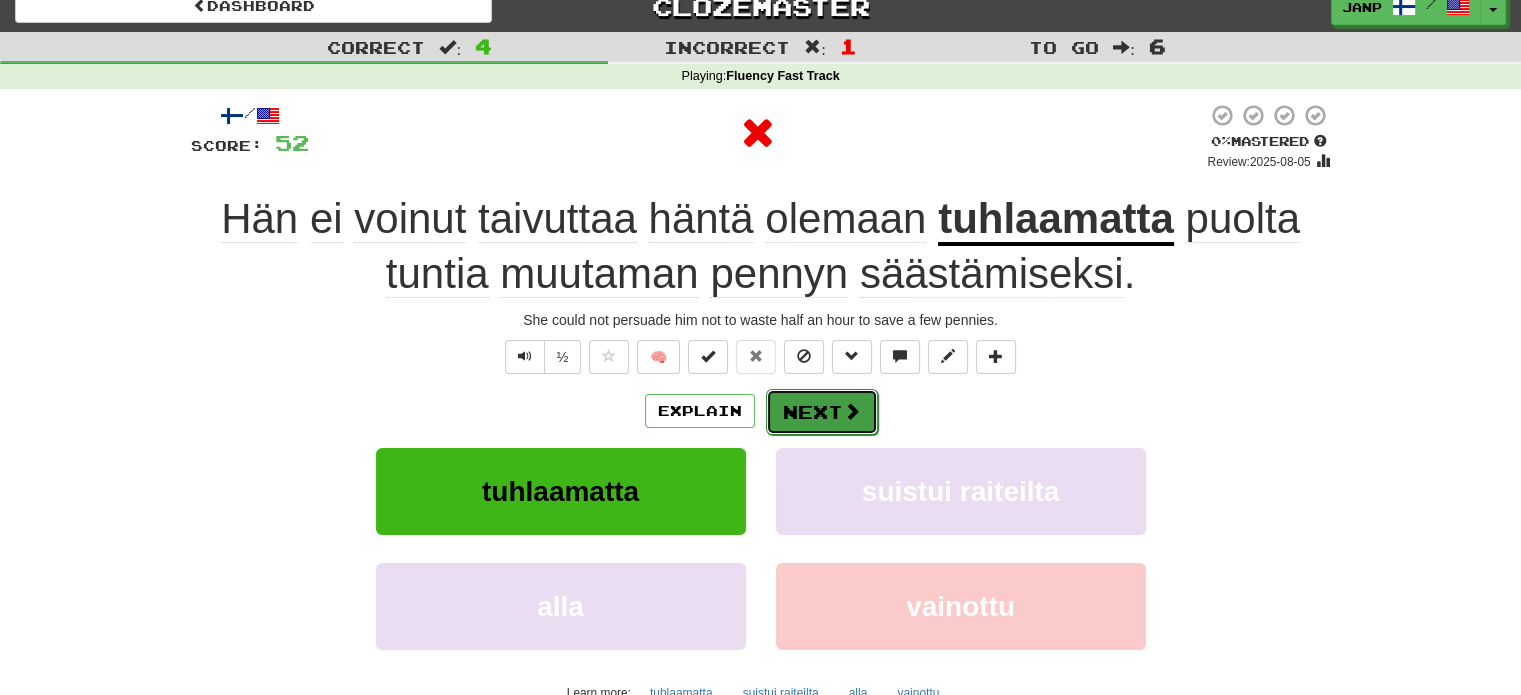 click on "Next" at bounding box center [822, 412] 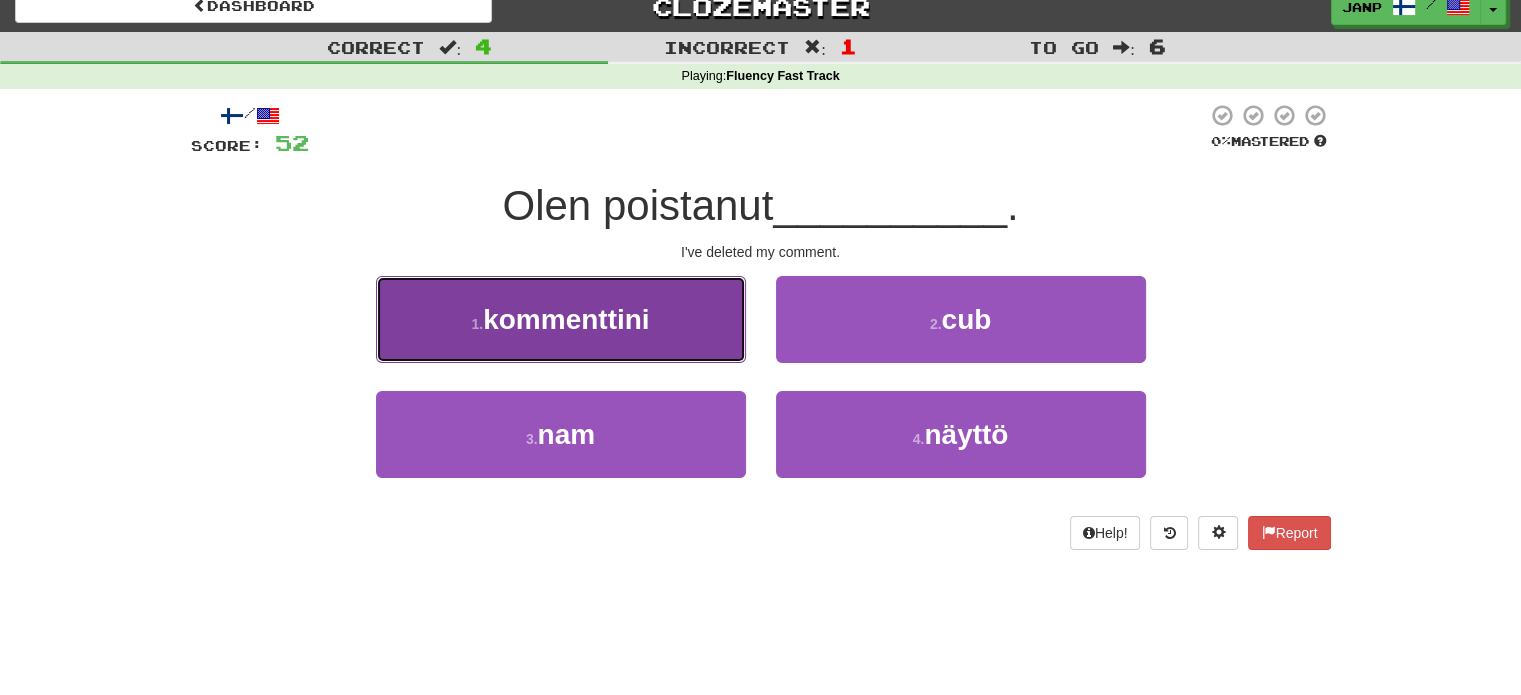 click on "1 .  kommenttini" at bounding box center (561, 319) 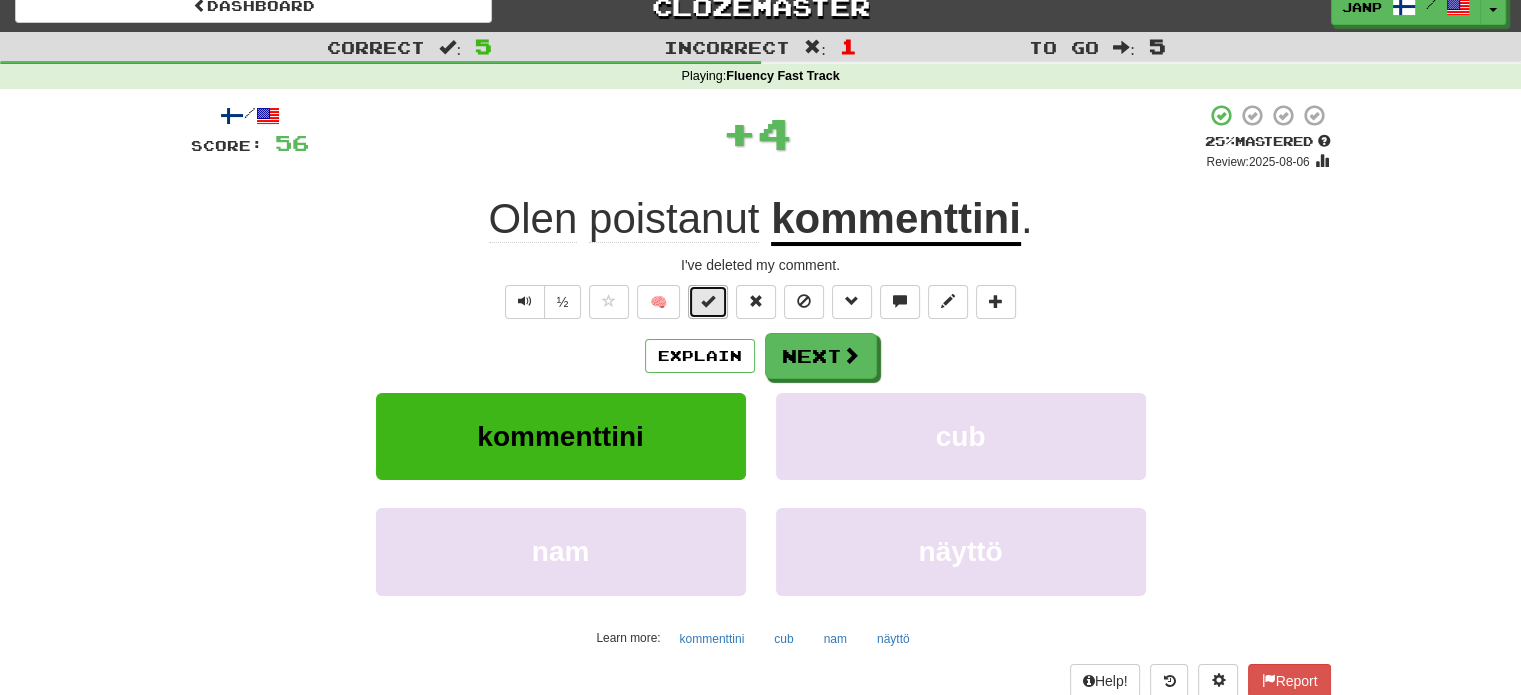 click at bounding box center (708, 301) 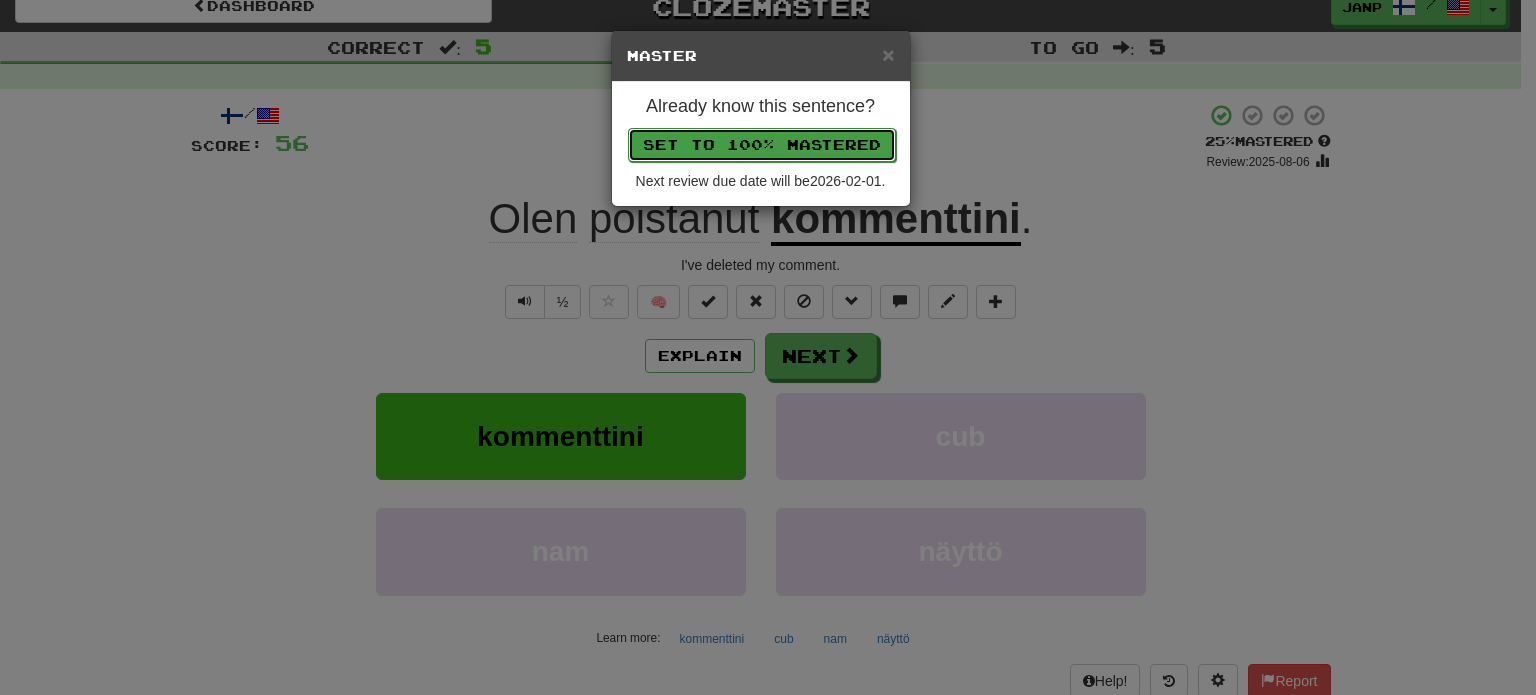 click on "Set to 100% Mastered" at bounding box center [762, 145] 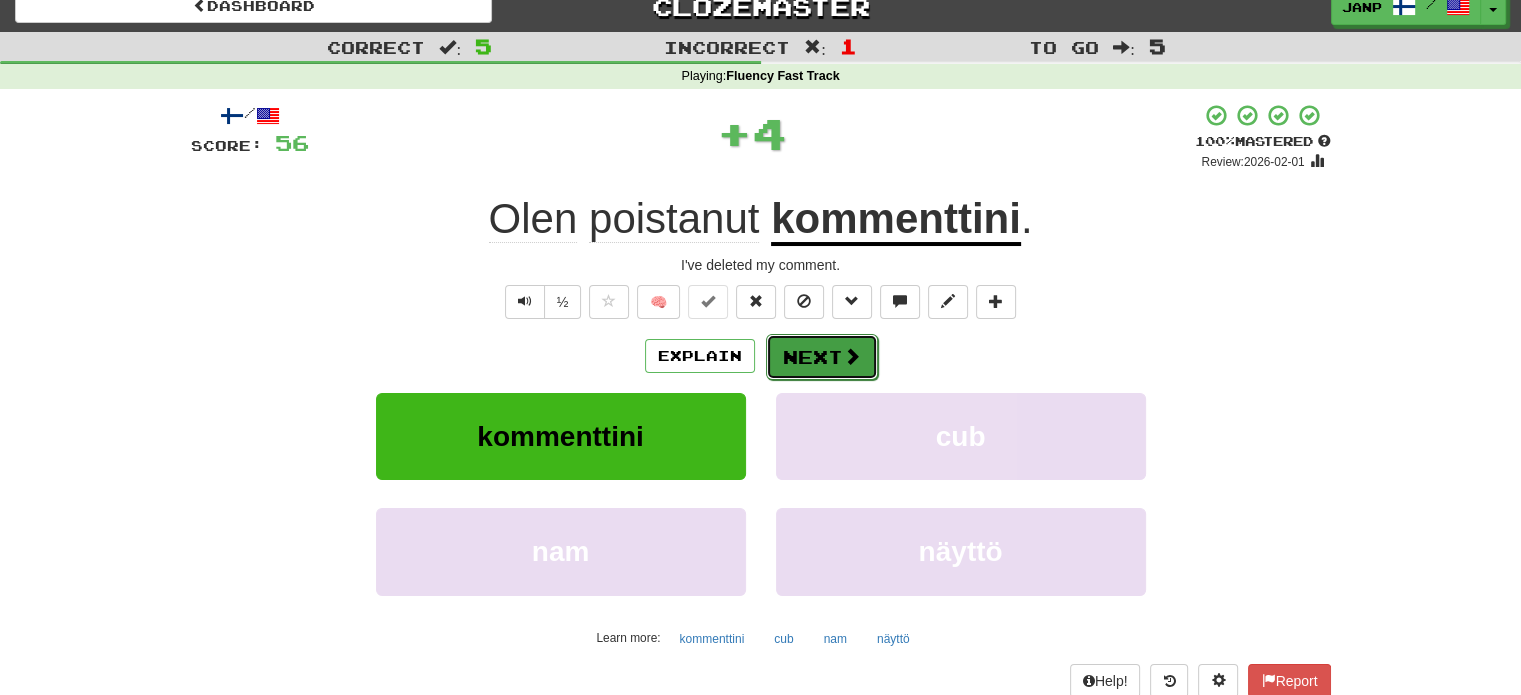 click on "Next" at bounding box center (822, 357) 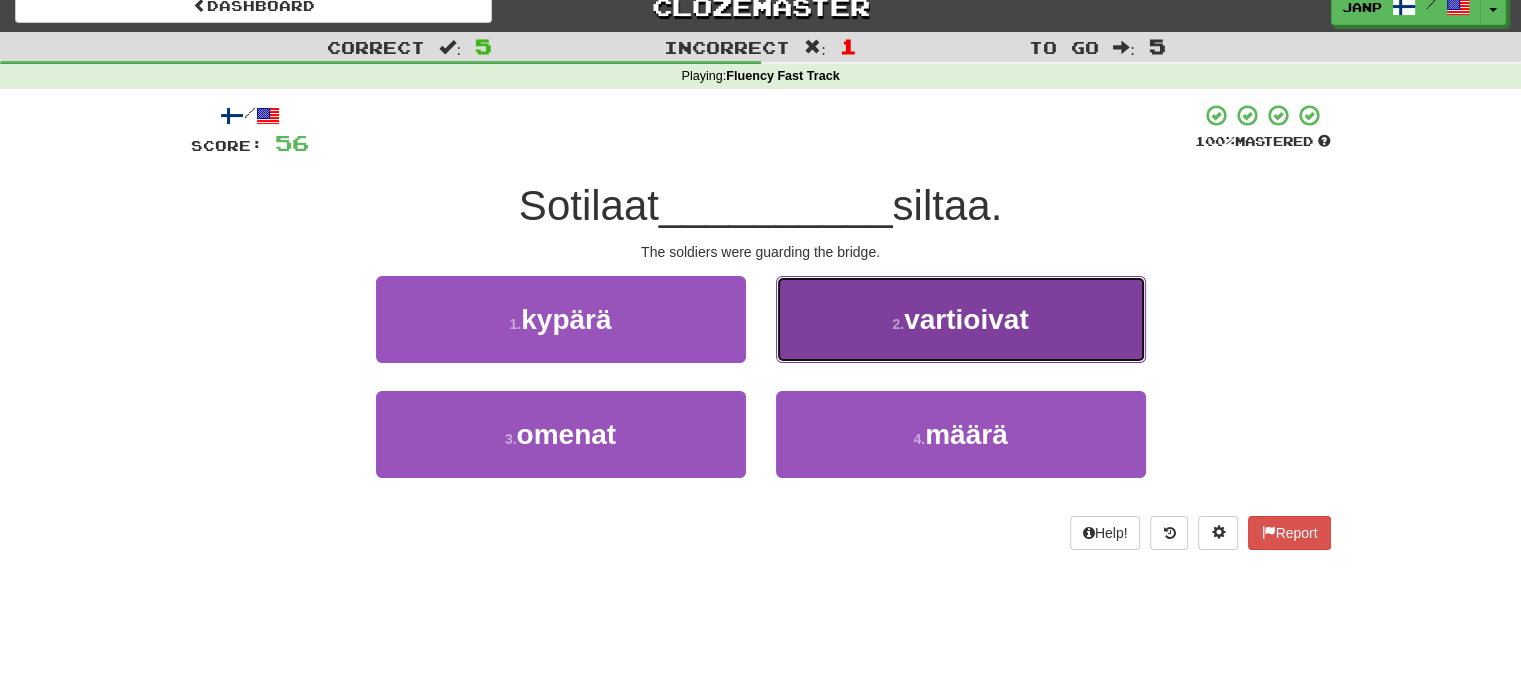 click on "vartioivat" at bounding box center [966, 319] 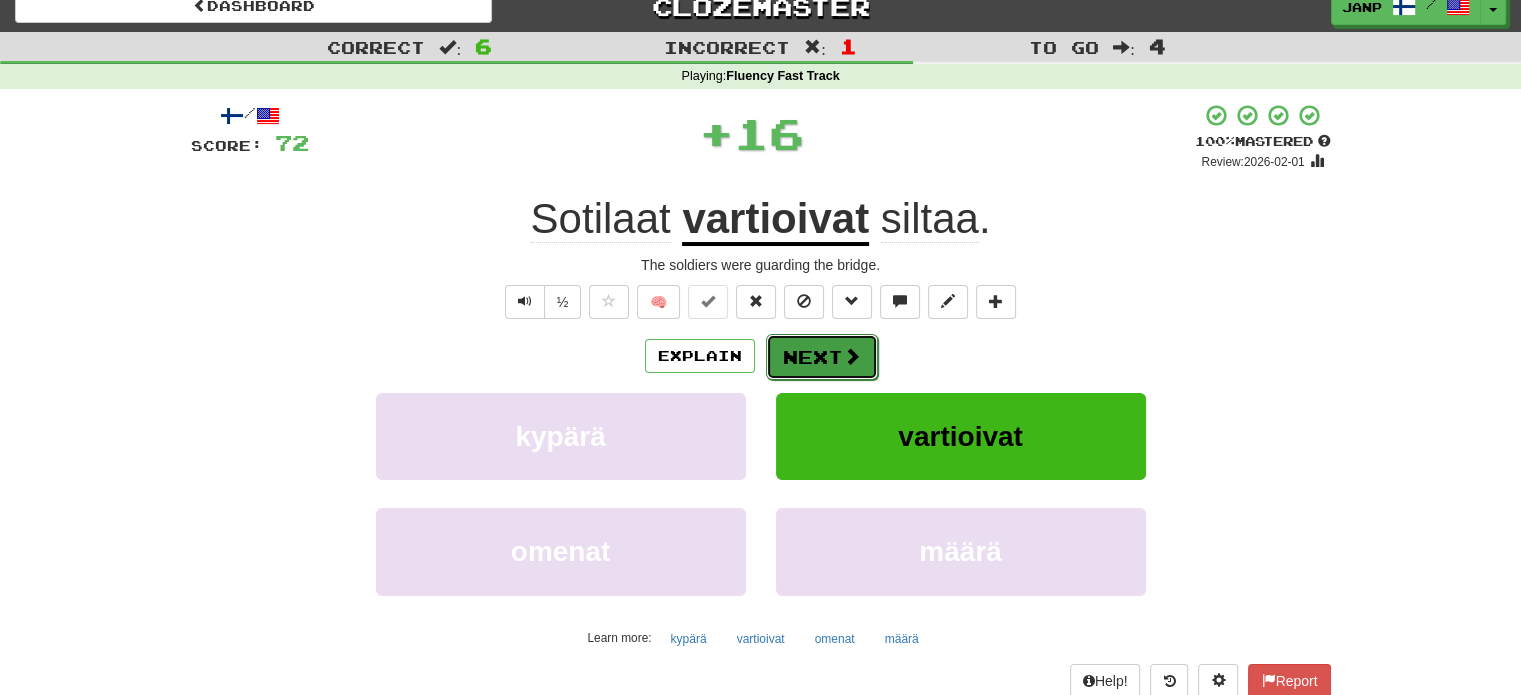 click on "Next" at bounding box center (822, 357) 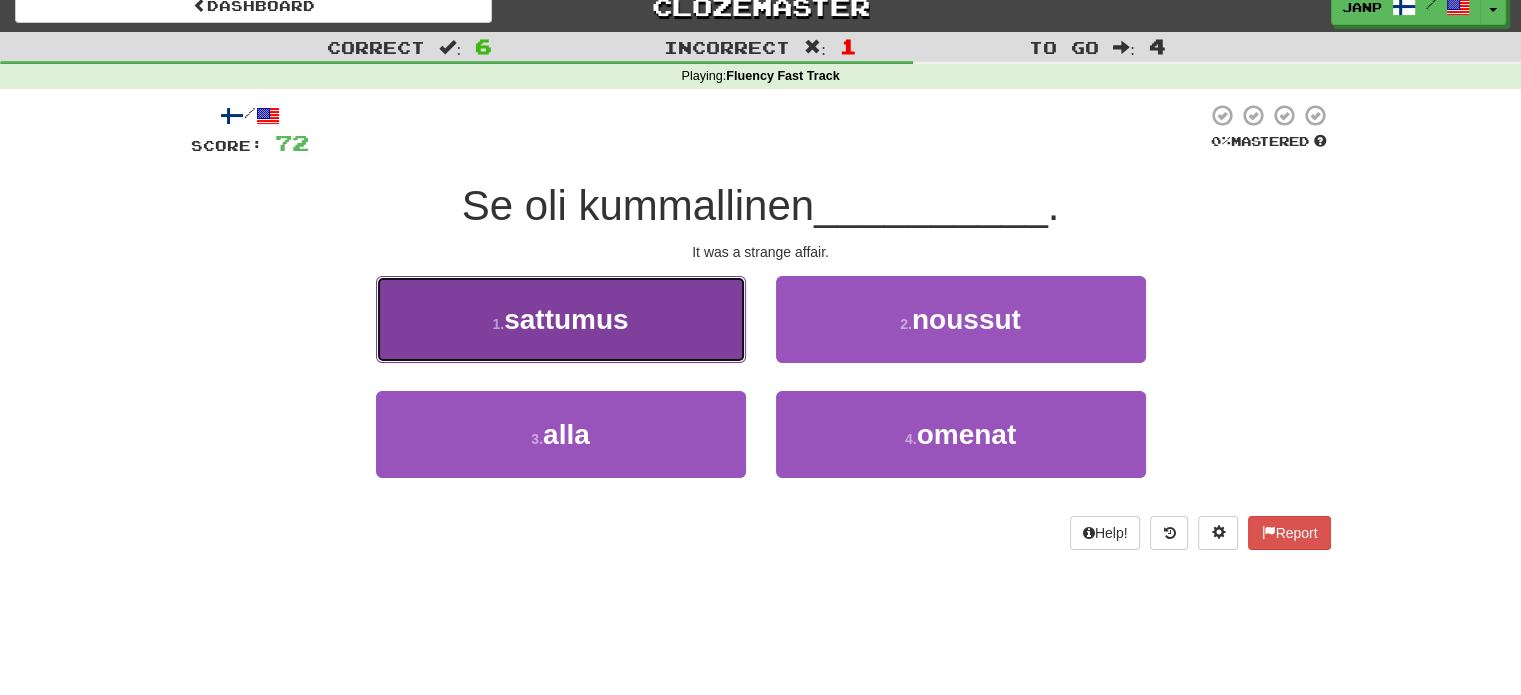 click on "1 .  sattumus" at bounding box center (561, 319) 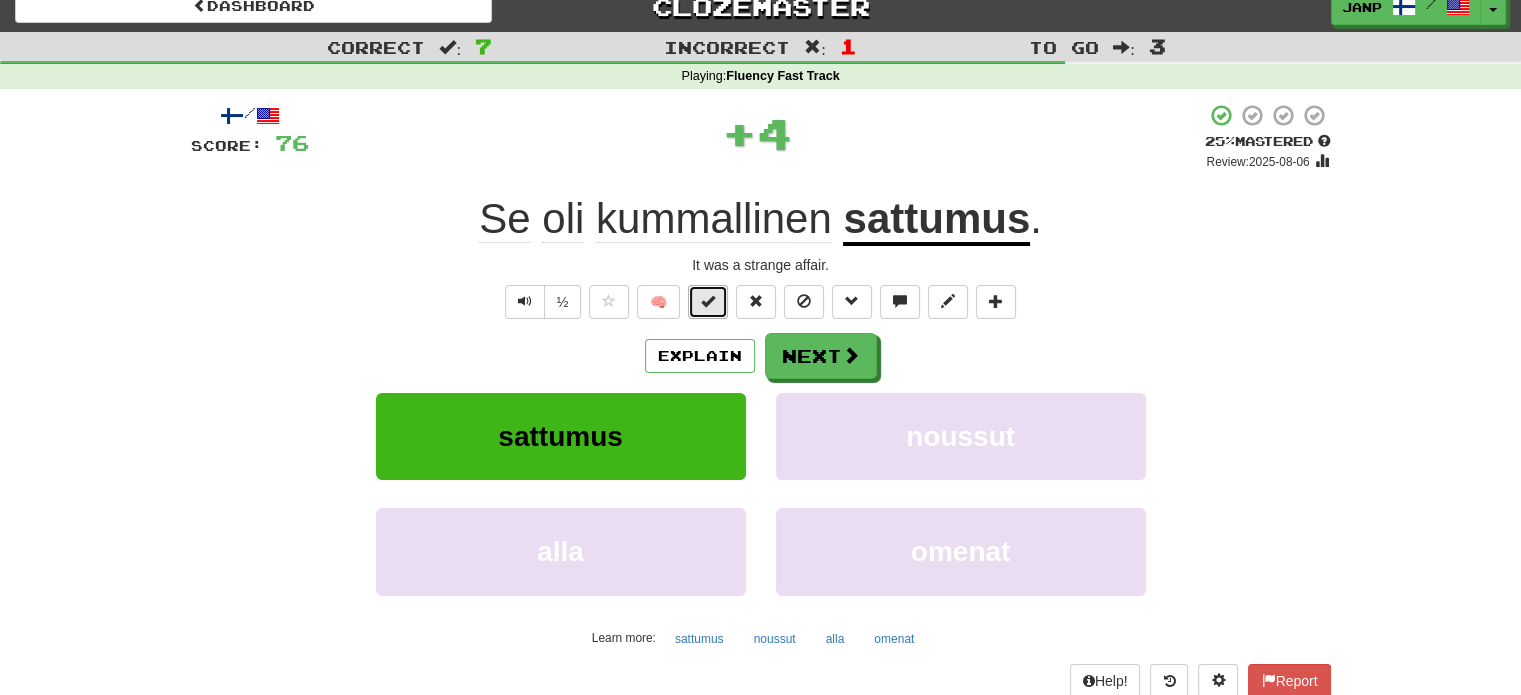 click at bounding box center (708, 301) 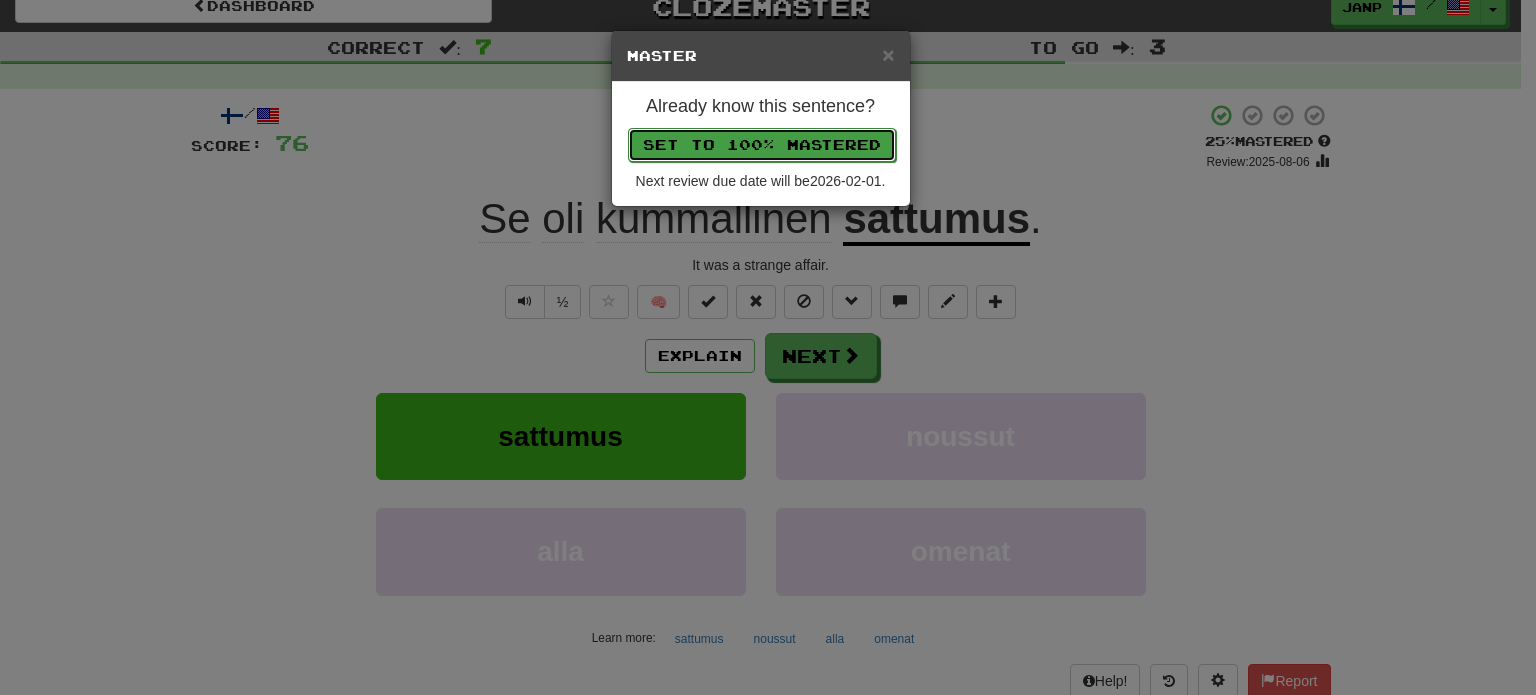 click on "Set to 100% Mastered" at bounding box center (762, 145) 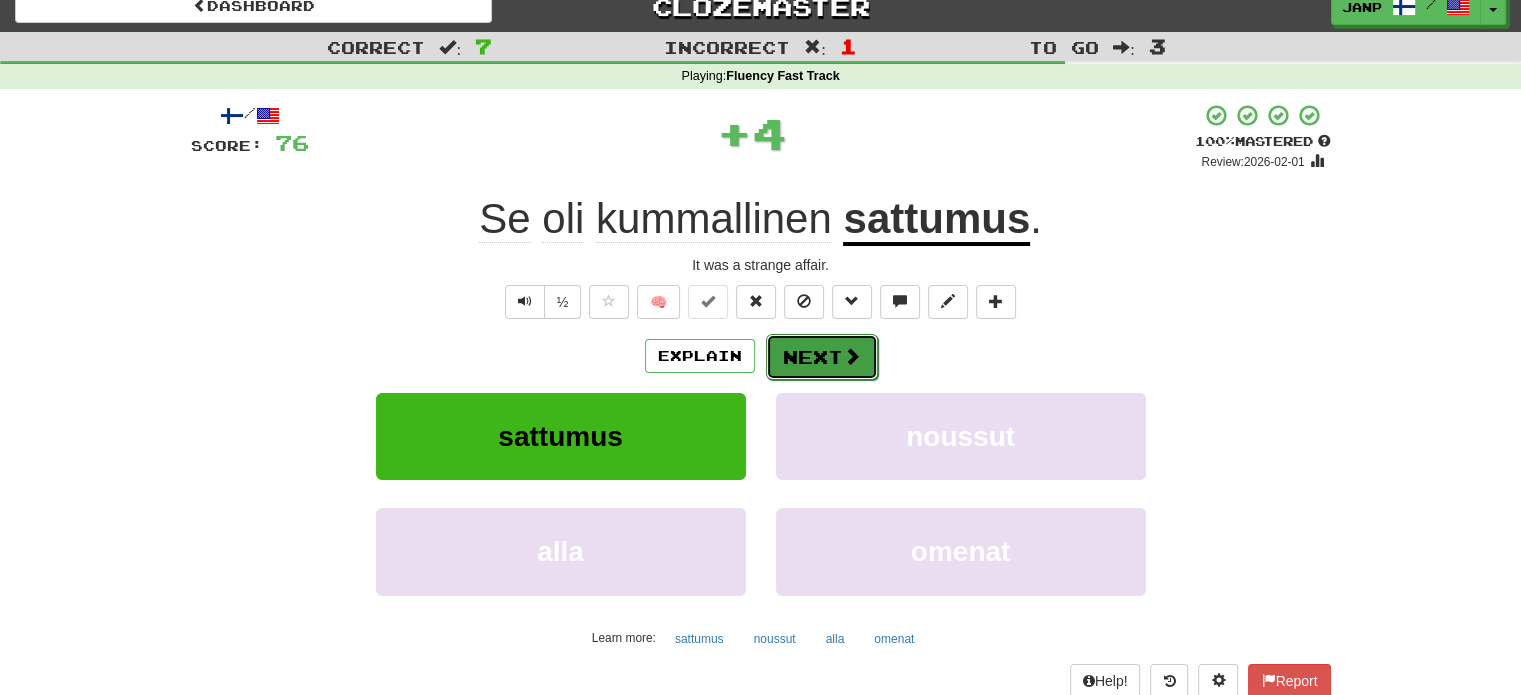 click on "Next" at bounding box center (822, 357) 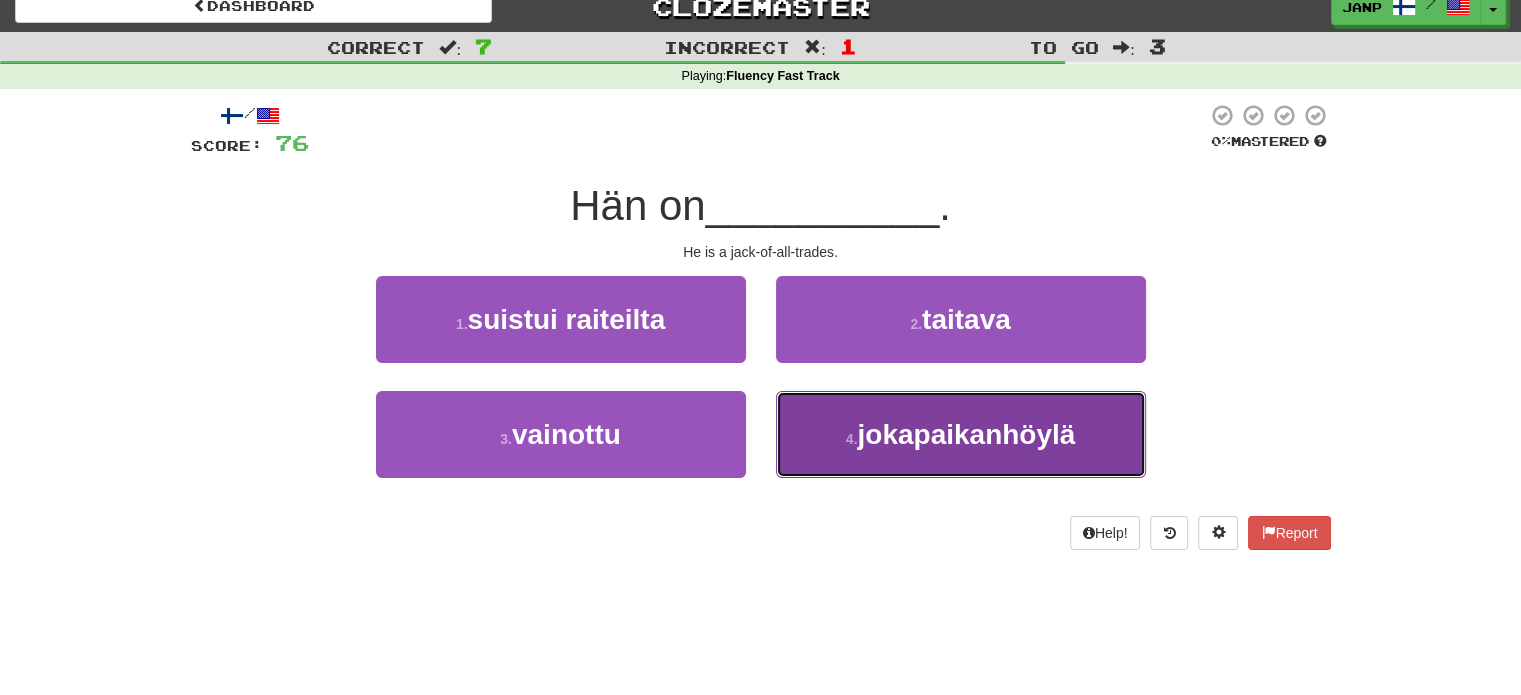 click on "4 .  jokapaikanhöylä" at bounding box center [961, 434] 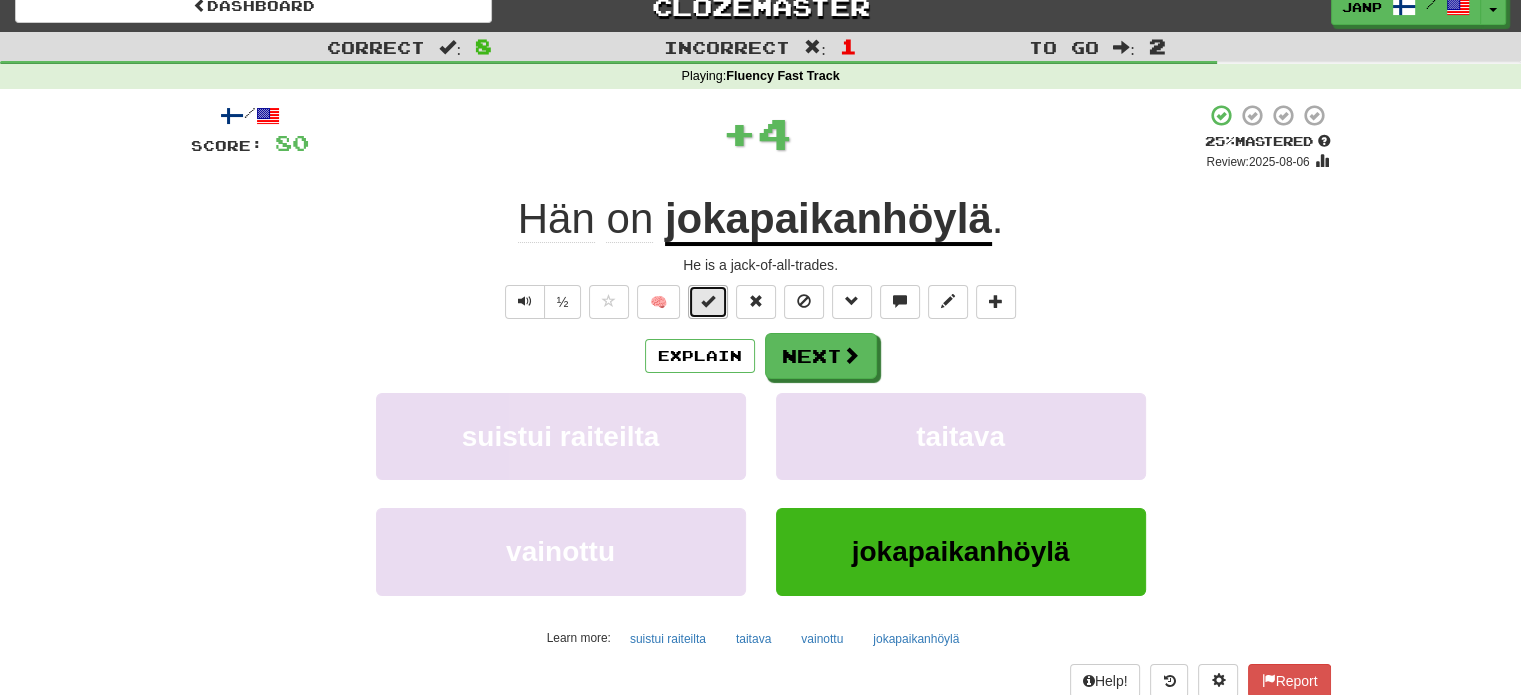 click at bounding box center (708, 301) 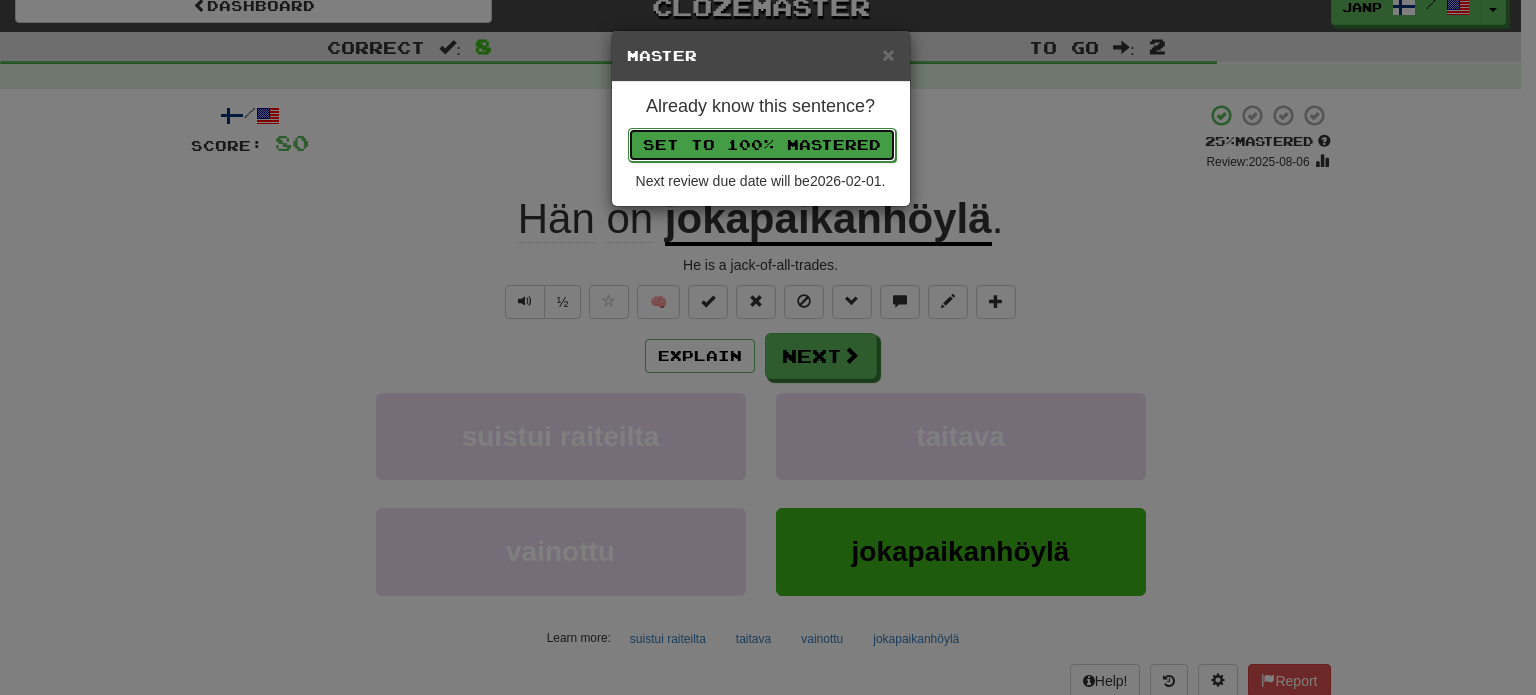 click on "Set to 100% Mastered" at bounding box center (762, 145) 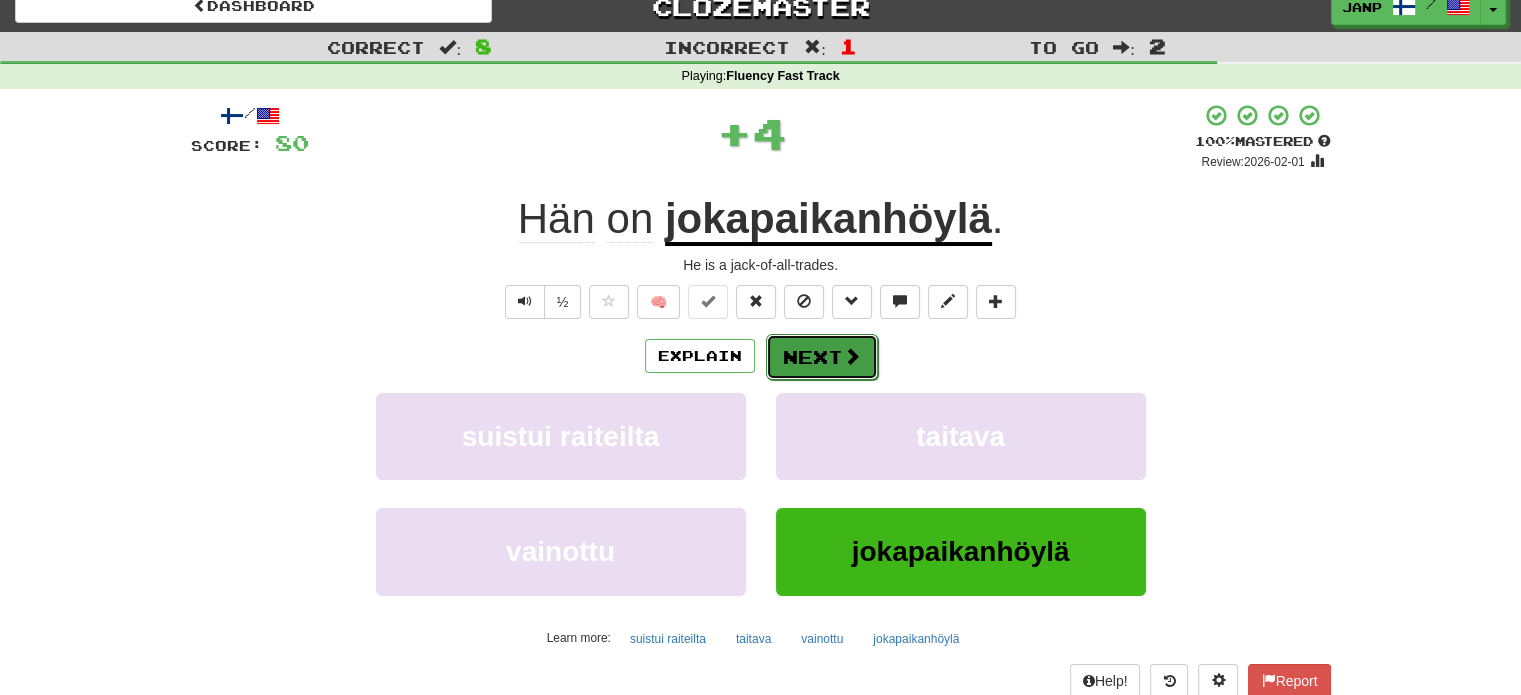 click on "Next" at bounding box center (822, 357) 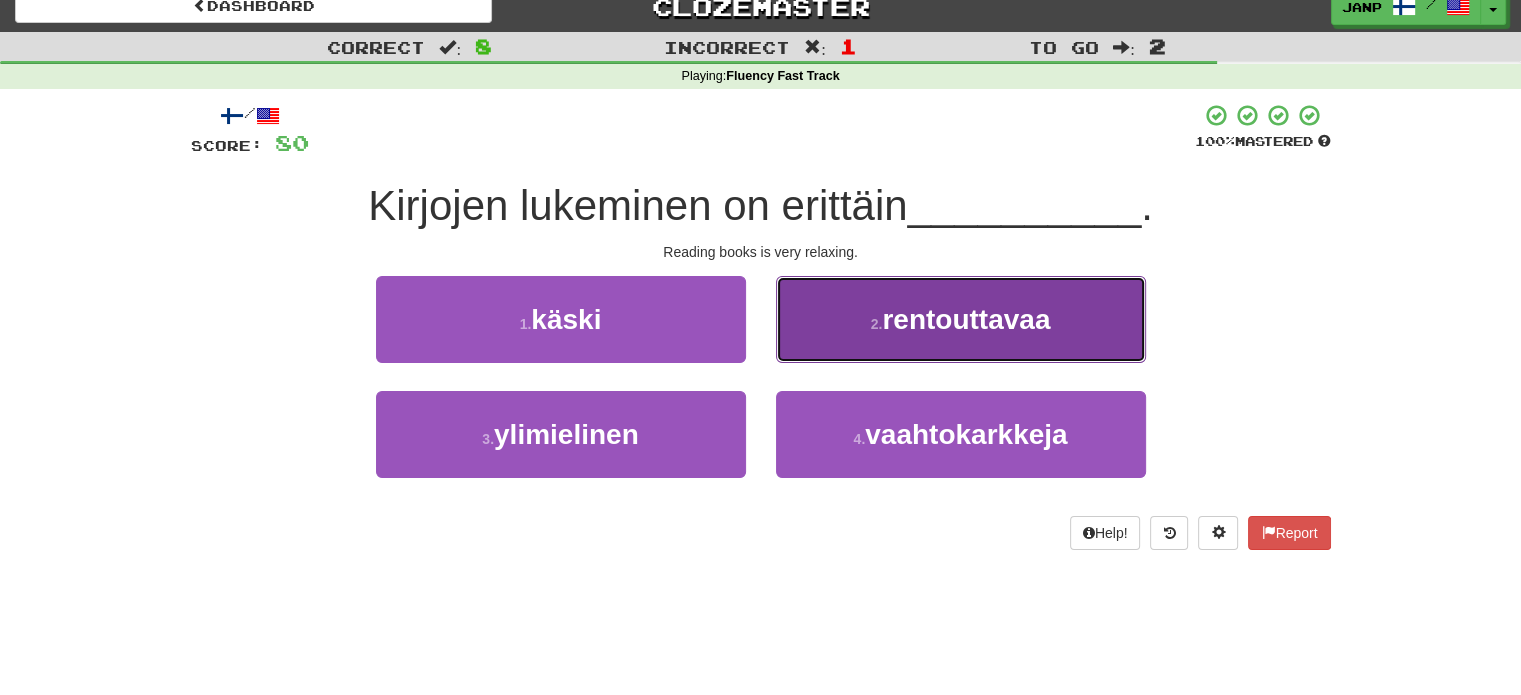 click on "2 .  rentouttavaa" at bounding box center (961, 319) 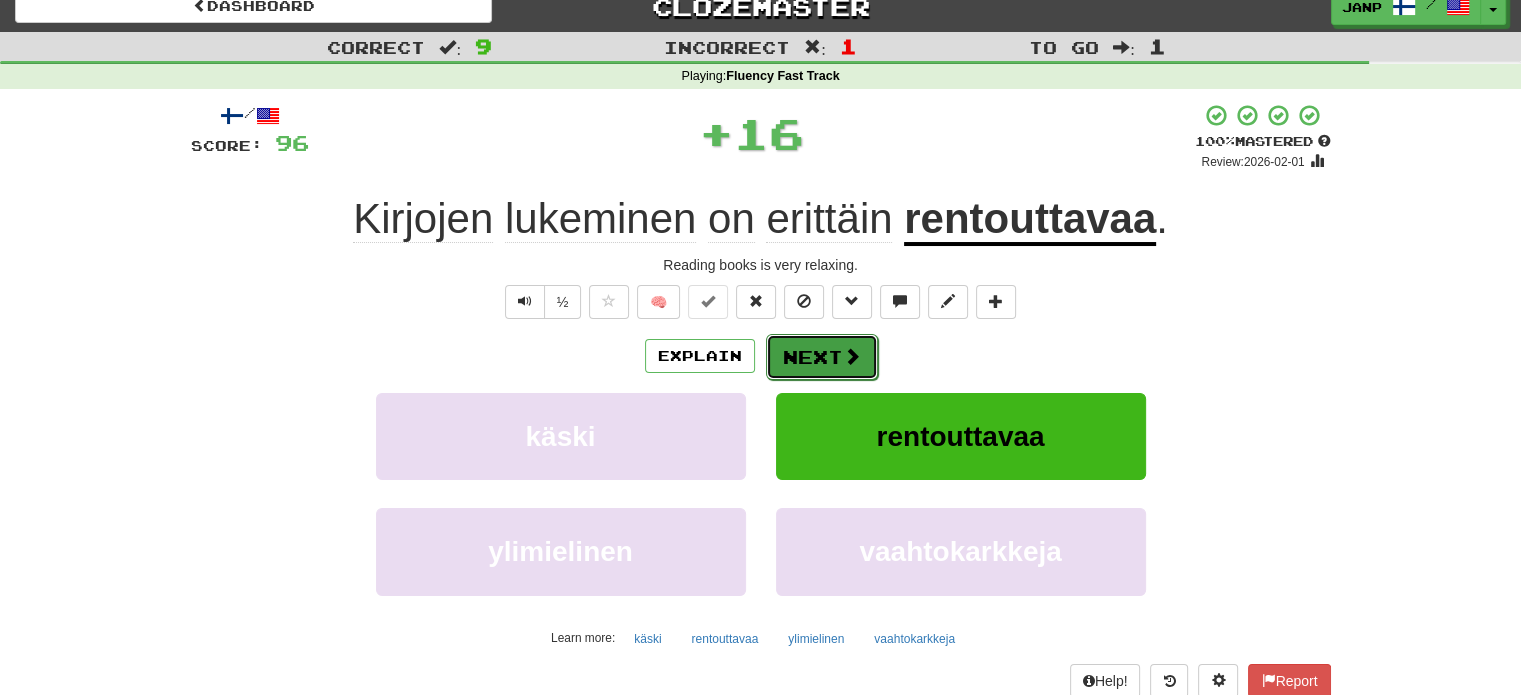 click on "Next" at bounding box center (822, 357) 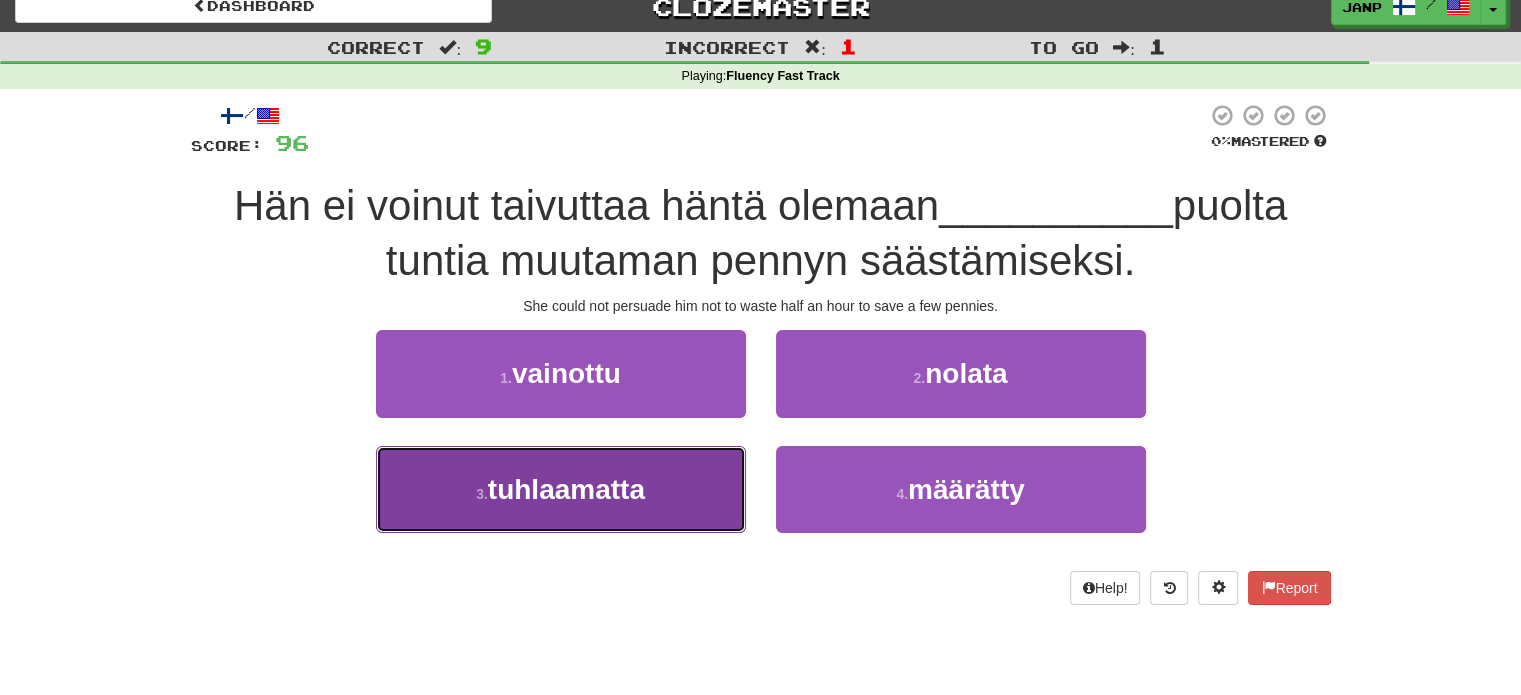 click on "3 .  tuhlaamatta" at bounding box center (561, 489) 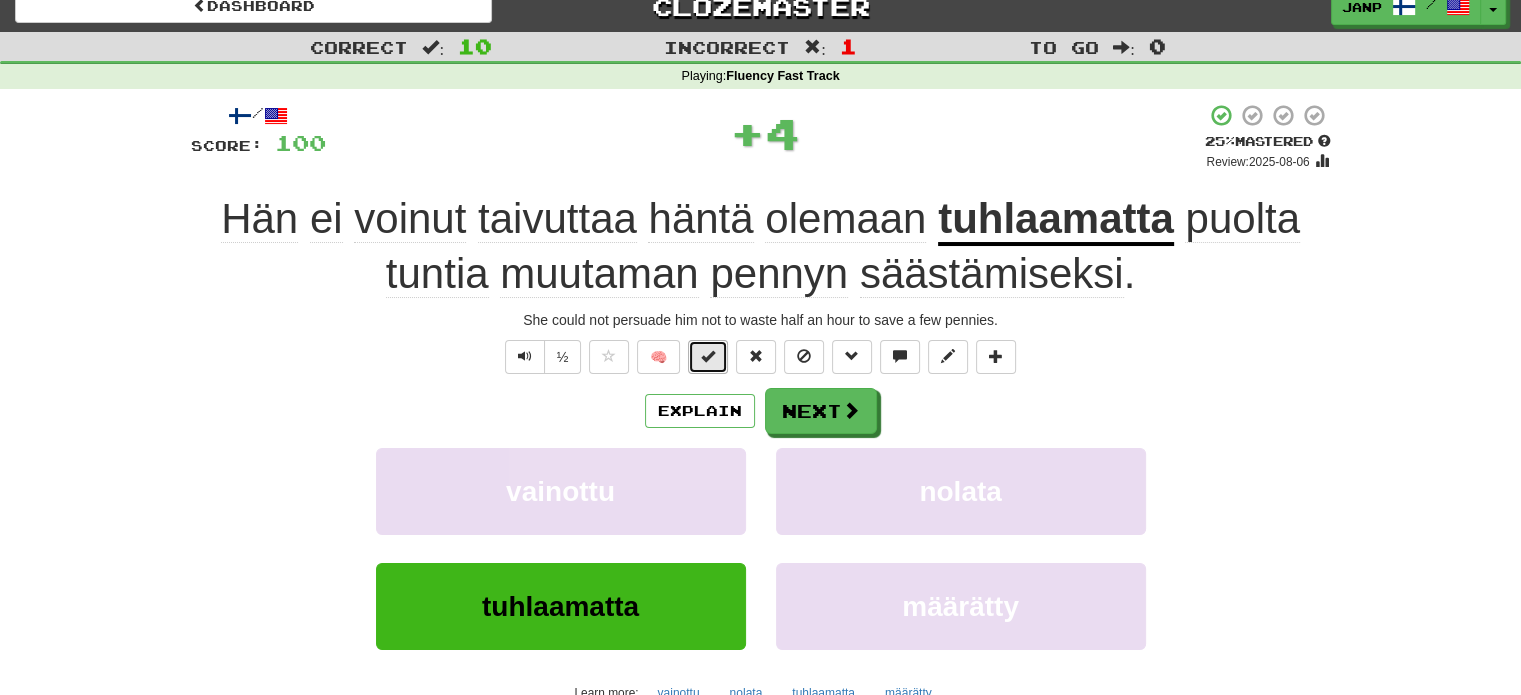 click at bounding box center (708, 356) 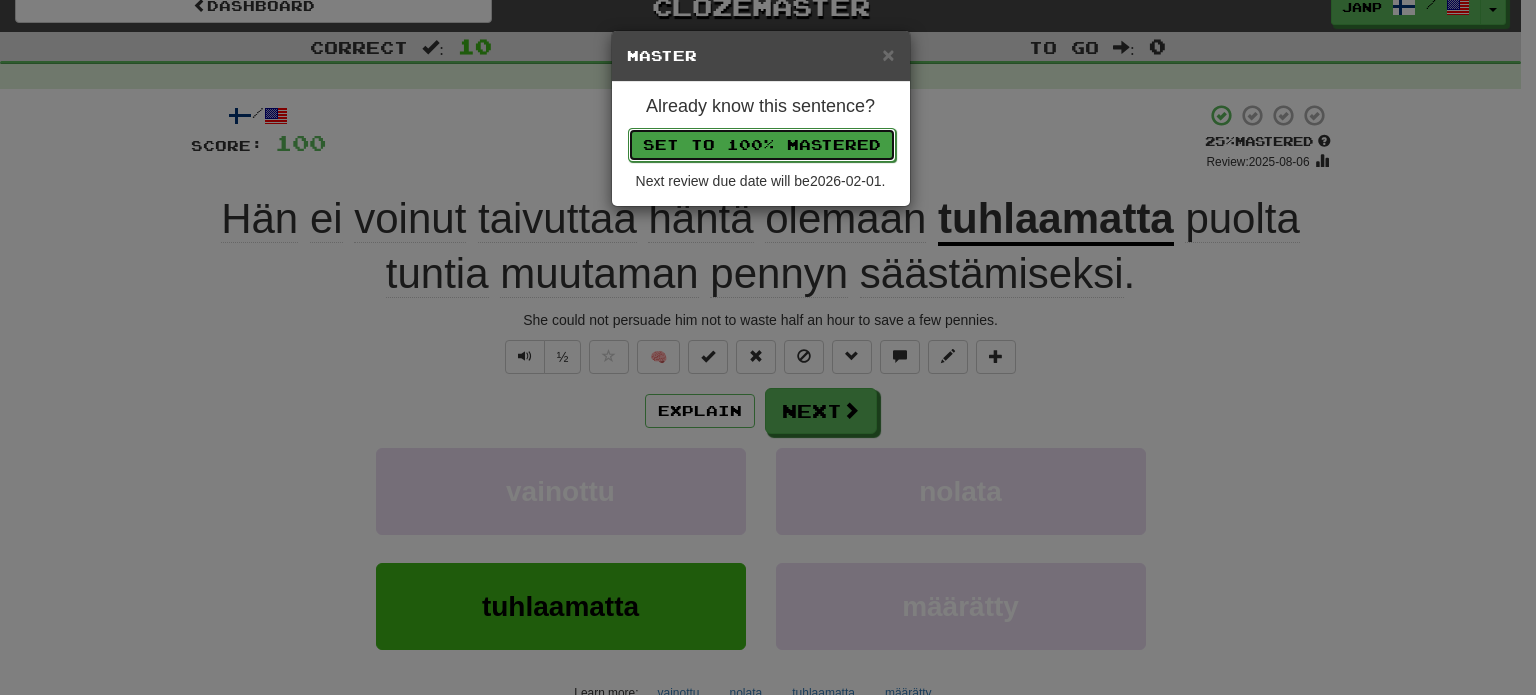 click on "Set to 100% Mastered" at bounding box center (762, 145) 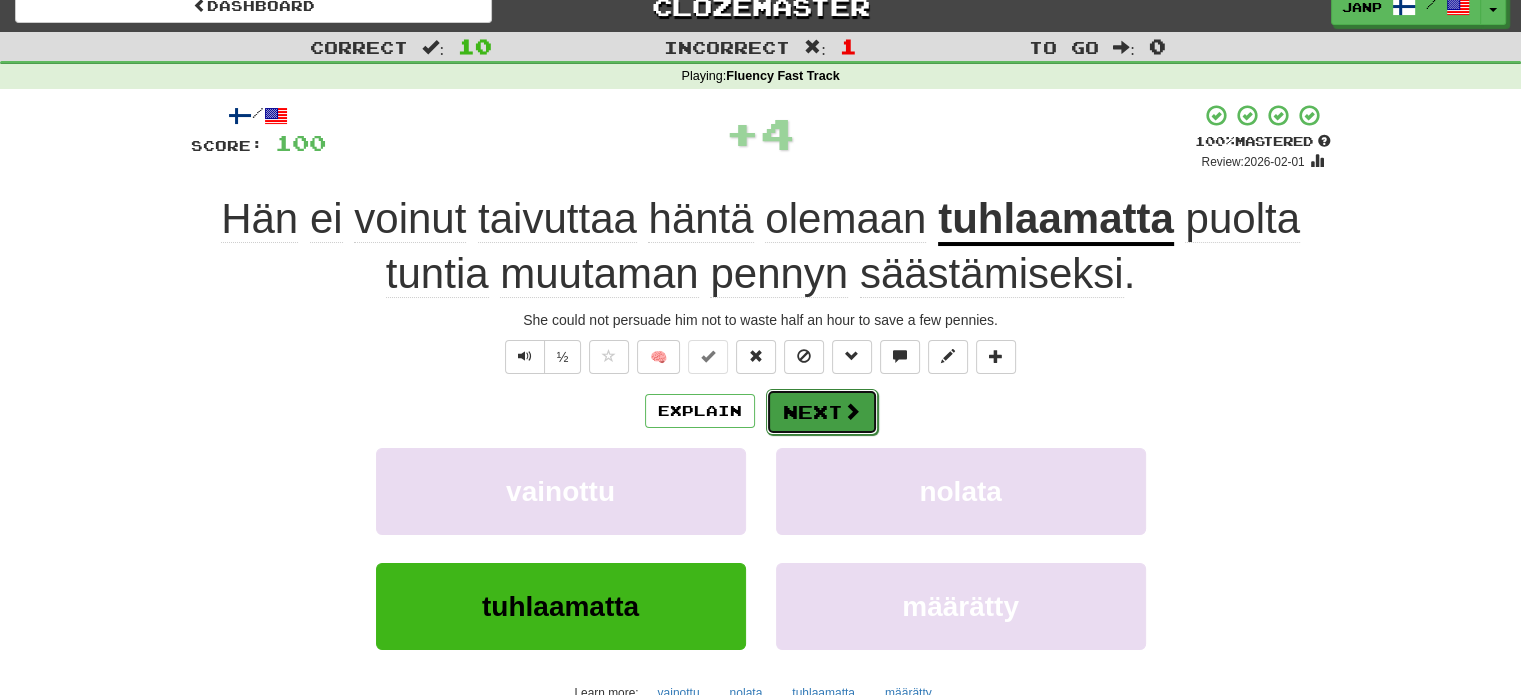 click on "Next" at bounding box center [822, 412] 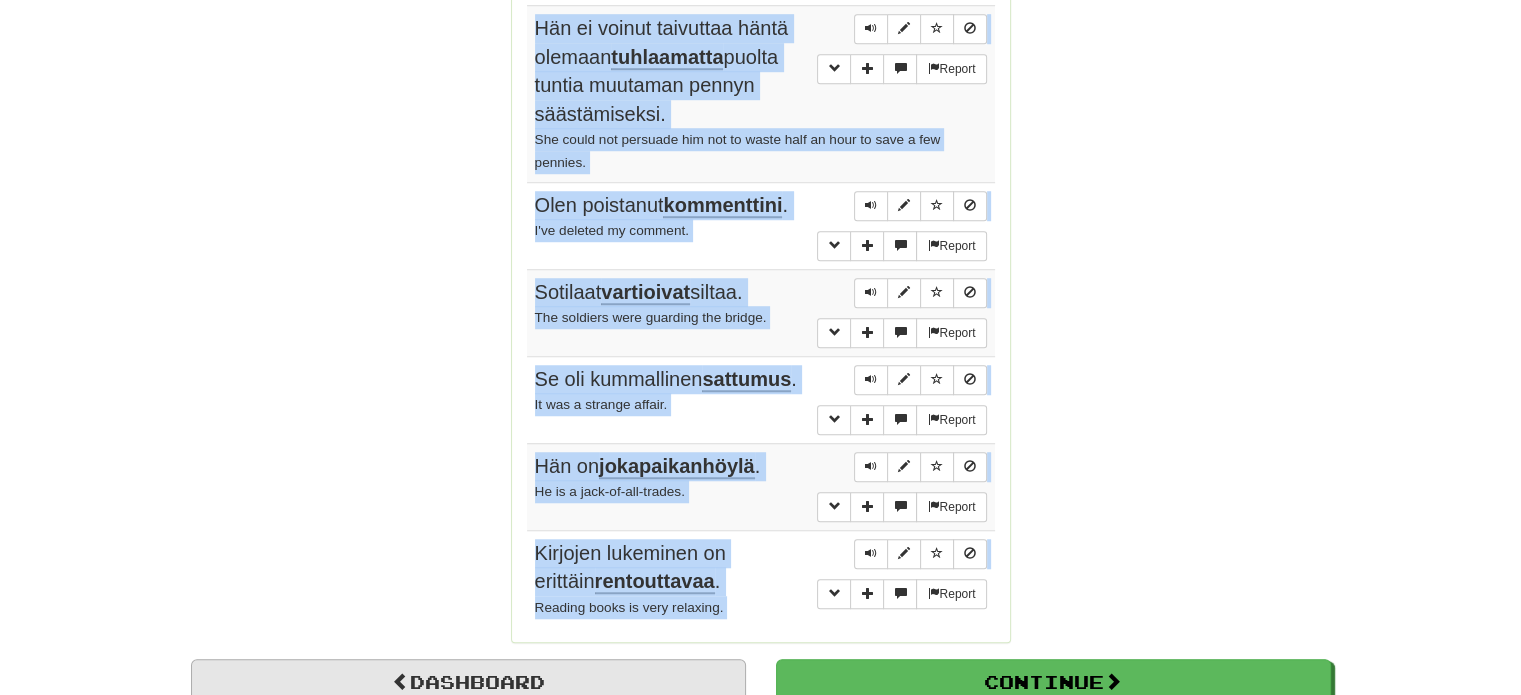 scroll, scrollTop: 1522, scrollLeft: 0, axis: vertical 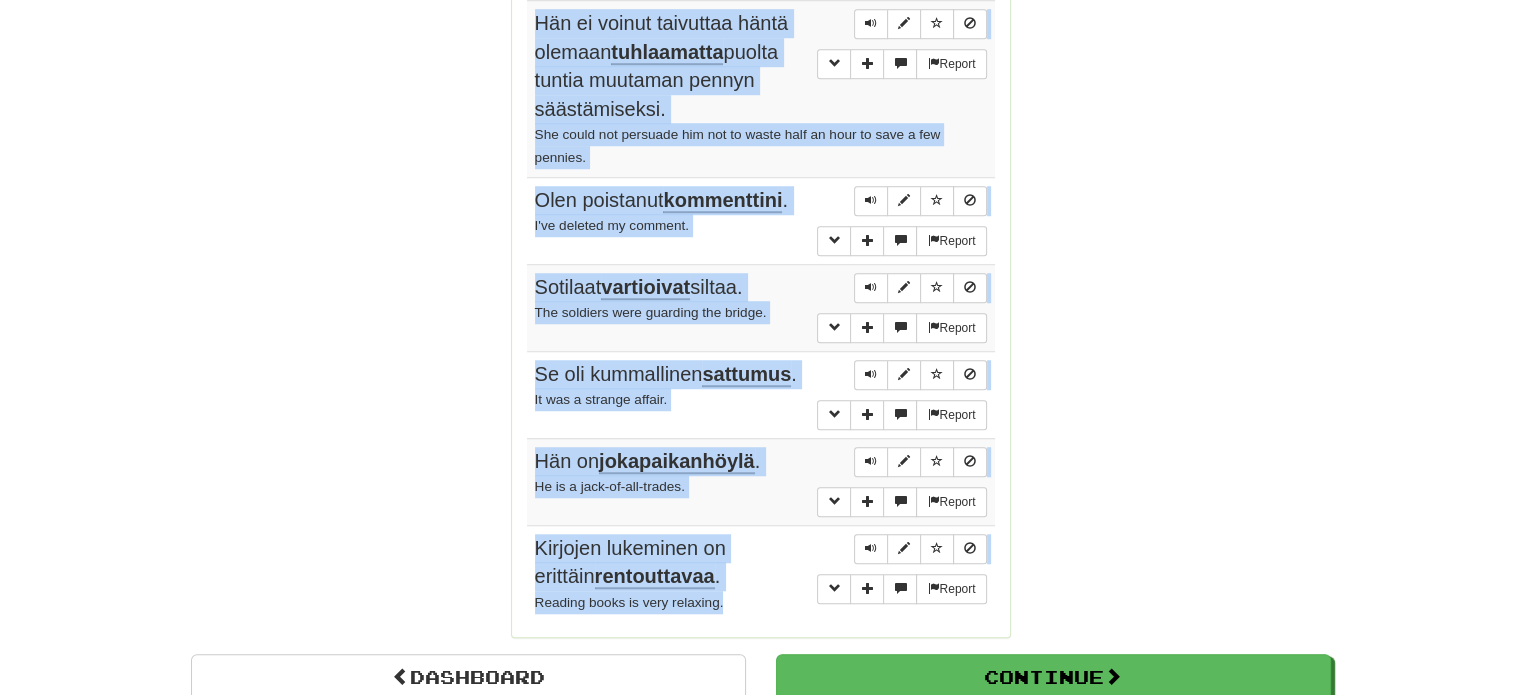 drag, startPoint x: 529, startPoint y: 365, endPoint x: 746, endPoint y: 596, distance: 316.93848 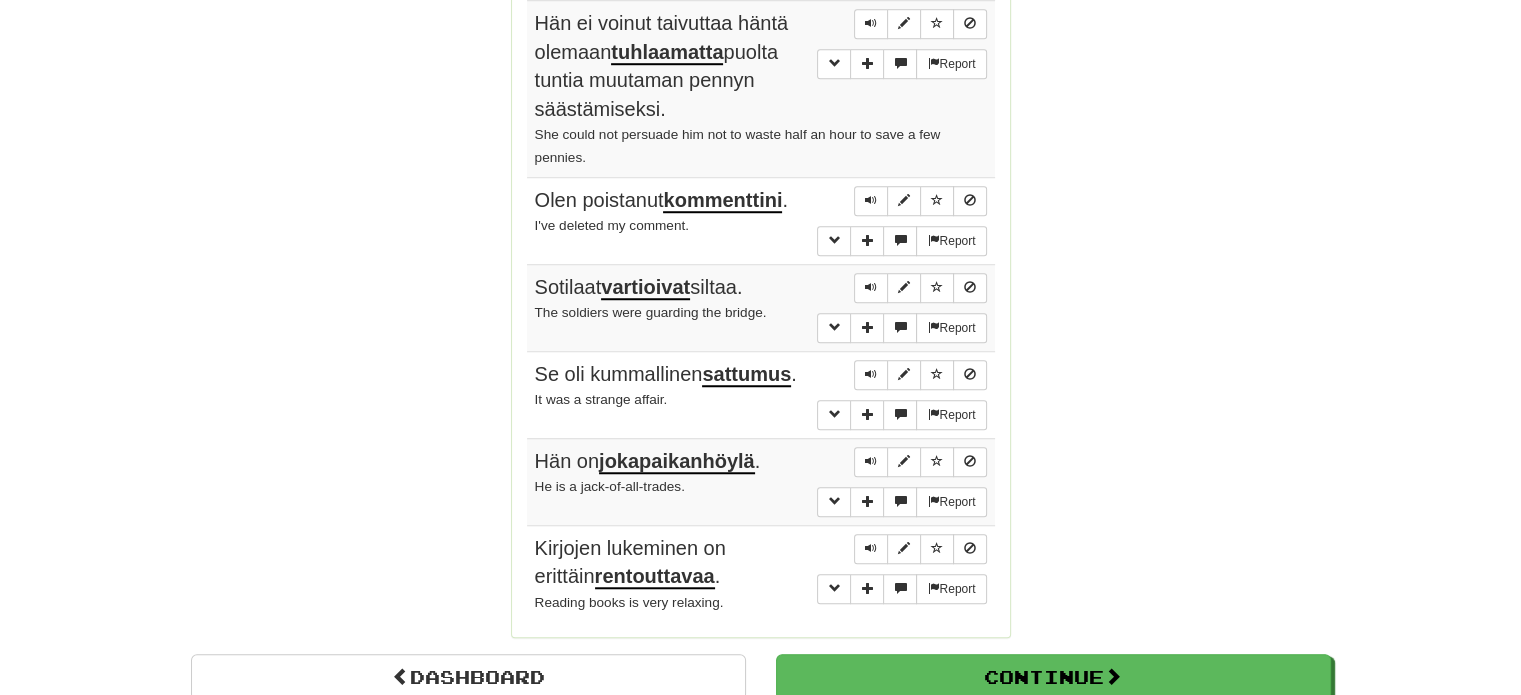 click on "Correct   :   10 Incorrect   :   1 To go   :   0 Playing :  Fluency Fast Track Round Complete!  Dashboard Continue  Round Results Stats: Score:   + 100 Time:   0 : 48 New:   5 Review:   5 Correct:   10 Incorrect:   1 Progress: Fluency Fast Track Playing:  16.097  /  19.796 + 5 81.289% 81.314% Mastered:  16.097  /  19.796 + 5 81.289% 81.314% Ready for Review:  20  /  Level:  114 1.443  points to level  115  - keep going! Ranked:  20 th  this week ( 4  points to  19 th ) Sentences:  Report Rakasta minua, rakasta  koiraani . Love me, love my dog.  Report Mihin aikaan luulet todennäköisesti  tulevasi  perille? What time do you think you'll likely arrive?  Report Tom  unohtelee  asioita helposti. Tom is forgetful.  Report Haluan että nämä  matkatavarat  viedään heti huoneeseeni. I want this luggage taken to my room at once.  Report Hän ei voinut taivuttaa häntä olemaan  tuhlaamatta  puolta tuntia muutaman pennyn säästämiseksi. She could not persuade him not to waste half an hour to save a few pennies." at bounding box center (760, -381) 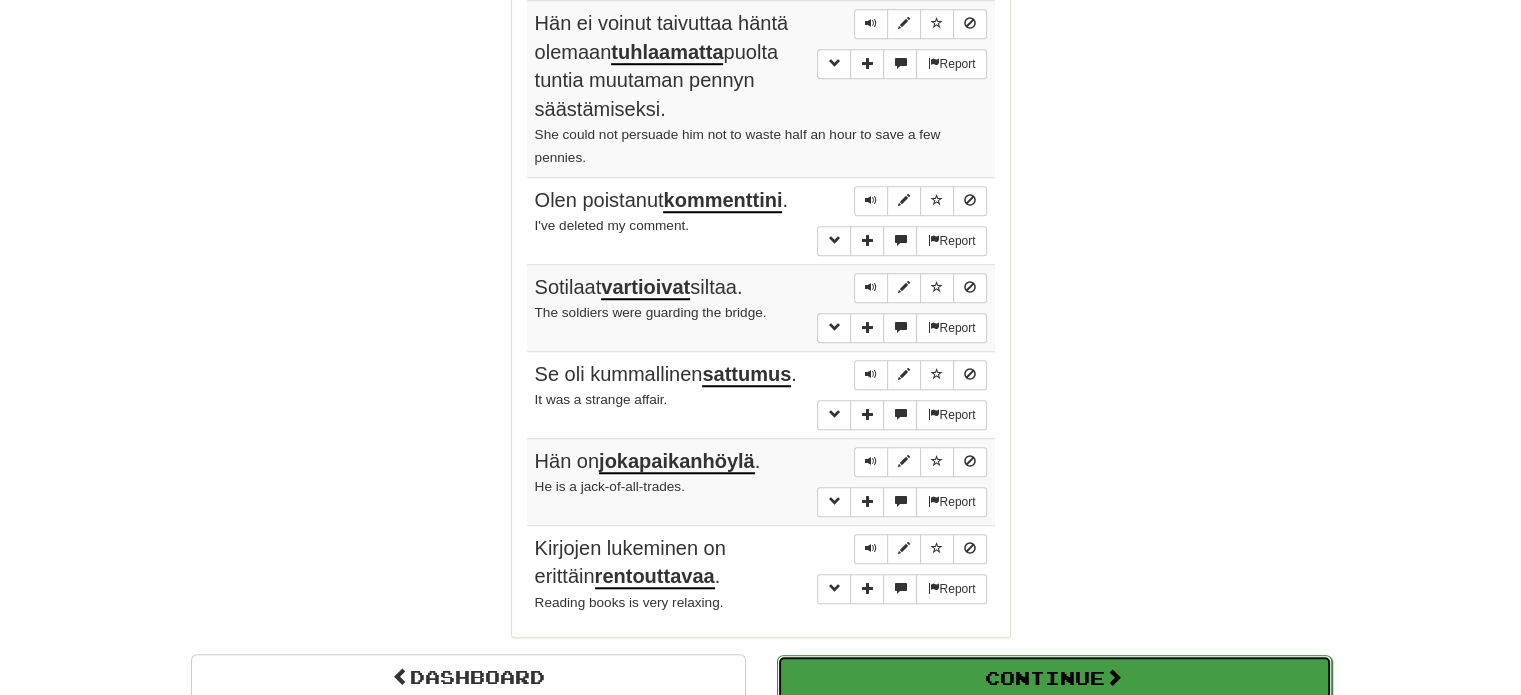 click on "Continue" at bounding box center (1054, 678) 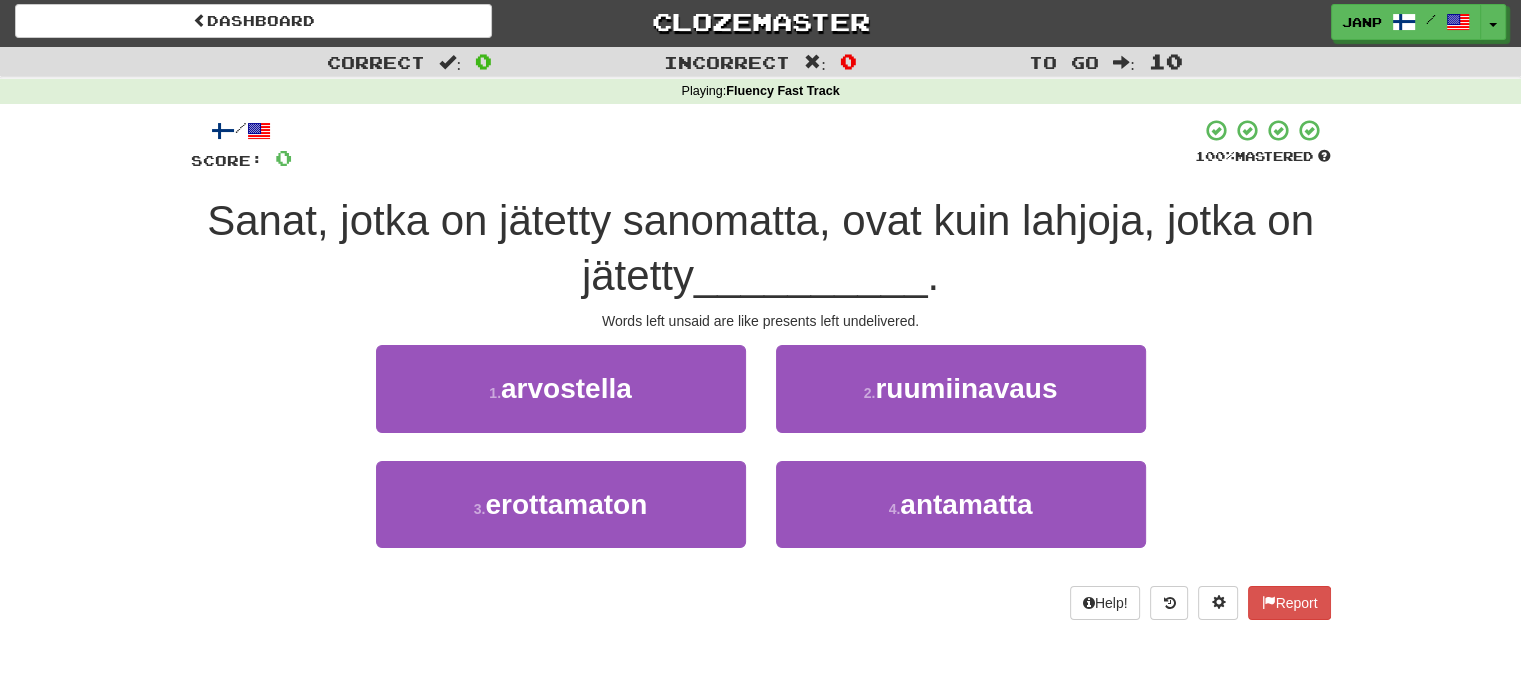 scroll, scrollTop: 0, scrollLeft: 0, axis: both 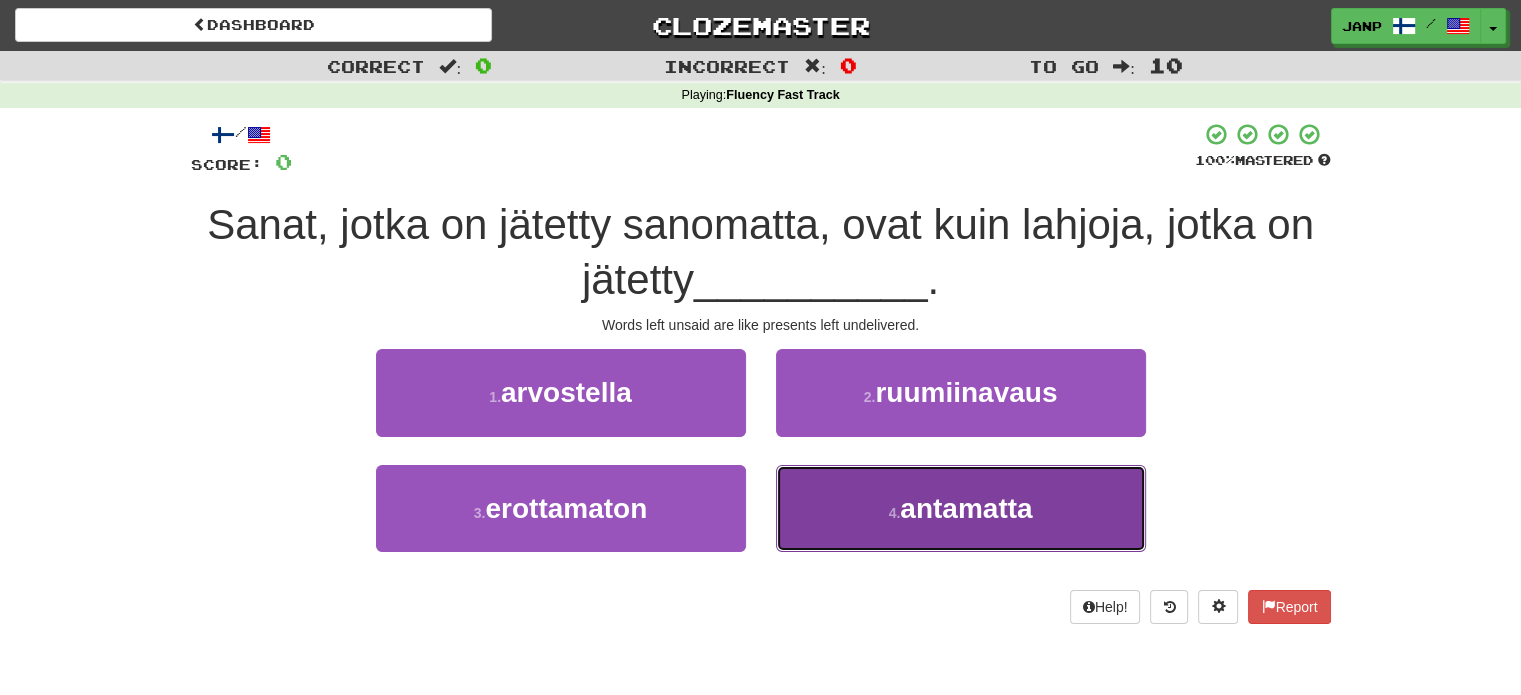 click on "4 .  antamatta" at bounding box center (961, 508) 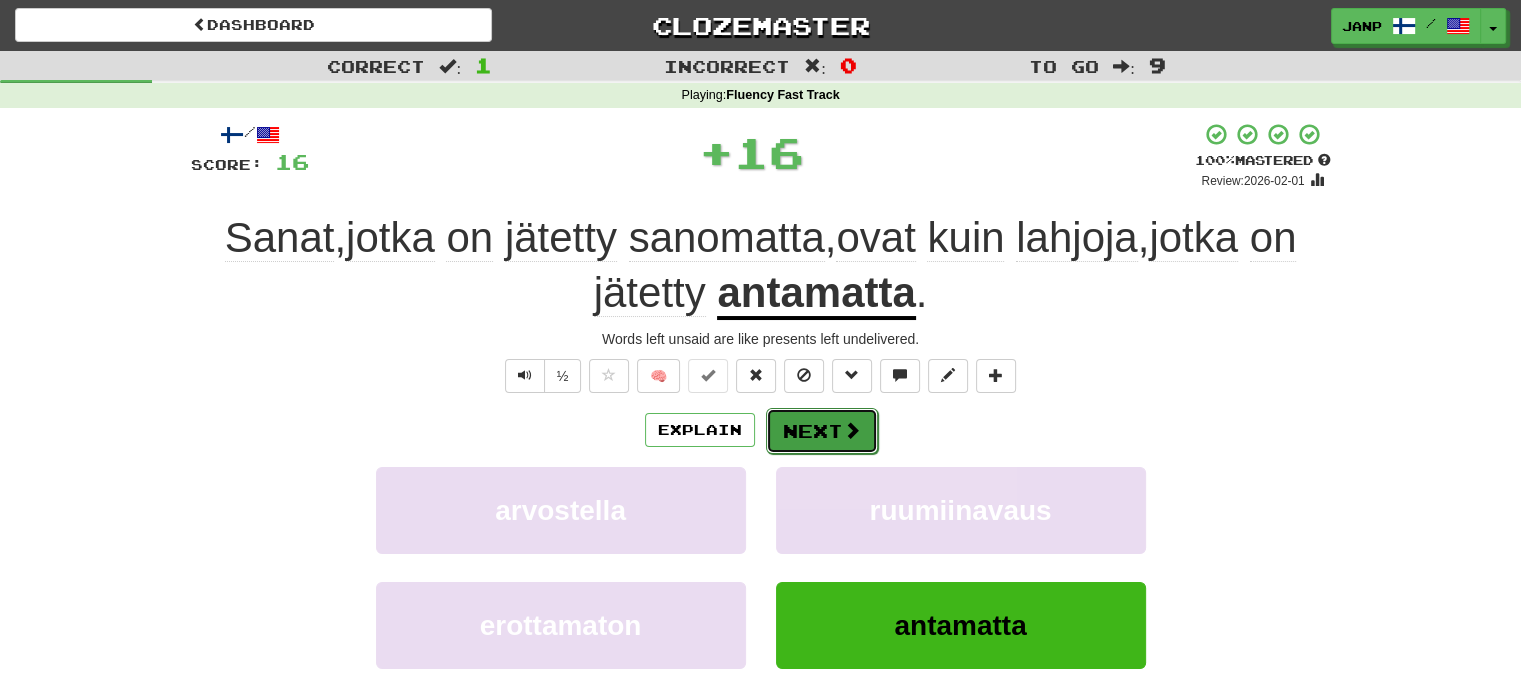 click on "Next" at bounding box center (822, 431) 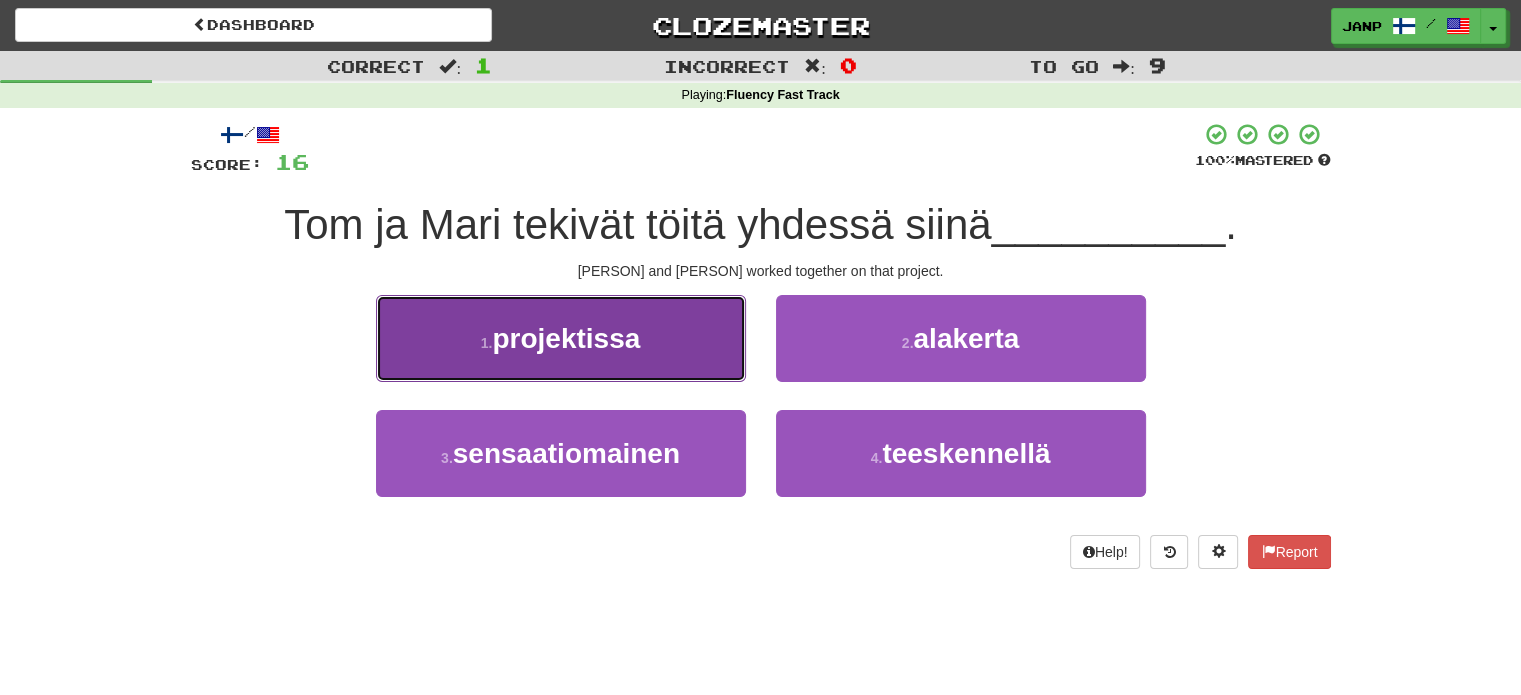 click on "1 .  projektissa" at bounding box center (561, 338) 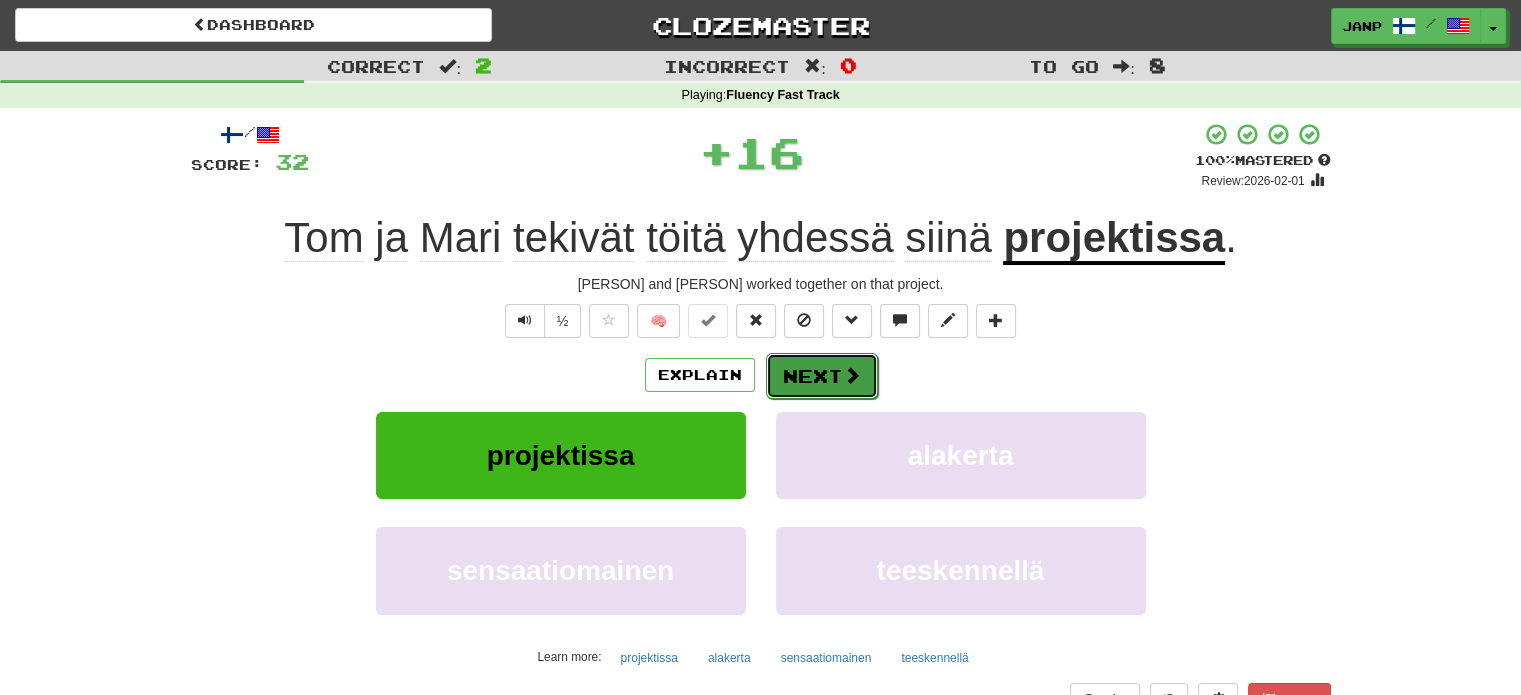 click on "Next" at bounding box center [822, 376] 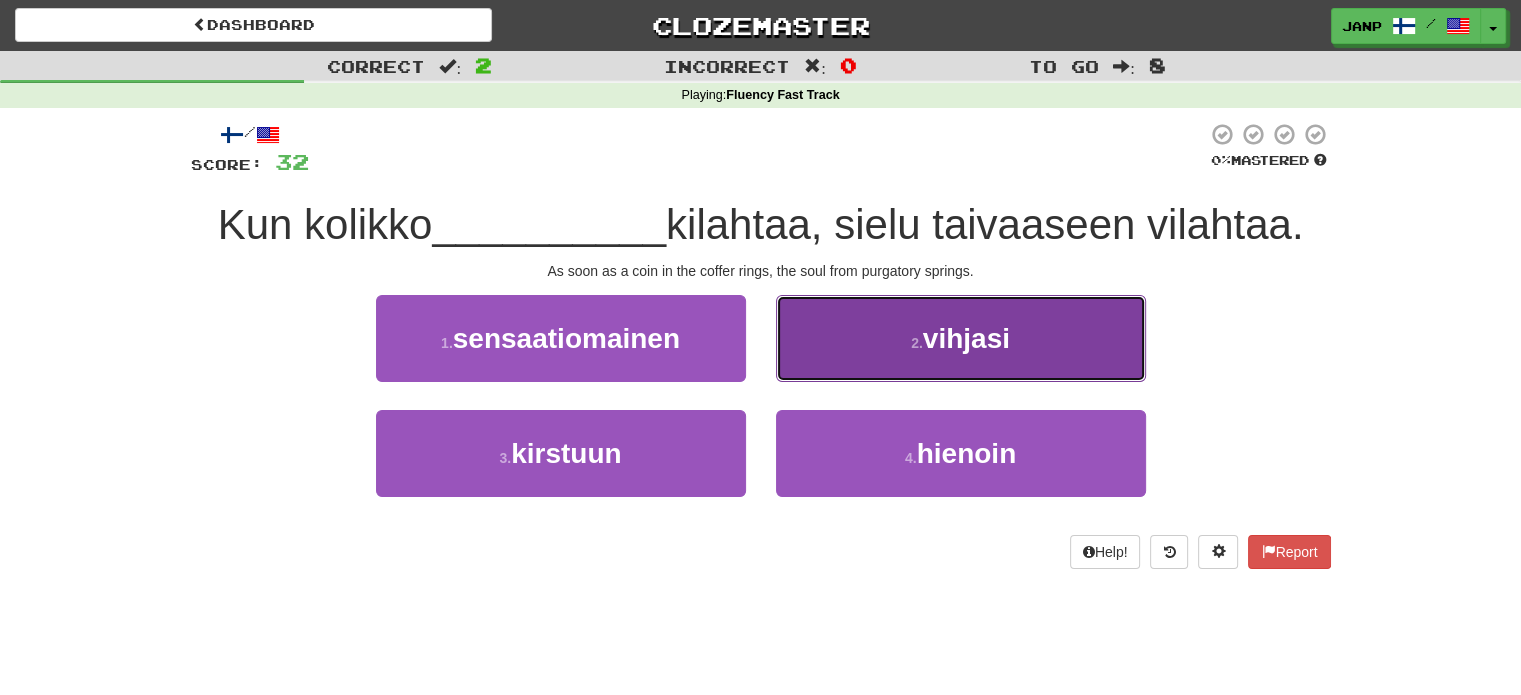click on "2 .  vihjasi" at bounding box center (961, 338) 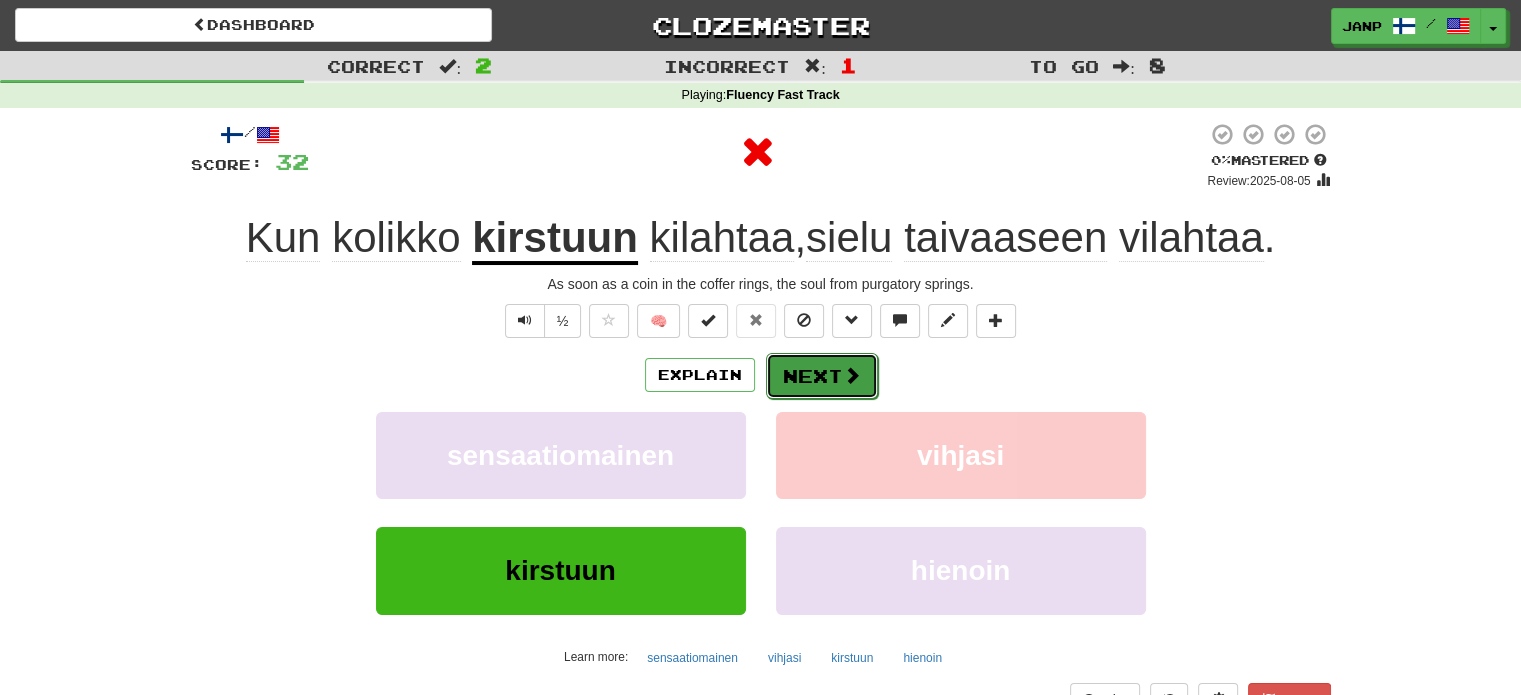 click on "Next" at bounding box center (822, 376) 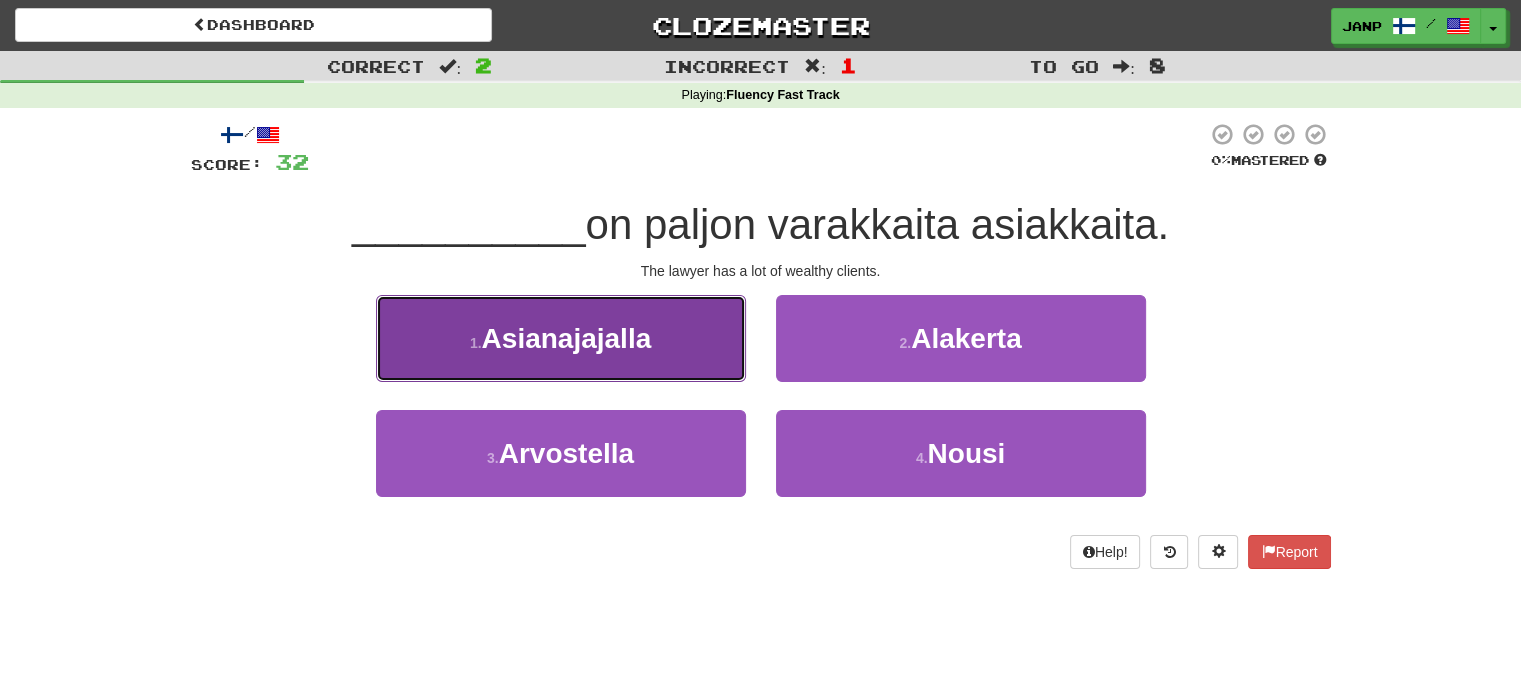 click on "1 .  Asianajajalla" at bounding box center (561, 338) 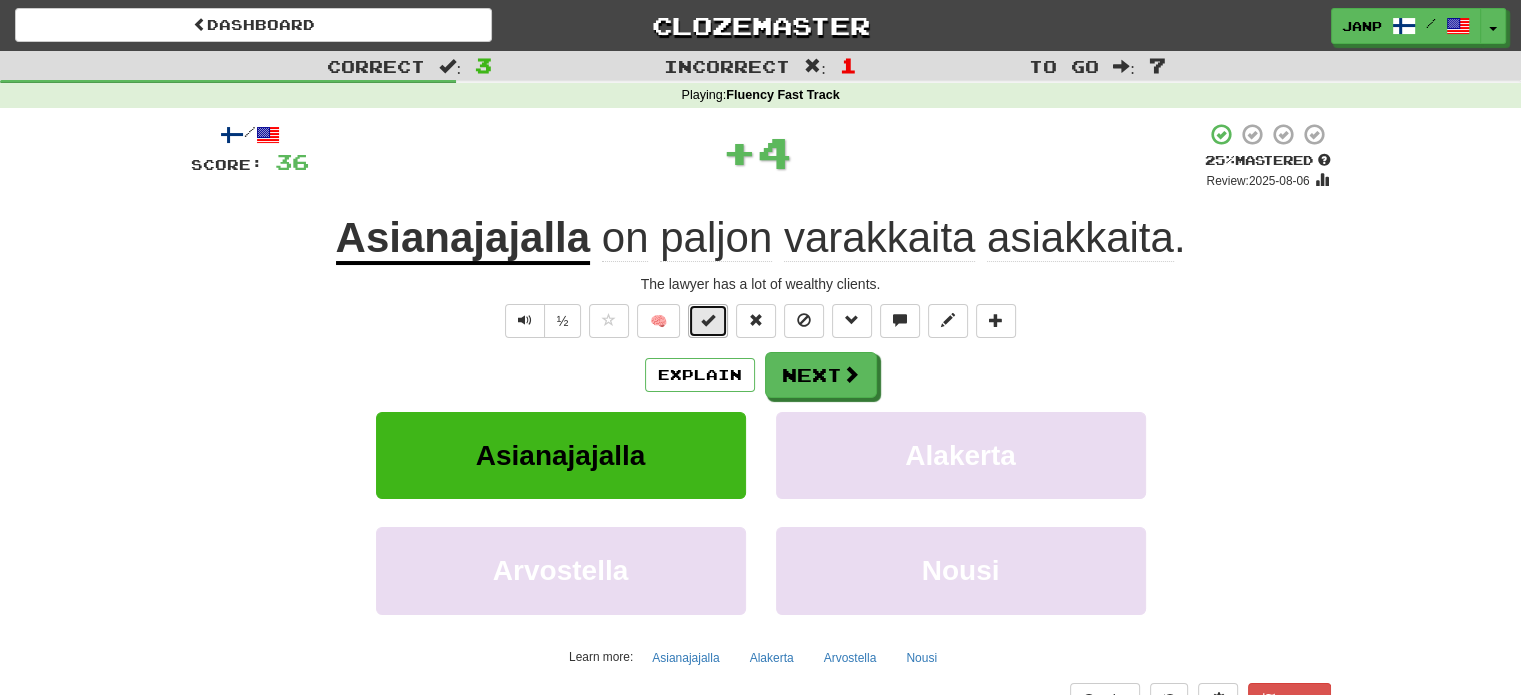 click at bounding box center (708, 320) 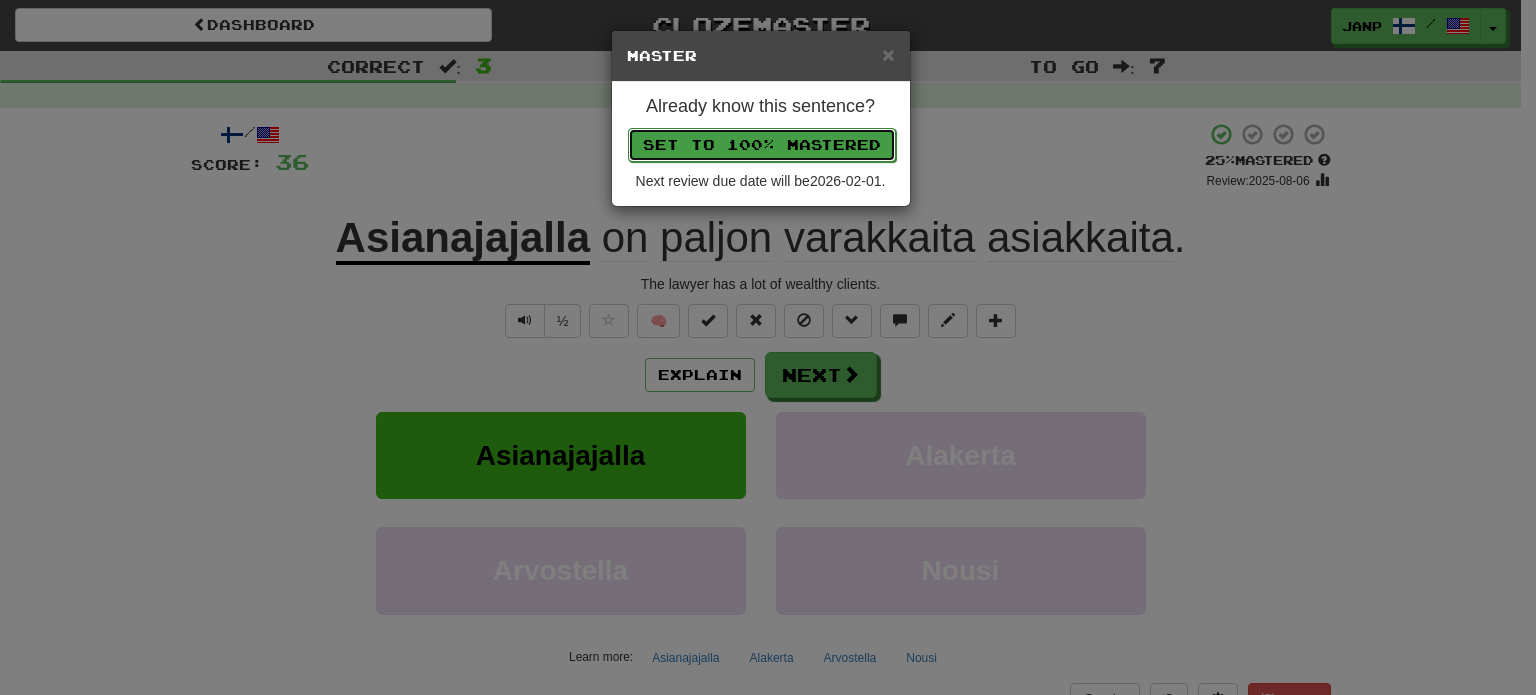 click on "Set to 100% Mastered" at bounding box center [762, 145] 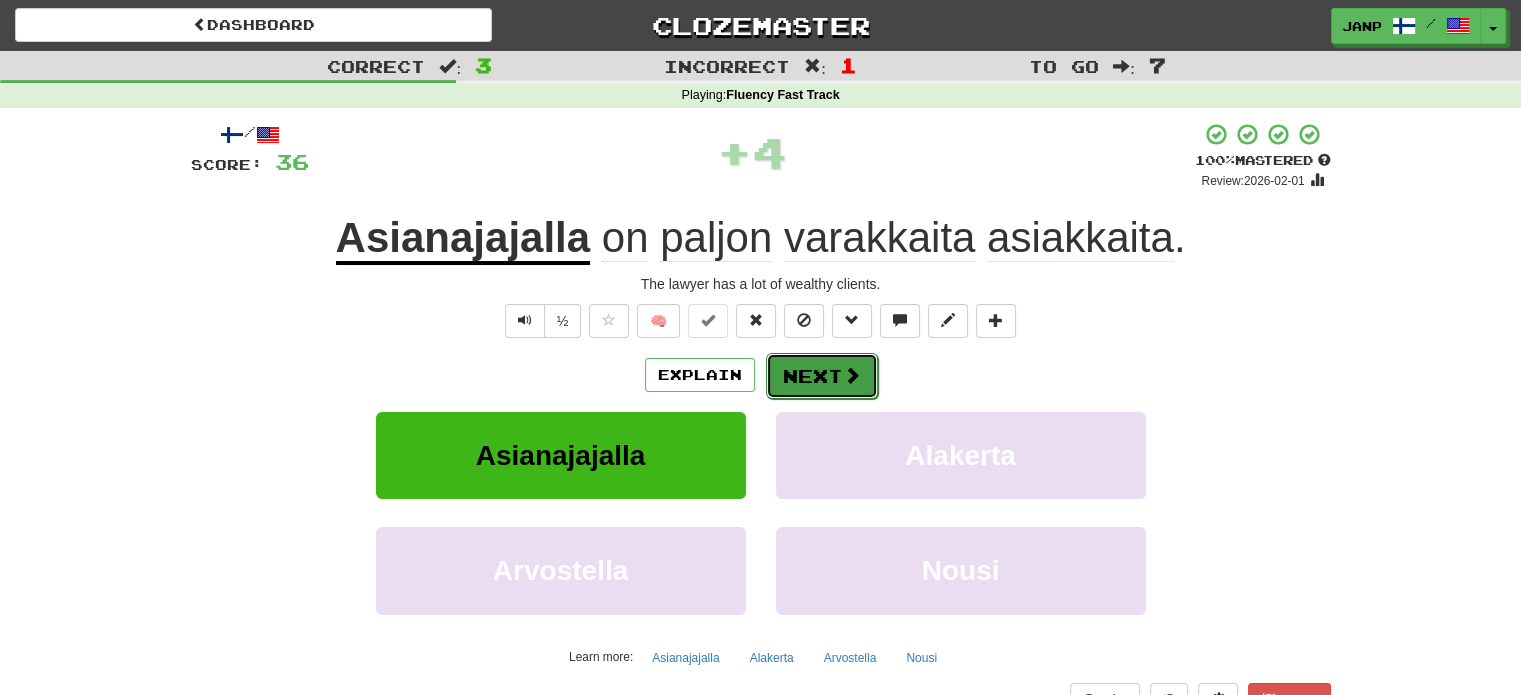 click on "Next" at bounding box center (822, 376) 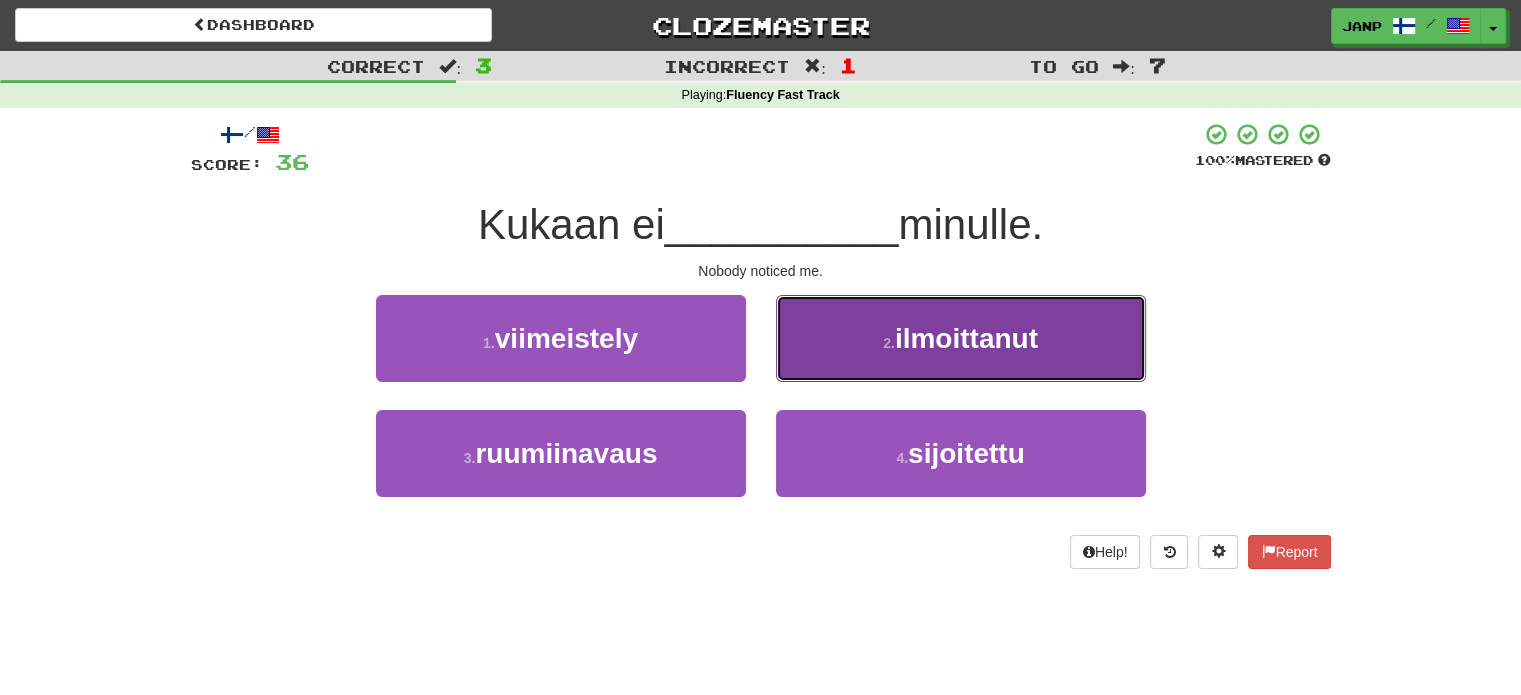 click on "2 .  ilmoittanut" at bounding box center [961, 338] 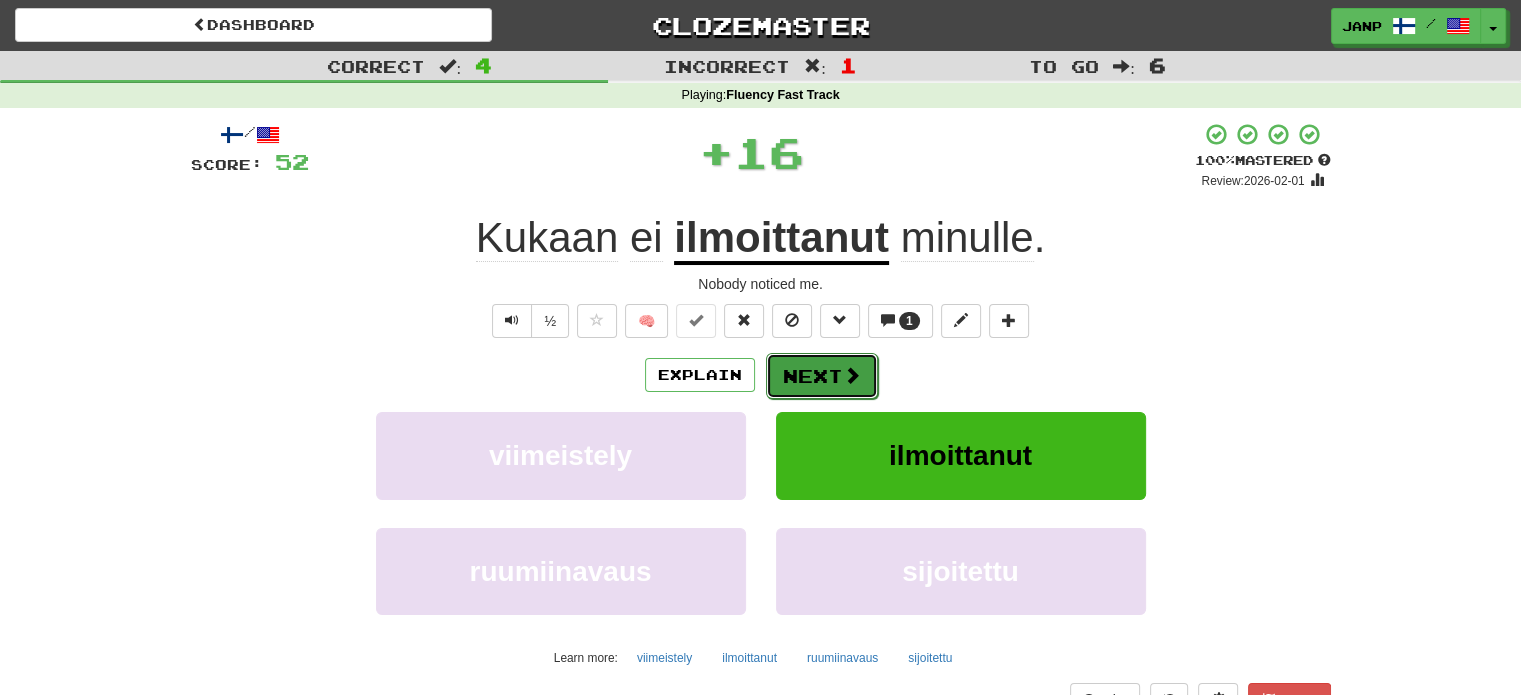 click on "Next" at bounding box center (822, 376) 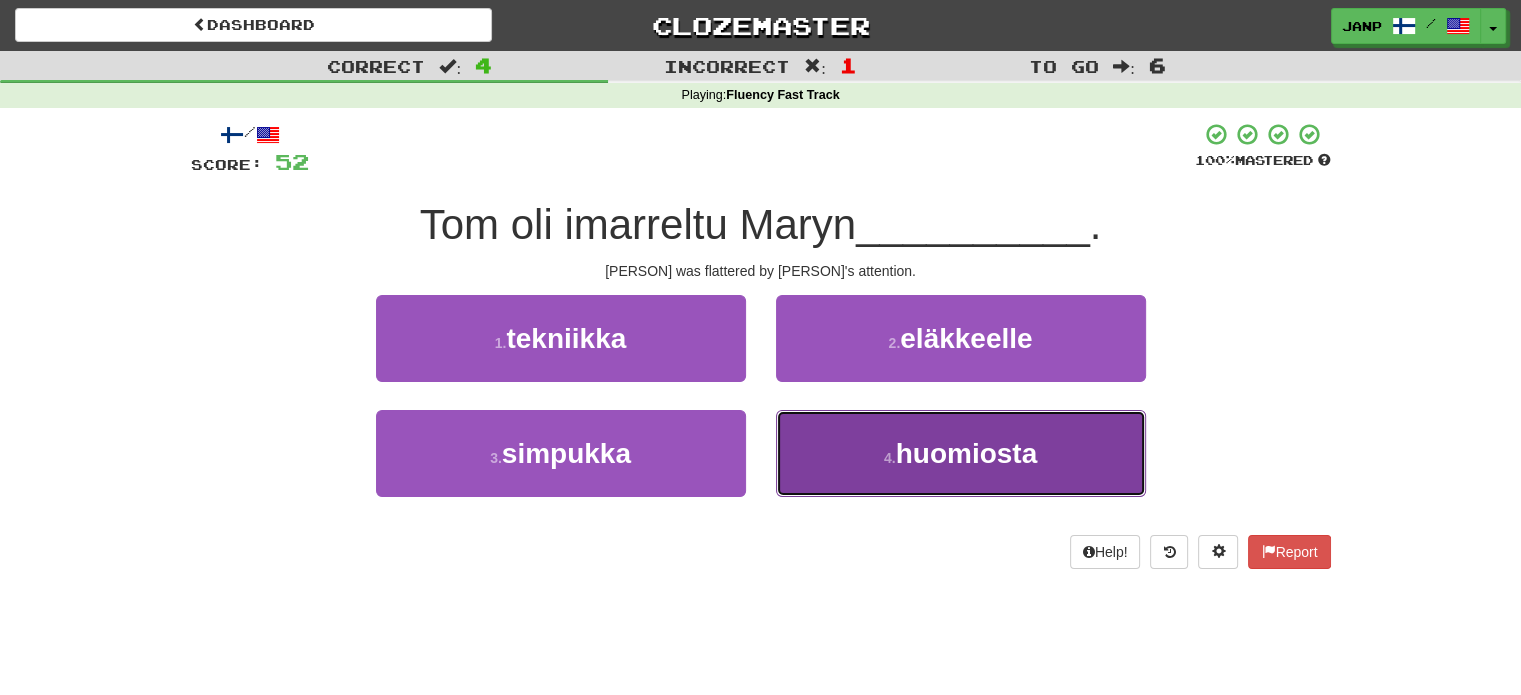 click on "4 .  huomiosta" at bounding box center [961, 453] 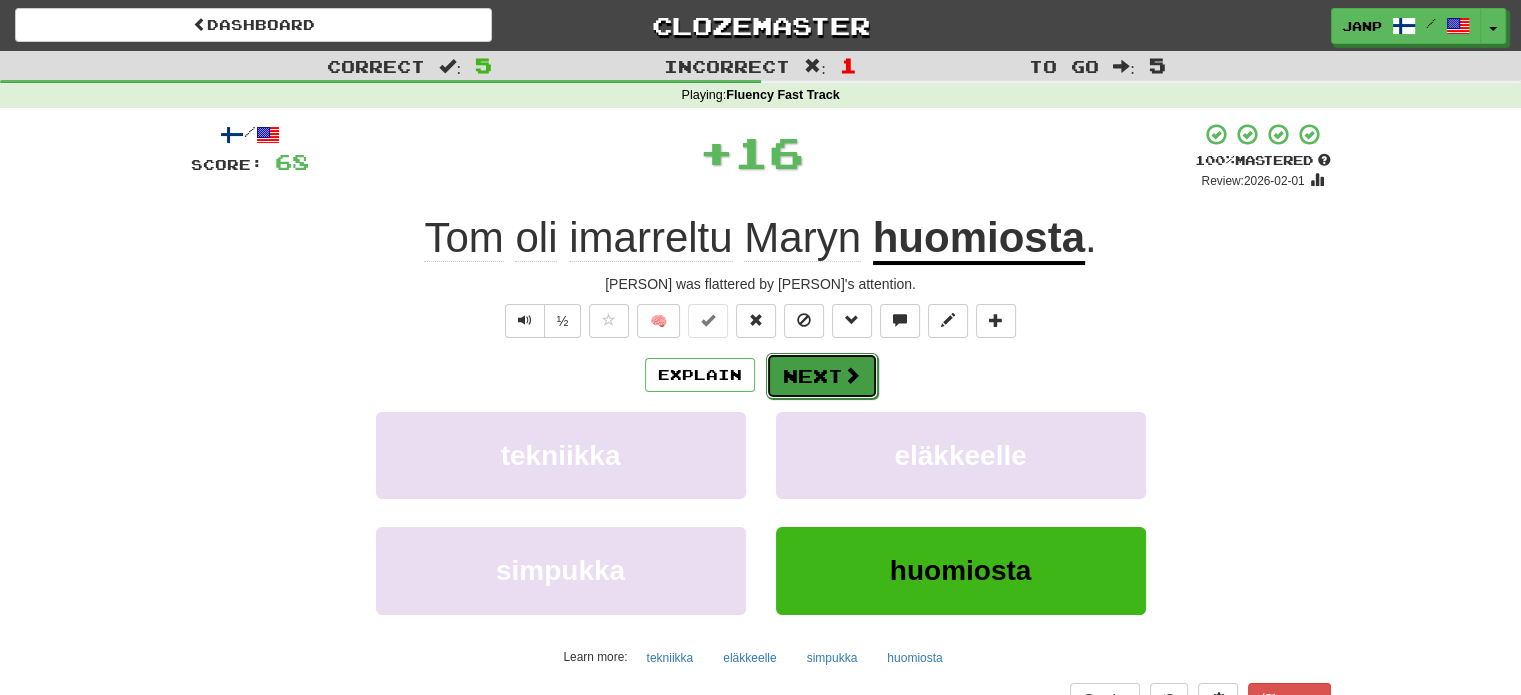 click on "Next" at bounding box center [822, 376] 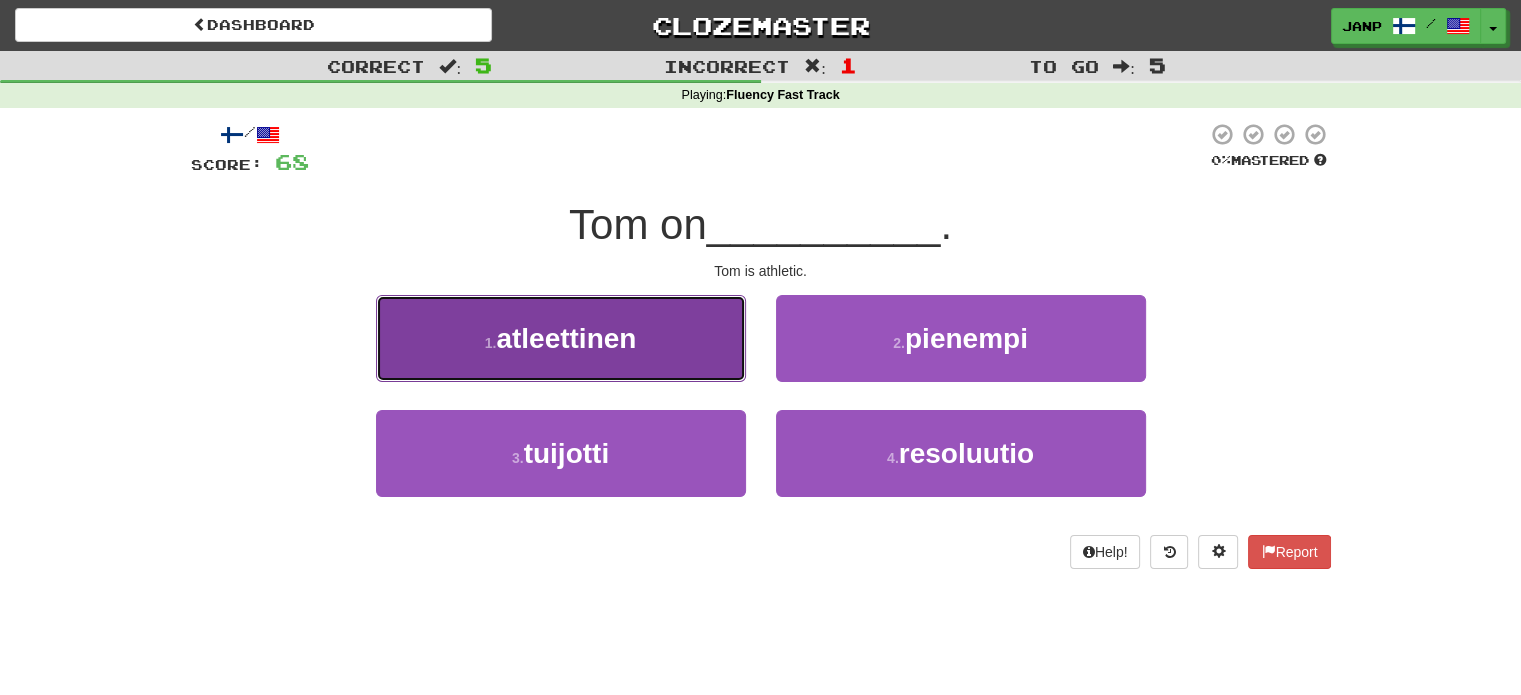 click on "1 .  atleettinen" at bounding box center [561, 338] 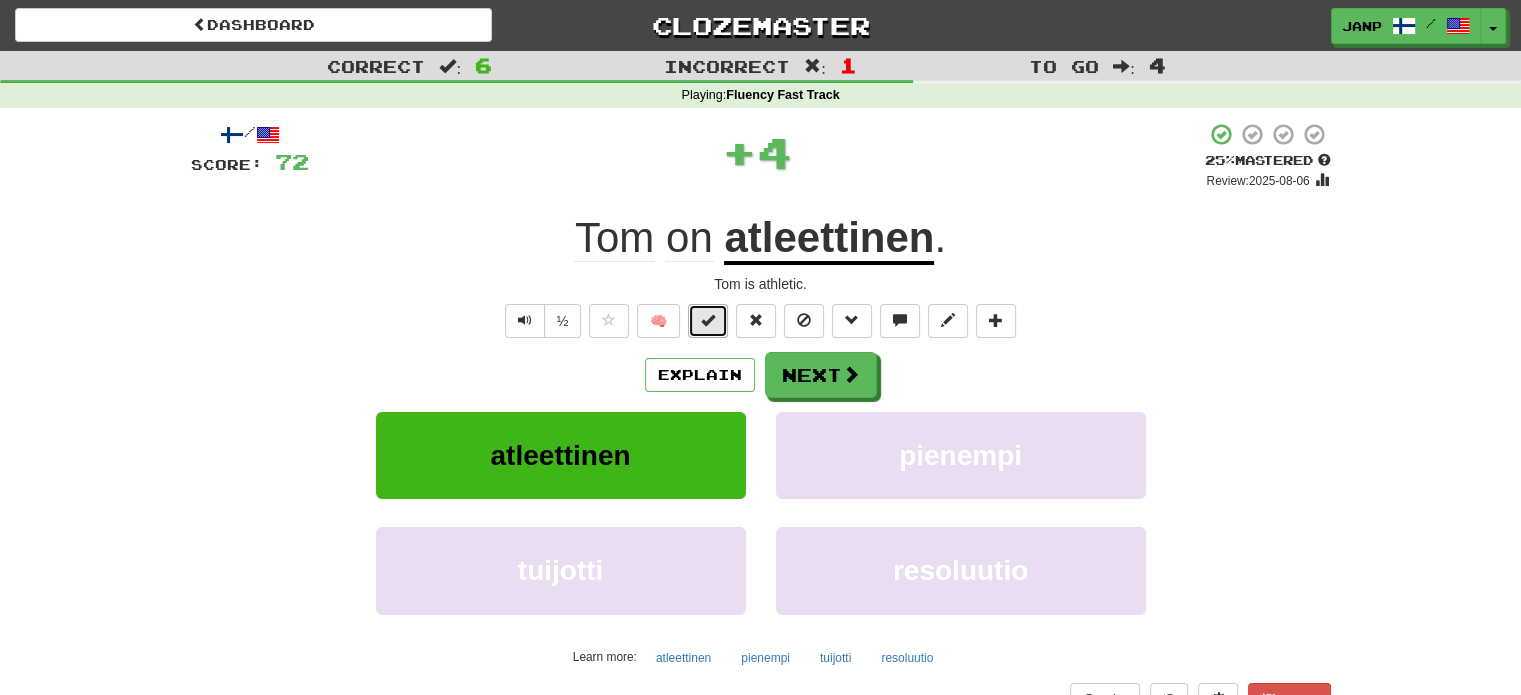 click at bounding box center [708, 320] 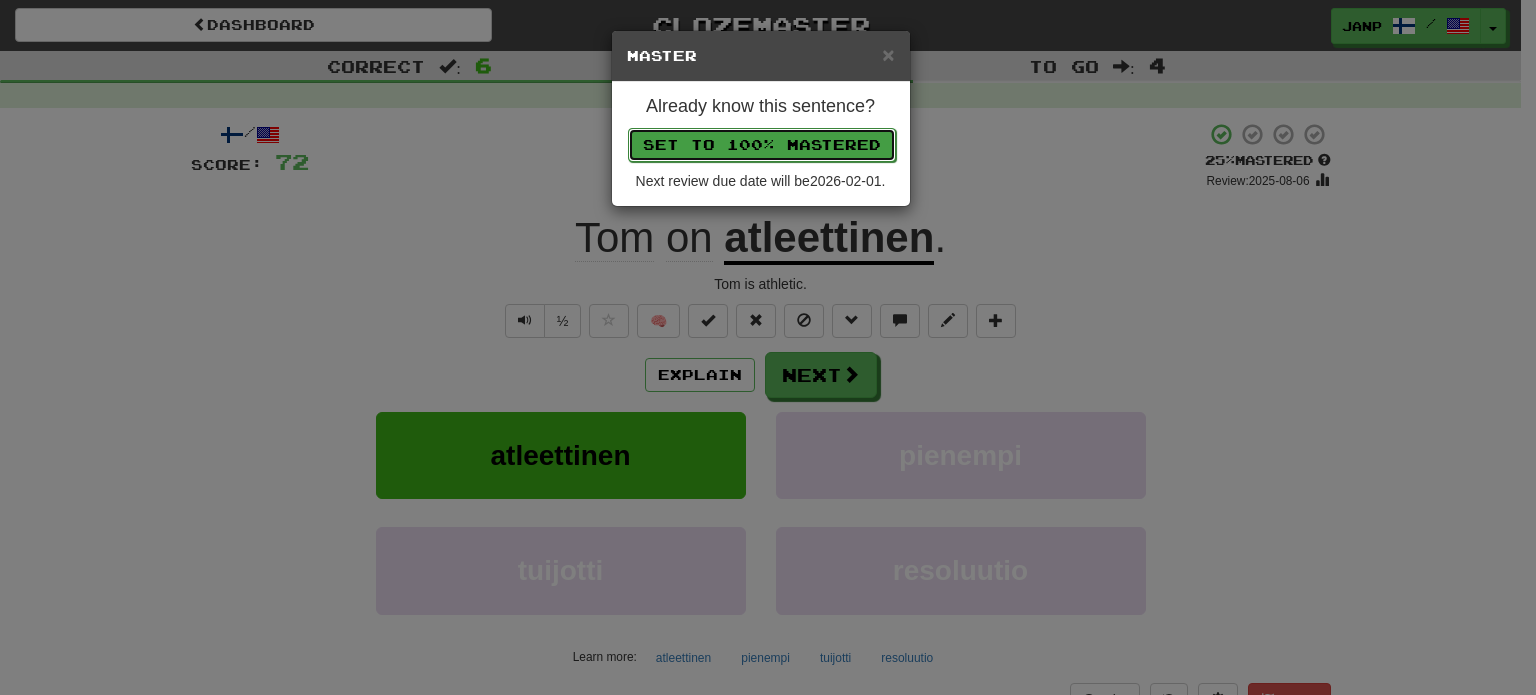 click on "Set to 100% Mastered" at bounding box center [762, 145] 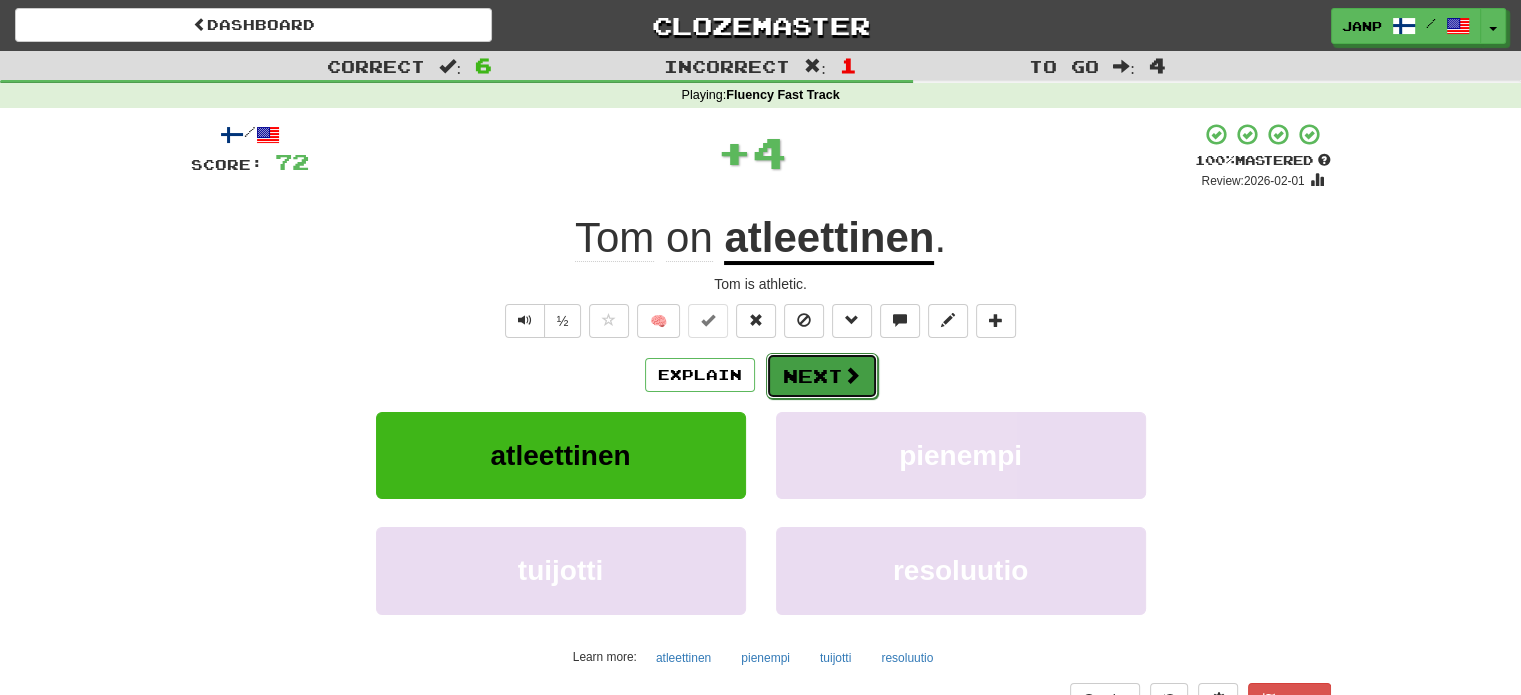 click on "Next" at bounding box center (822, 376) 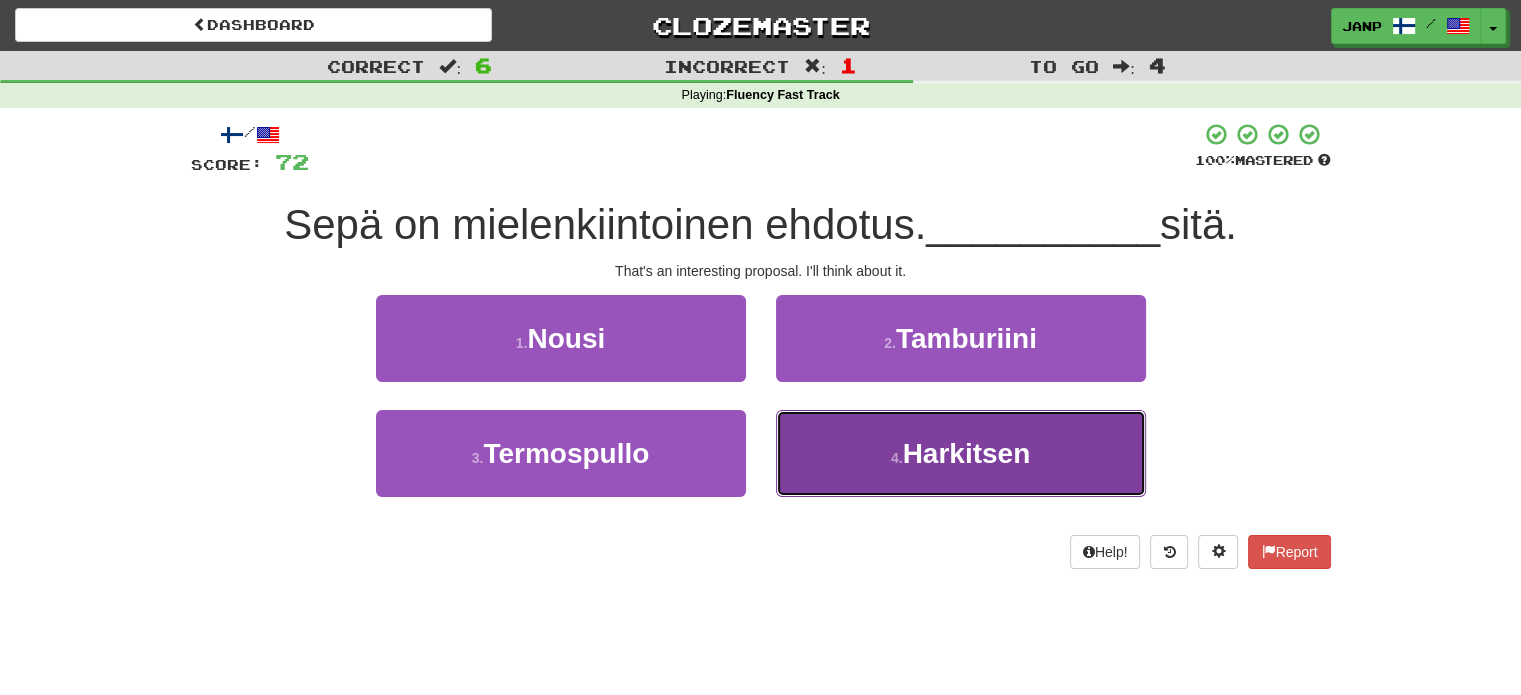 click on "4 .  Harkitsen" at bounding box center [961, 453] 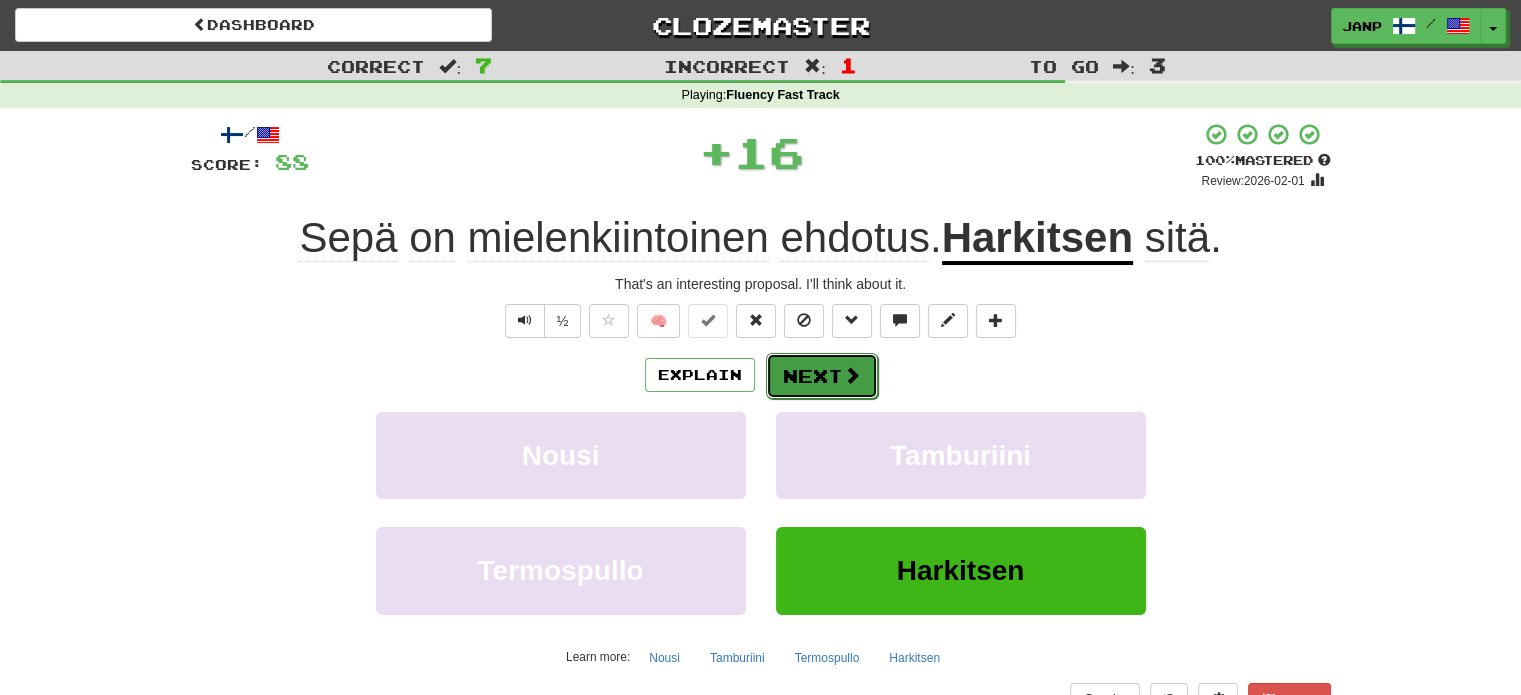 click on "Next" at bounding box center (822, 376) 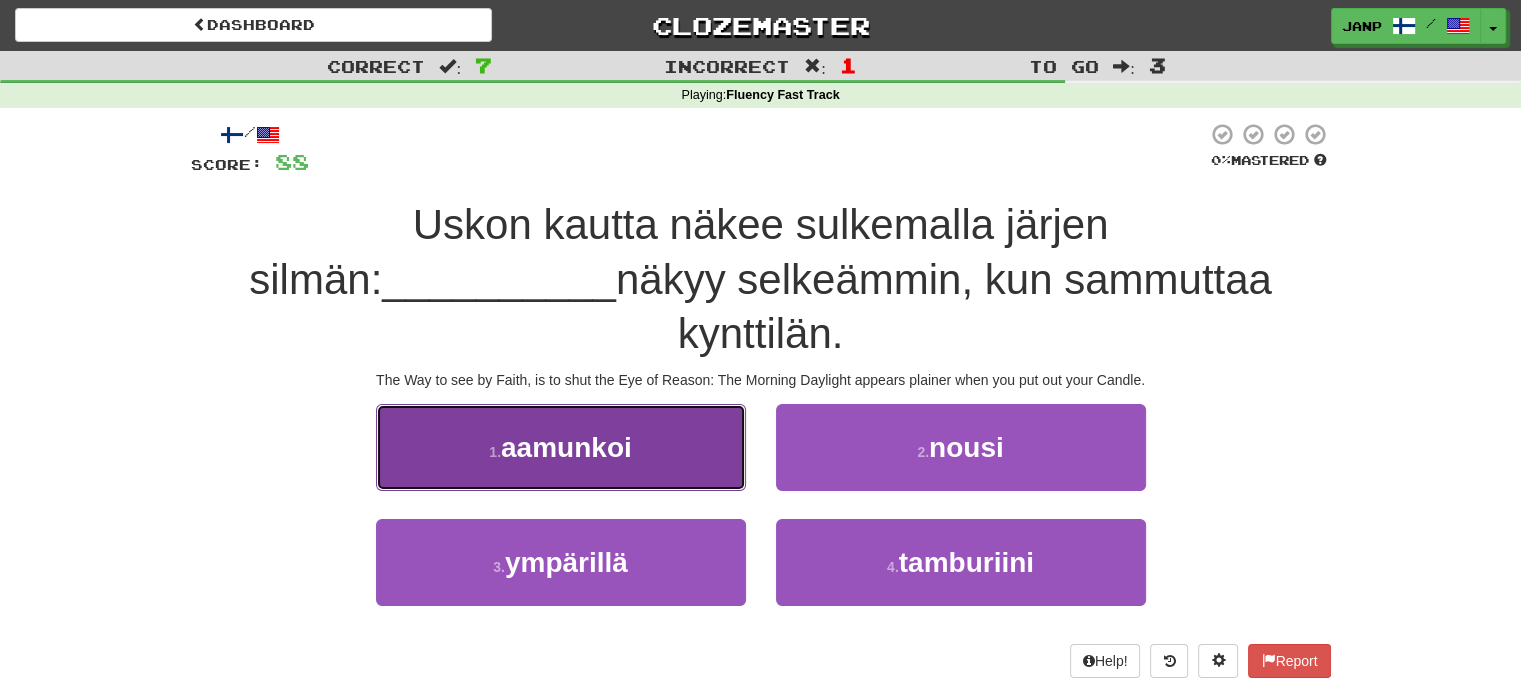 click on "1 .  aamunkoi" at bounding box center (561, 447) 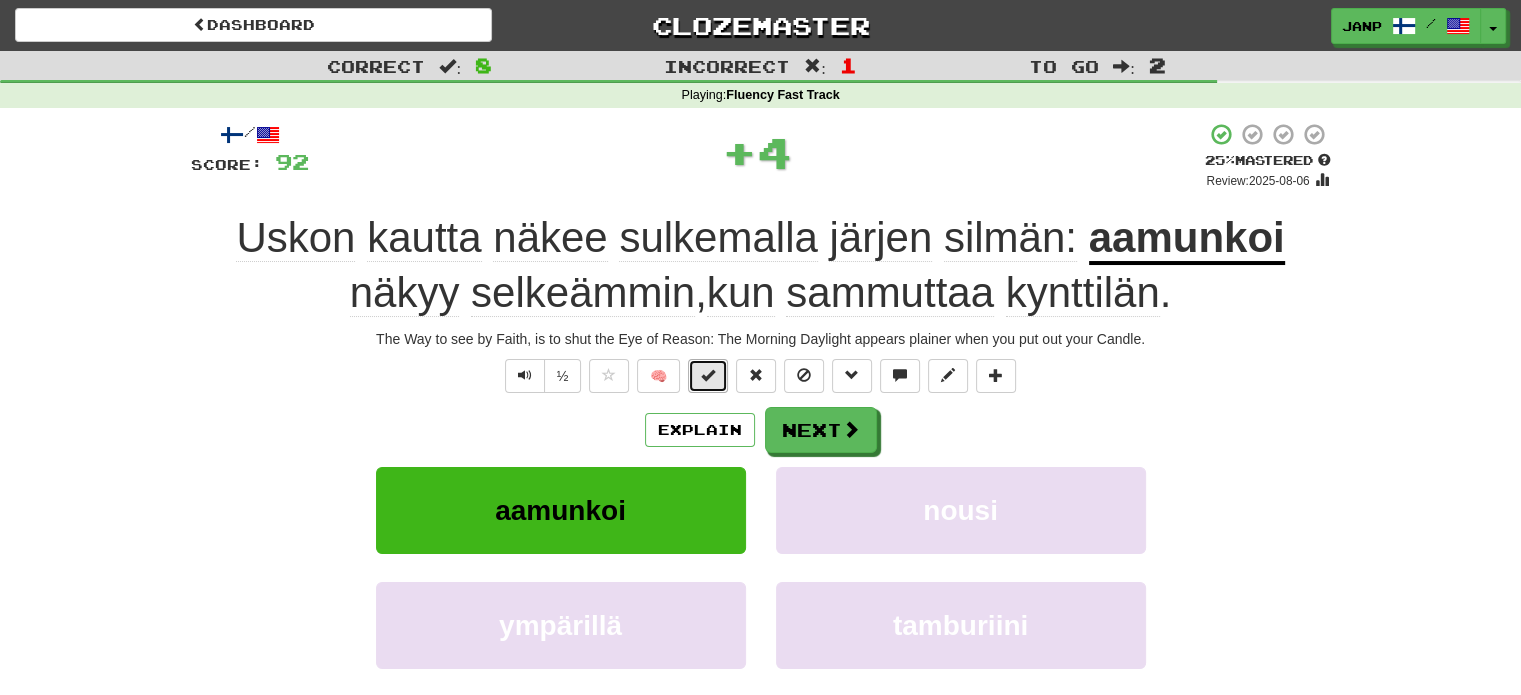 click at bounding box center [708, 376] 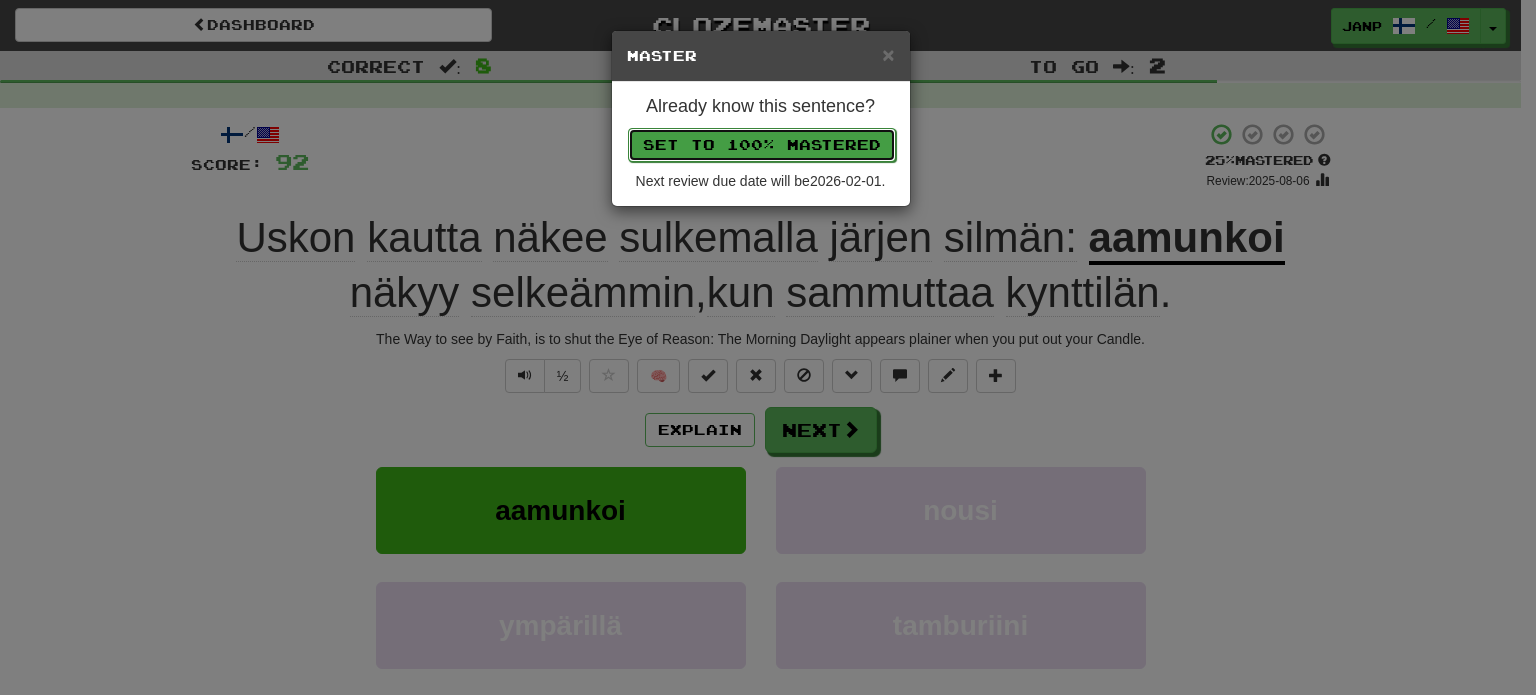 click on "Set to 100% Mastered" at bounding box center [762, 145] 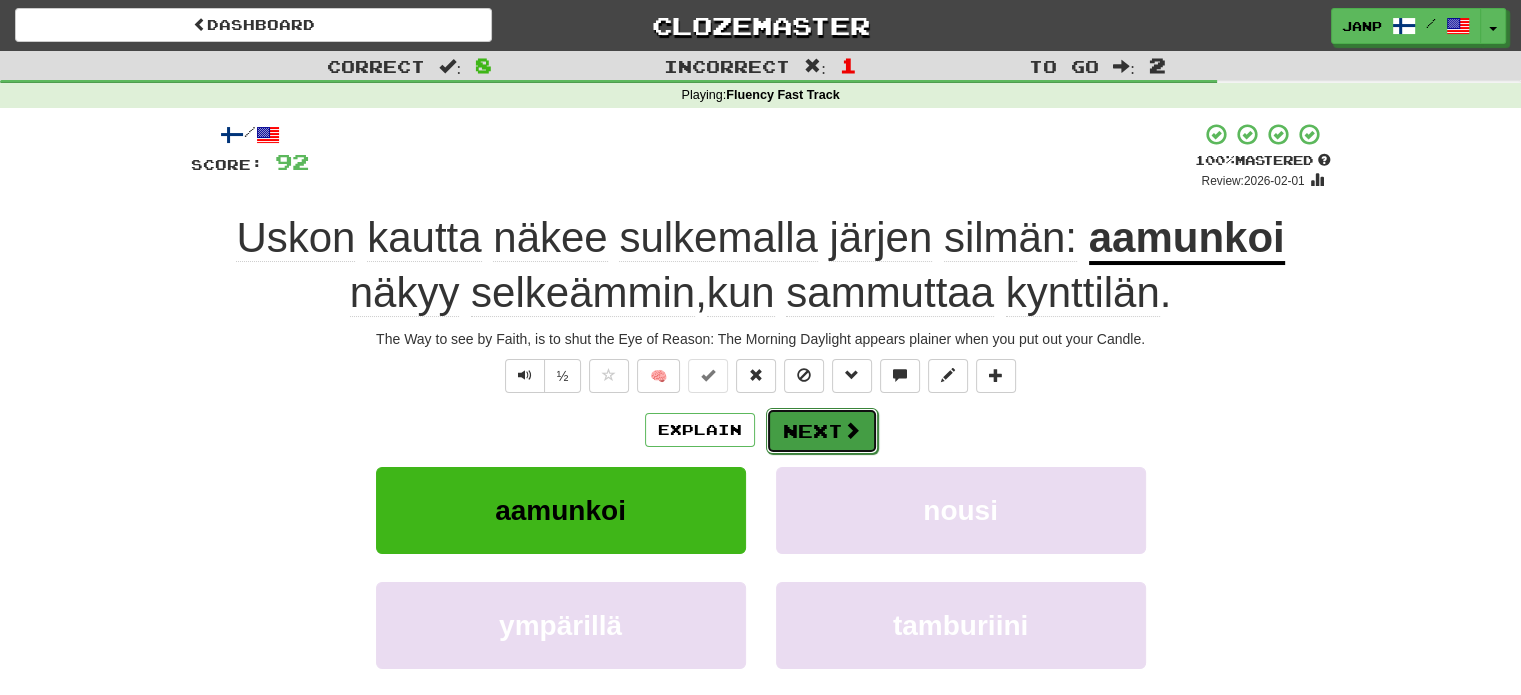 click at bounding box center [852, 430] 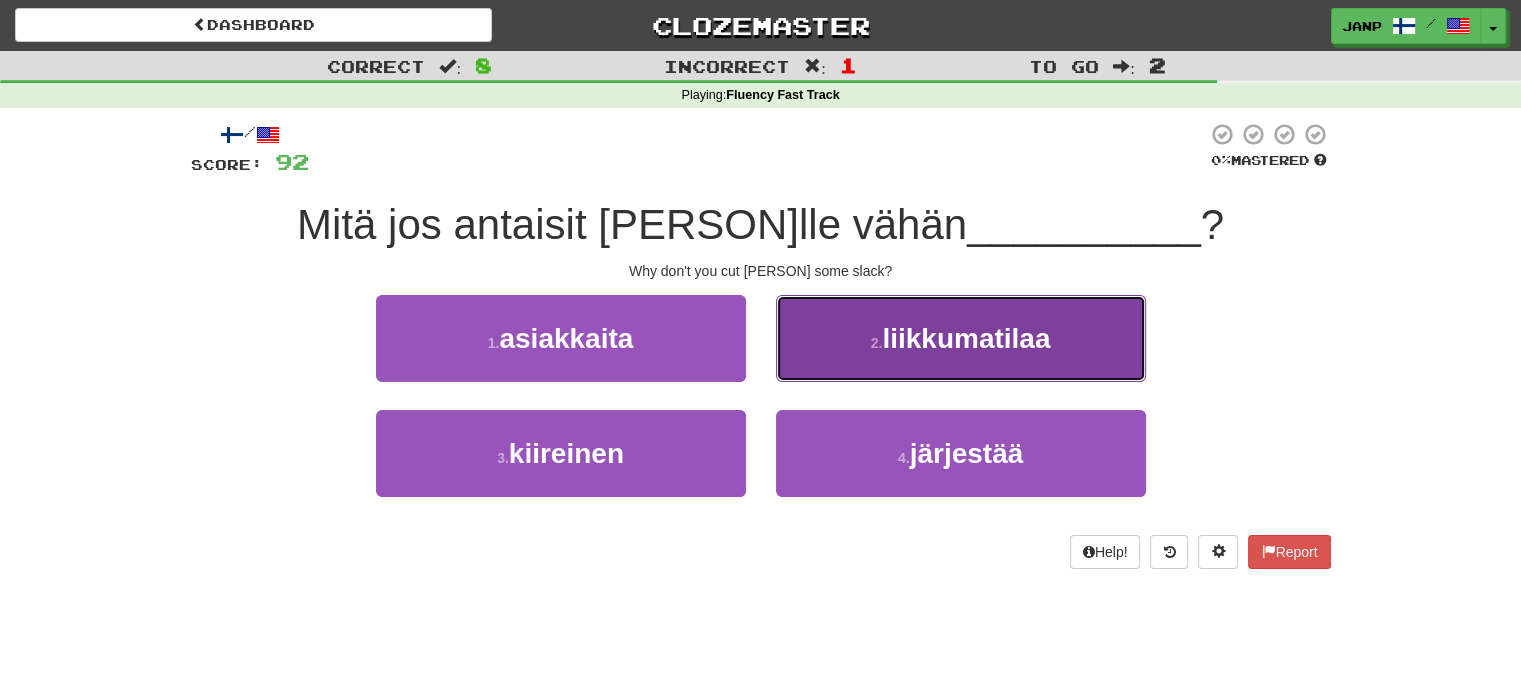 click on "2 .  liikkumatilaa" at bounding box center (961, 338) 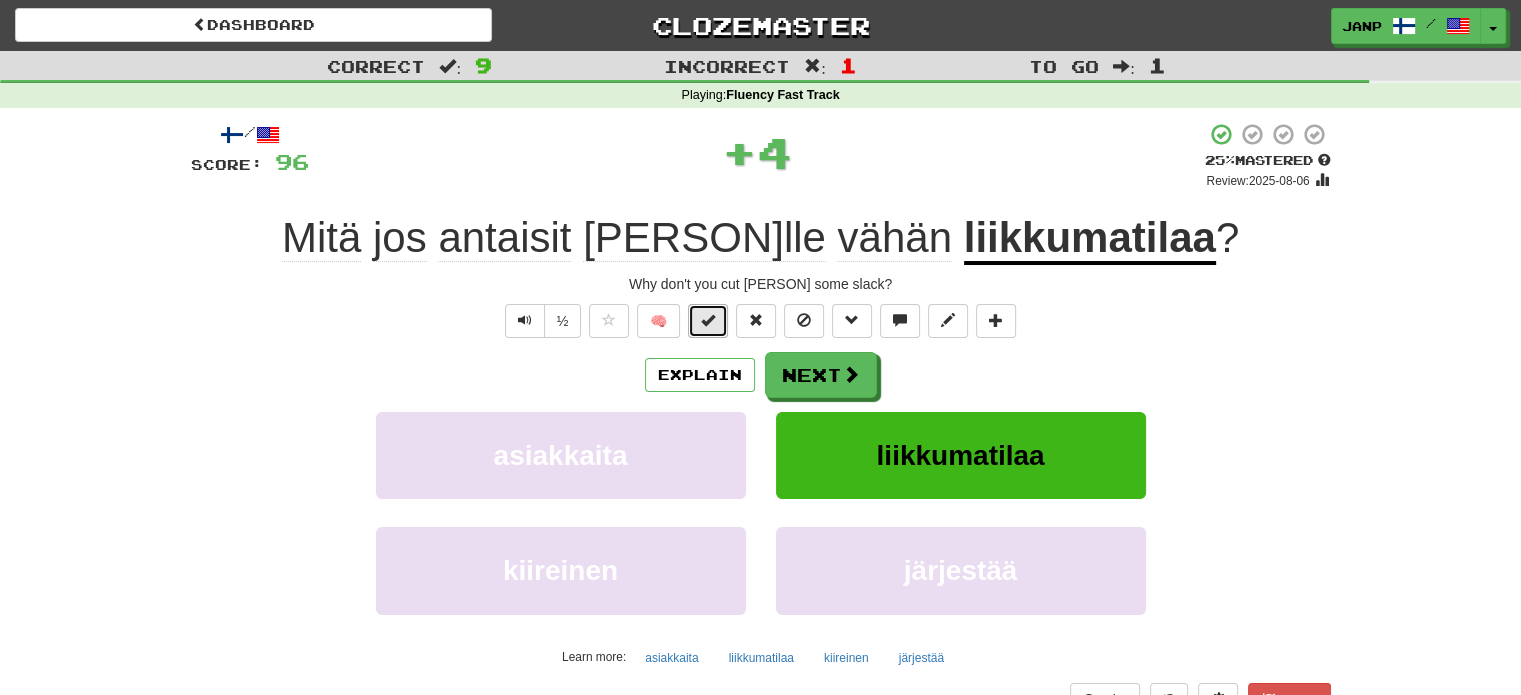 click at bounding box center (708, 321) 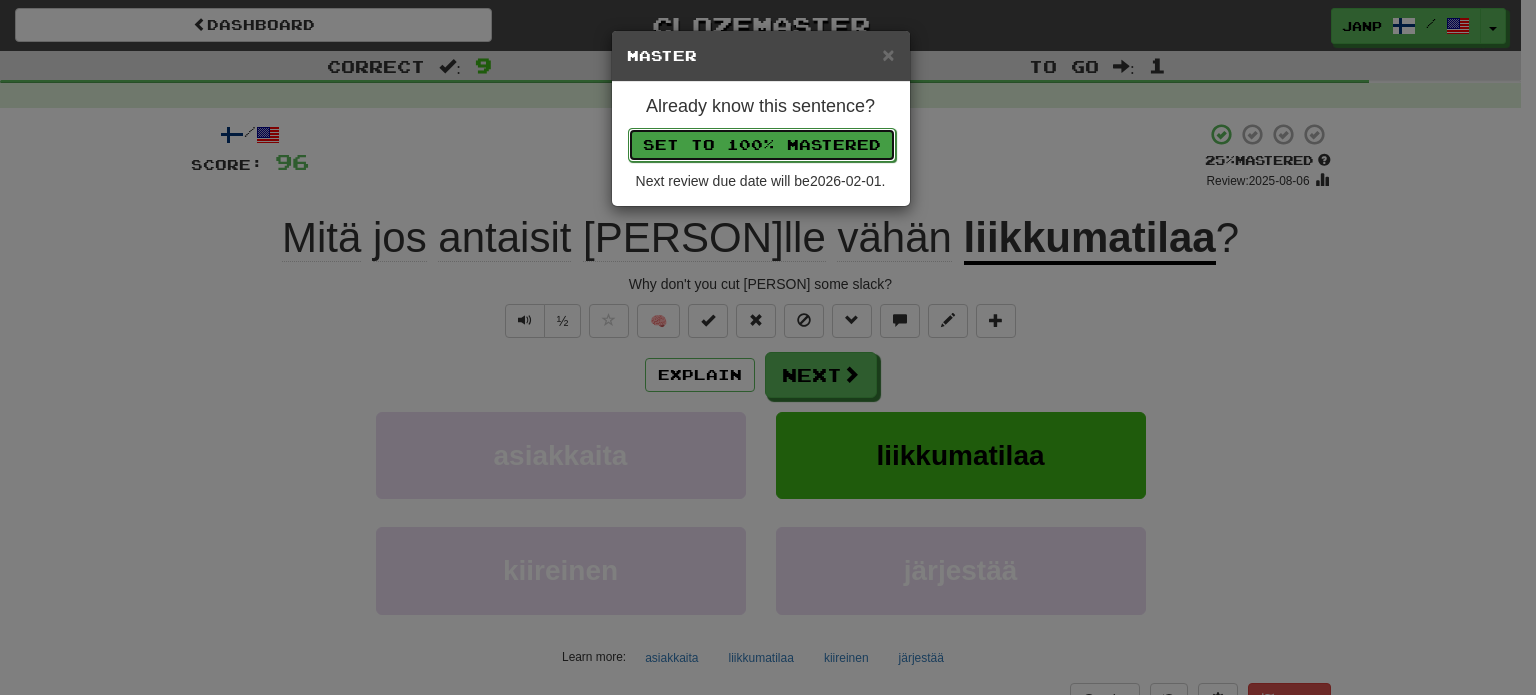 click on "Set to 100% Mastered" at bounding box center [762, 145] 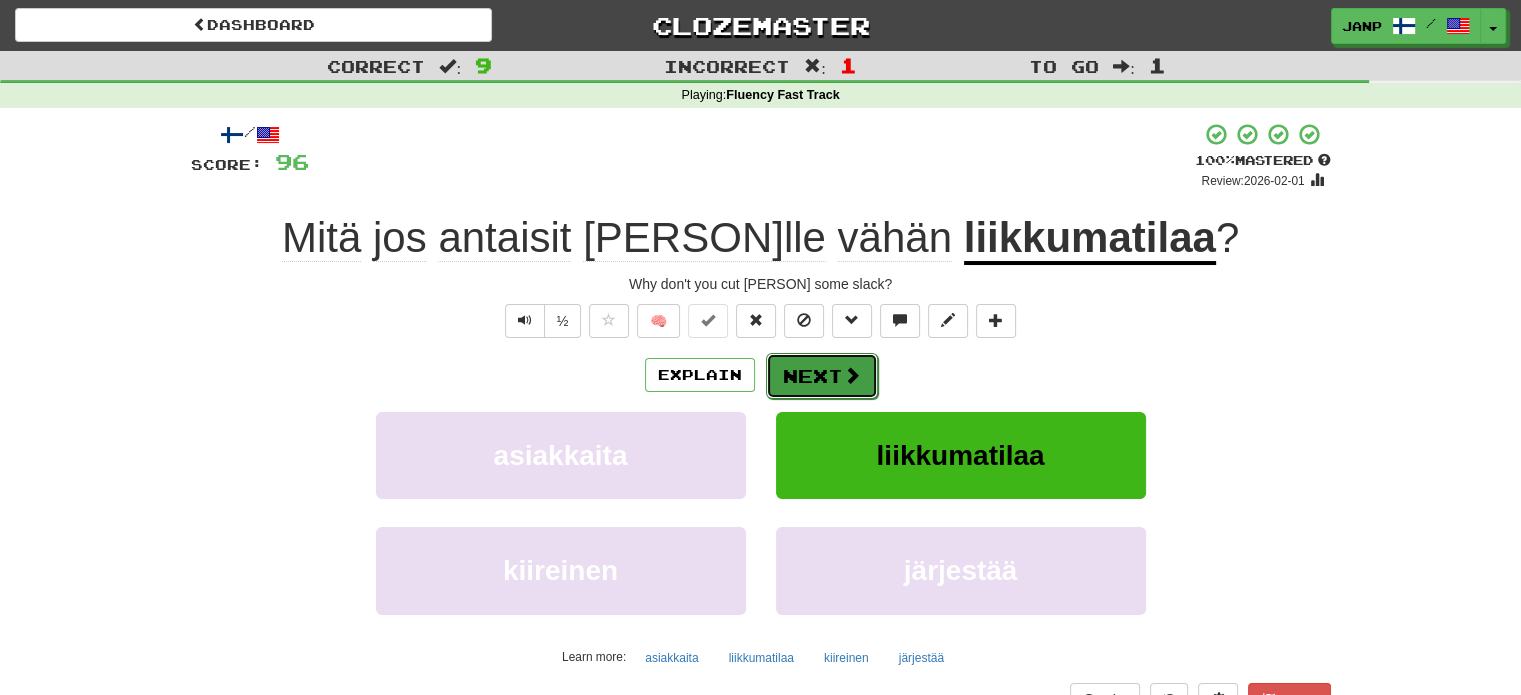 click at bounding box center (852, 375) 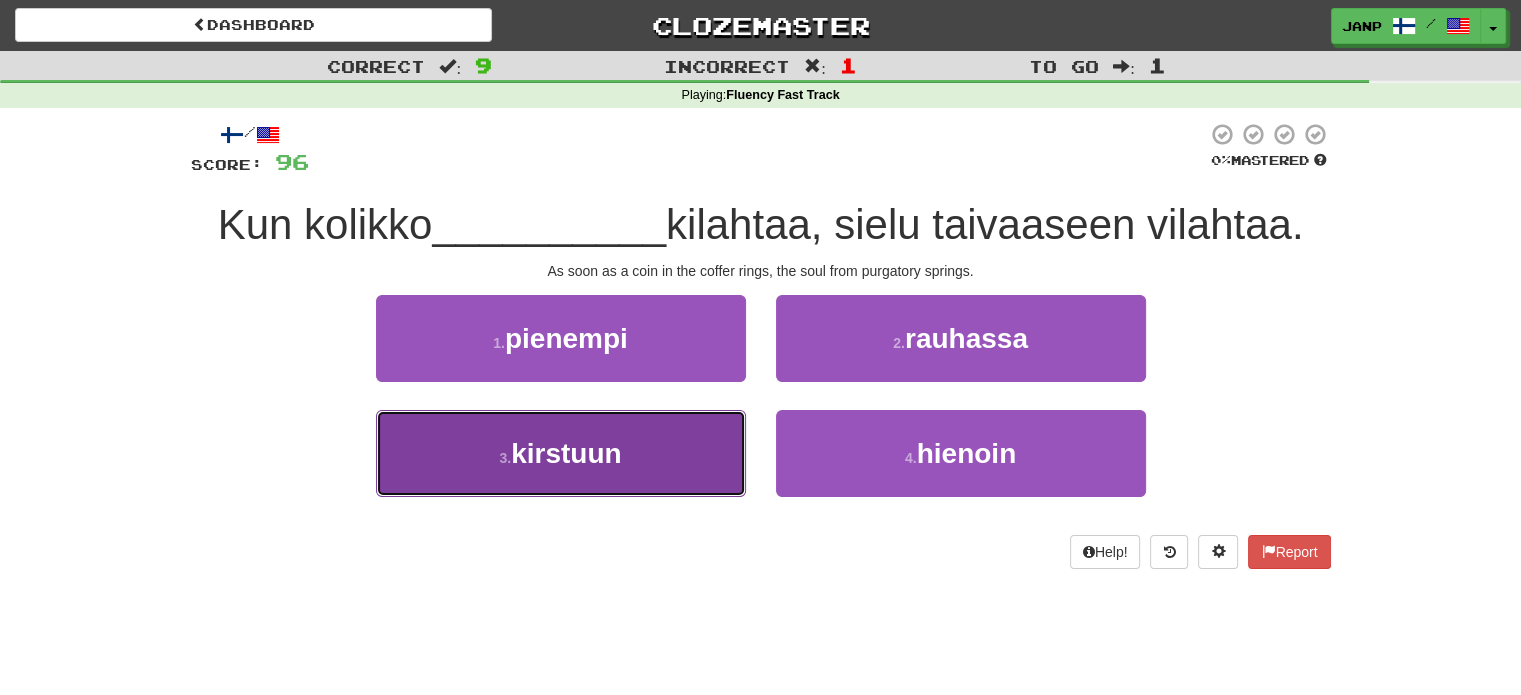 click on "3 .  kirstuun" at bounding box center [561, 453] 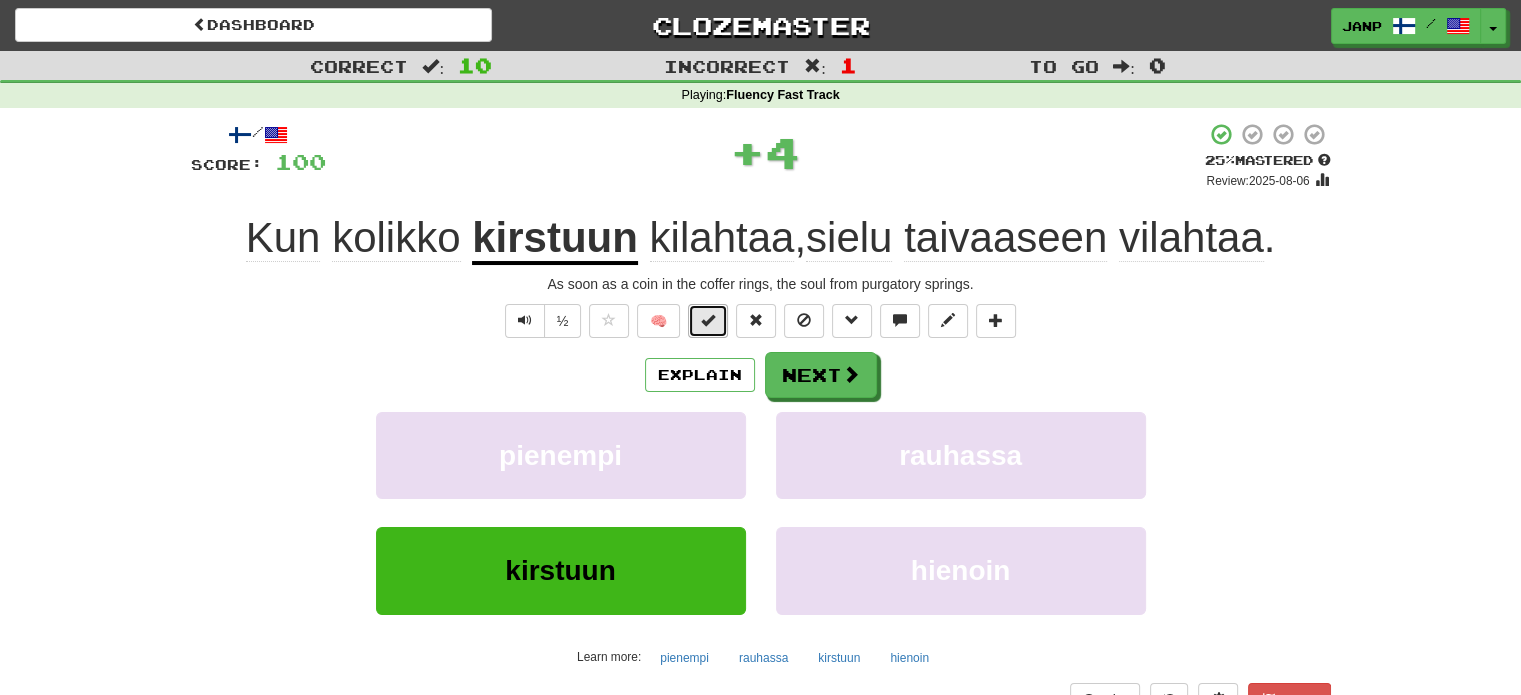 click at bounding box center (708, 320) 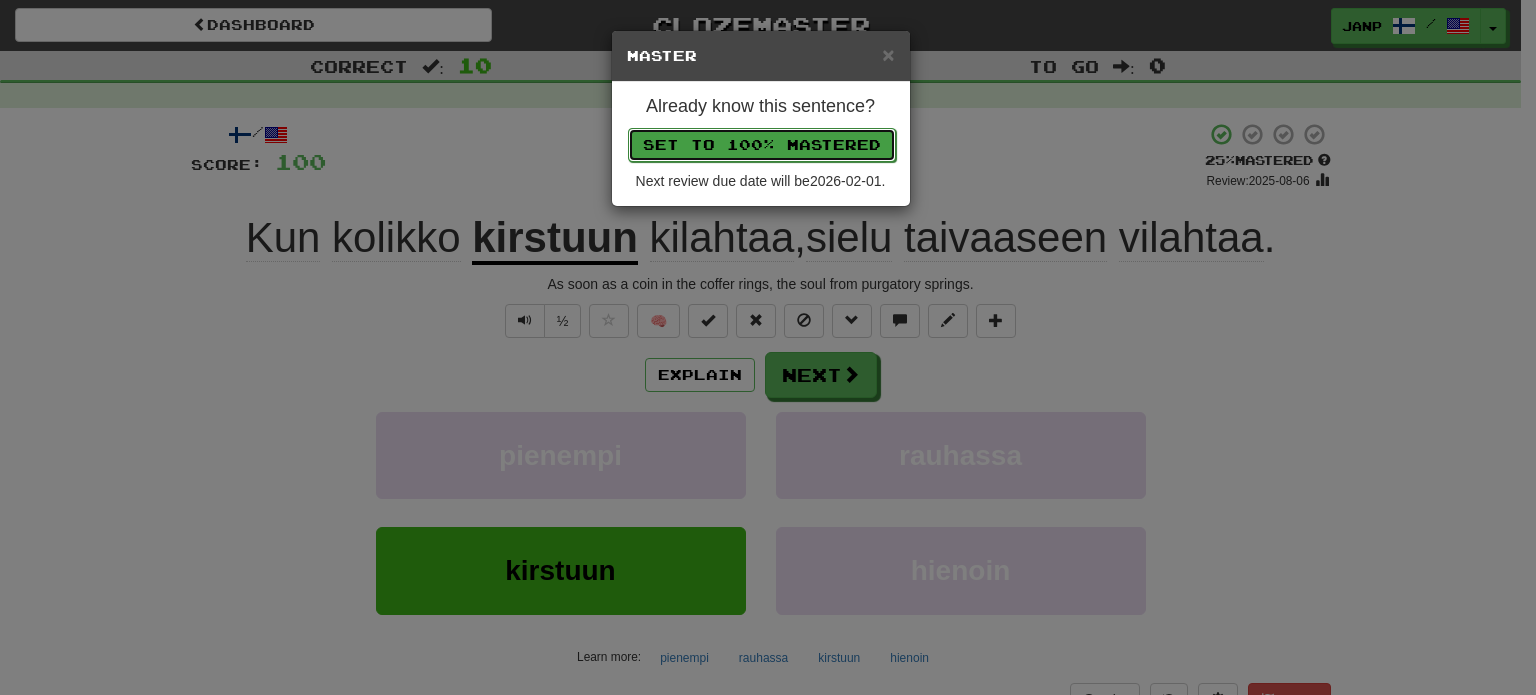 click on "Set to 100% Mastered" at bounding box center [762, 145] 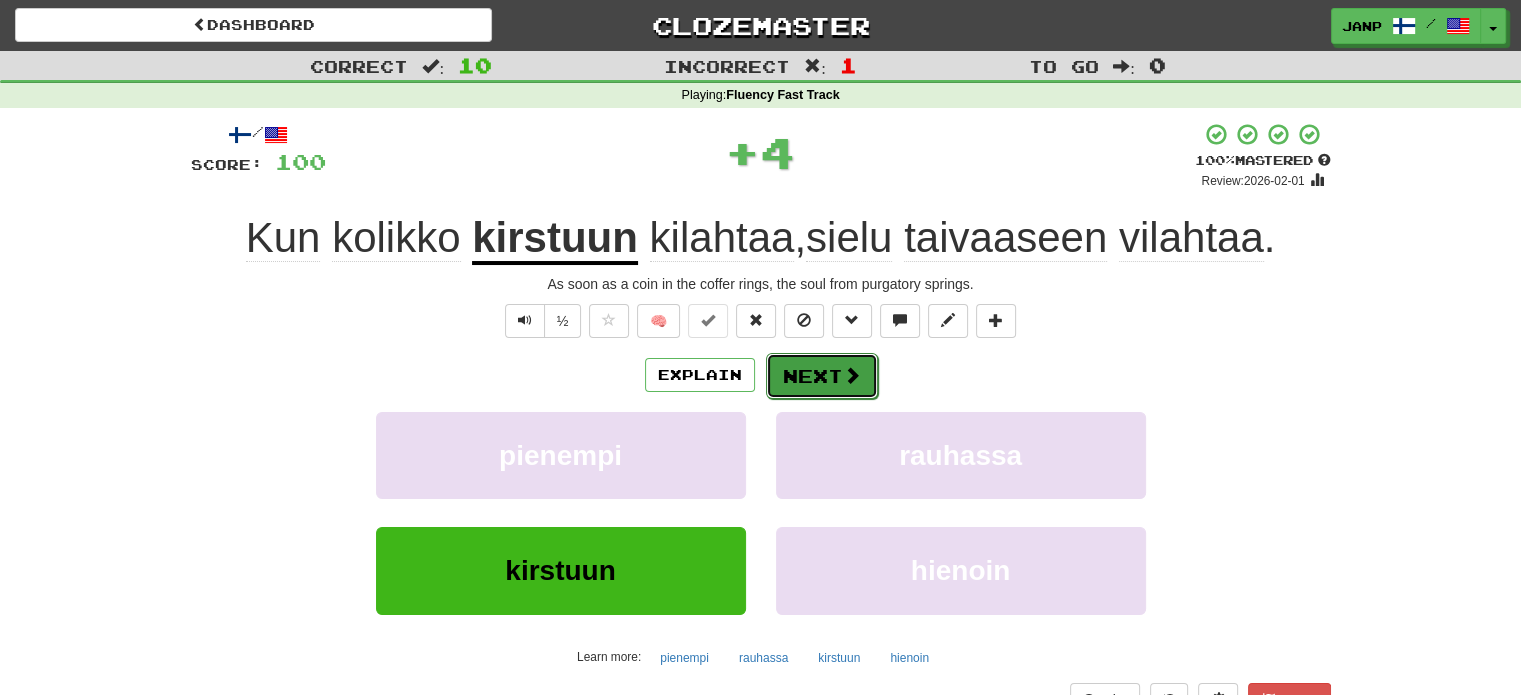 click on "Next" at bounding box center [822, 376] 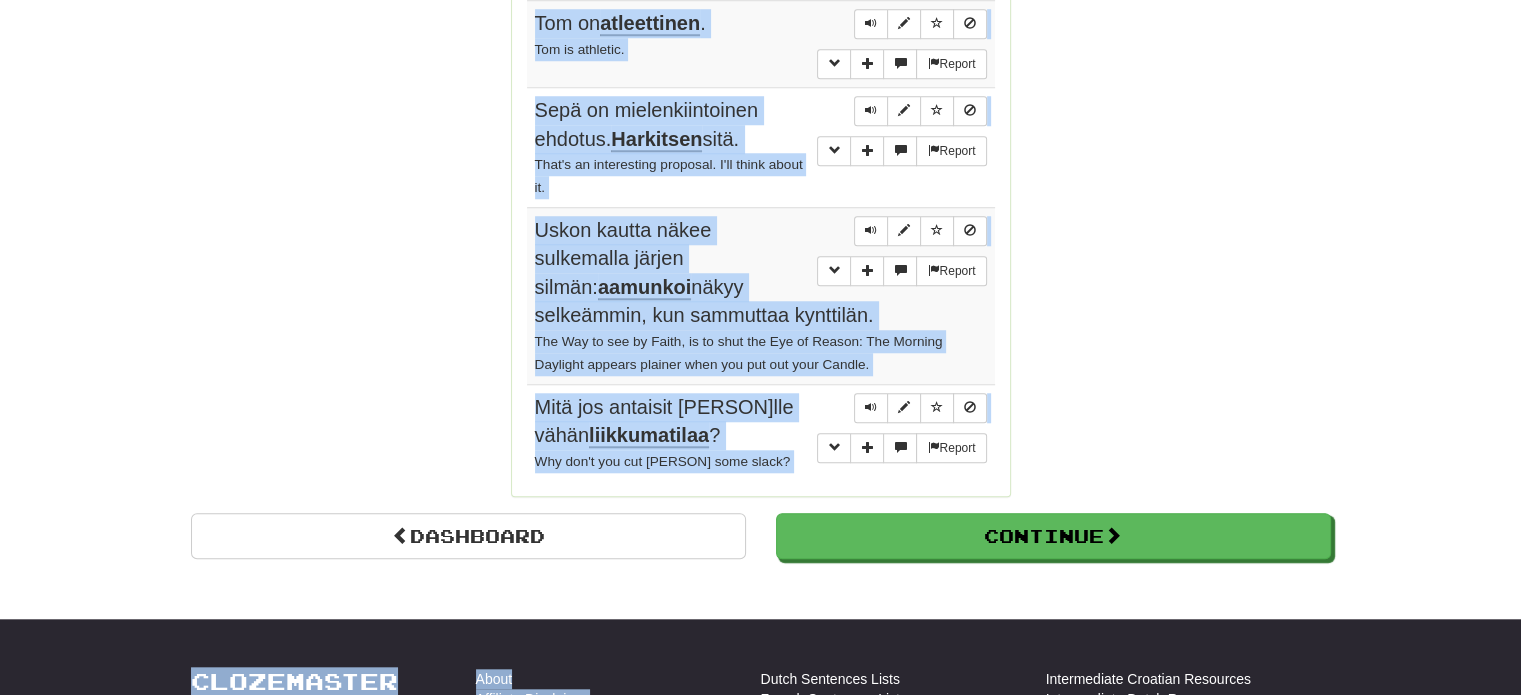 scroll, scrollTop: 1772, scrollLeft: 0, axis: vertical 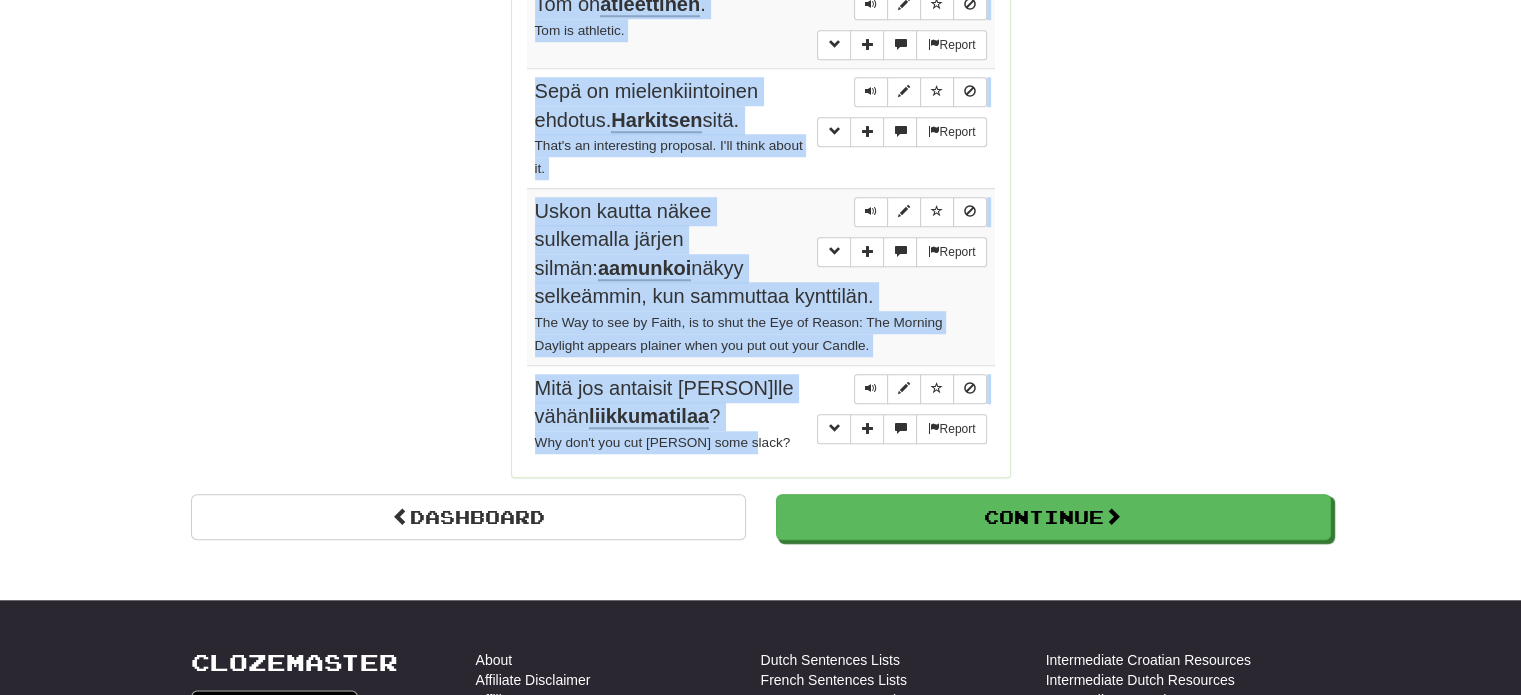 drag, startPoint x: 525, startPoint y: 392, endPoint x: 768, endPoint y: 421, distance: 244.72433 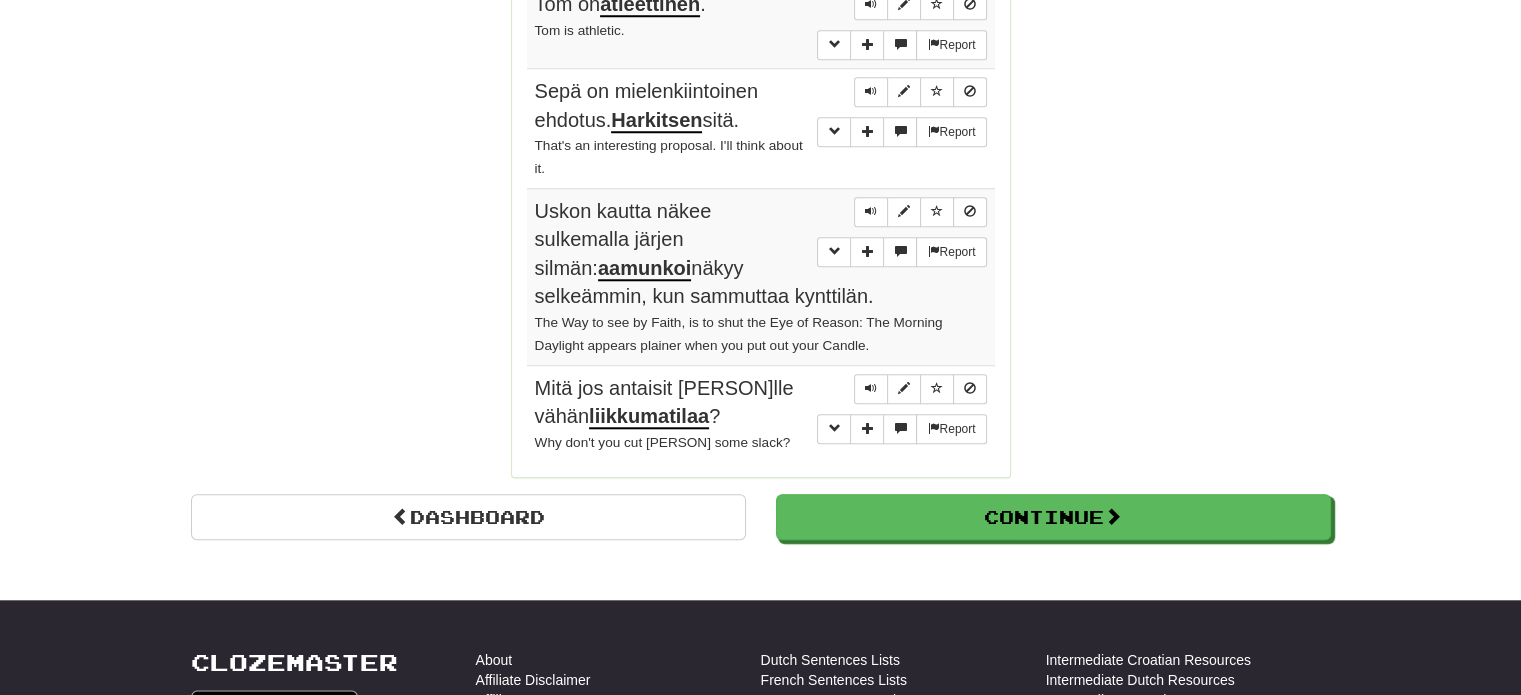 click on "Round Results Stats: Score:   + 100 Time:   0 : 46 New:   5 Review:   5 Correct:   10 Incorrect:   1 Progress: Fluency Fast Track Playing:  16.102  /  19.796 + 5 81.314% 81.34% Mastered:  16.102  /  19.796 + 5 81.314% 81.34% Ready for Review:  15  /  Level:  114 1.343  points to level  115  - keep going! Ranked:  18 th  this week ( 376  points to  17 th ) Sentences:  Report Sanat, jotka on jätetty sanomatta, ovat kuin lahjoja, jotka on jätetty  antamatta . Words left unsaid are like presents left undelivered.  Report [PERSON] ja [PERSON] tekivät töitä yhdessä siinä  projektissa . [PERSON] and [PERSON] worked together on that project.  Report Kun kolikko  kirstuun  kilahtaa, sielu taivaaseen vilahtaa. As soon as a coin in the coffer rings, the soul from purgatory springs.  Report Asianajajalla  on paljon varakkaita asiakkaita. The lawyer has a lot of wealthy clients. 1  Report Kukaan ei  ilmoittanut  minulle. Nobody noticed me.  Report [PERSON] oli imarreltu [PERSON]n  huomiosta . [PERSON] was flattered by [PERSON]'s attention.  Report ." at bounding box center [761, -513] 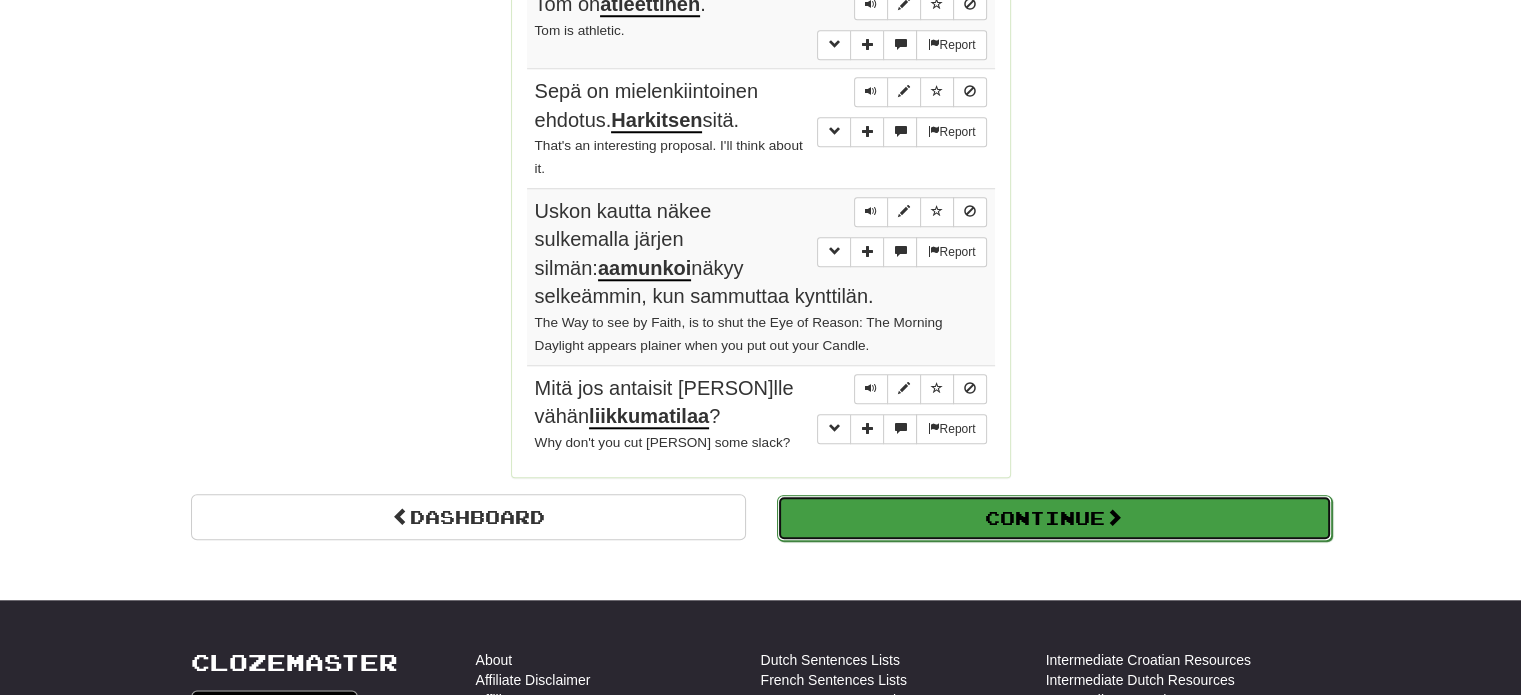 click on "Continue" at bounding box center (1054, 518) 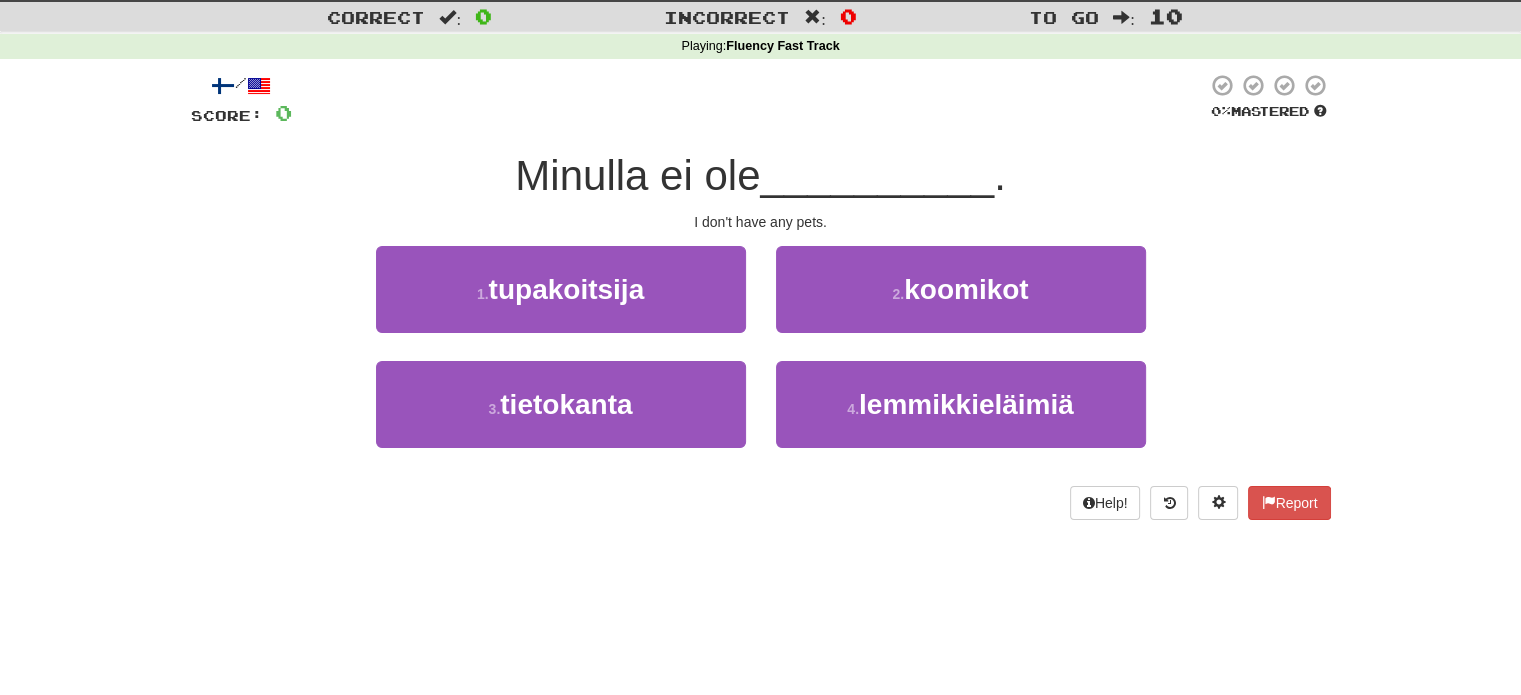 scroll, scrollTop: 34, scrollLeft: 0, axis: vertical 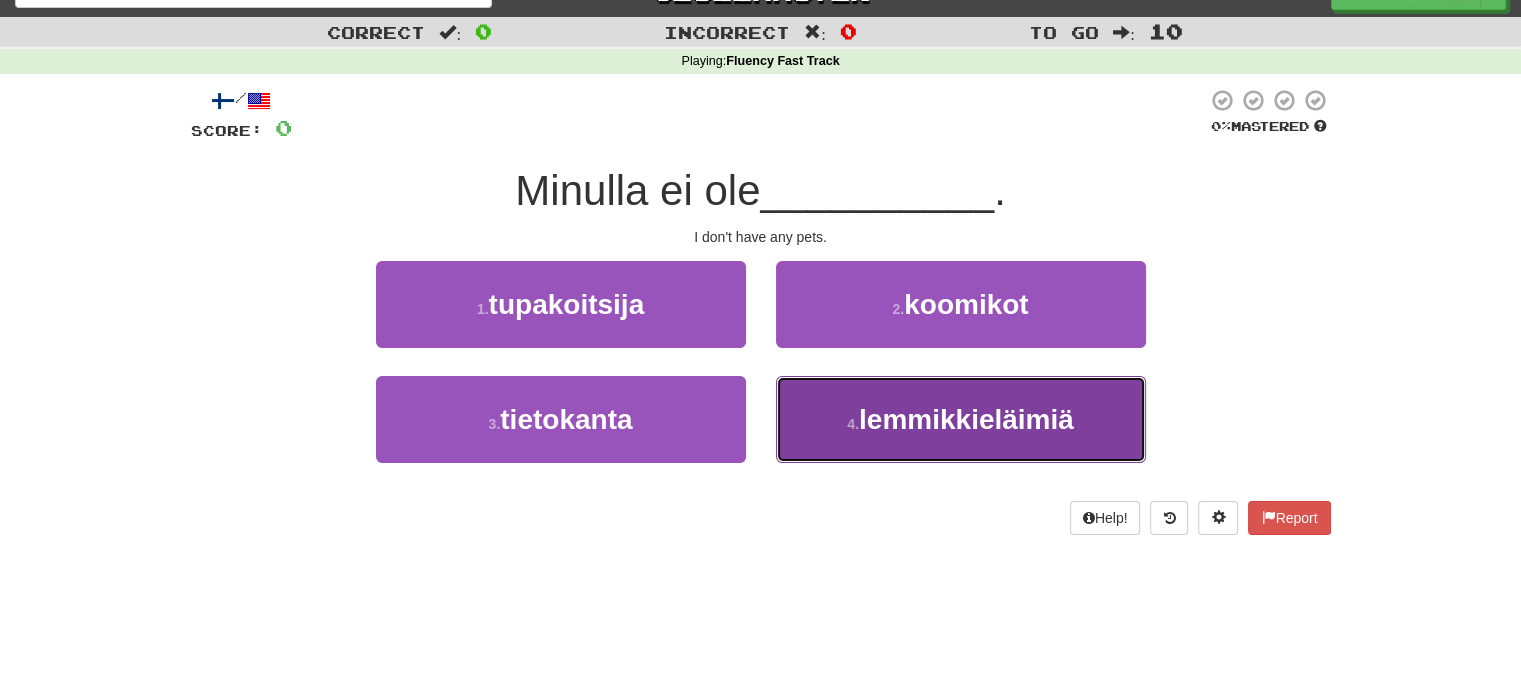 click on "lemmikkieläimiä" at bounding box center (966, 419) 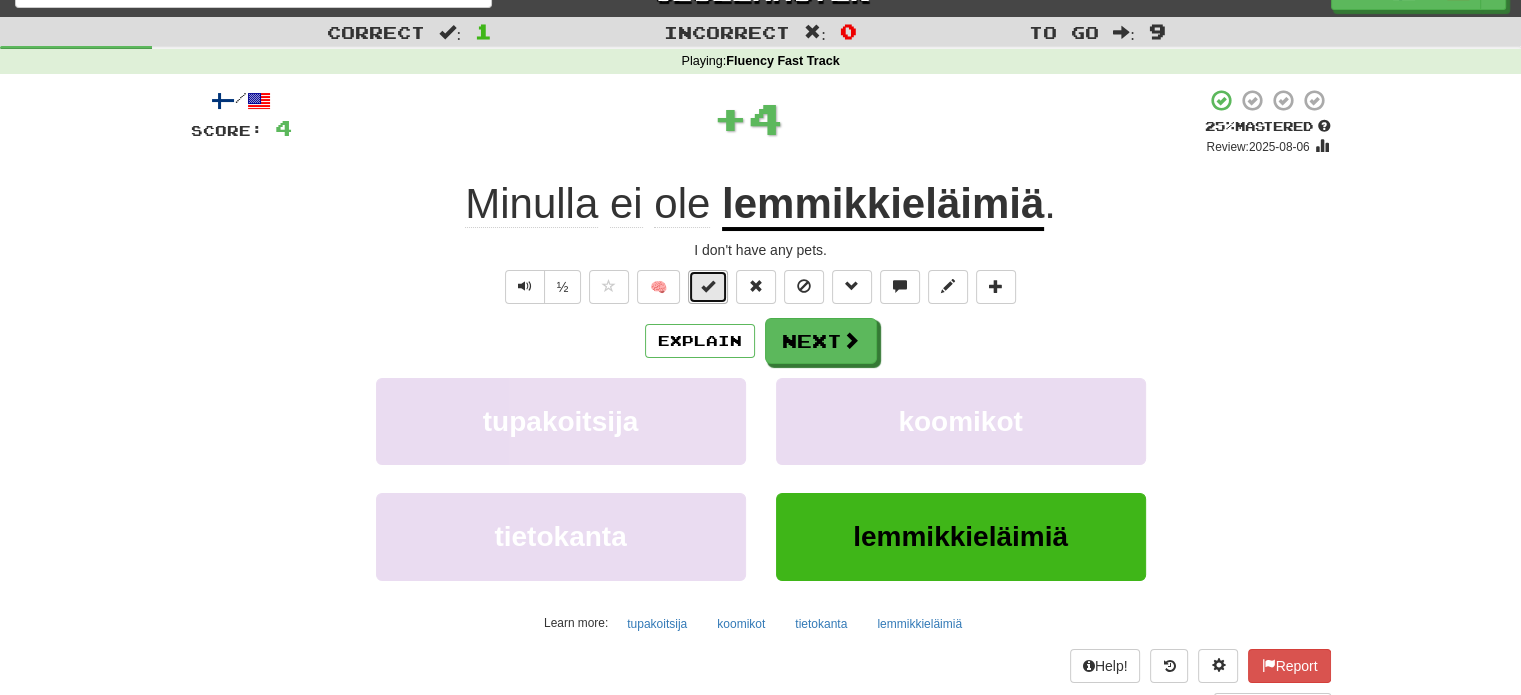 click at bounding box center (708, 286) 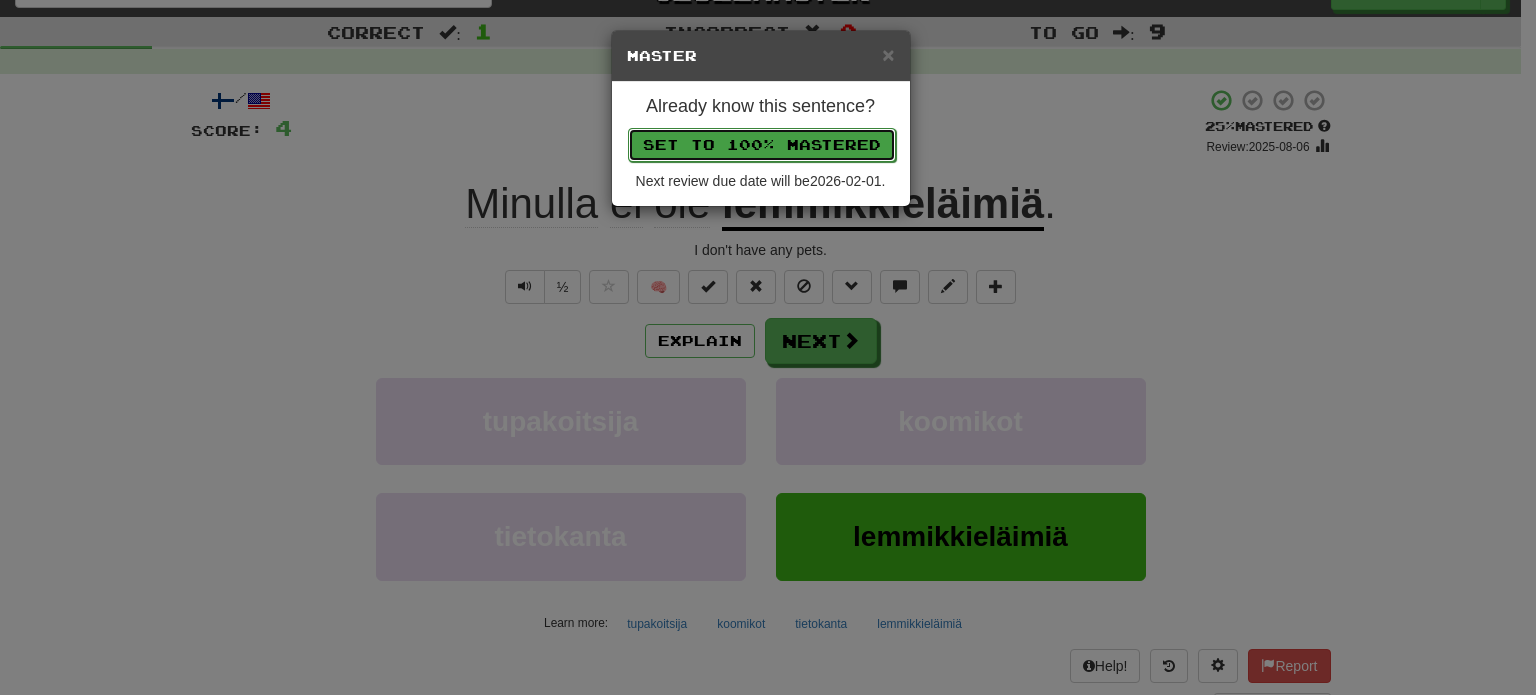 click on "Set to 100% Mastered" at bounding box center (762, 145) 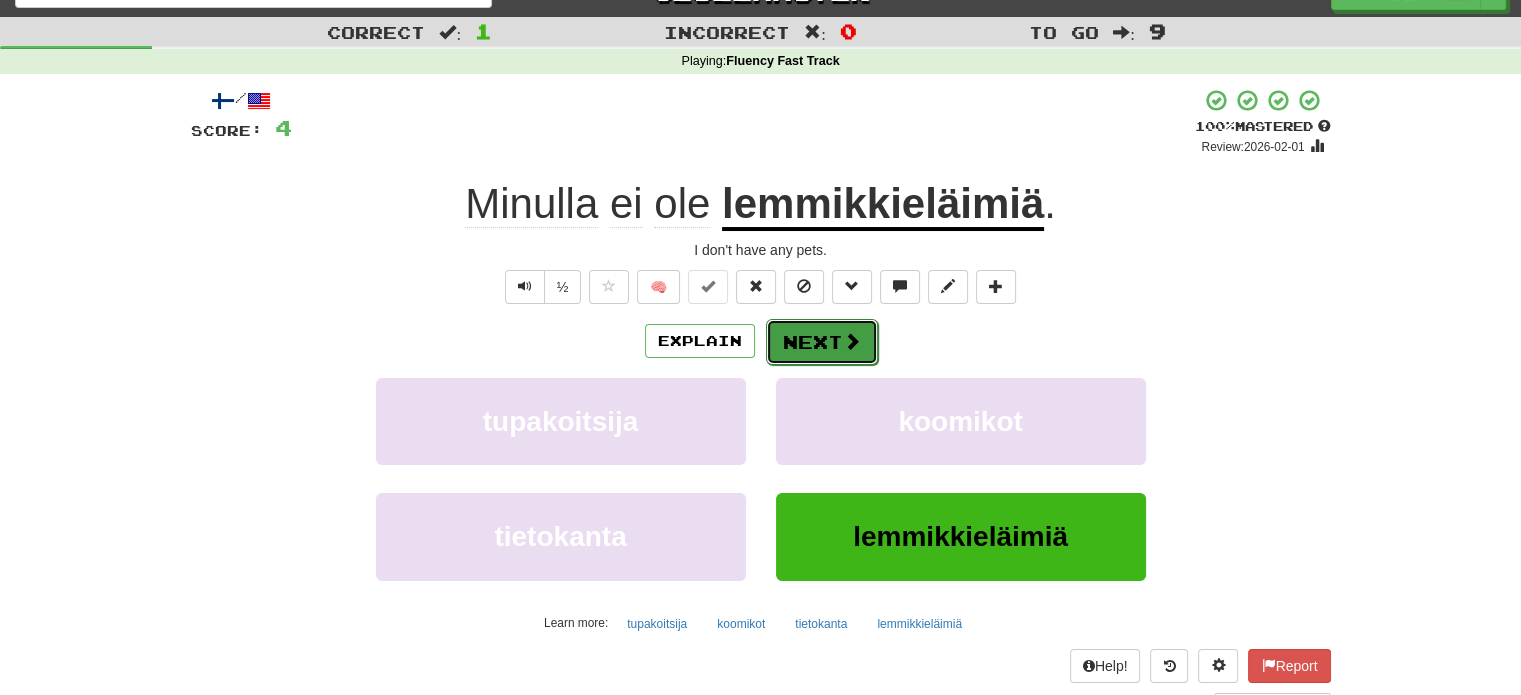 click on "Next" at bounding box center (822, 342) 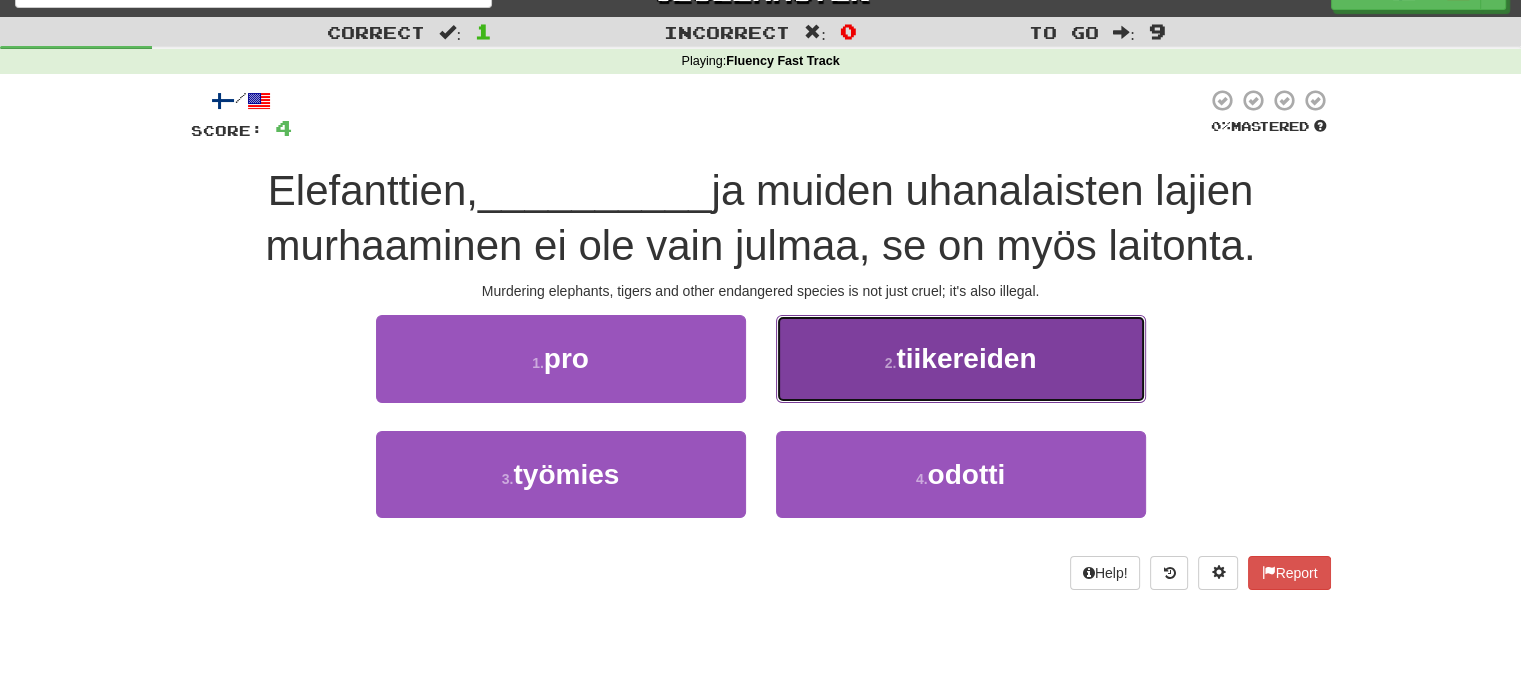 click on "tiikereiden" at bounding box center (966, 358) 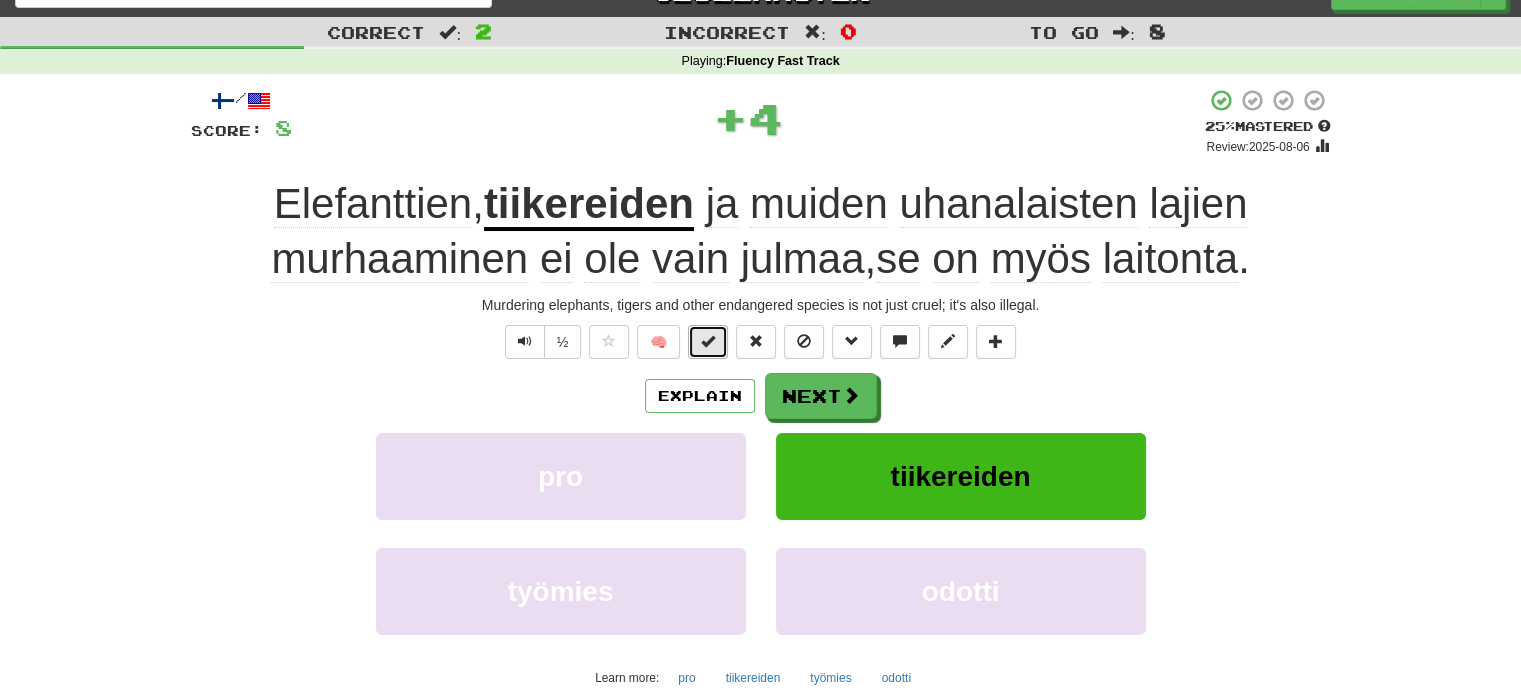 click at bounding box center (708, 342) 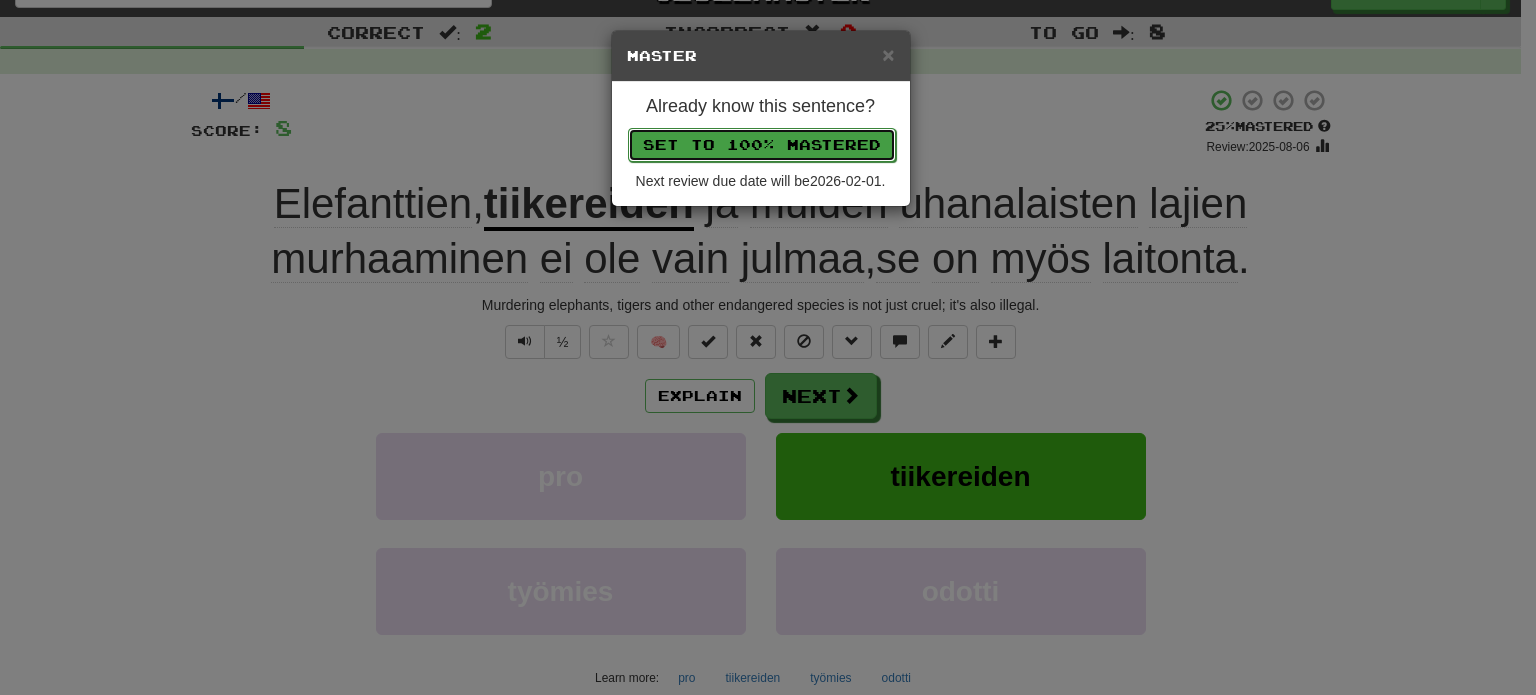 click on "Set to 100% Mastered" at bounding box center (762, 145) 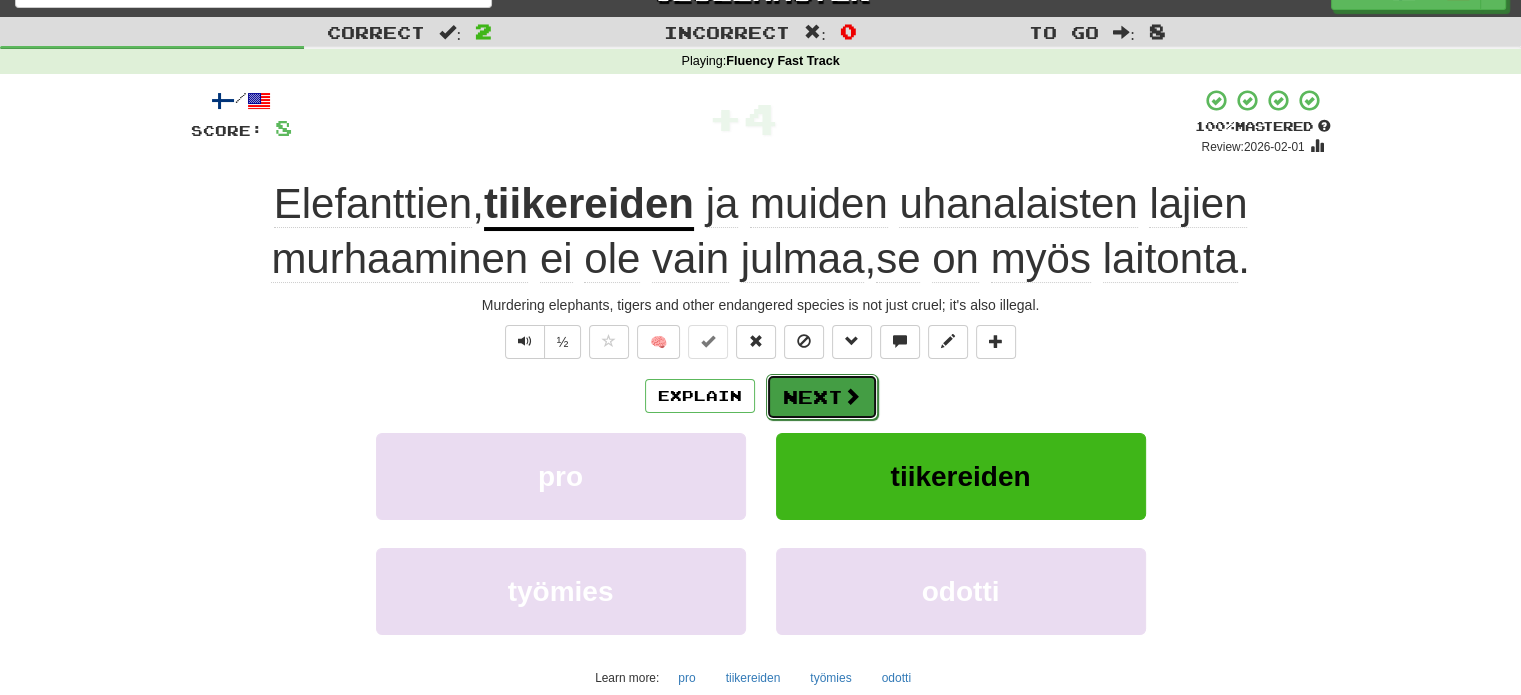 click at bounding box center (852, 396) 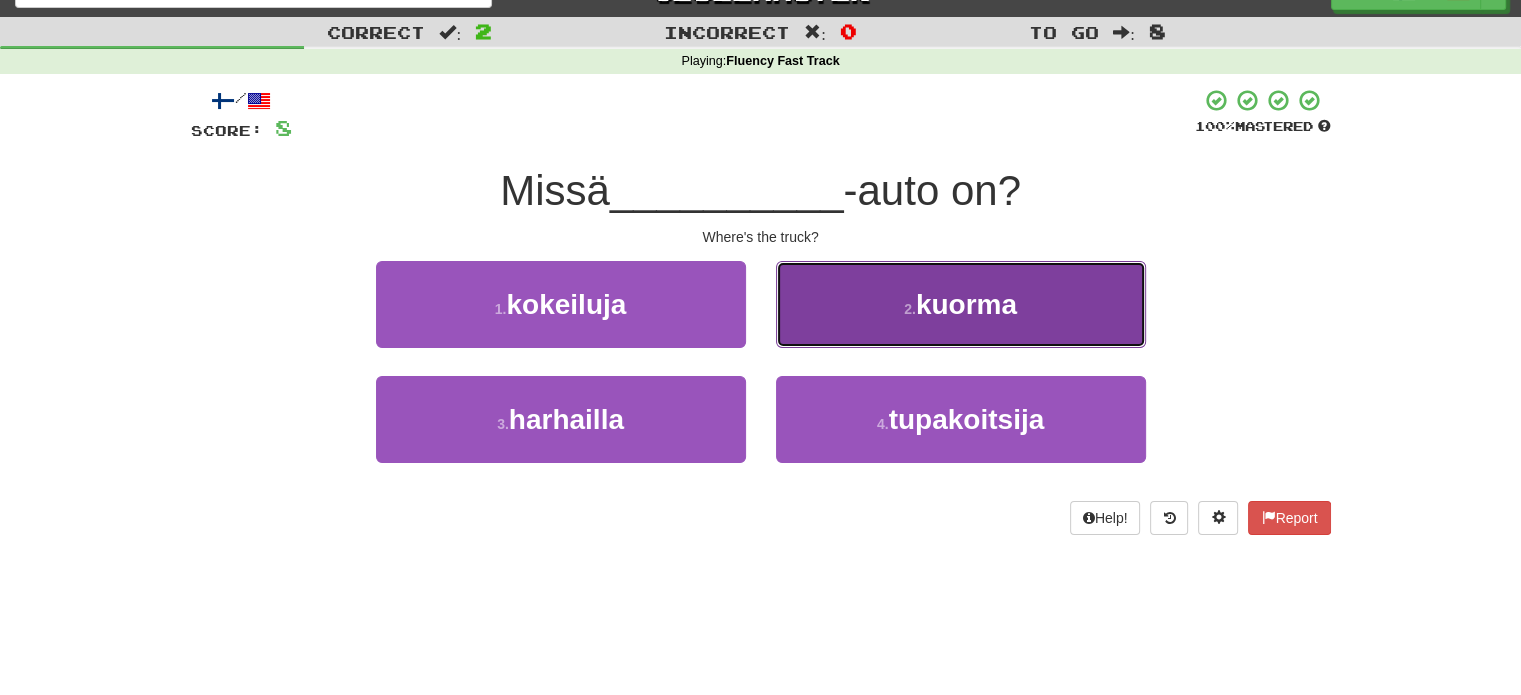 click on "2 .  kuorma" at bounding box center (961, 304) 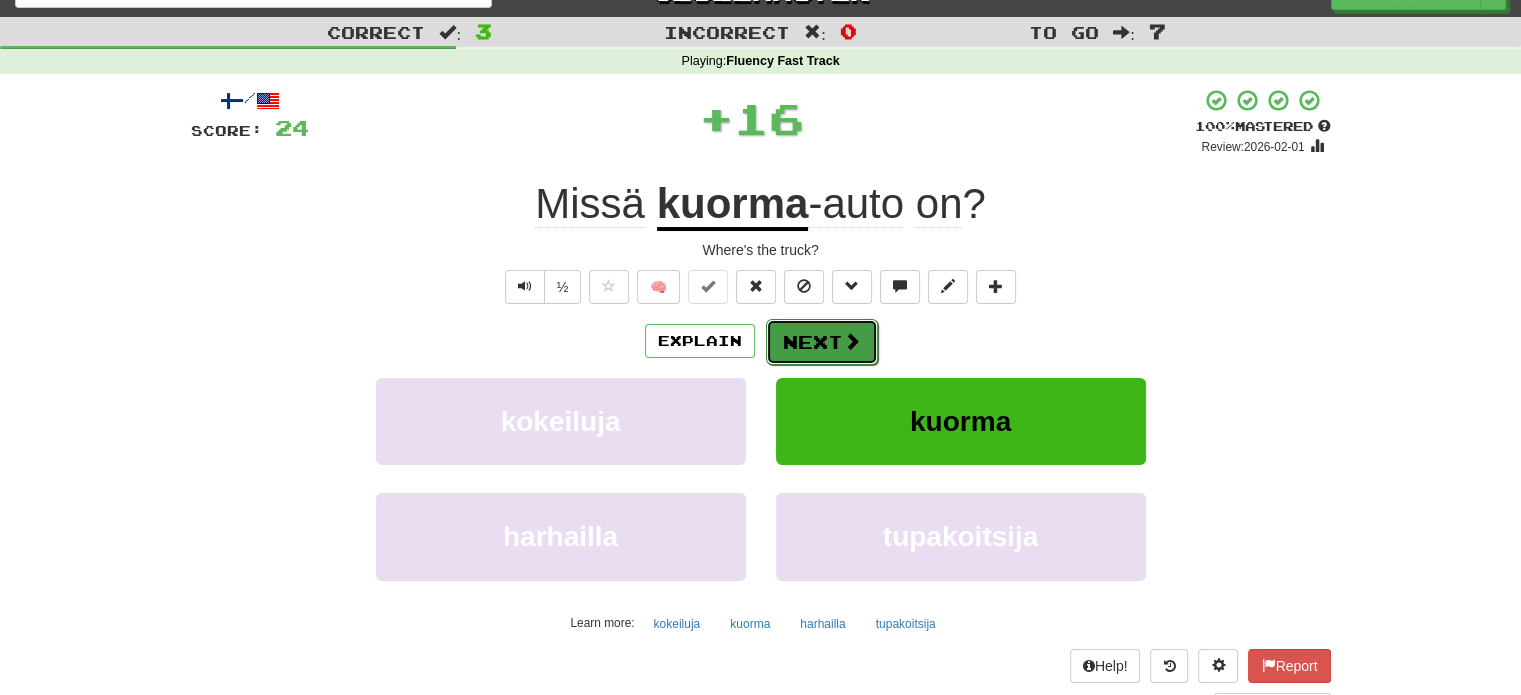 click on "Next" at bounding box center [822, 342] 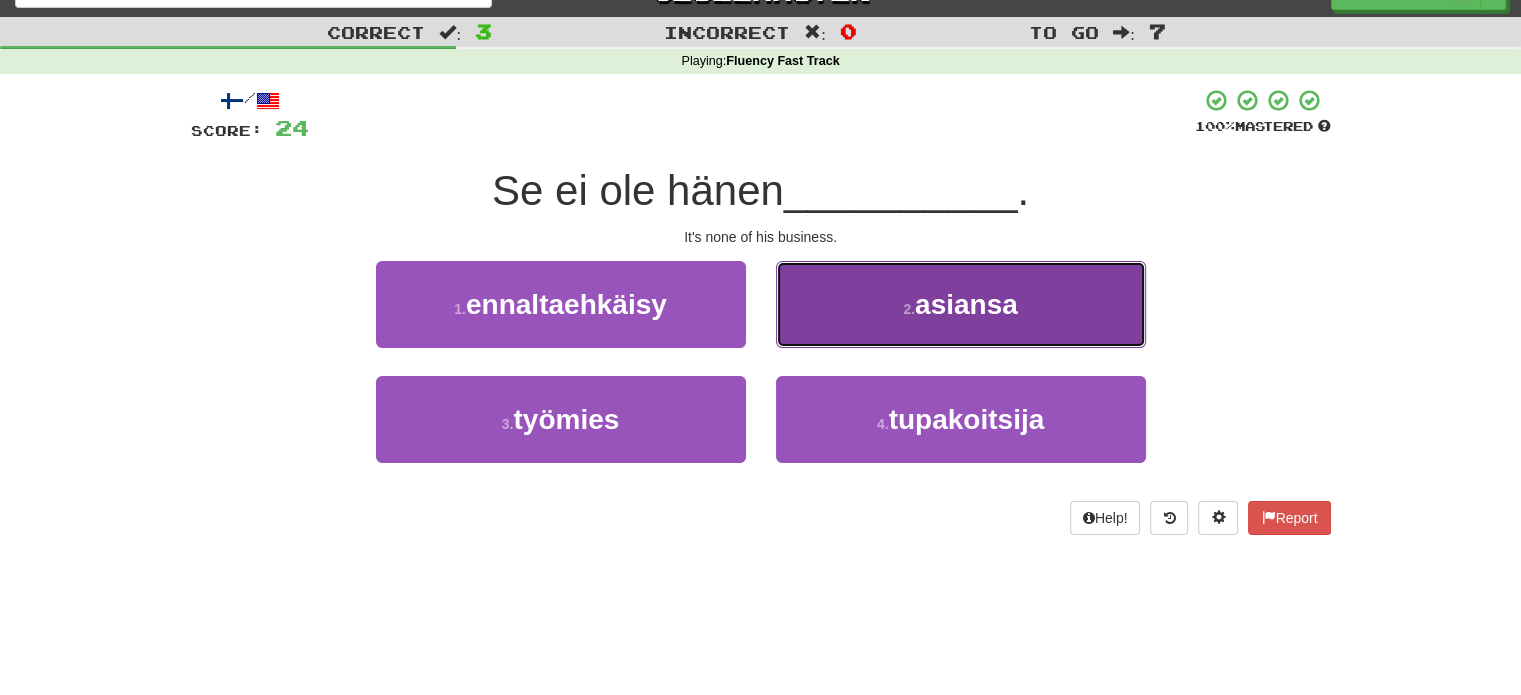 click on "2 .  asiansa" at bounding box center [961, 304] 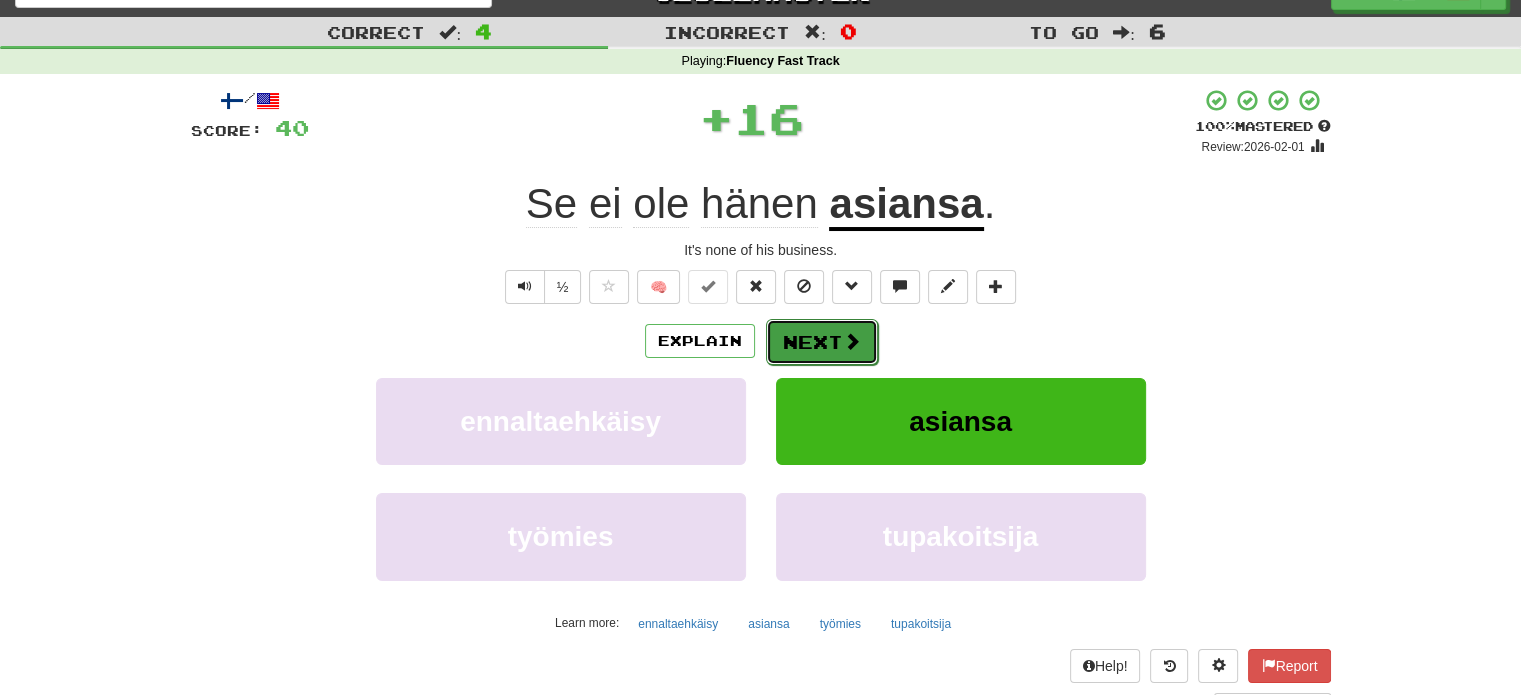 click on "Next" at bounding box center [822, 342] 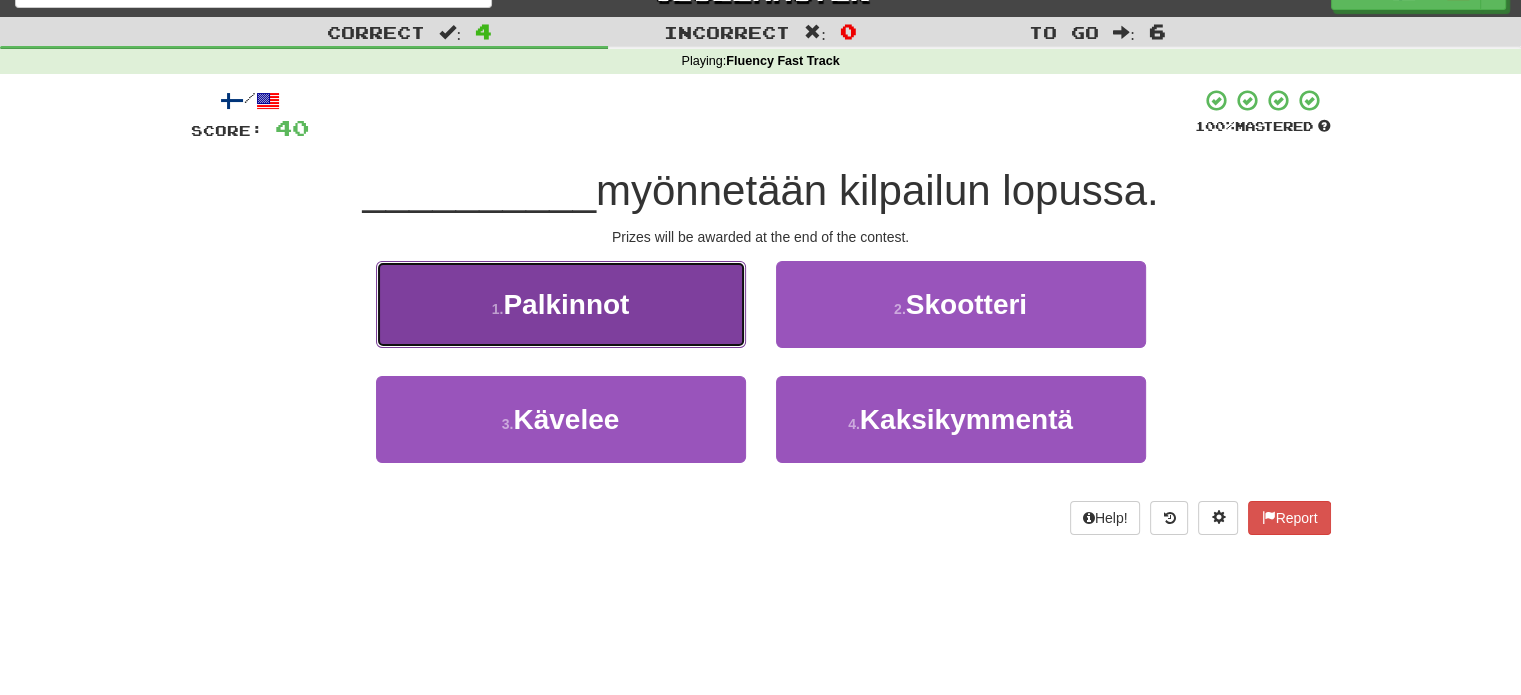 click on "1 .  Palkinnot" at bounding box center [561, 304] 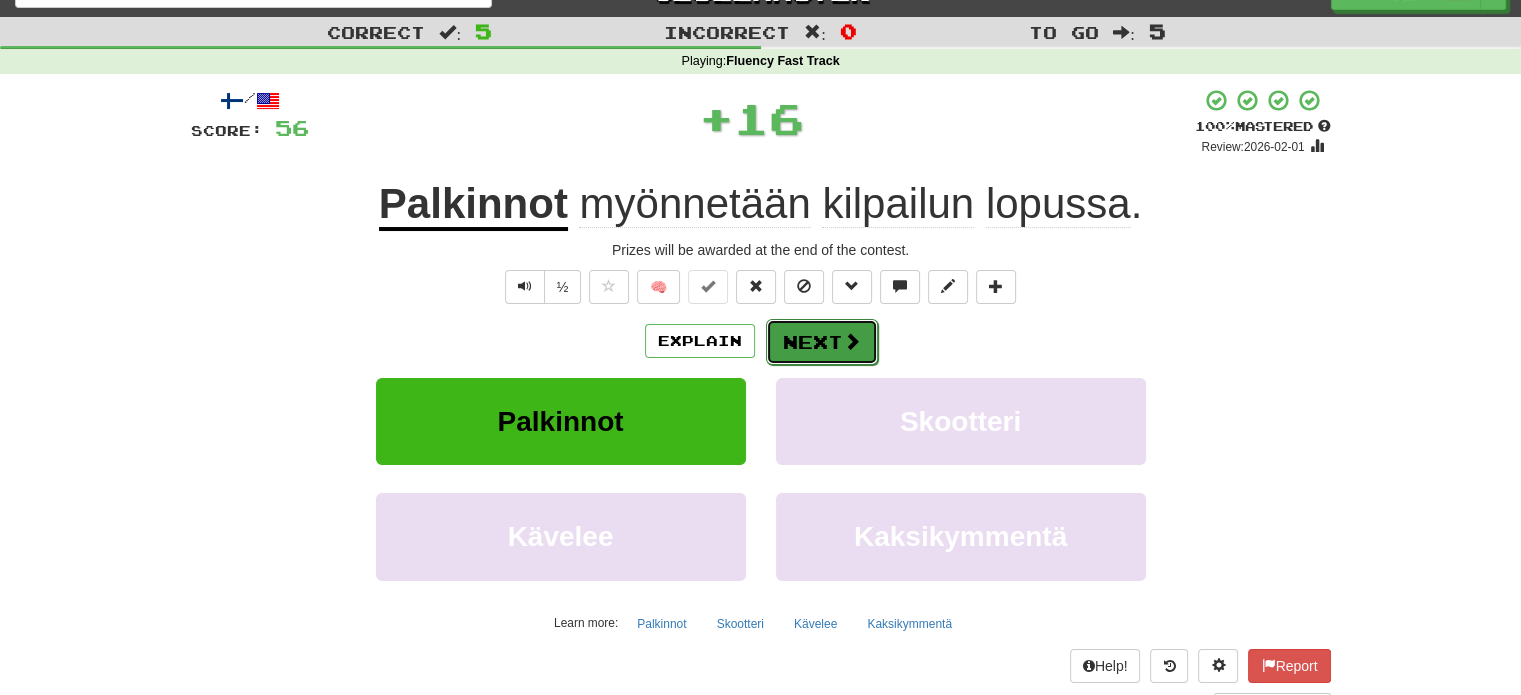 click on "Next" at bounding box center [822, 342] 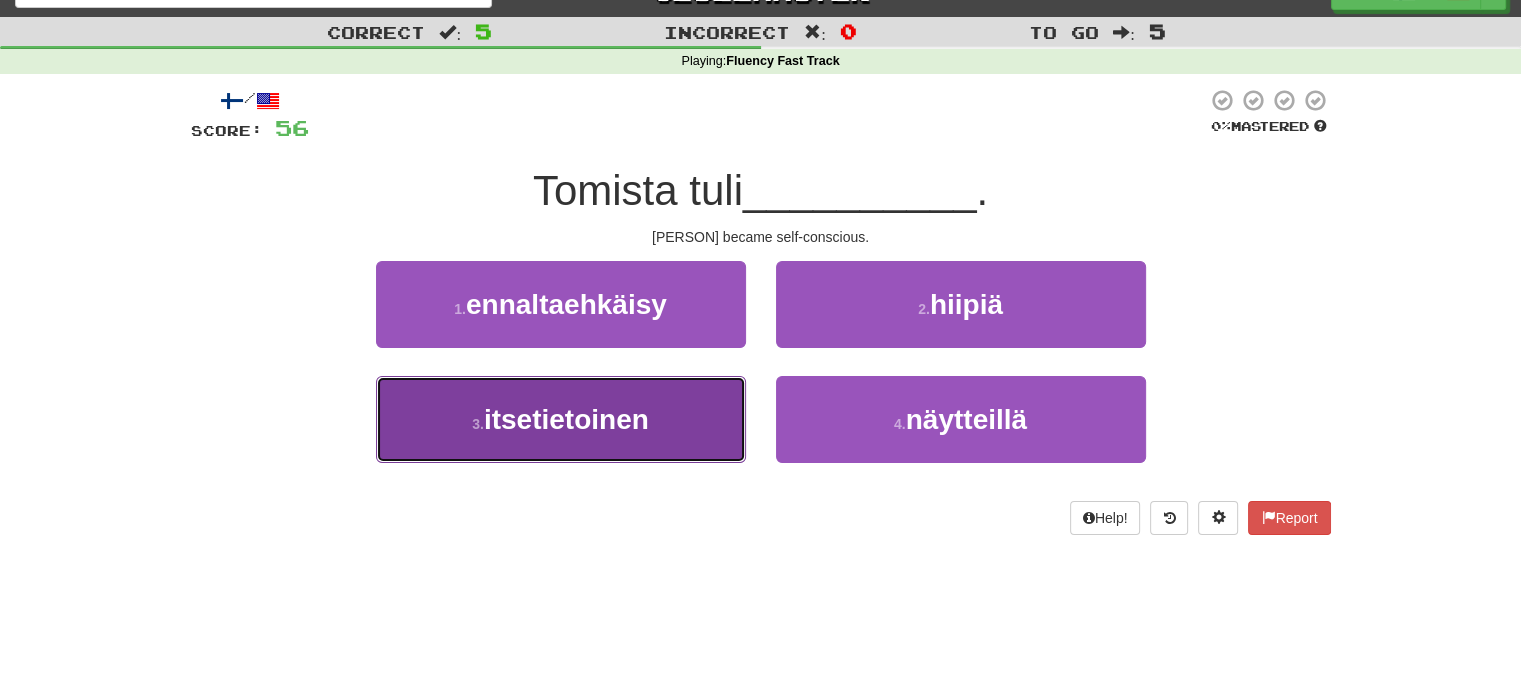 click on "3 .  itsetietoinen" at bounding box center [561, 419] 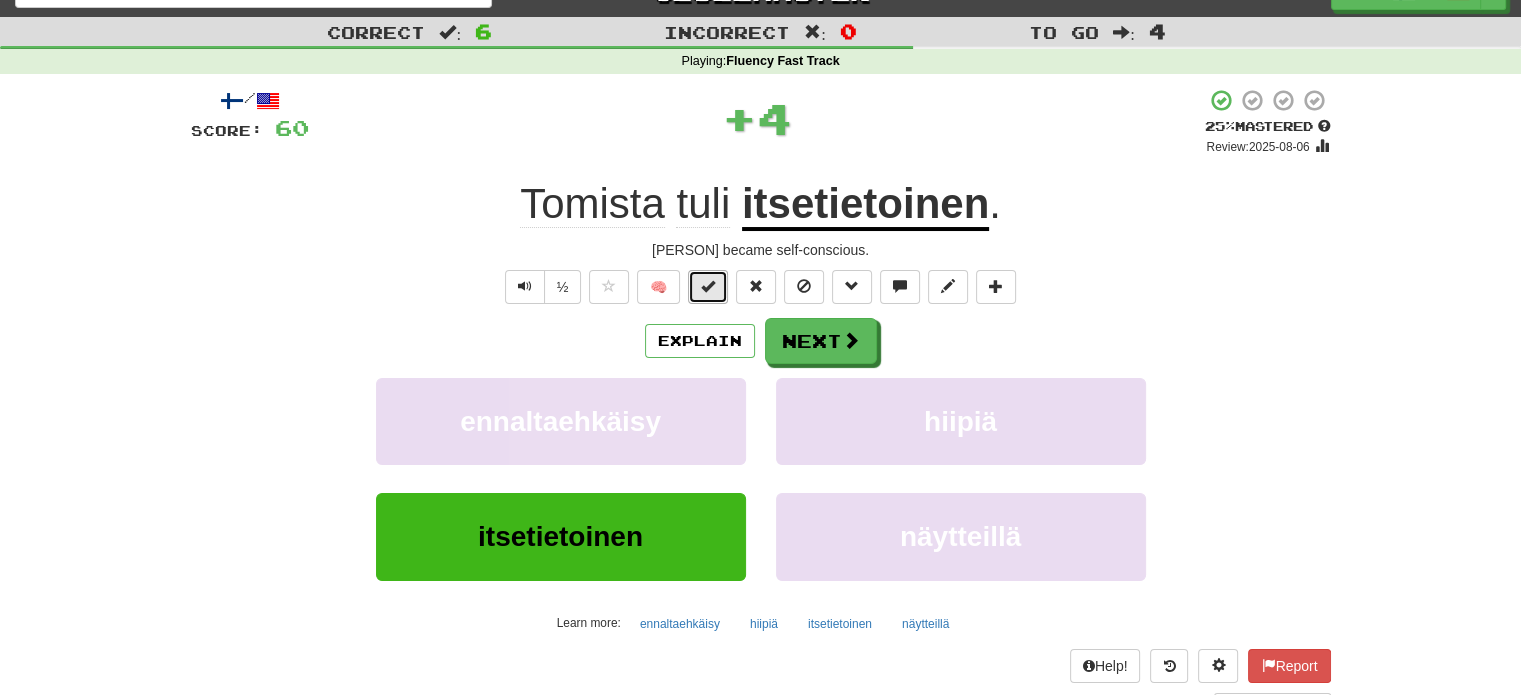 click at bounding box center [708, 287] 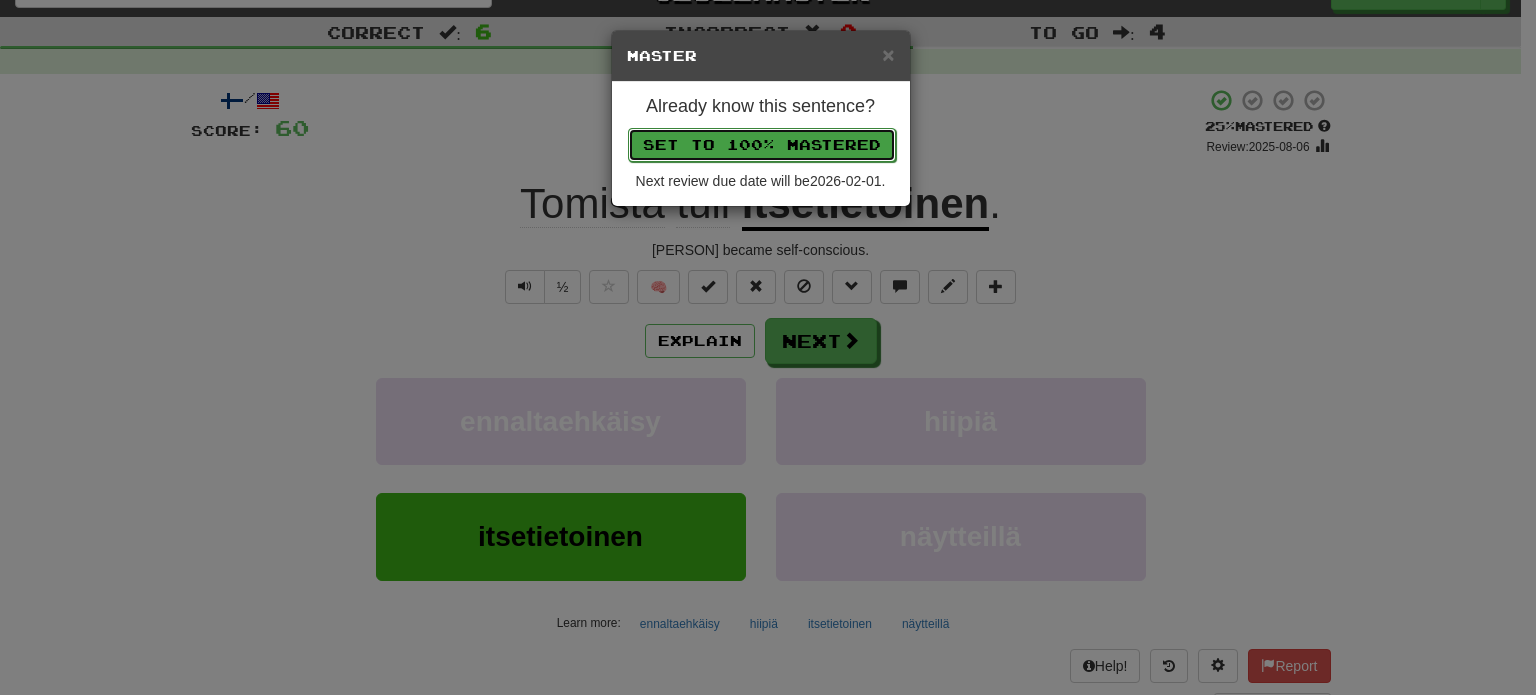 click on "Set to 100% Mastered" at bounding box center (762, 145) 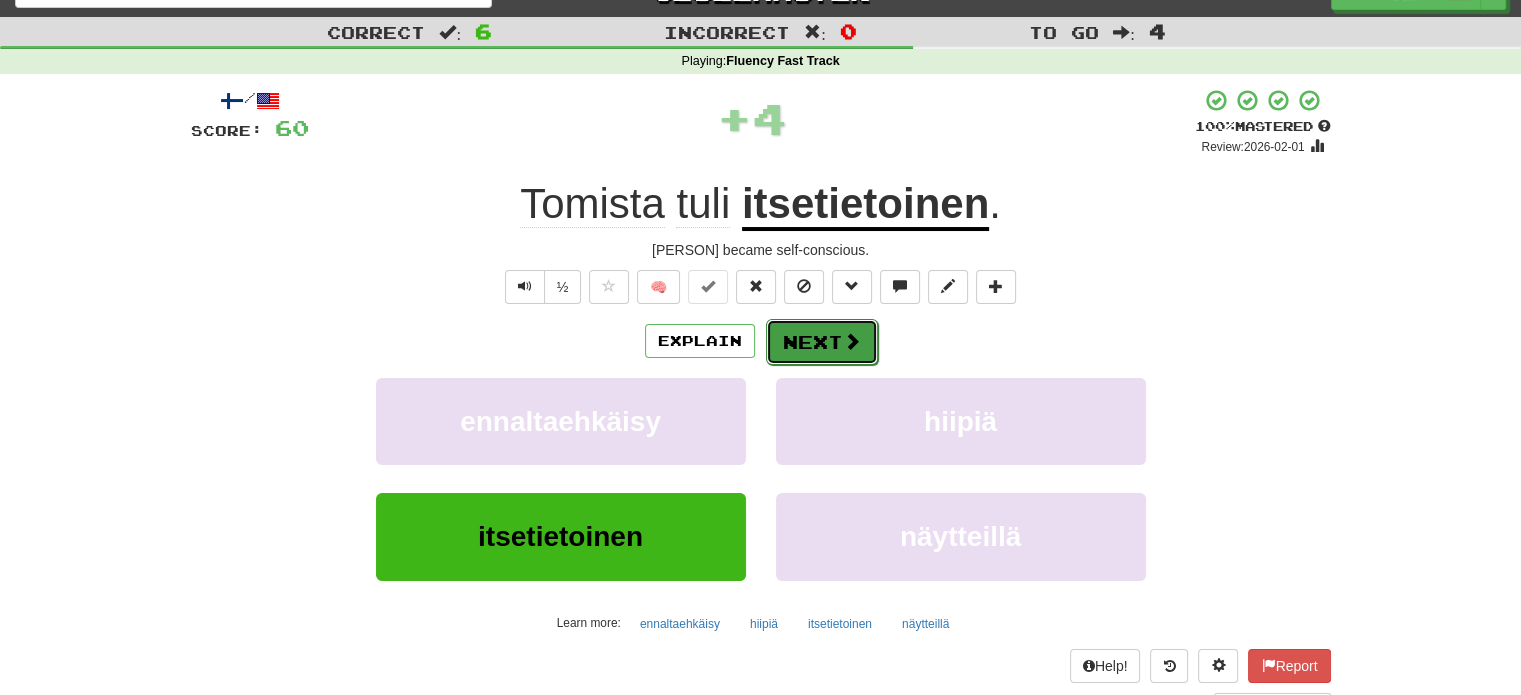 click on "Next" at bounding box center (822, 342) 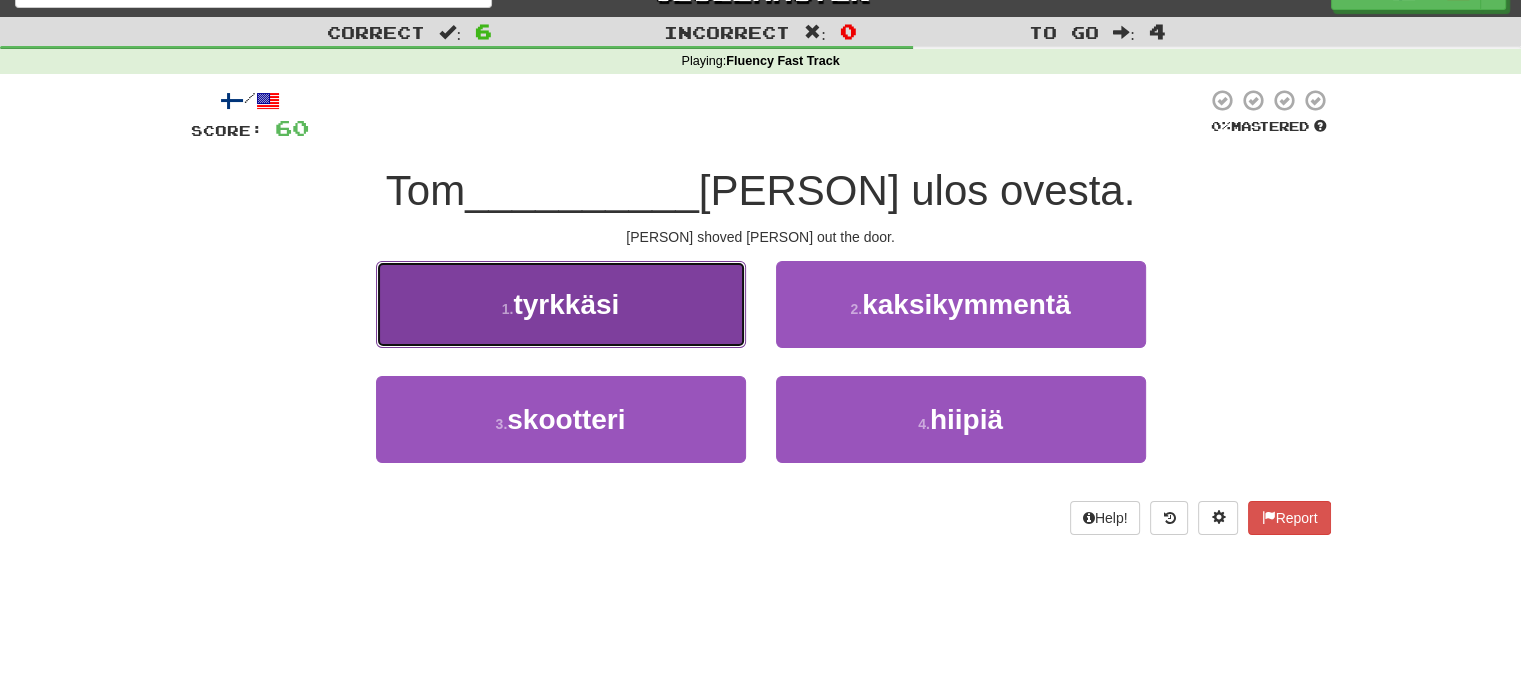 click on "1 .  tyrkkäsi" at bounding box center (561, 304) 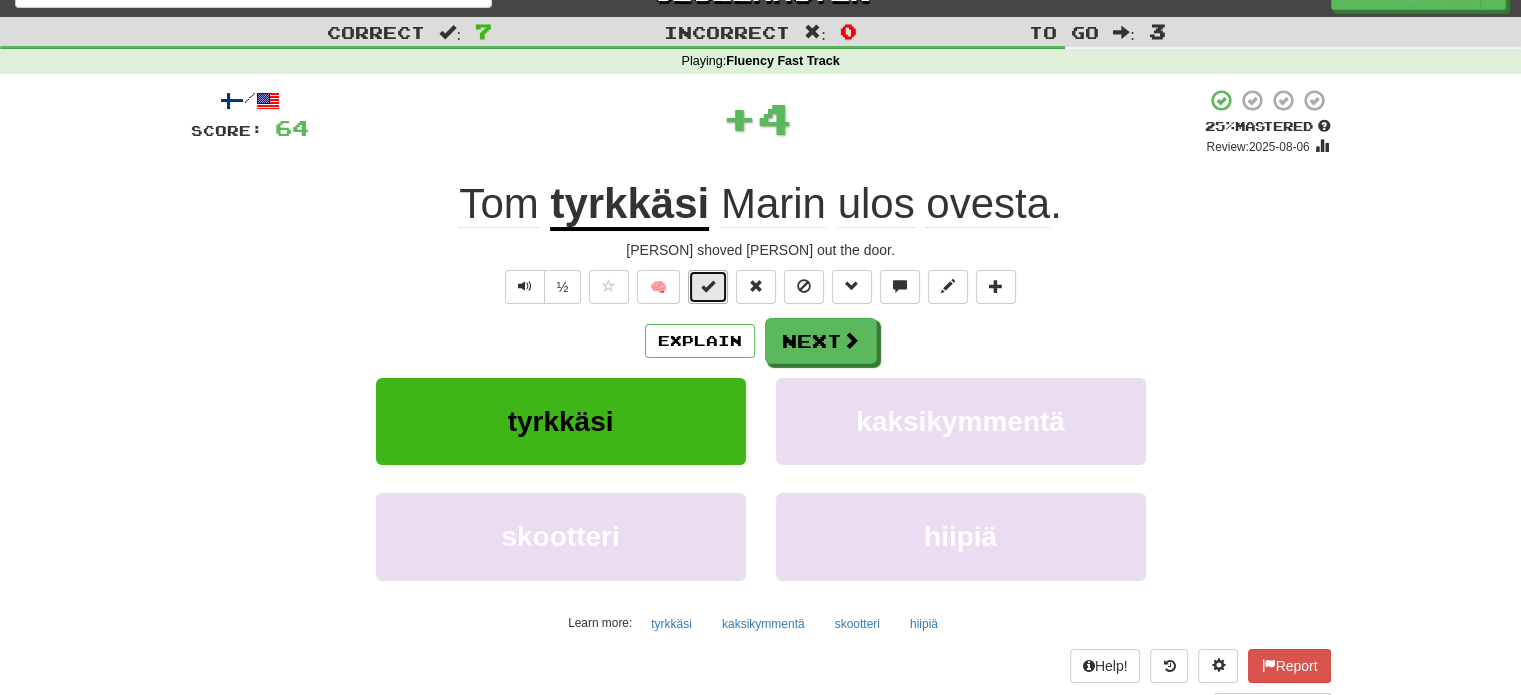 click at bounding box center [708, 286] 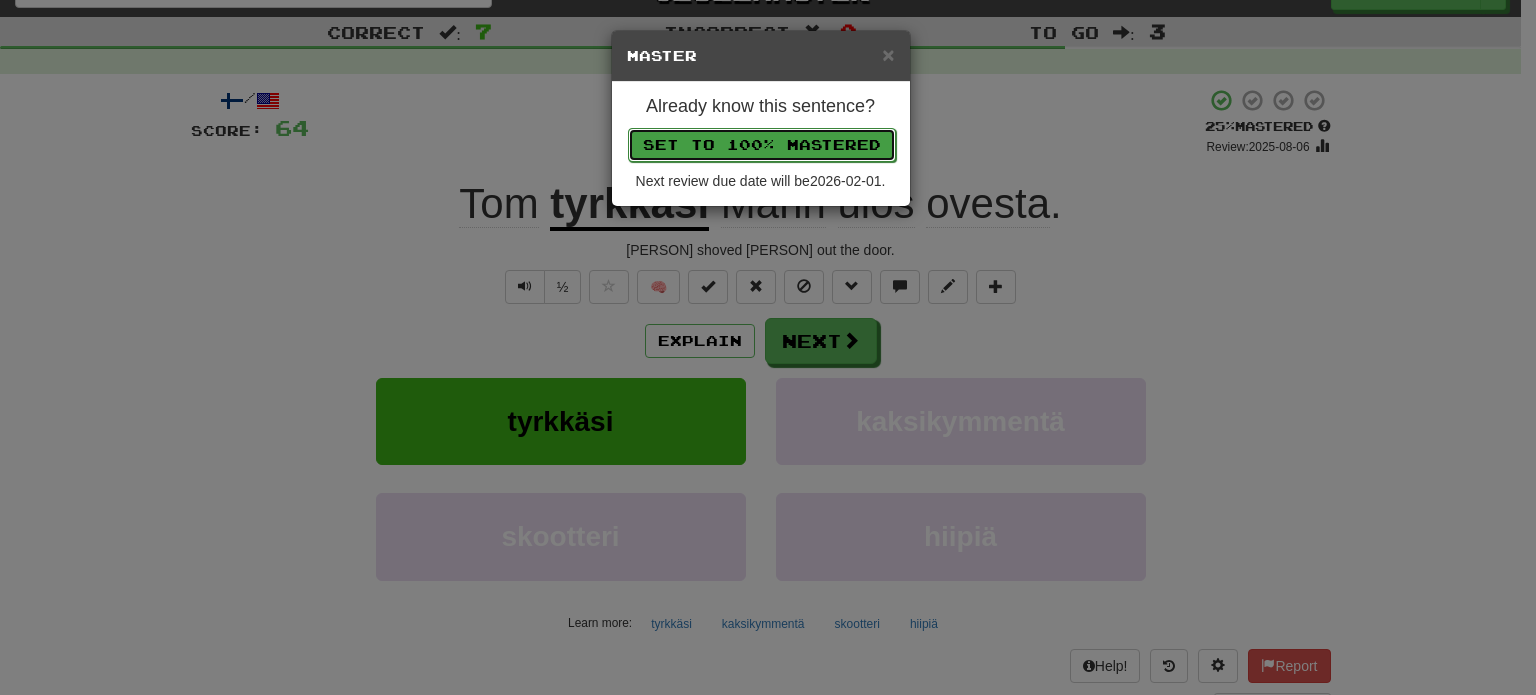 click on "Set to 100% Mastered" at bounding box center (762, 145) 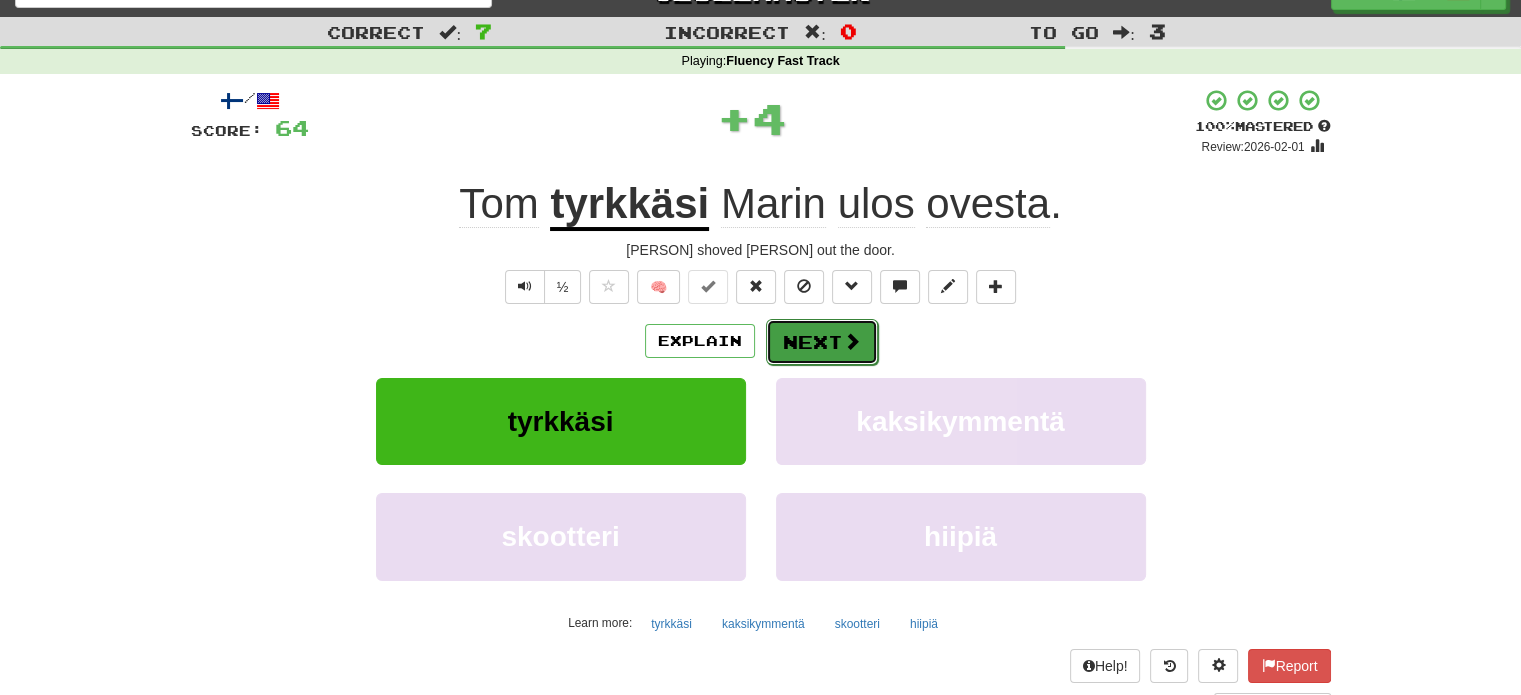 click on "Next" at bounding box center (822, 342) 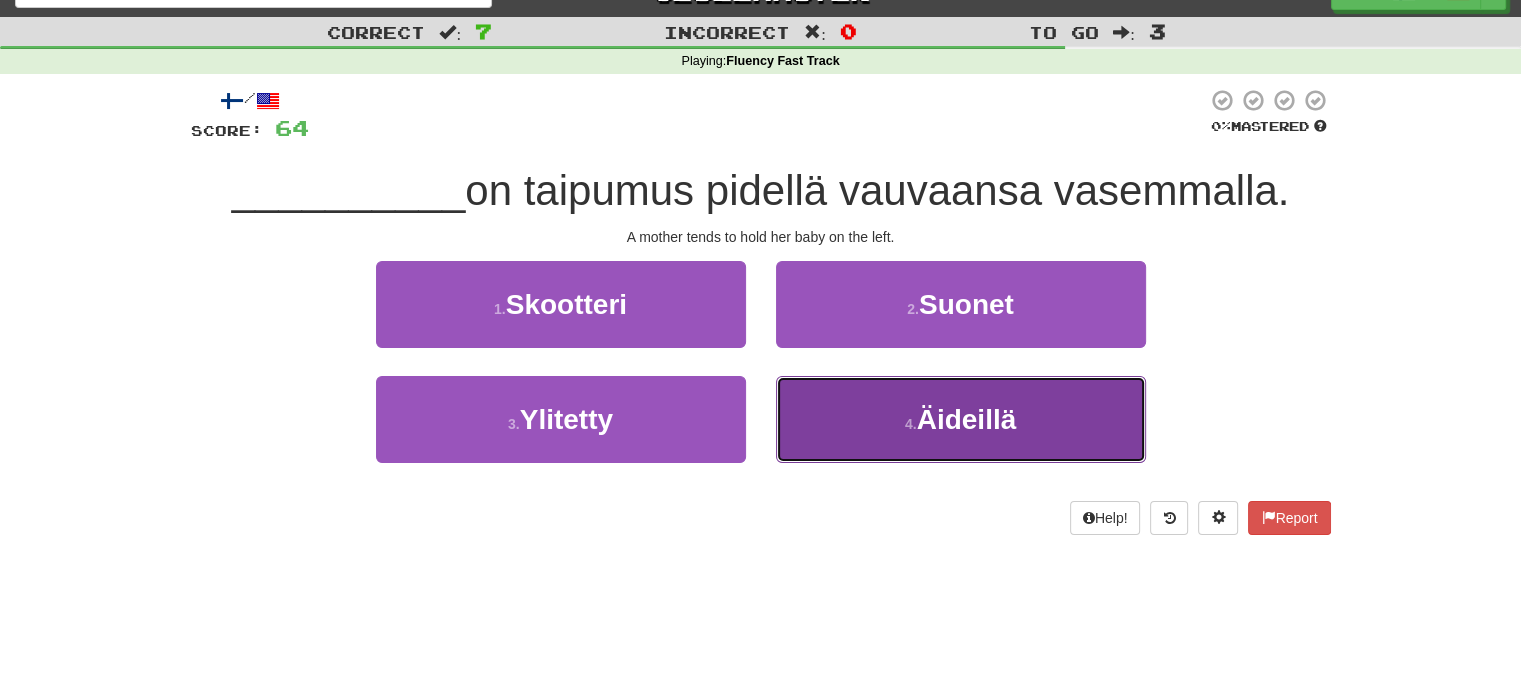 click on "4 .  Äideillä" at bounding box center [961, 419] 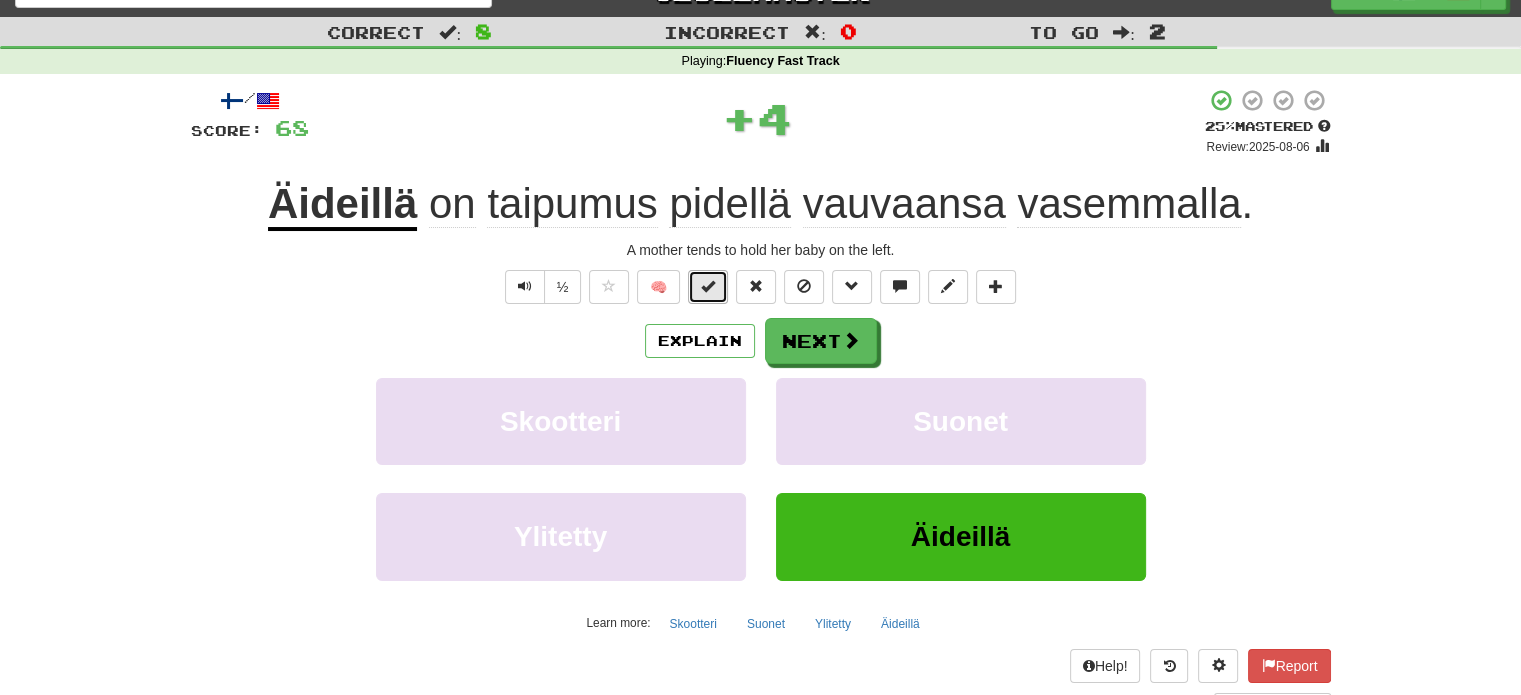 click at bounding box center [708, 286] 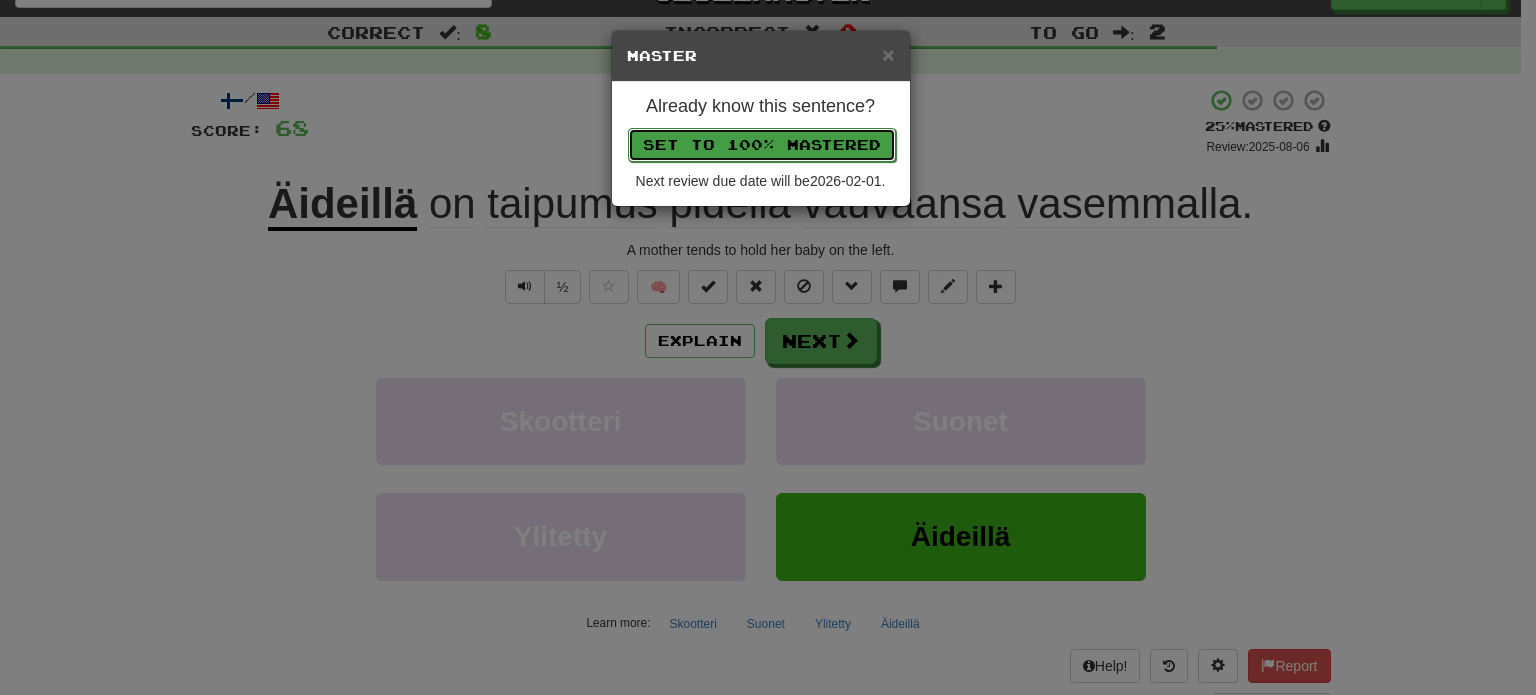 click on "Set to 100% Mastered" at bounding box center (762, 145) 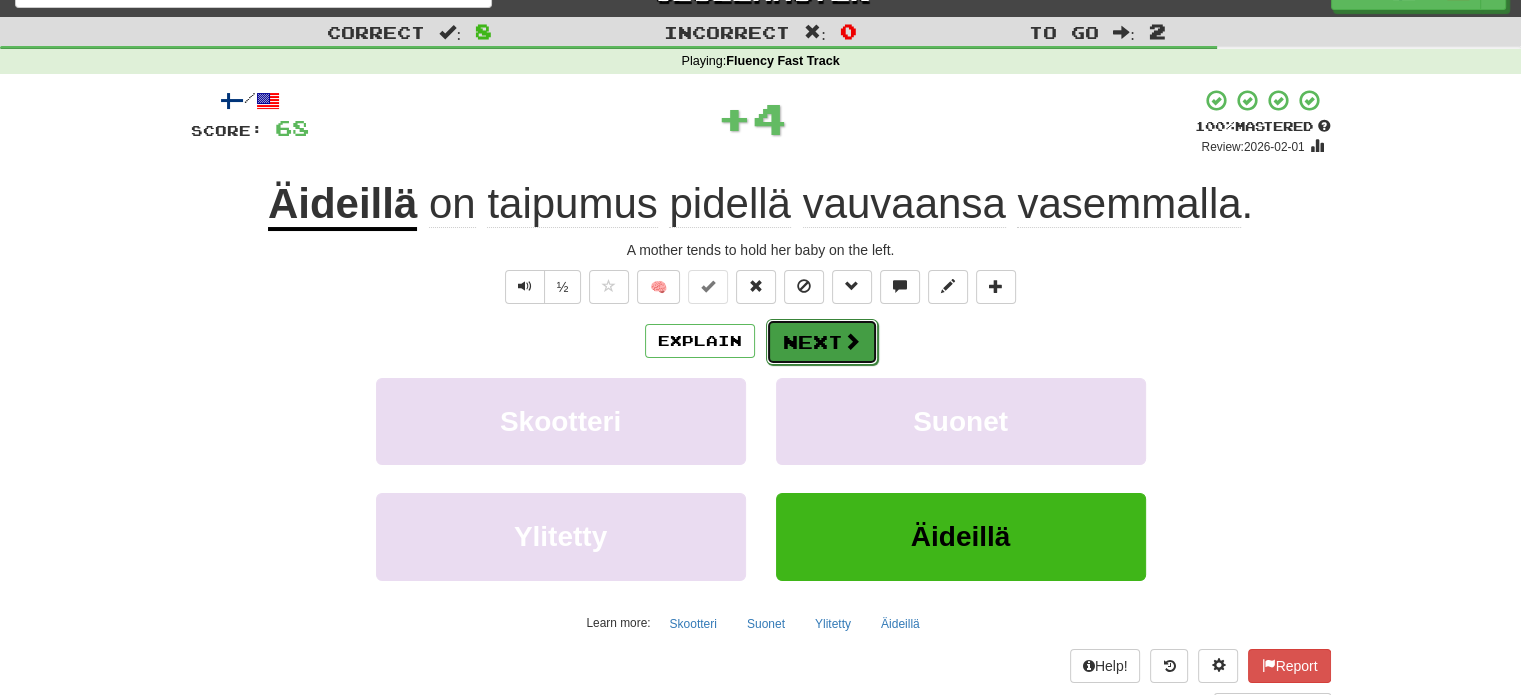 click on "Next" at bounding box center (822, 342) 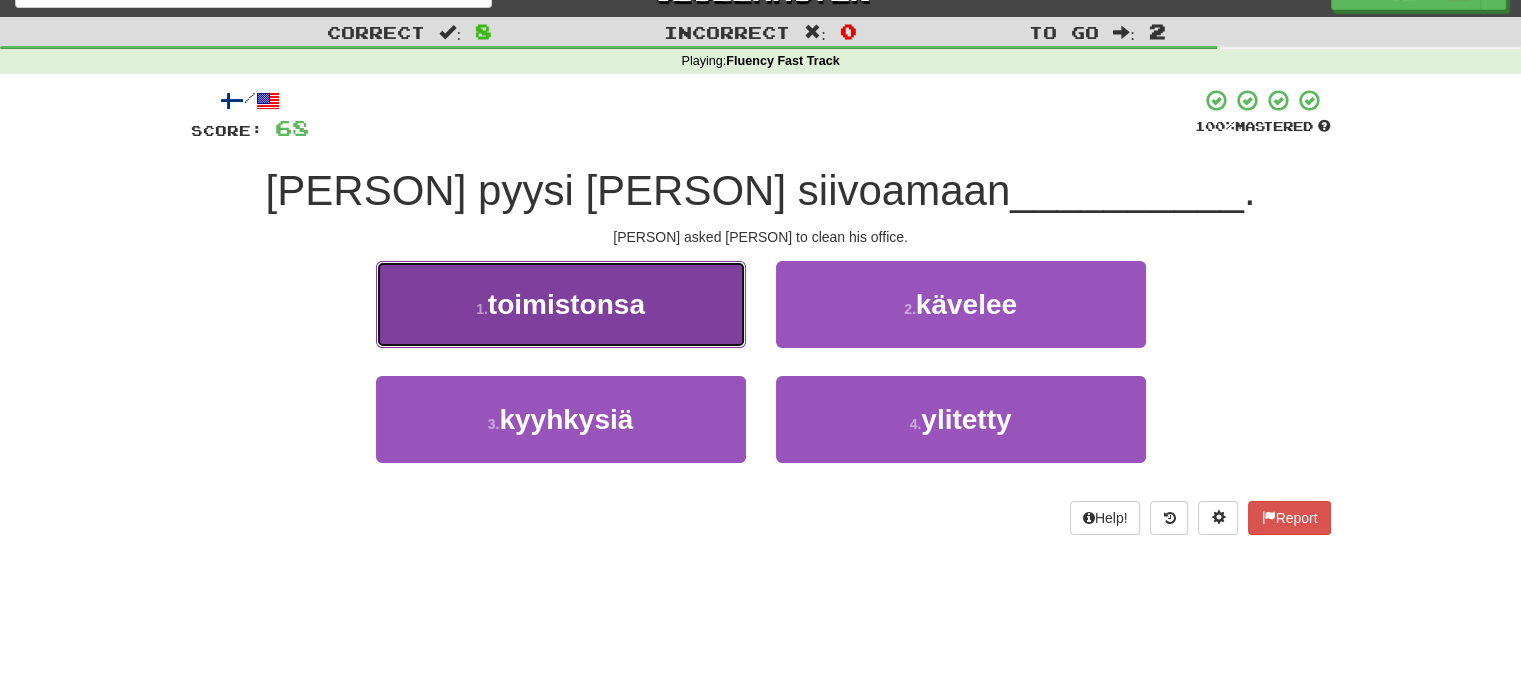 click on "1 .  toimistonsa" at bounding box center [561, 304] 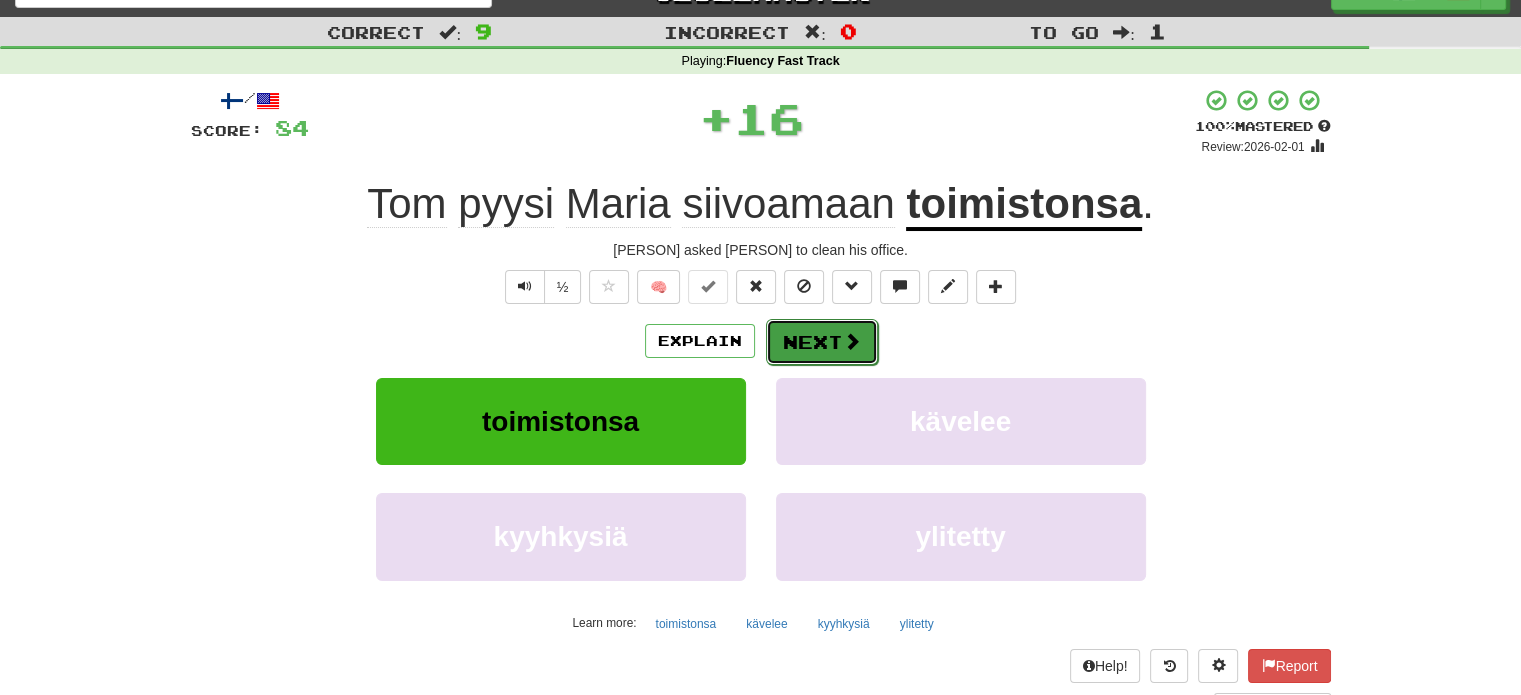 click on "Next" at bounding box center [822, 342] 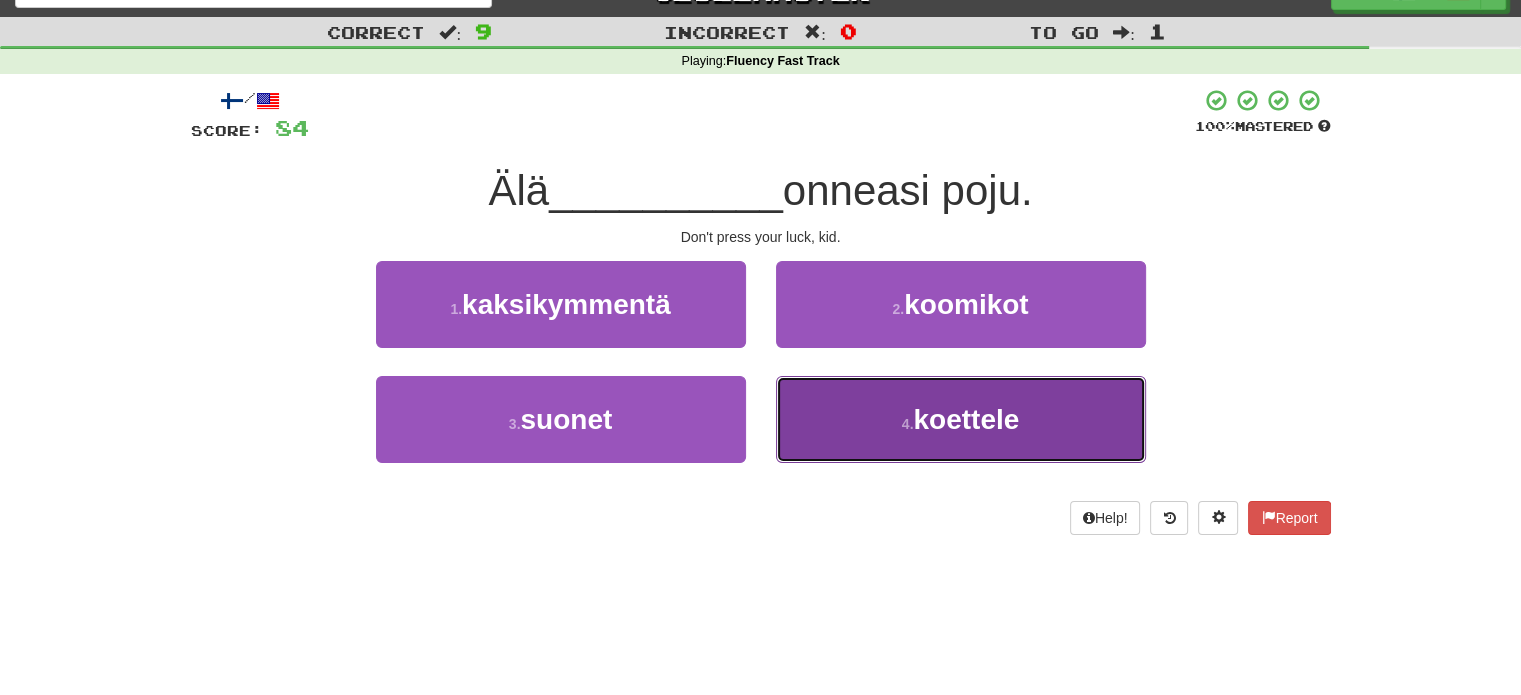 click on "4 .  koettele" at bounding box center (961, 419) 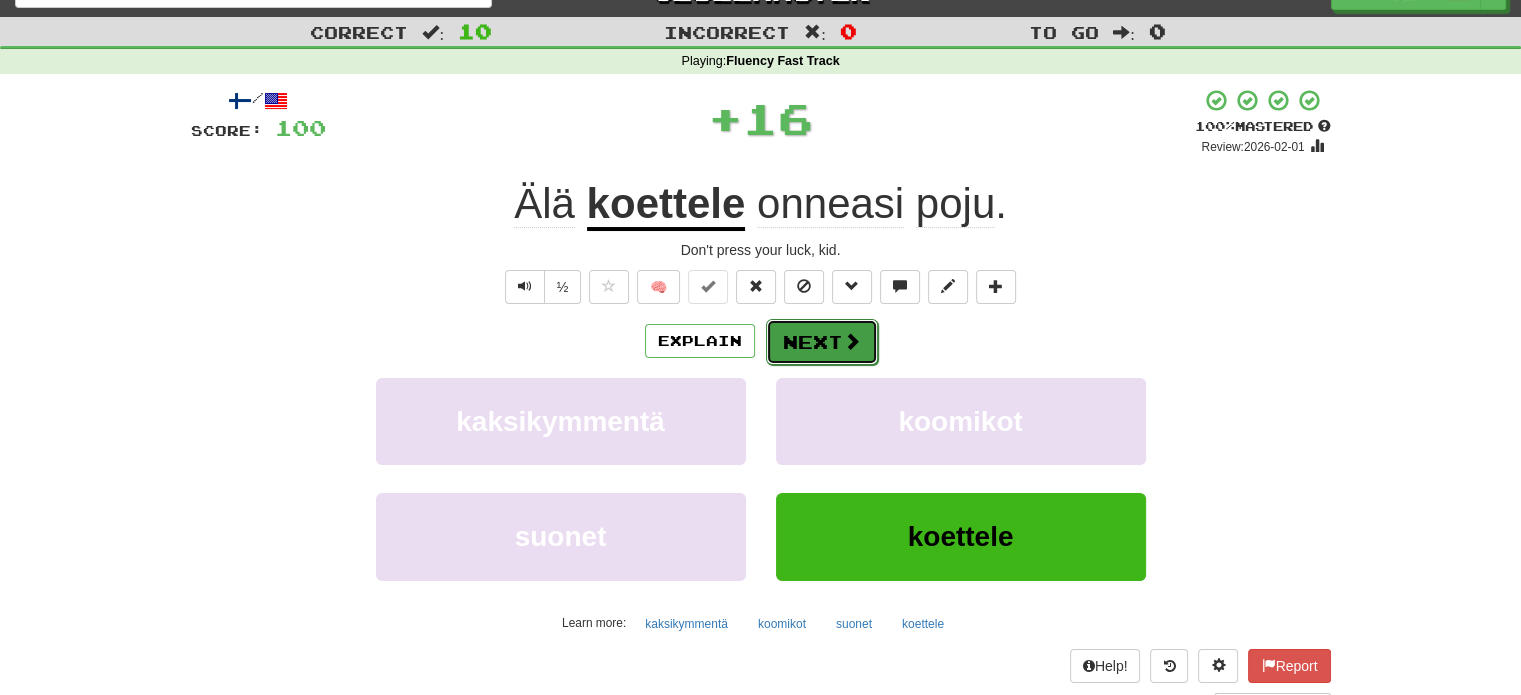 click on "Next" at bounding box center [822, 342] 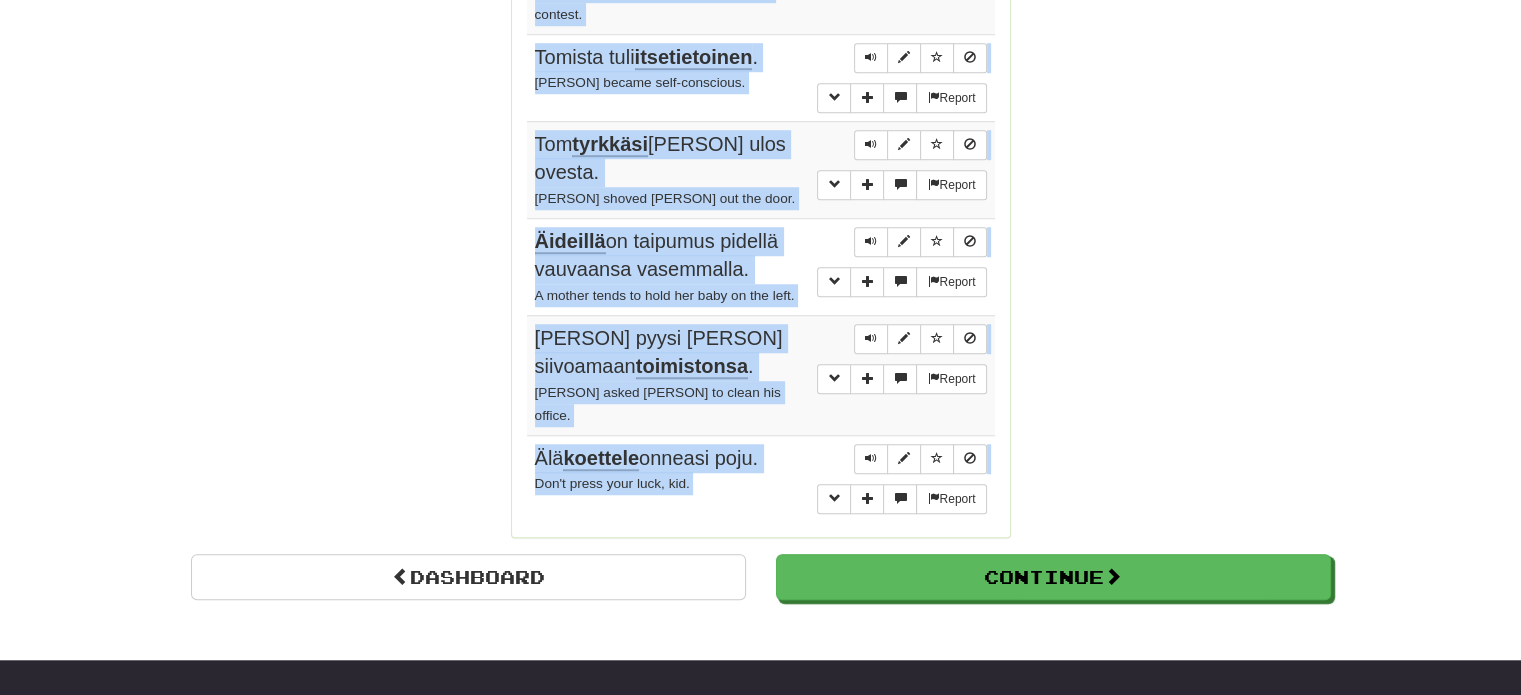 scroll, scrollTop: 1632, scrollLeft: 0, axis: vertical 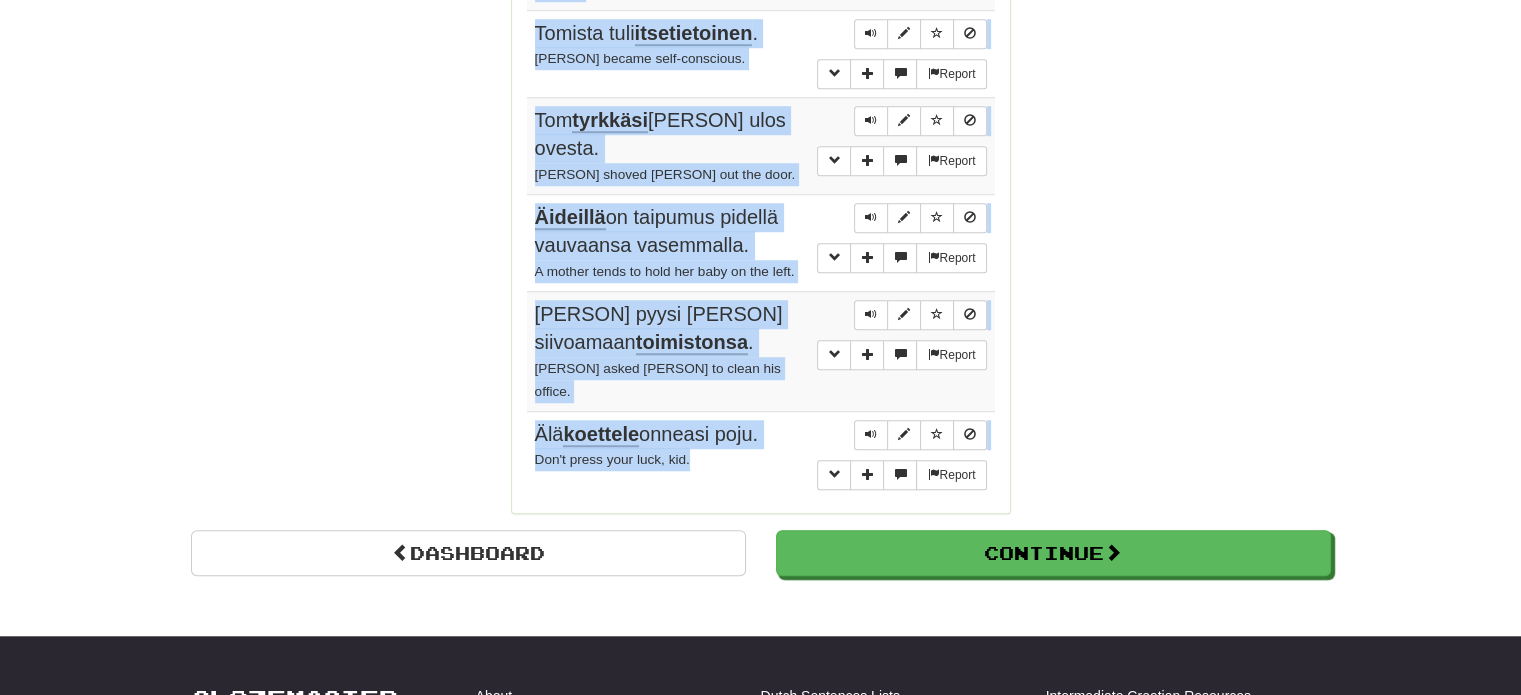 drag, startPoint x: 524, startPoint y: 160, endPoint x: 770, endPoint y: 419, distance: 357.2072 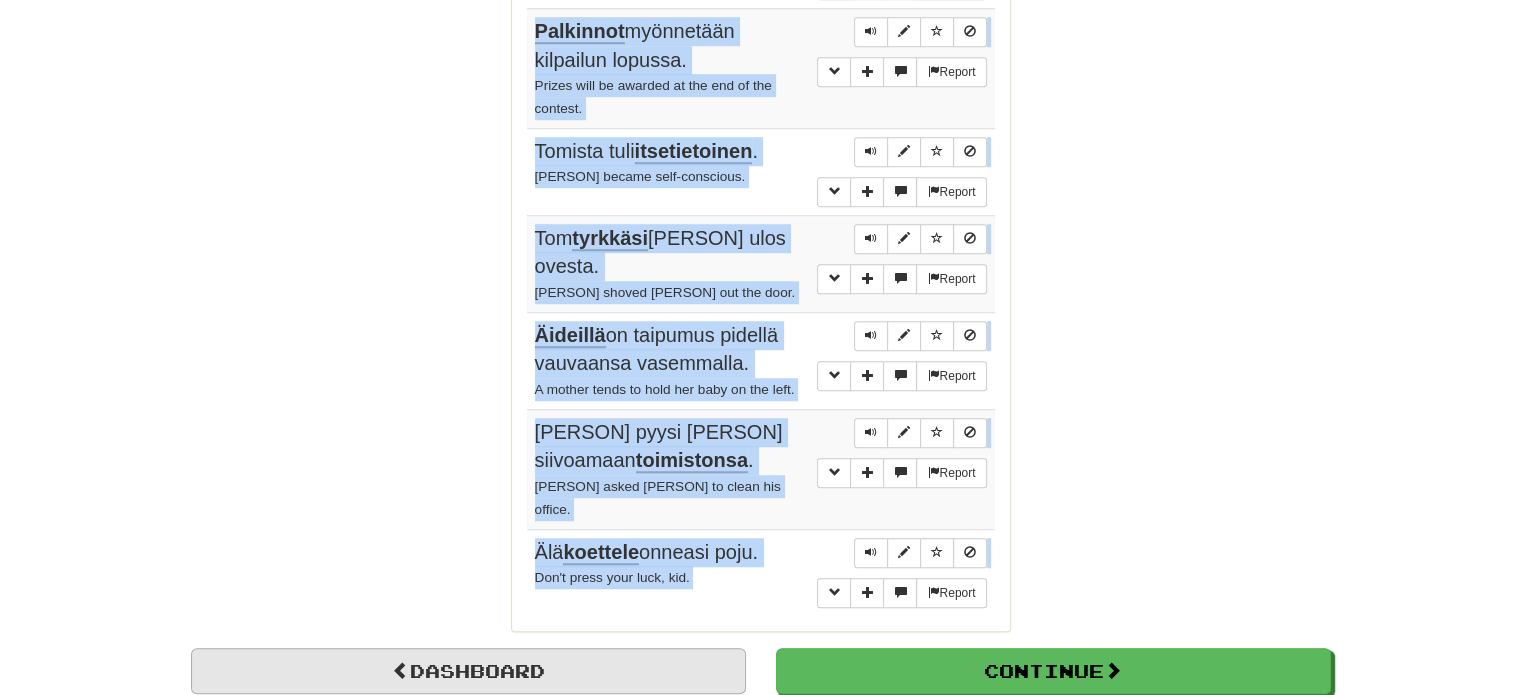 scroll, scrollTop: 1559, scrollLeft: 0, axis: vertical 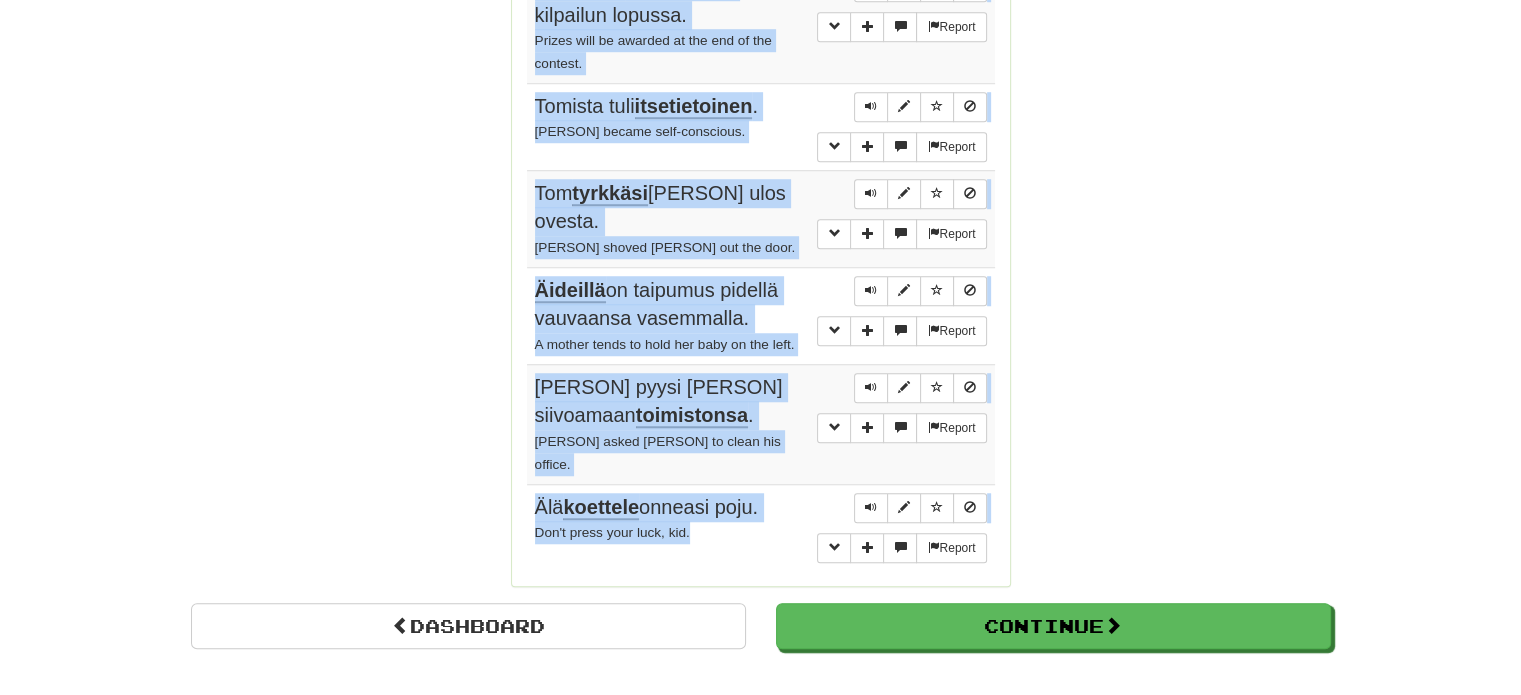drag, startPoint x: 536, startPoint y: 359, endPoint x: 756, endPoint y: 502, distance: 262.39093 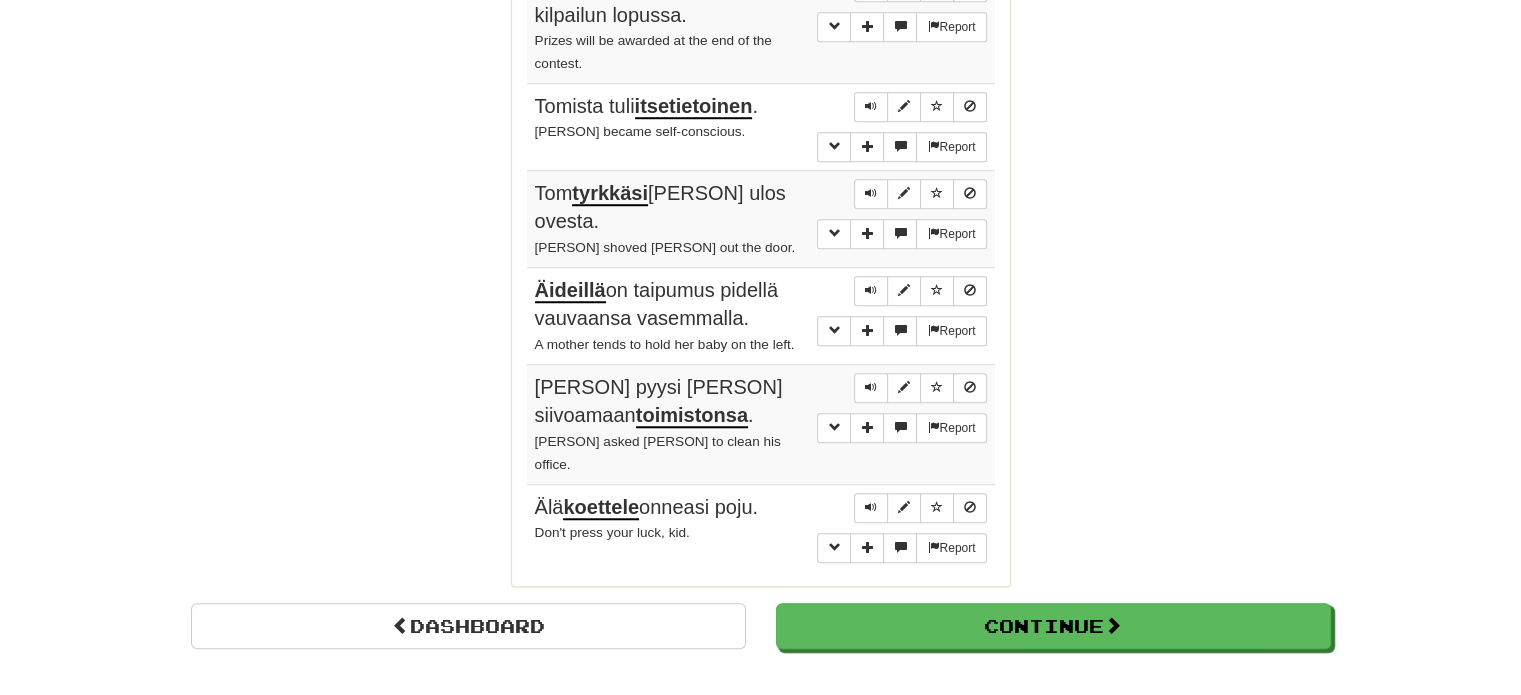 click on "Correct   :   10 Incorrect   :   0 To go   :   0 Playing :  Fluency Fast Track Round Complete!  Dashboard Continue  Round Results Stats: Score:   + 100 Time:   0 : 38 New:   5 Review:   5 Correct:   10 Incorrect:   0 Progress: Fluency Fast Track Playing:  16.107  /  19.796 + 5 81.34% 81.365% Mastered:  16.107  /  19.796 + 5 81.34% 81.365% Ready for Review:  10  /  Level:  114 1.243  points to level  115  - keep going! Ranked:  18 th  this week ( 276  points to  17 th ) Sentences:  Report Minulla ei ole  lemmikkieläimiä . I don't have any pets.  Report Elefanttien,  tiikereiden  ja muiden uhanalaisten lajien murhaaminen ei ole vain julmaa, se on myös laitonta. Murdering elephants, tigers and other endangered species is not just cruel; it's also illegal.  Report Missä  kuorma -auto on? Where's the truck?  Report Se ei ole hänen  asiansa . It's none of his business.  Report Palkinnot  myönnetään kilpailun lopussa. Prizes will be awarded at the end of the contest.  Report Tomista tuli  itsetietoinen . ." at bounding box center [760, -425] 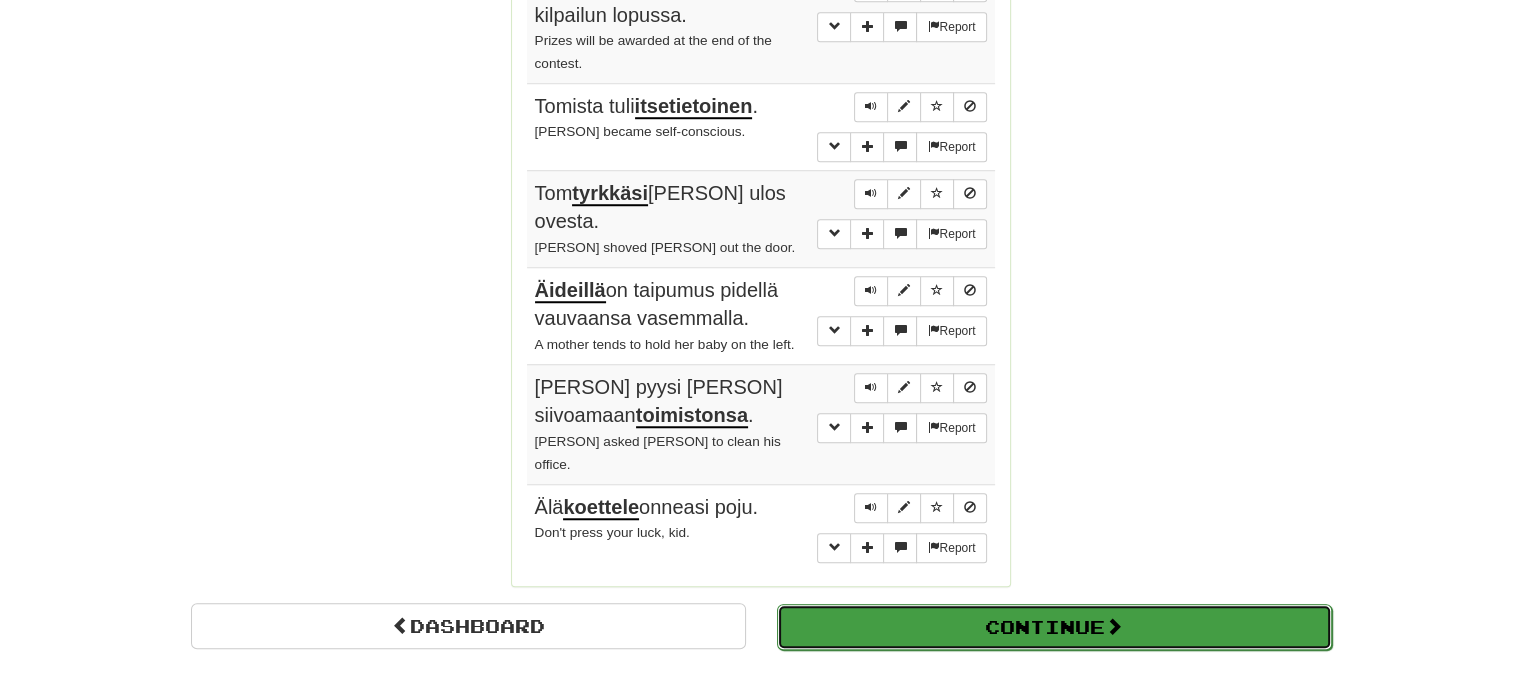 click at bounding box center [1114, 626] 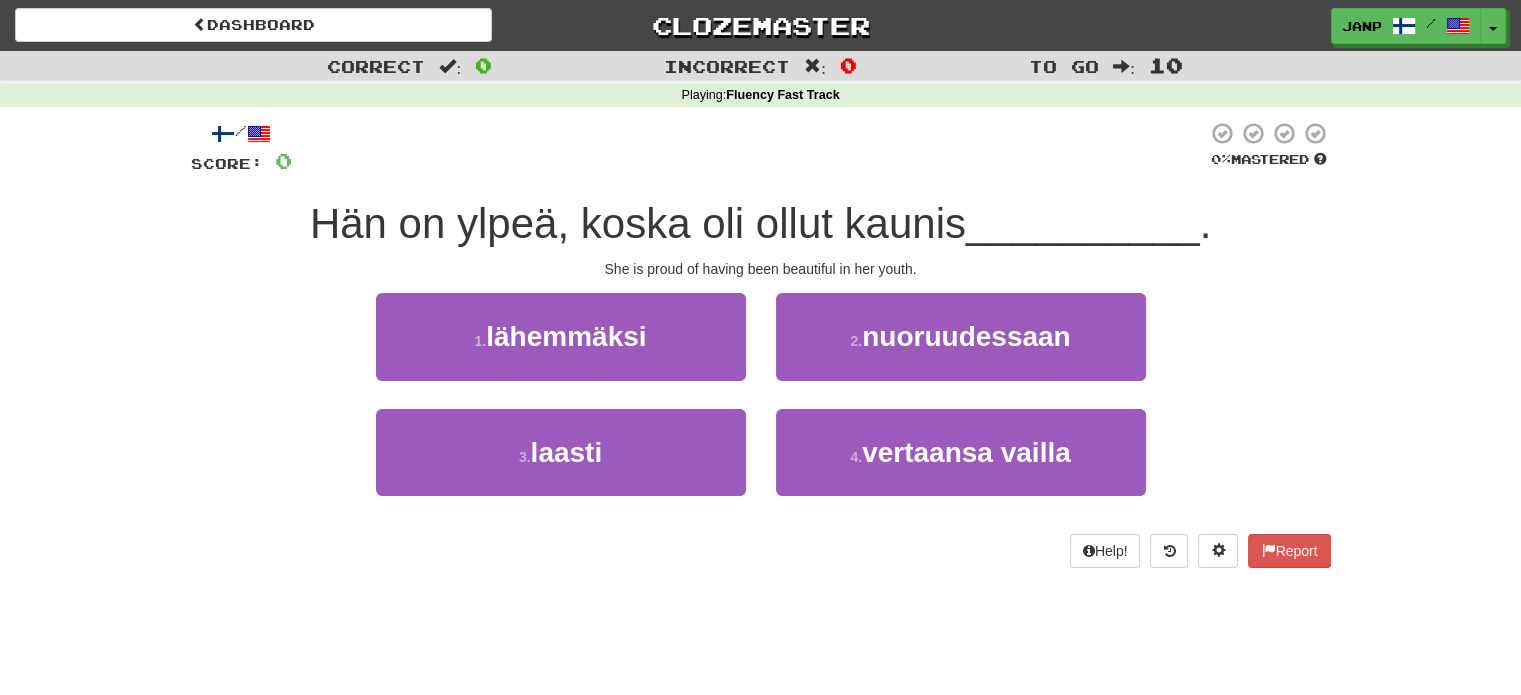 scroll, scrollTop: 0, scrollLeft: 0, axis: both 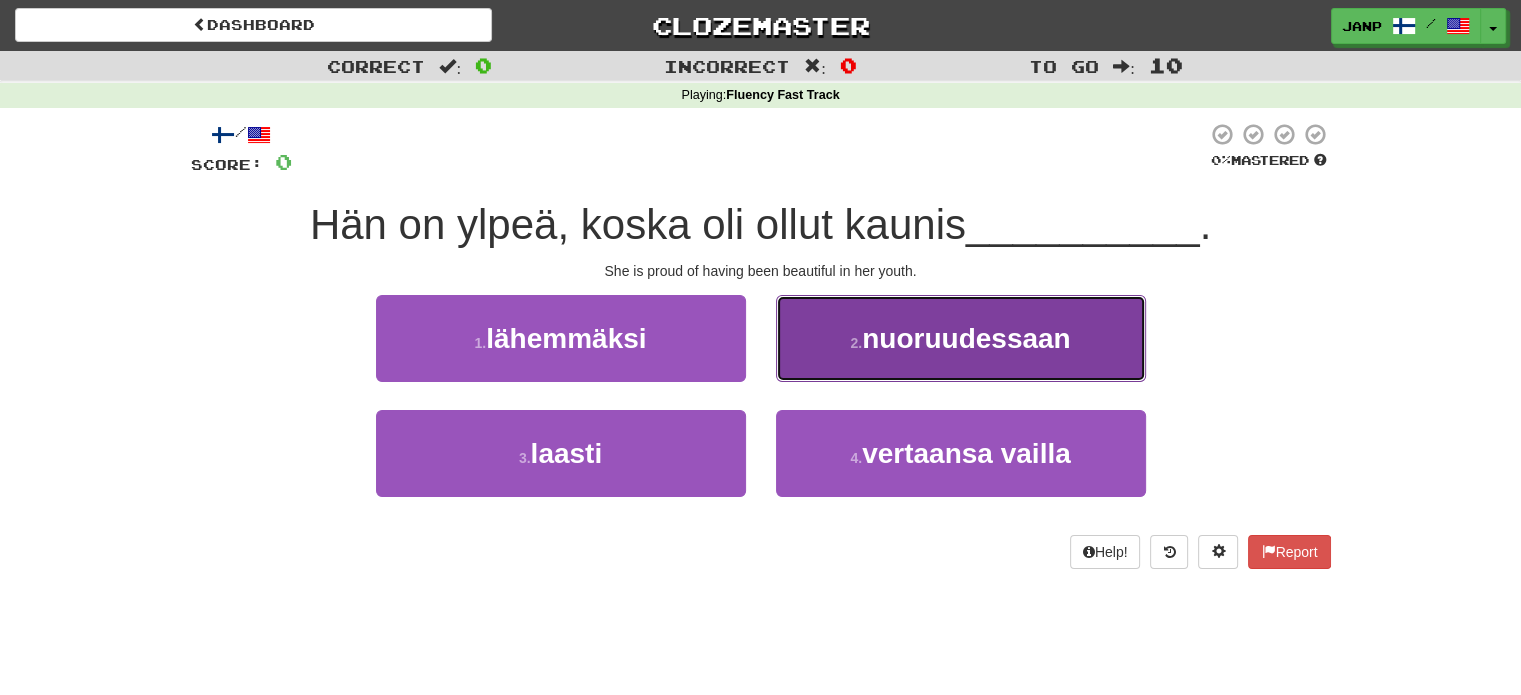 click on "nuoruudessaan" at bounding box center [966, 338] 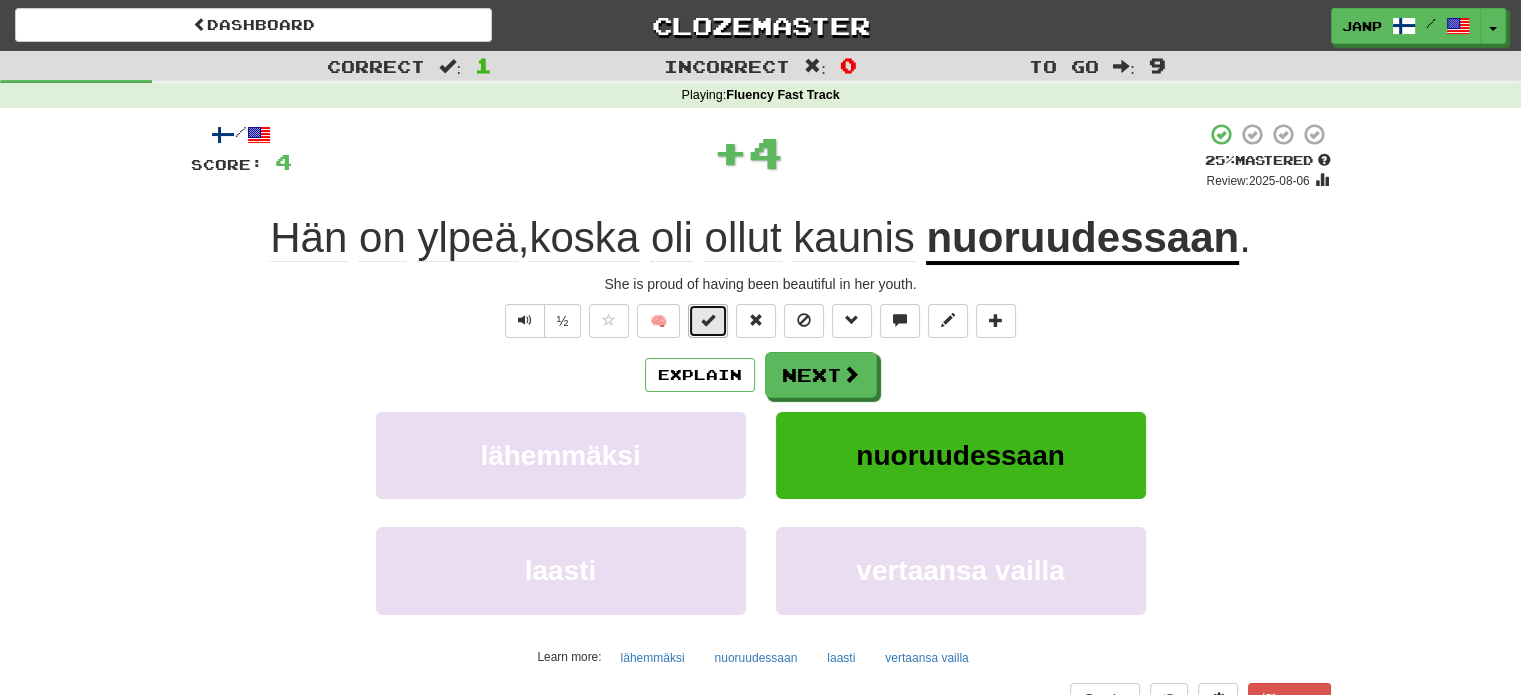click at bounding box center [708, 320] 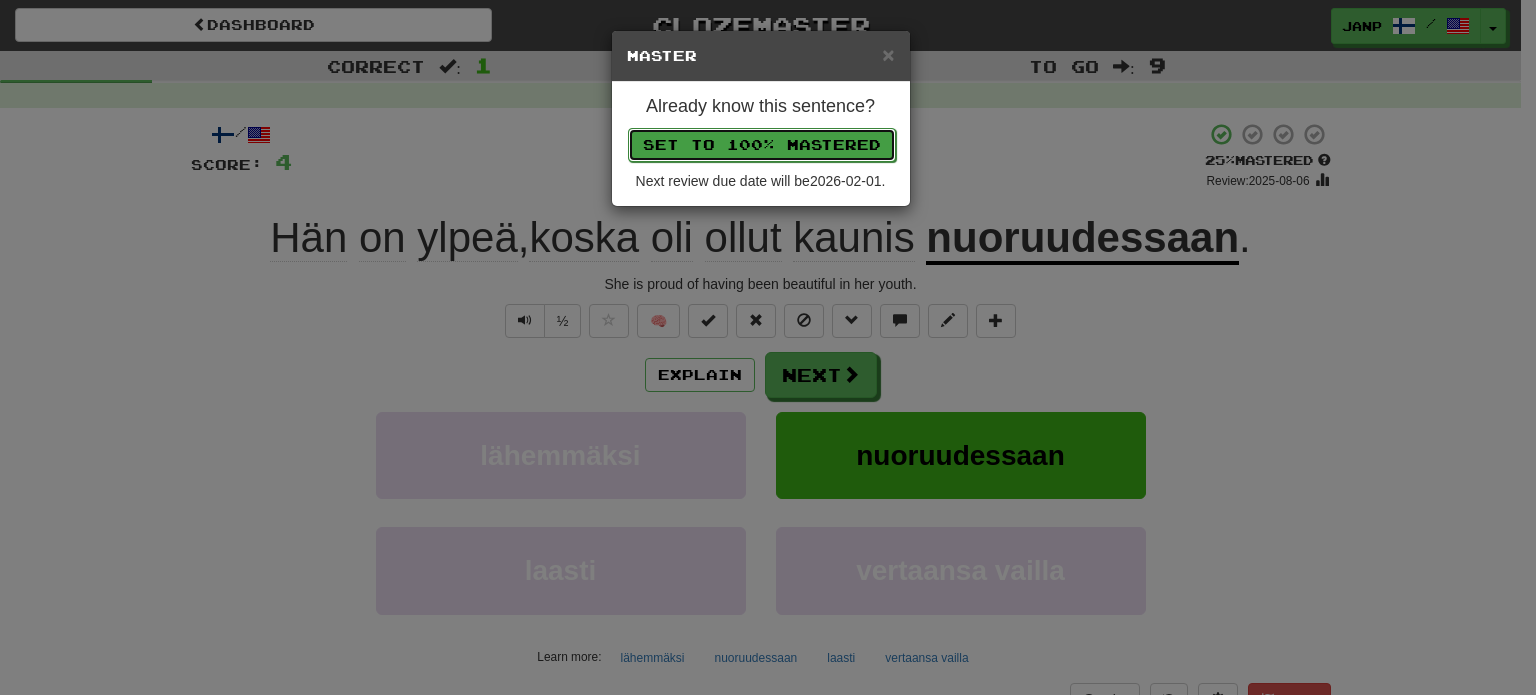 click on "Set to 100% Mastered" at bounding box center (762, 145) 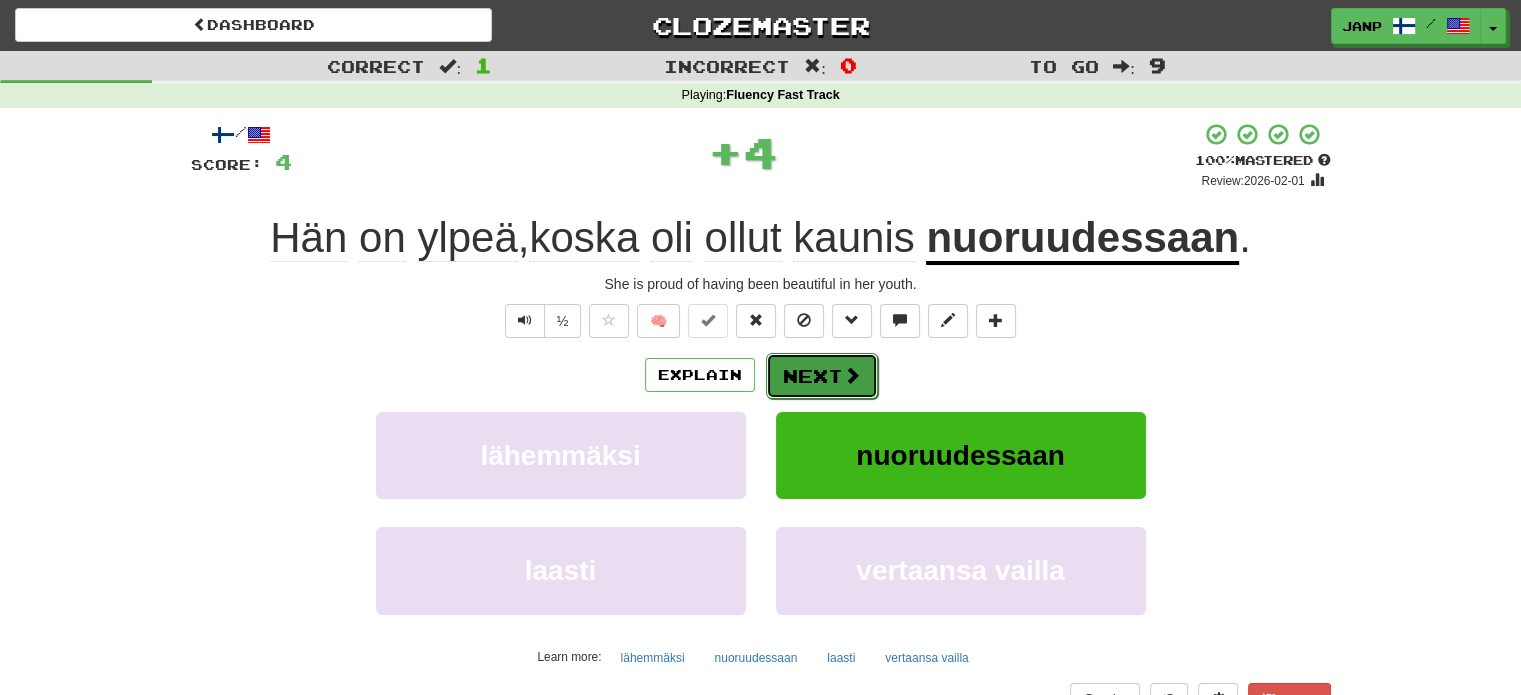 click on "Next" at bounding box center [822, 376] 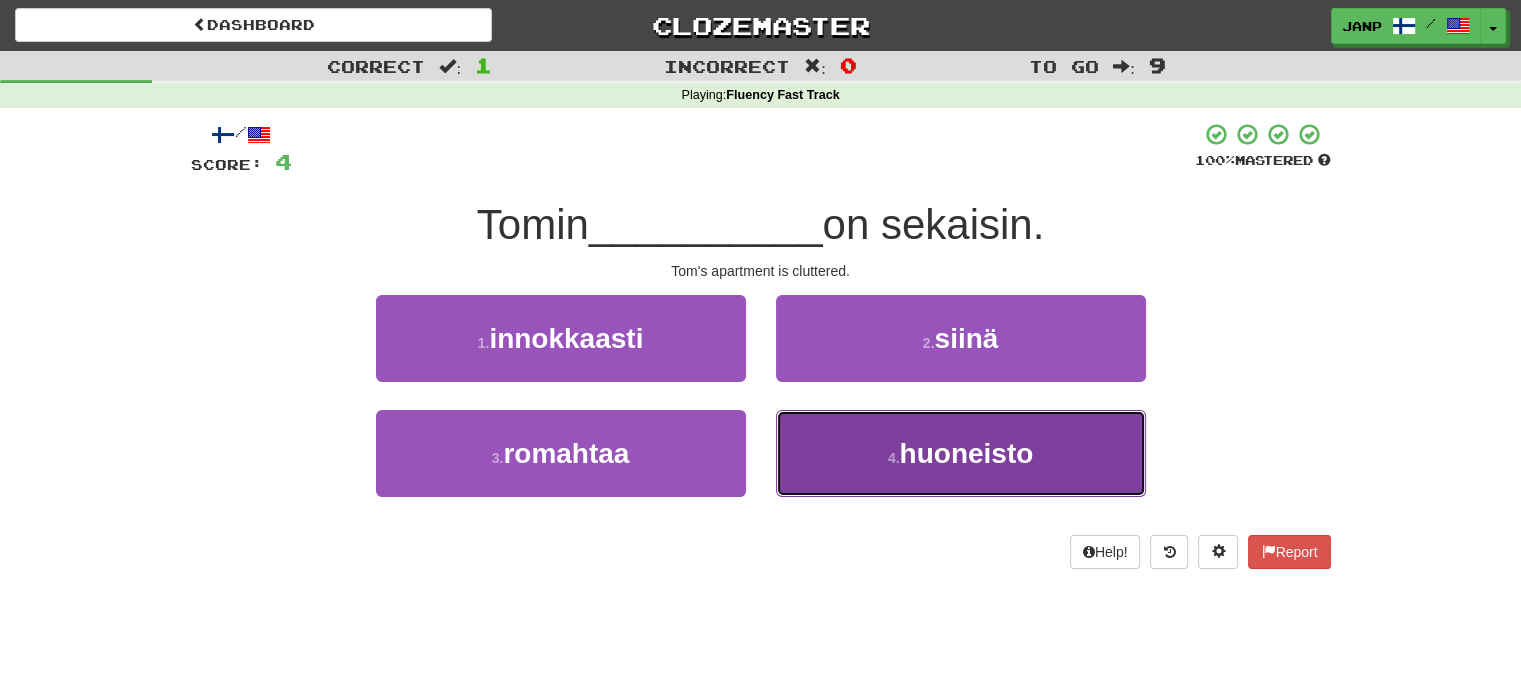click on "4 .  huoneisto" at bounding box center [961, 453] 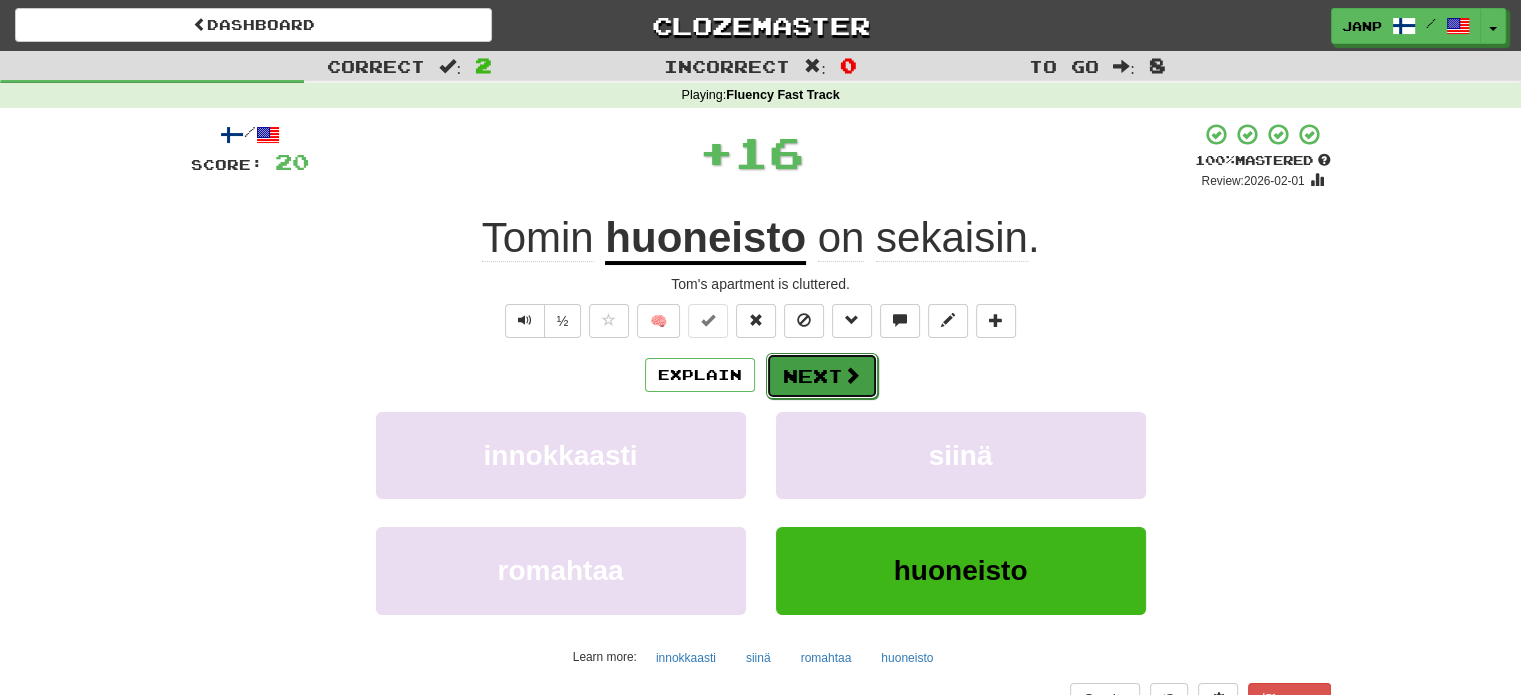click on "Next" at bounding box center [822, 376] 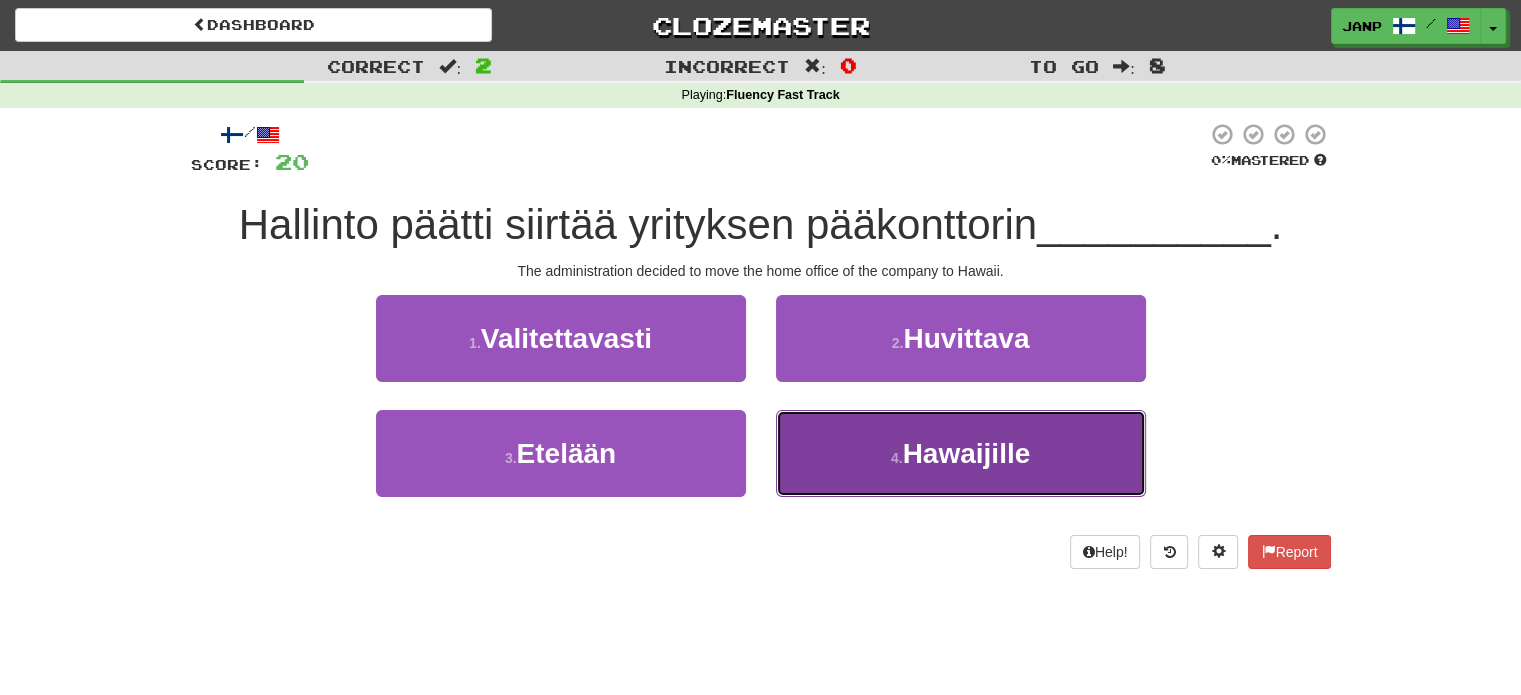 click on "4 .  Hawaijille" at bounding box center [961, 453] 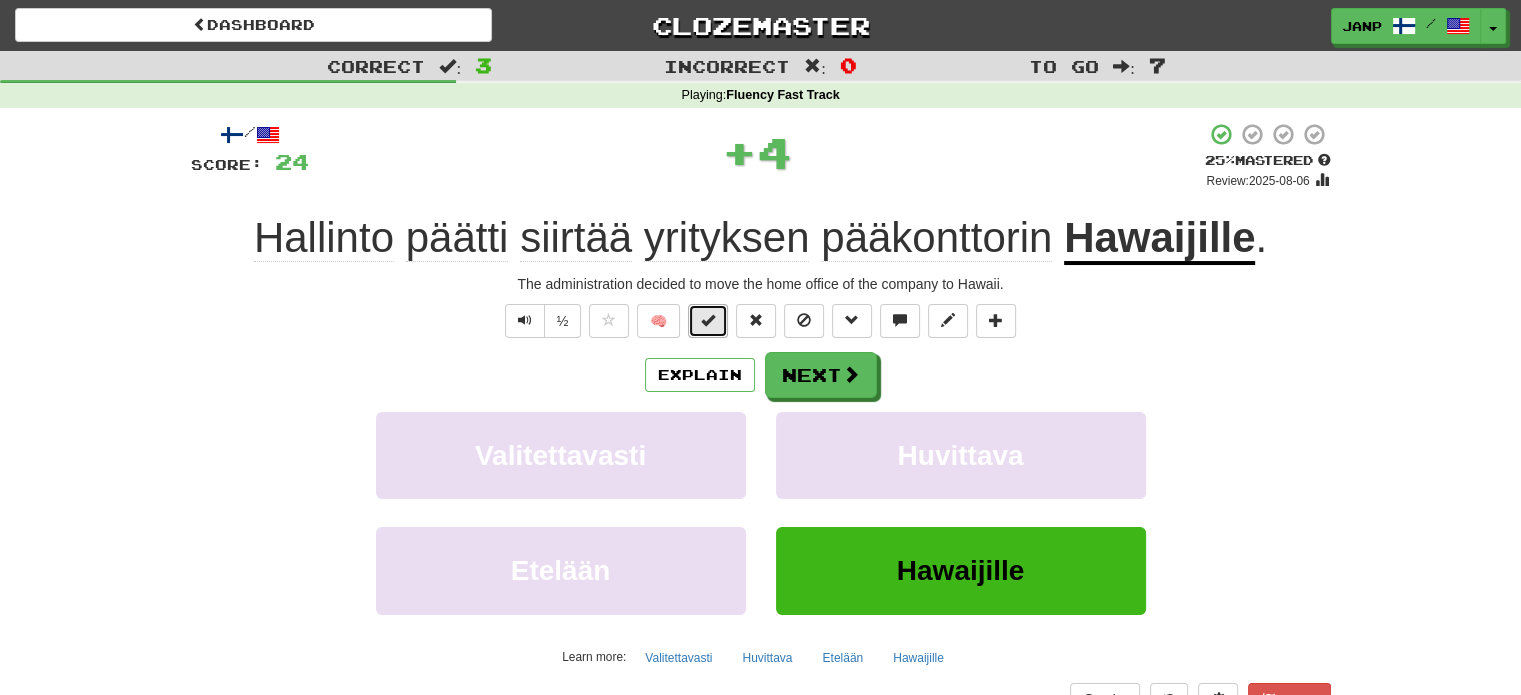 click at bounding box center (708, 321) 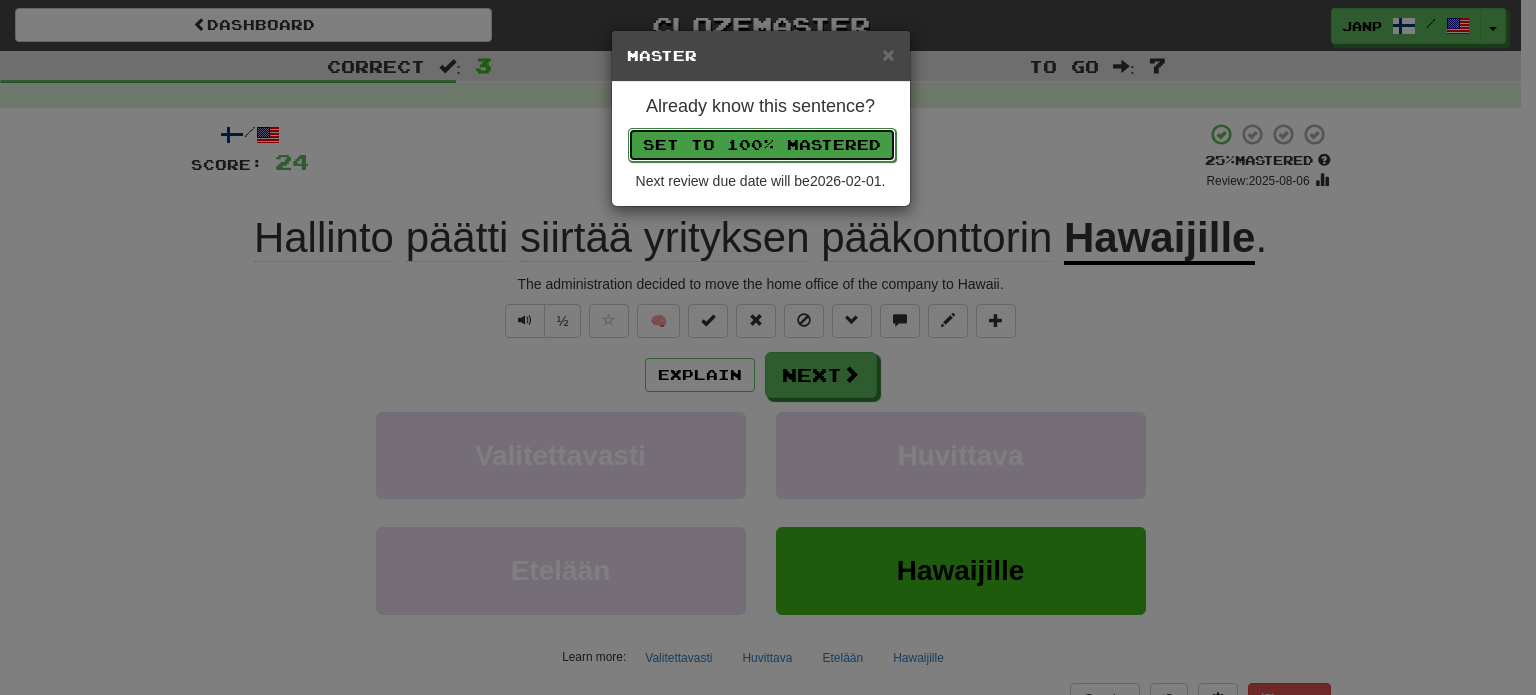 click on "Set to 100% Mastered" at bounding box center (762, 145) 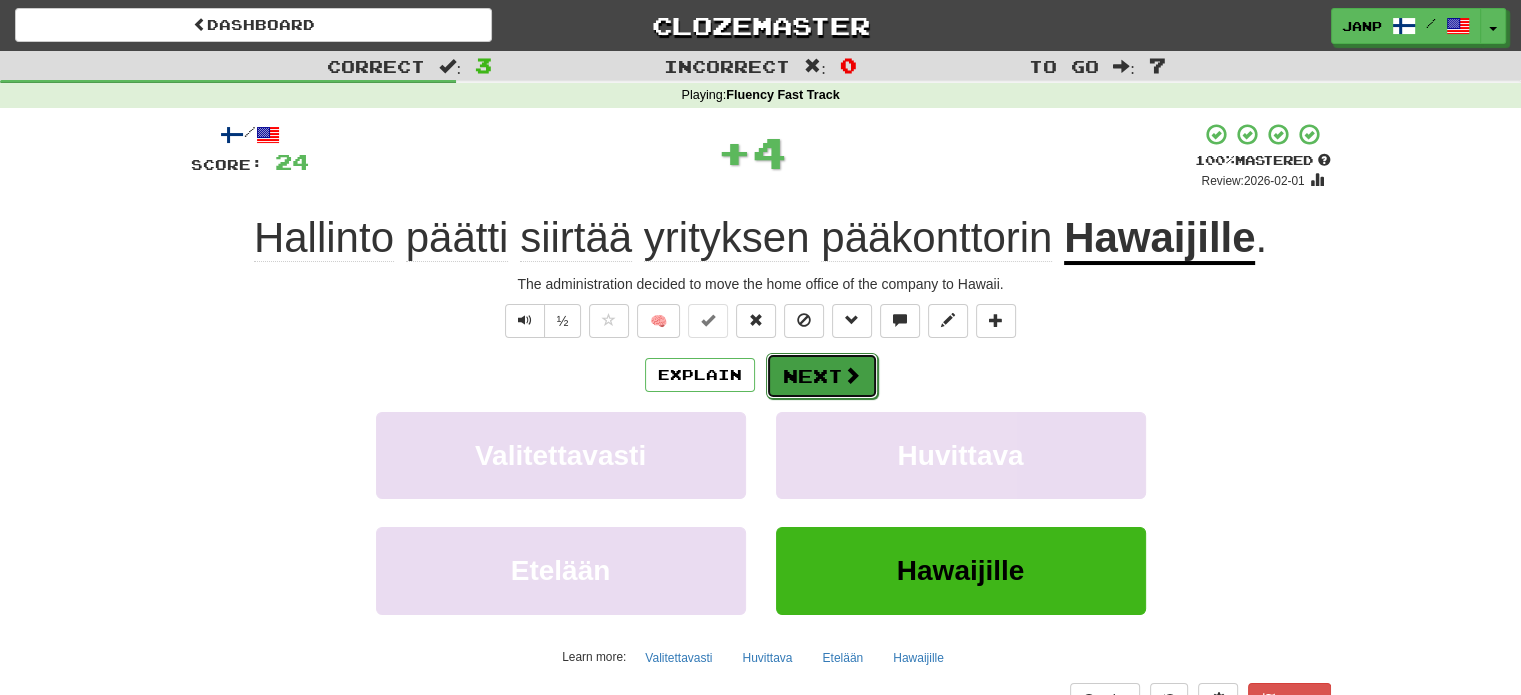 click on "Next" at bounding box center [822, 376] 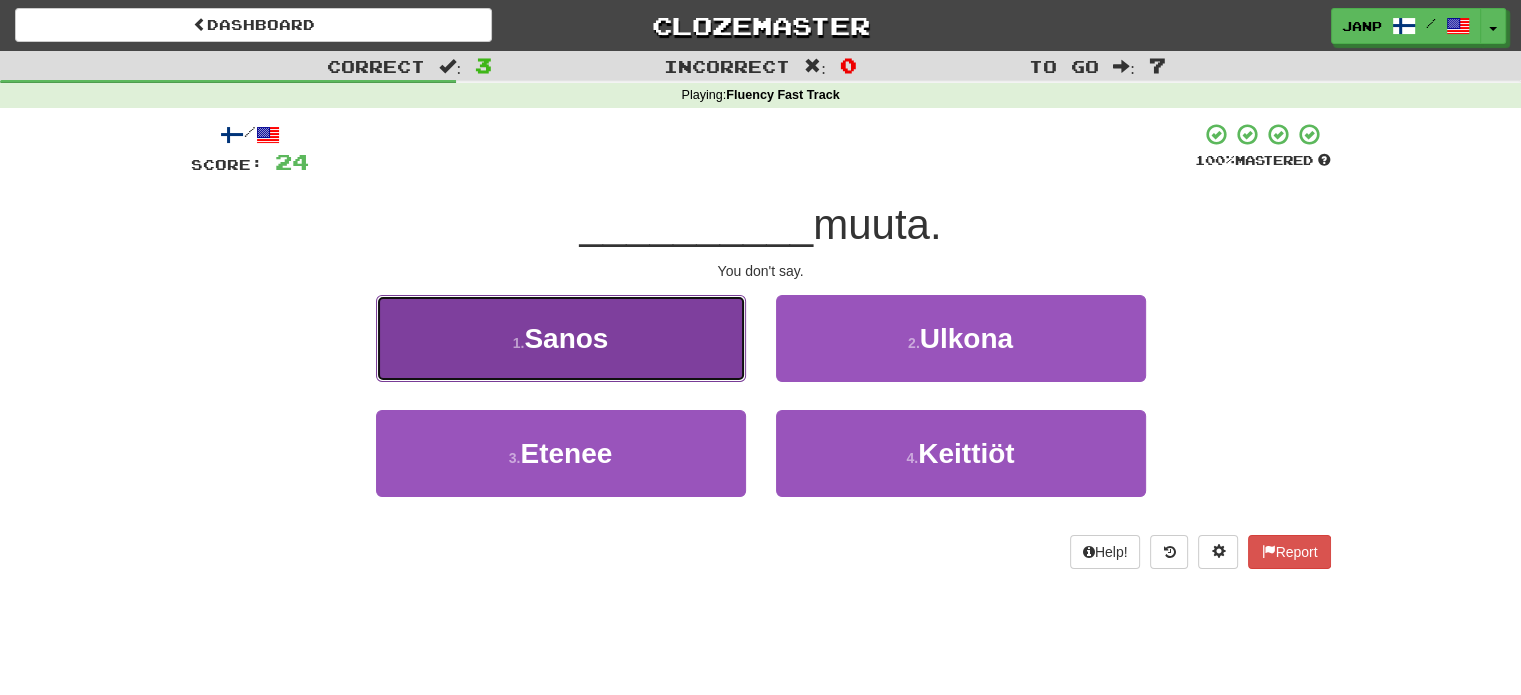 click on "1 .  Sanos" at bounding box center (561, 338) 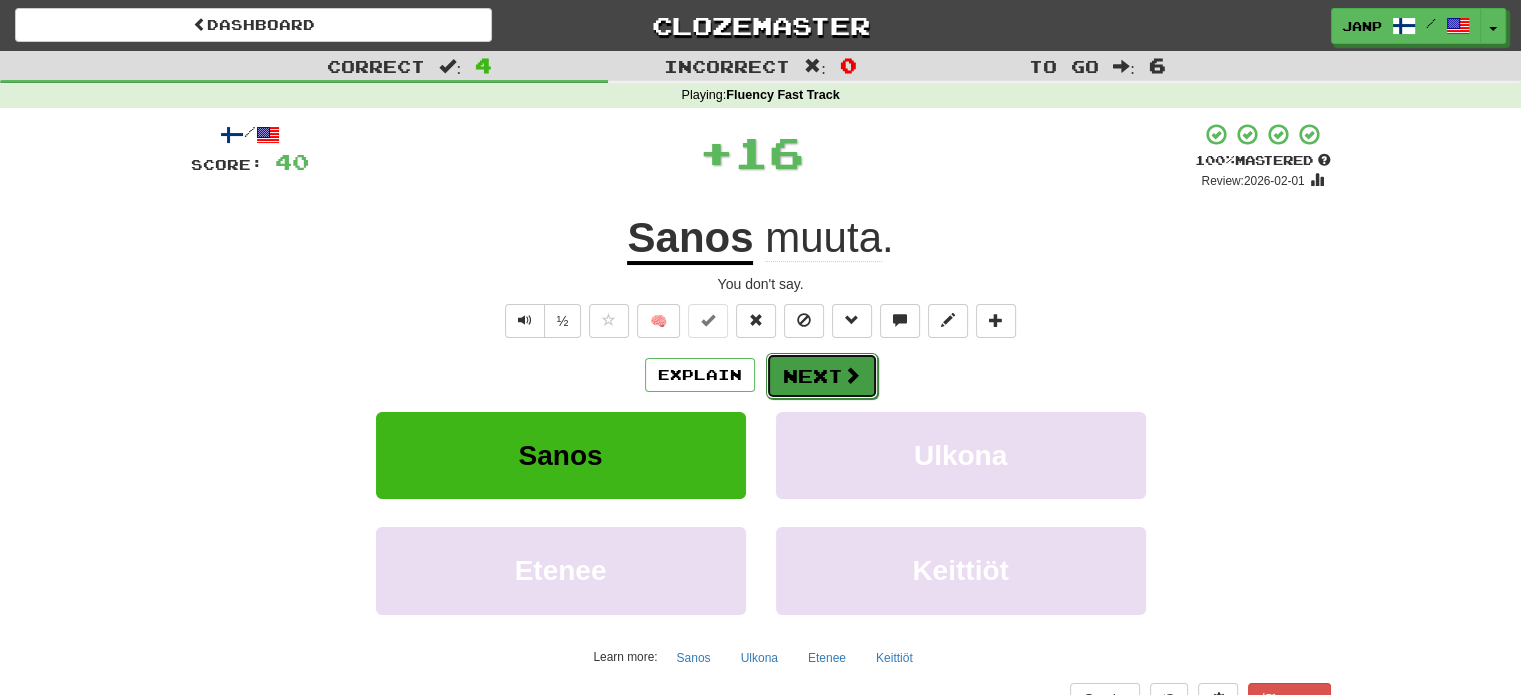 click on "Next" at bounding box center (822, 376) 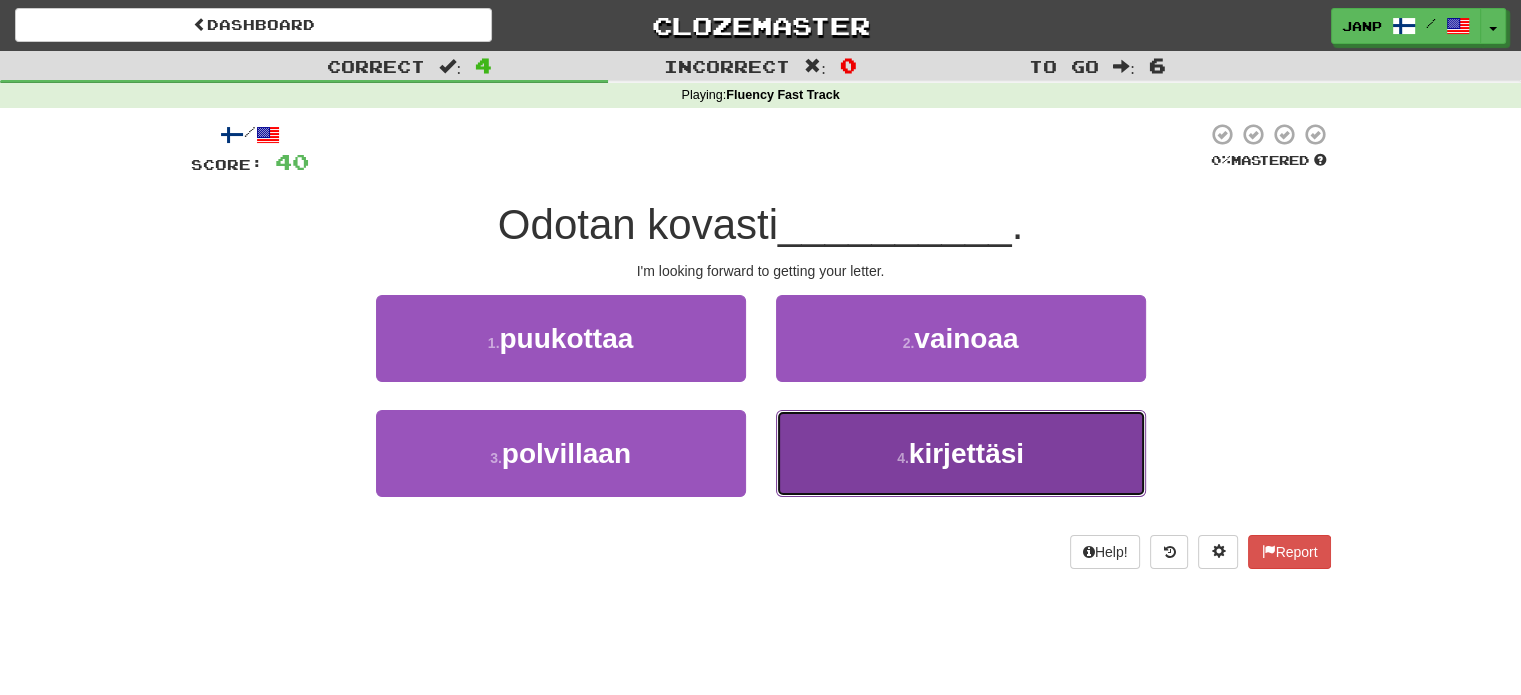 click on "4 .  kirjettäsi" at bounding box center (961, 453) 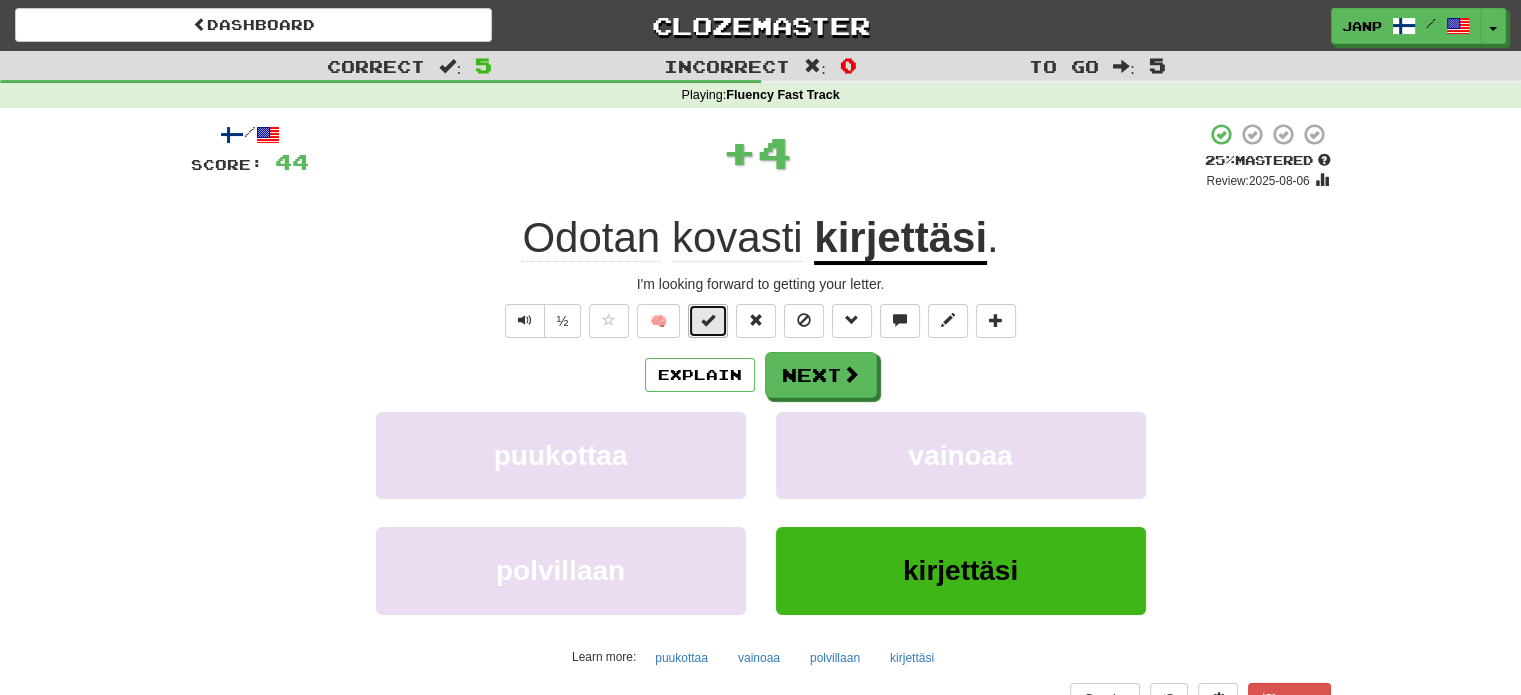 click at bounding box center [708, 320] 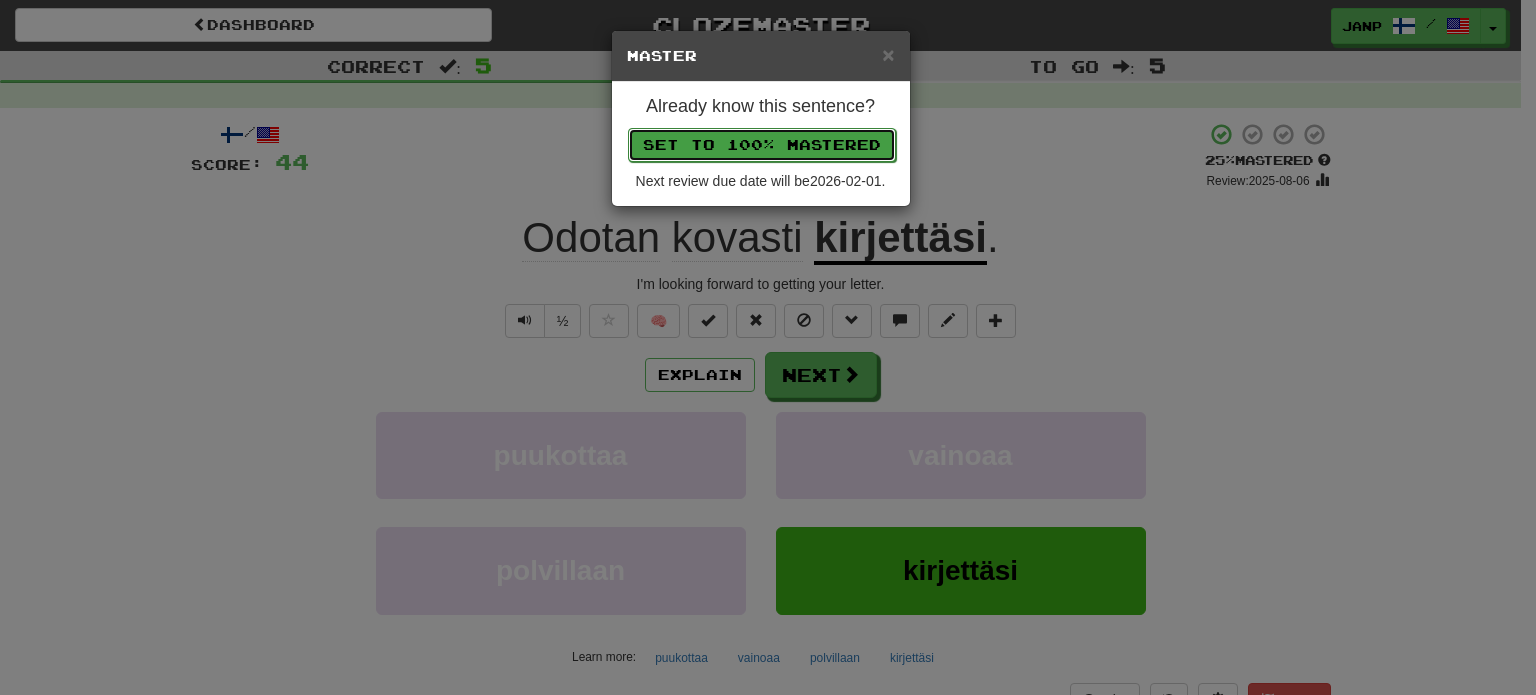 click on "Set to 100% Mastered" at bounding box center [762, 145] 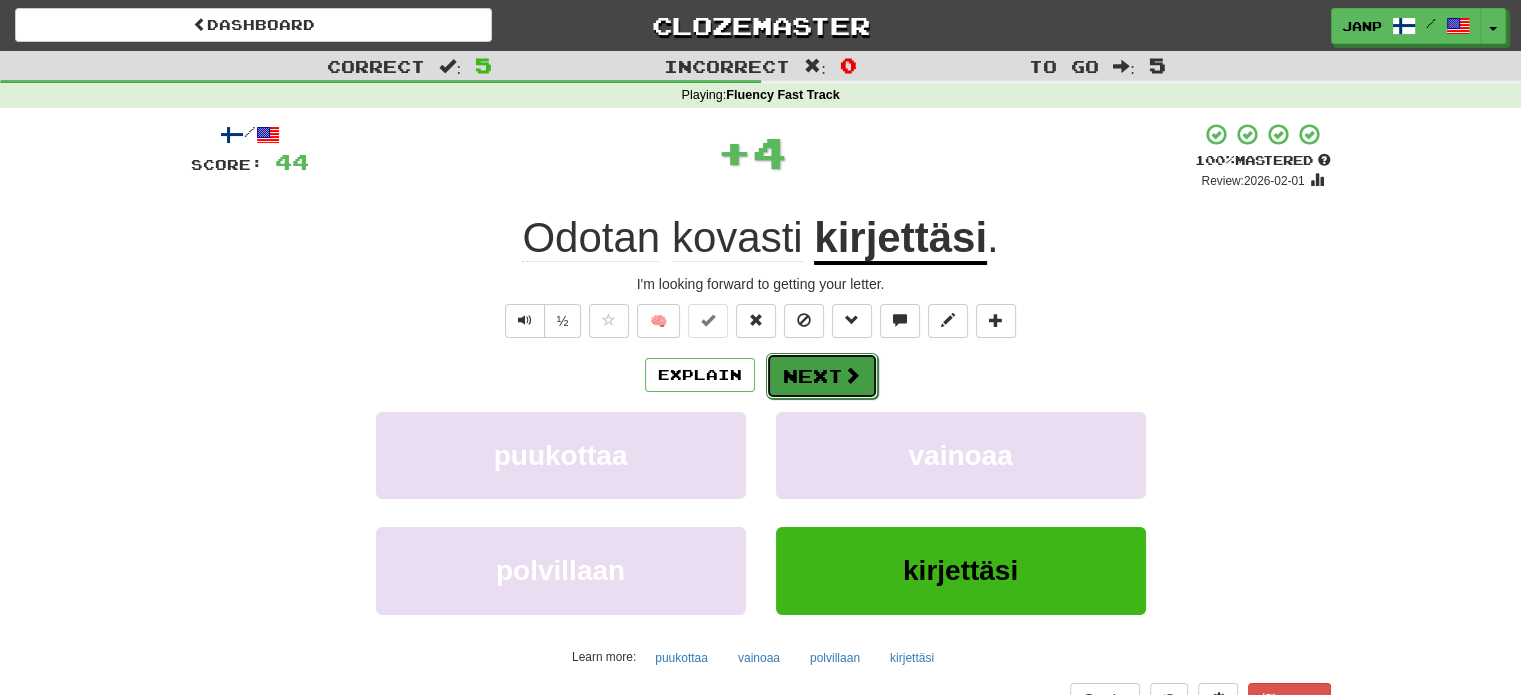 click on "Next" at bounding box center [822, 376] 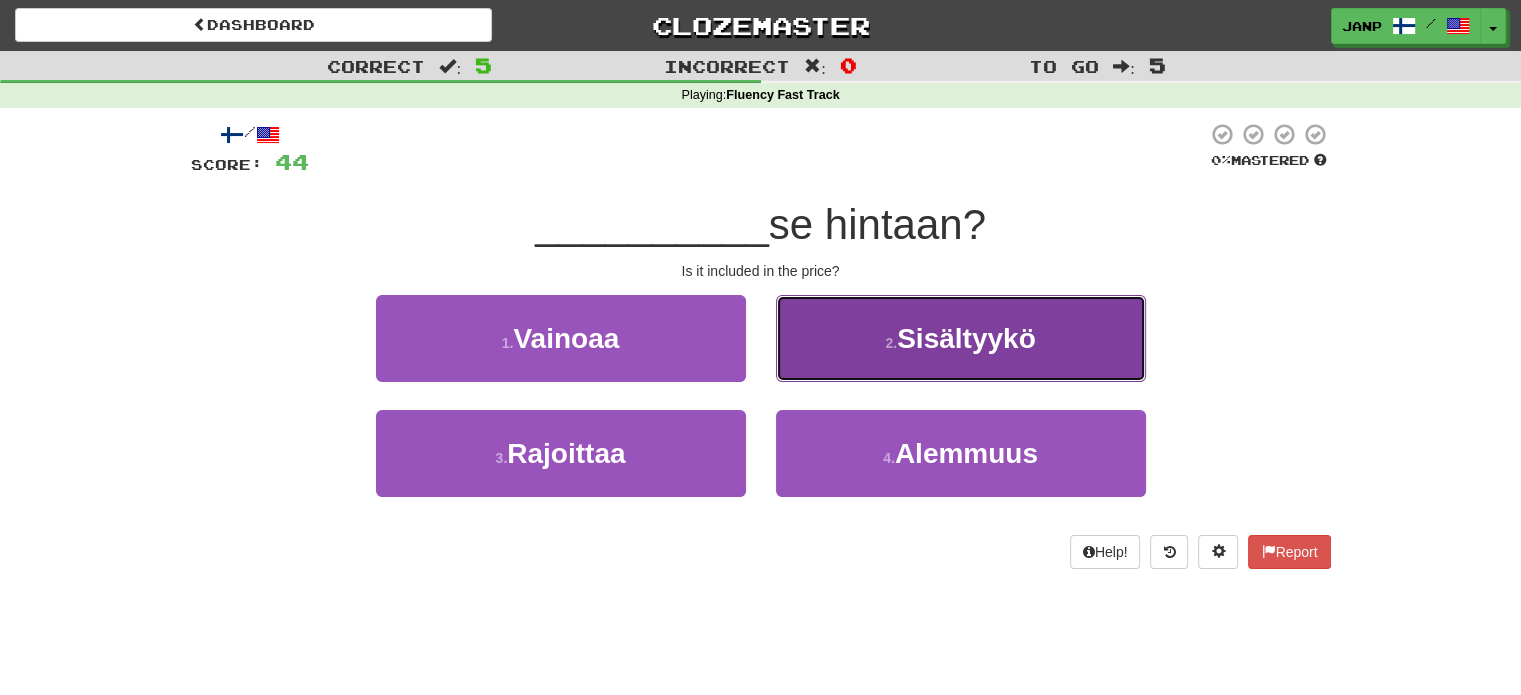 click on "2 .  Sisältyykö" at bounding box center [961, 338] 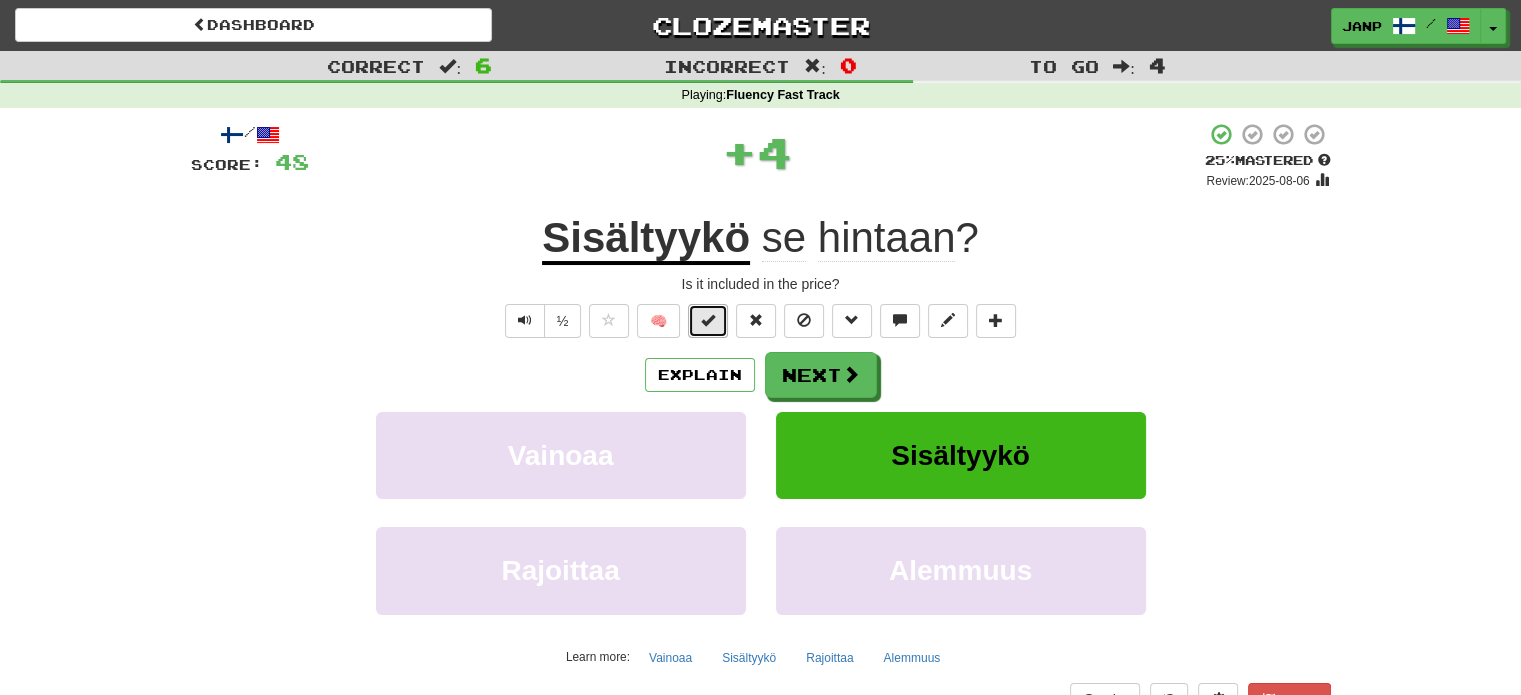click at bounding box center (708, 320) 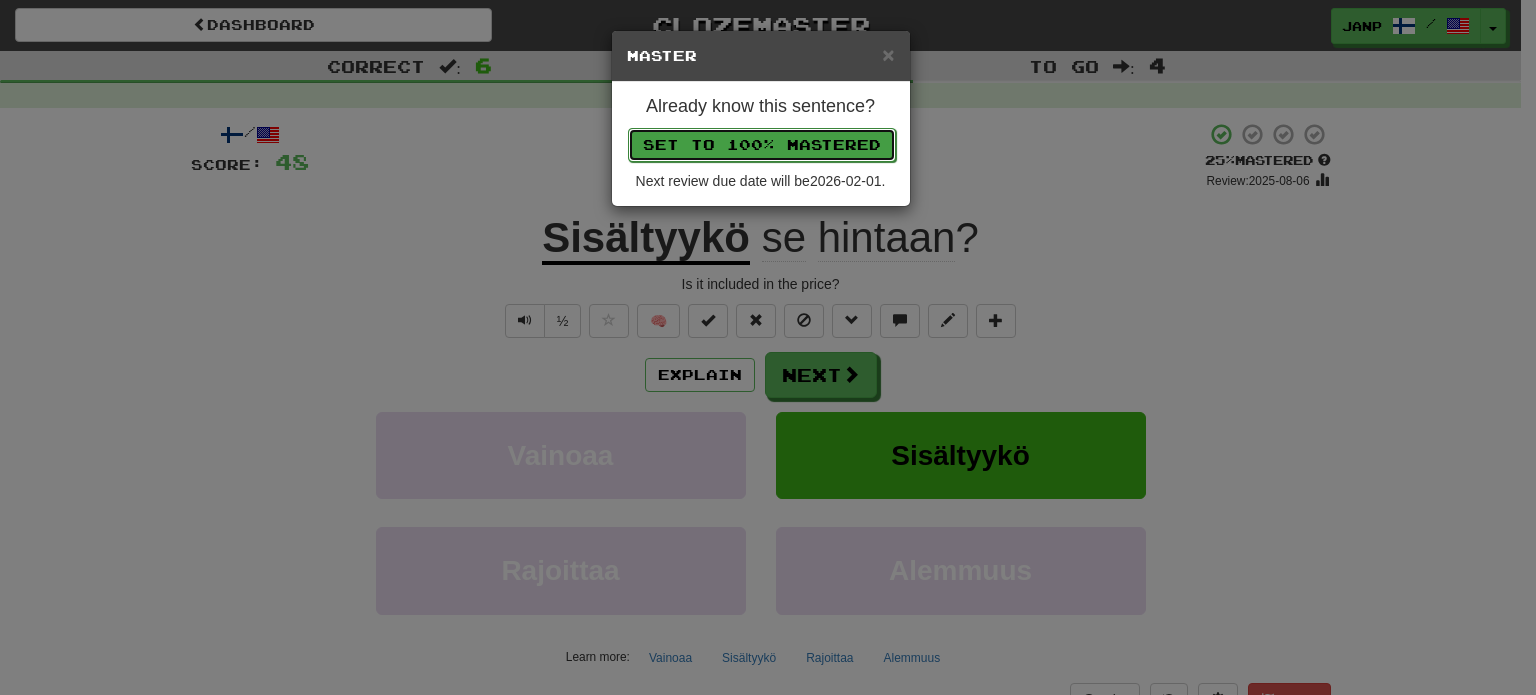click on "Set to 100% Mastered" at bounding box center (762, 145) 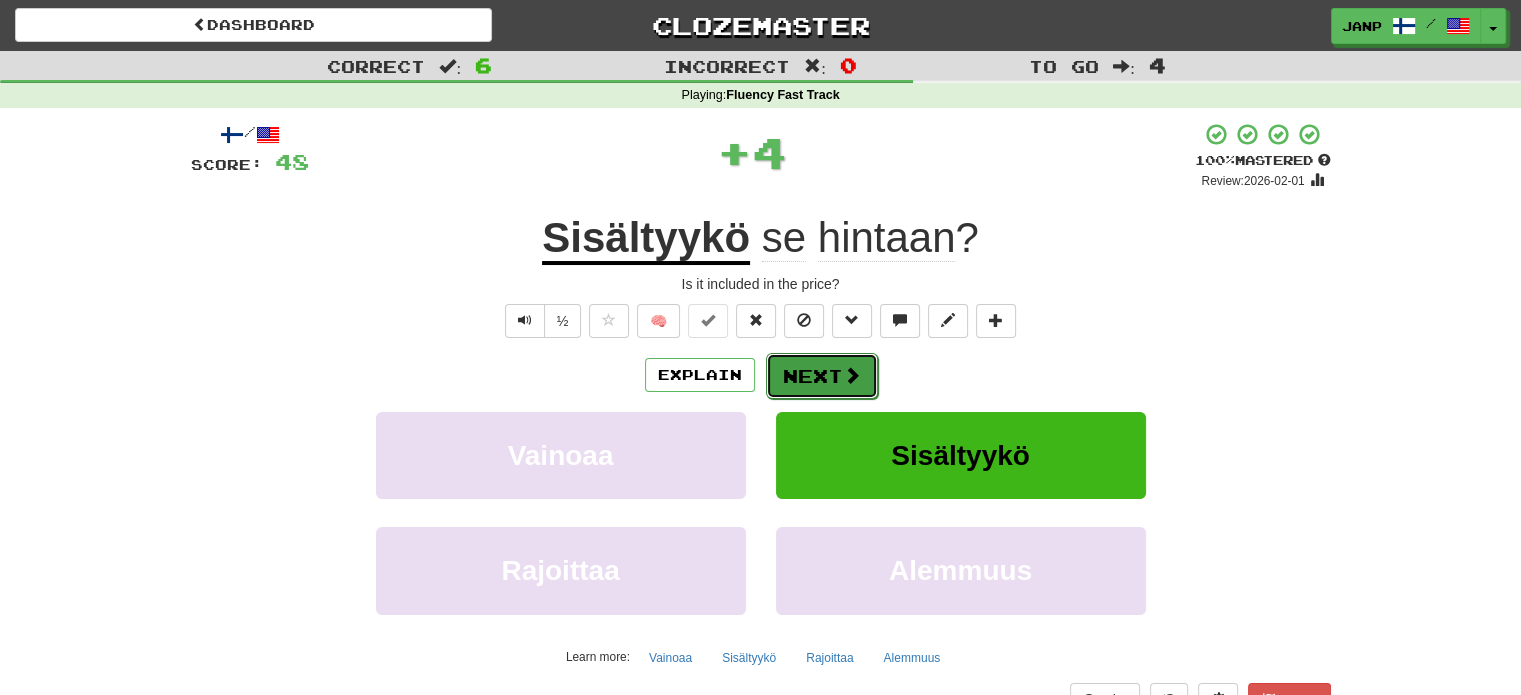 click on "Next" at bounding box center [822, 376] 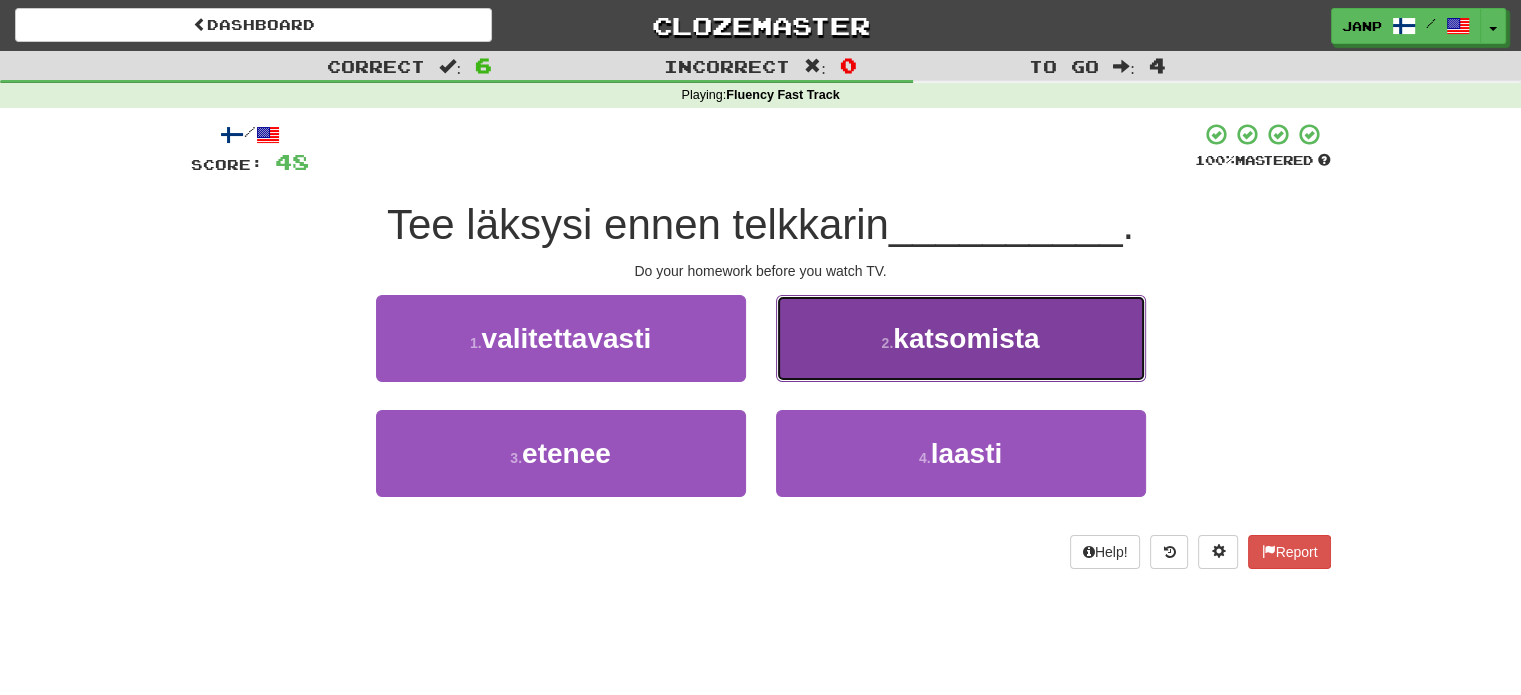 click on "2 .  katsomista" at bounding box center [961, 338] 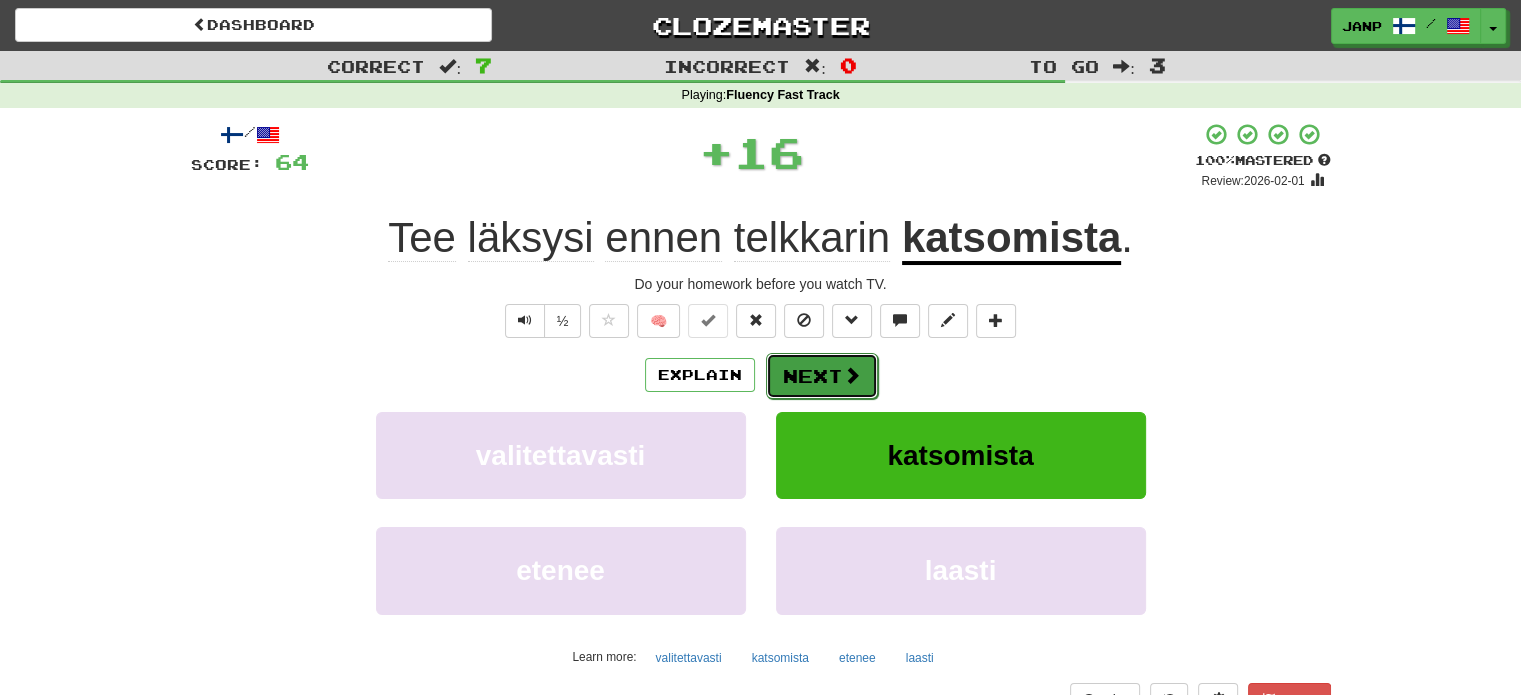 click on "Next" at bounding box center (822, 376) 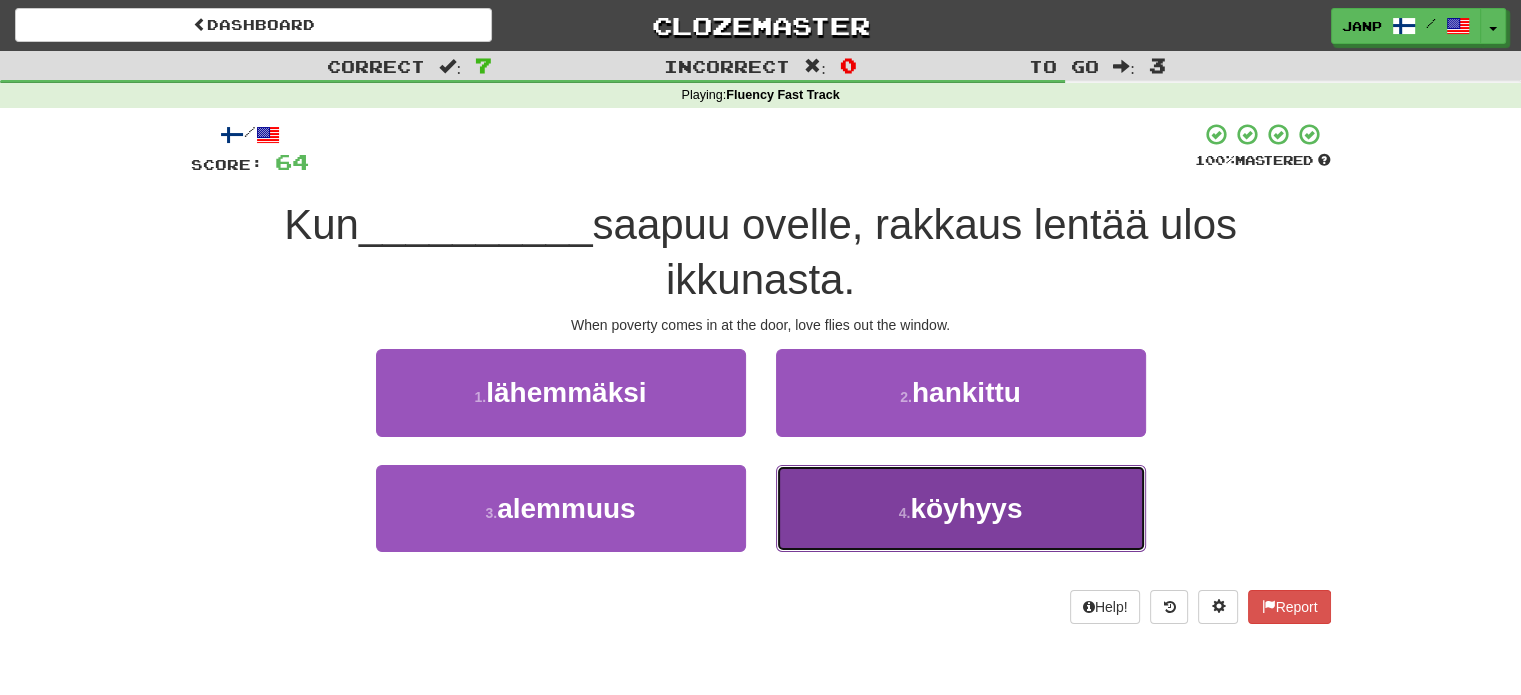 click on "köyhyys" at bounding box center (966, 508) 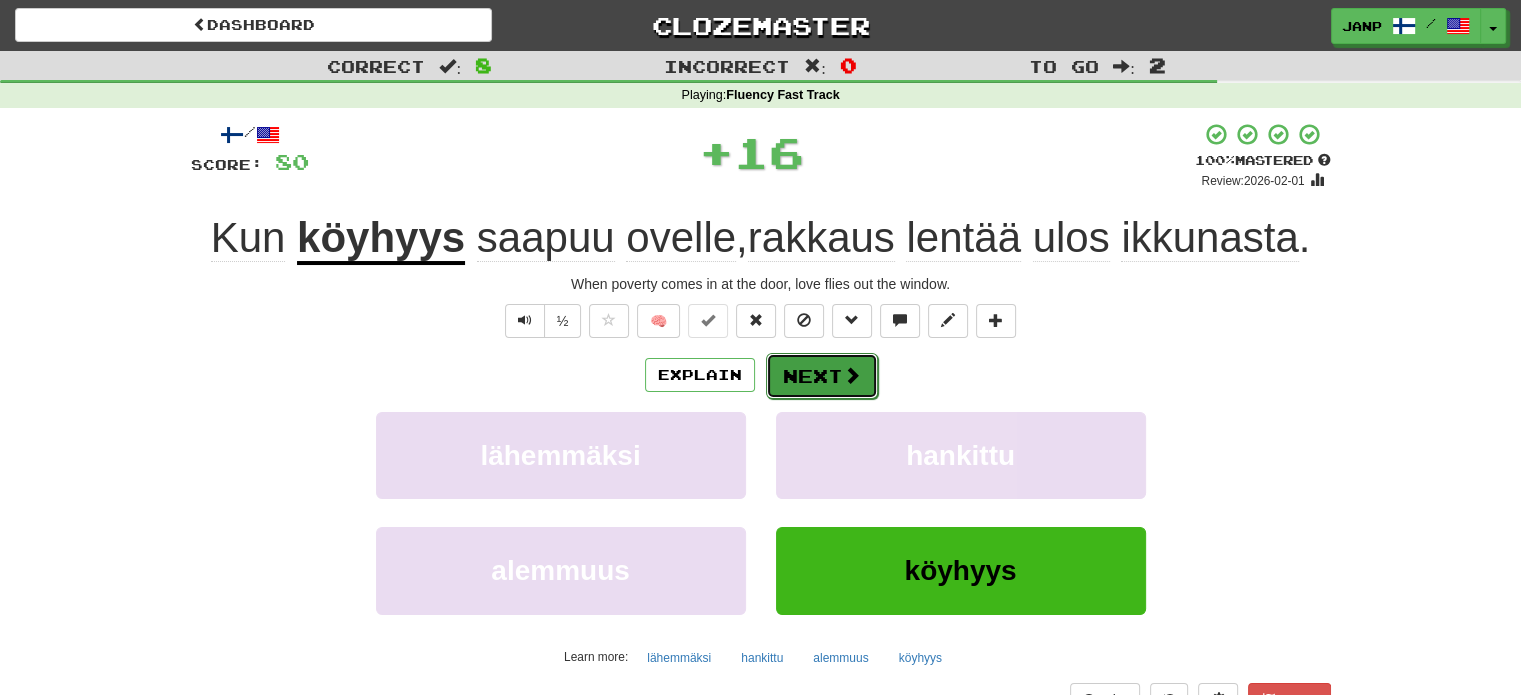 click on "Next" at bounding box center [822, 376] 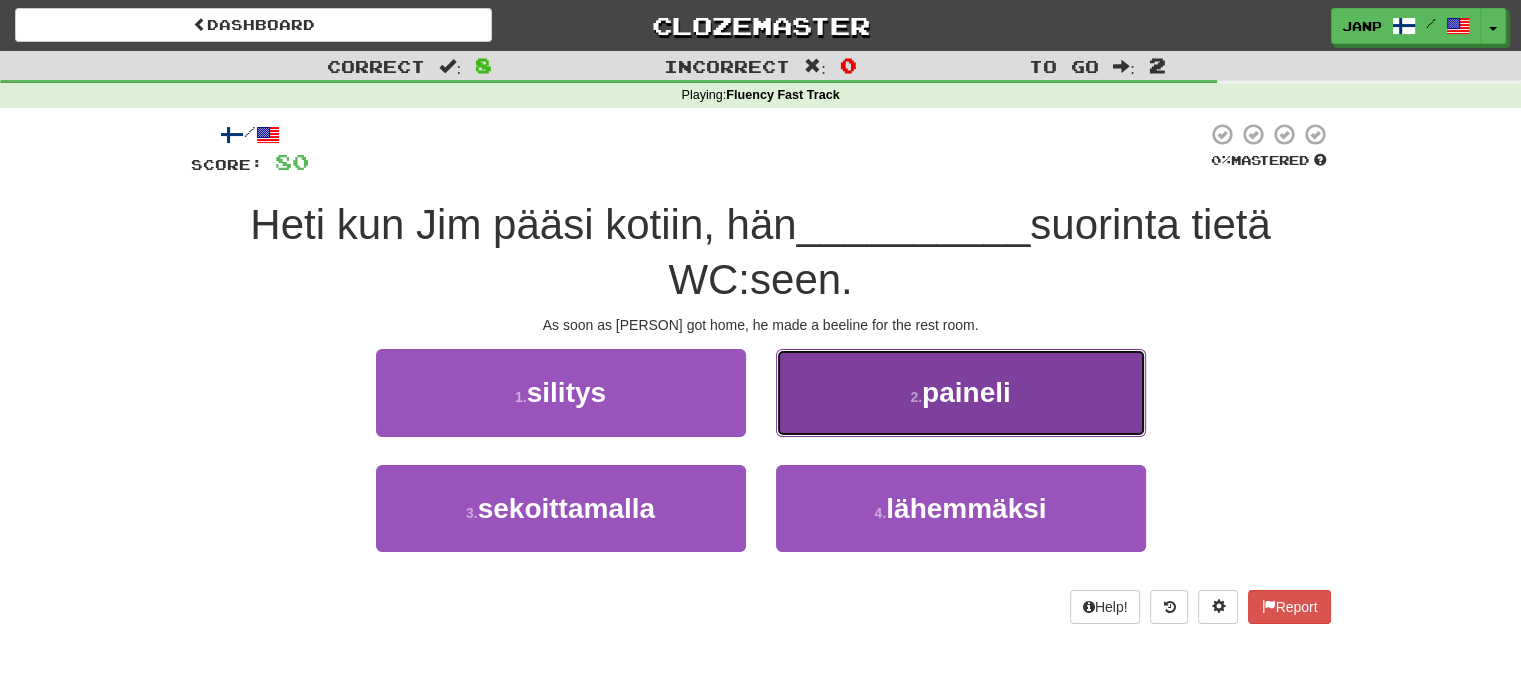 click on "2 .  paineli" at bounding box center (961, 392) 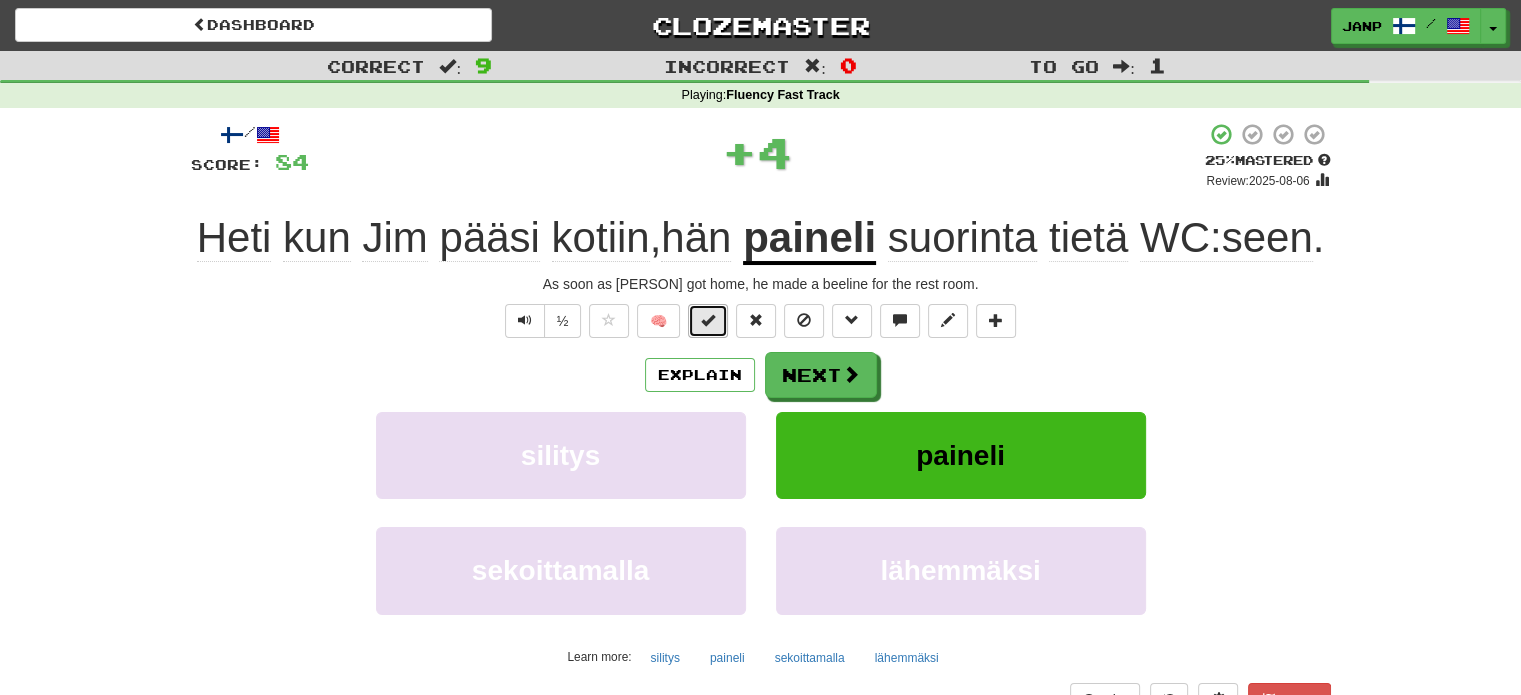 click at bounding box center (708, 320) 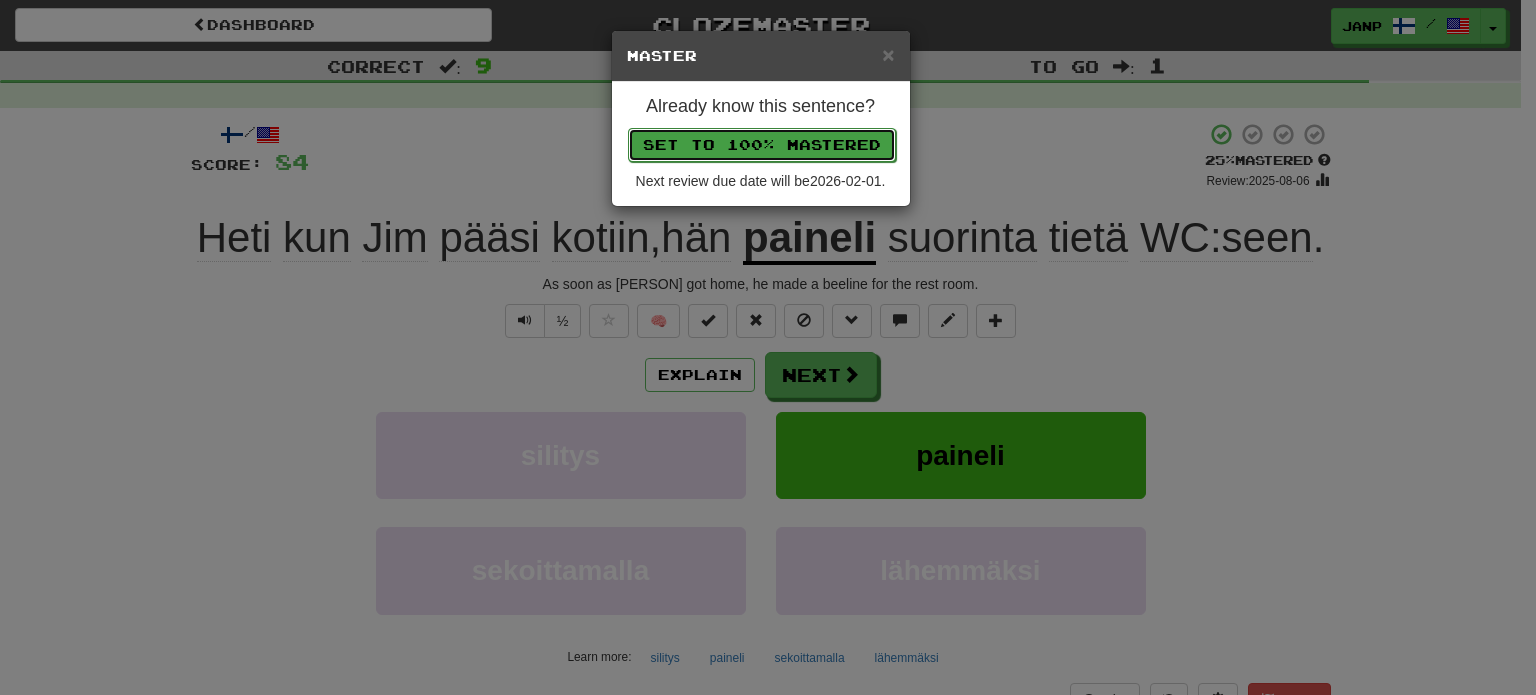 click on "Set to 100% Mastered" at bounding box center (762, 145) 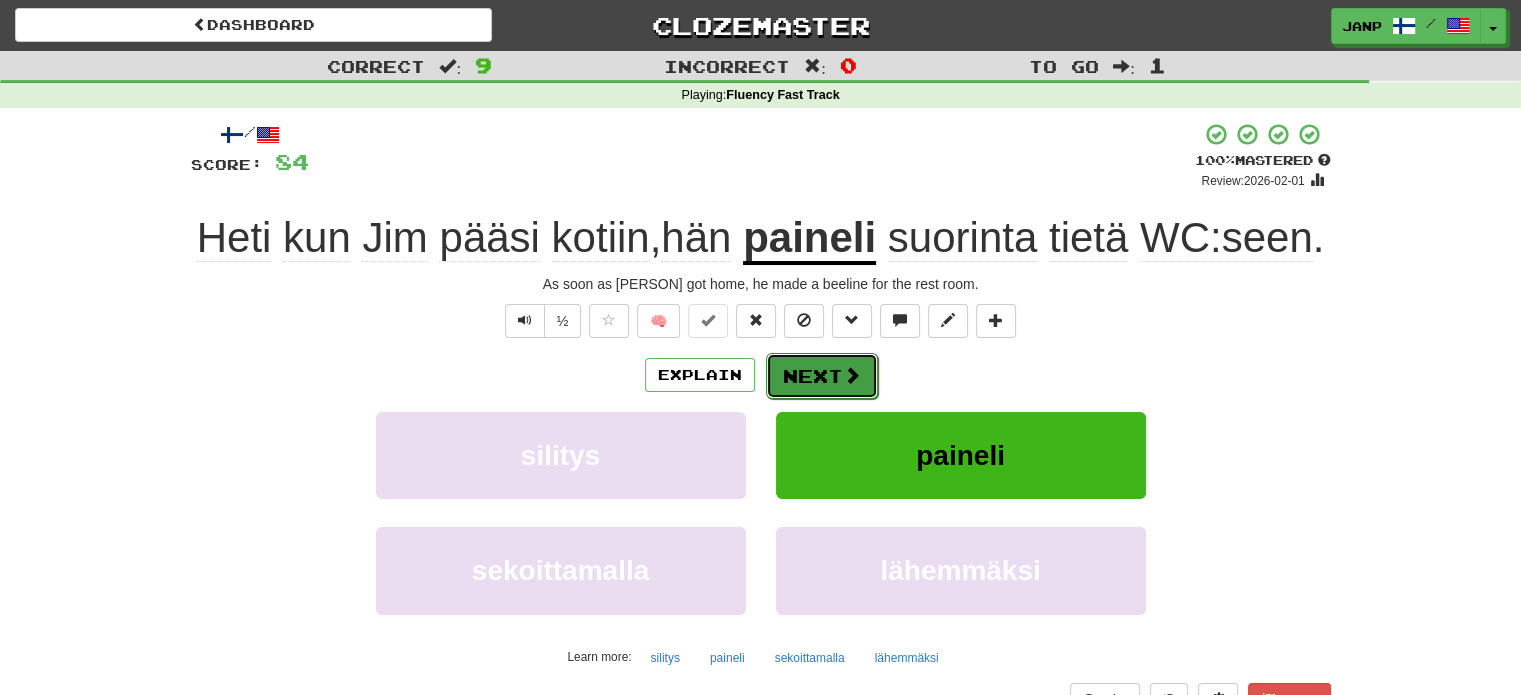 click on "Next" at bounding box center [822, 376] 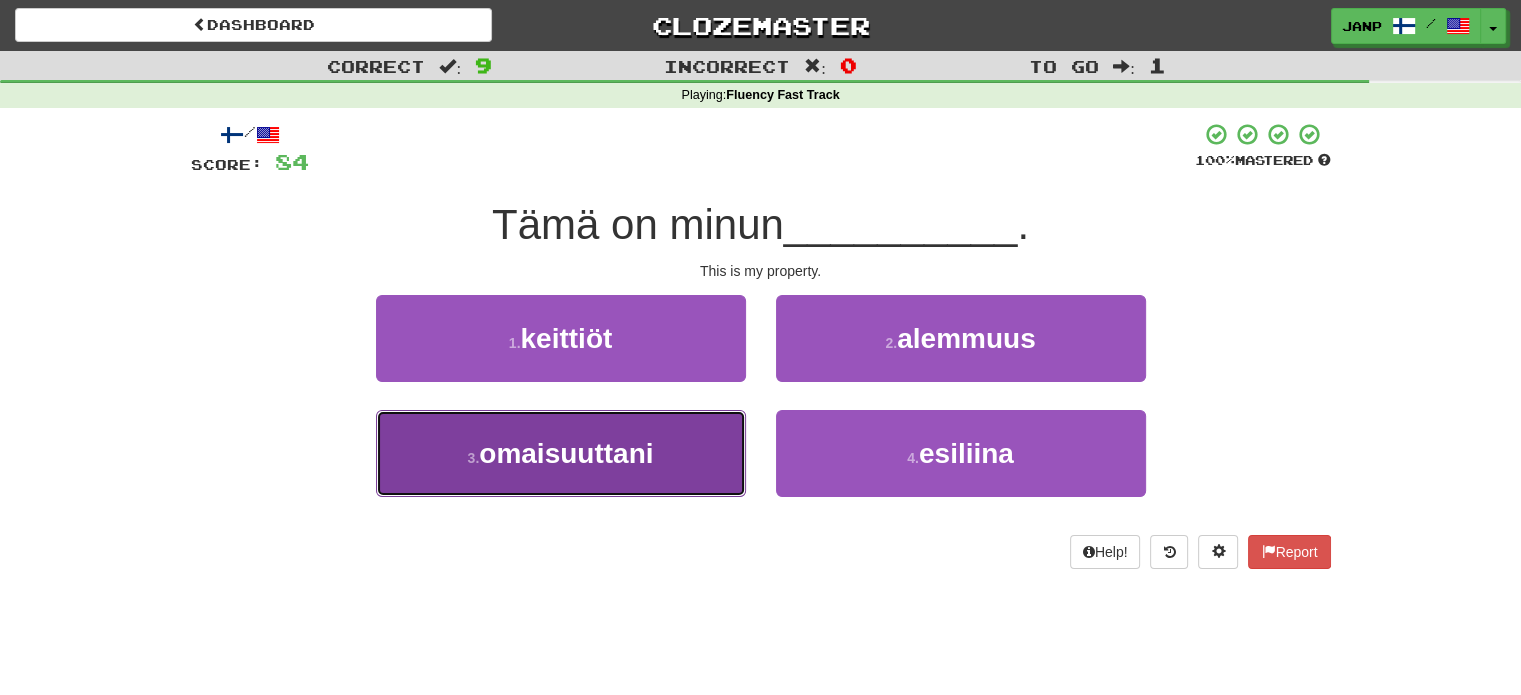 click on "3 .  omaisuuttani" at bounding box center (561, 453) 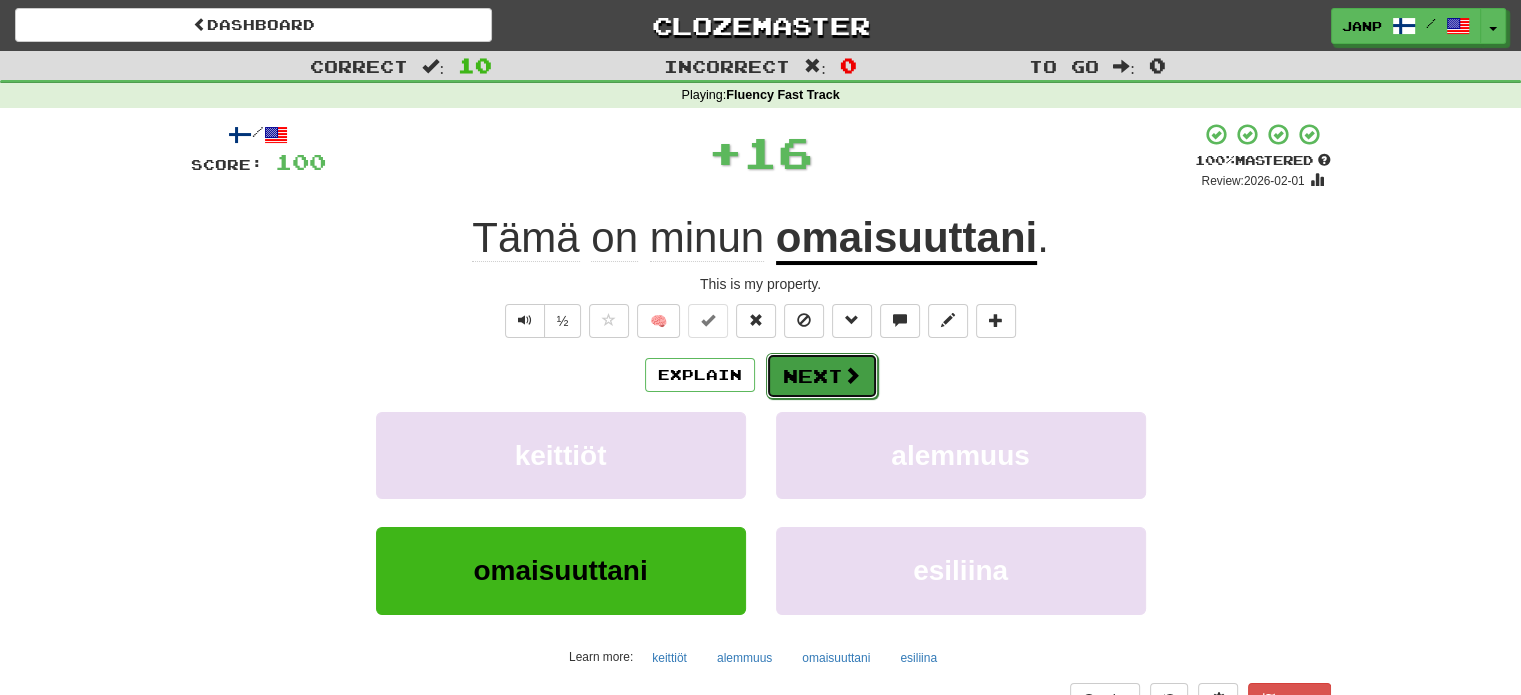 click on "Next" at bounding box center [822, 376] 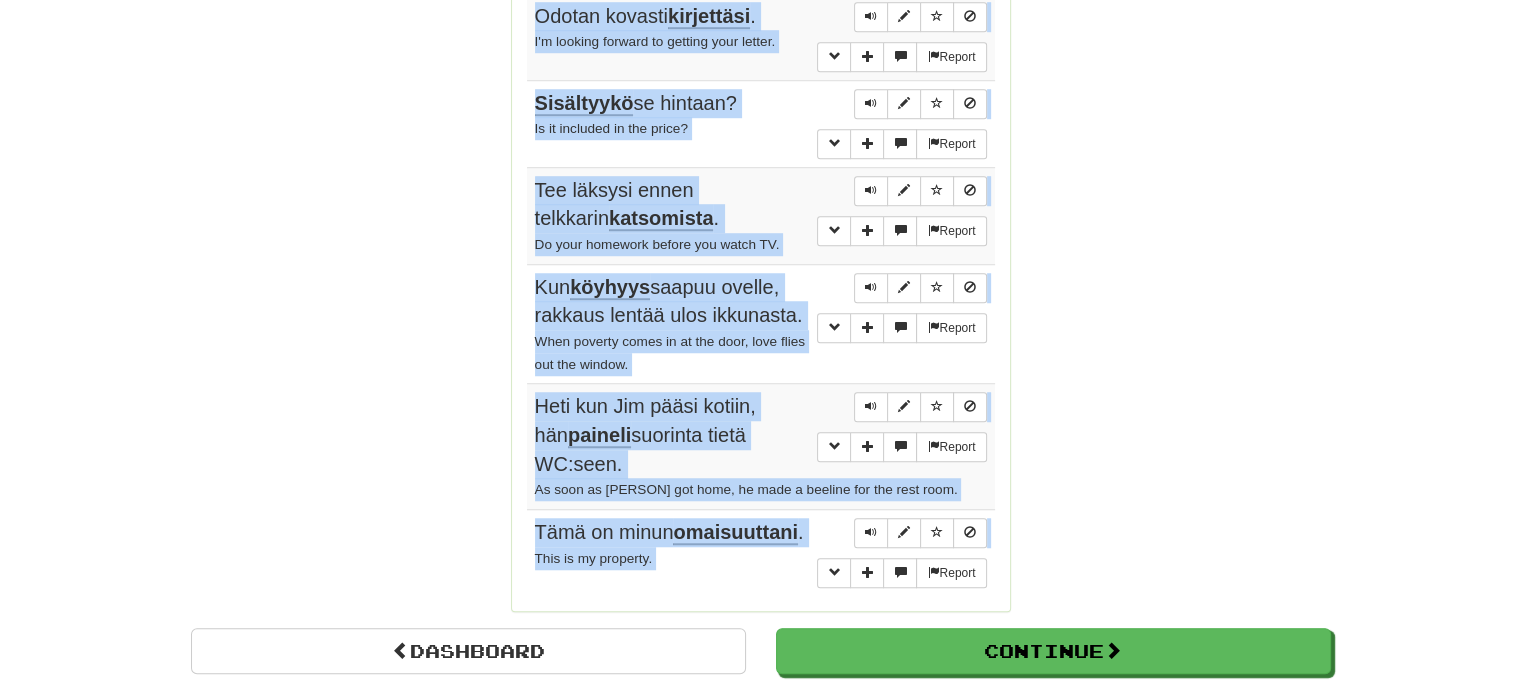 scroll, scrollTop: 1509, scrollLeft: 0, axis: vertical 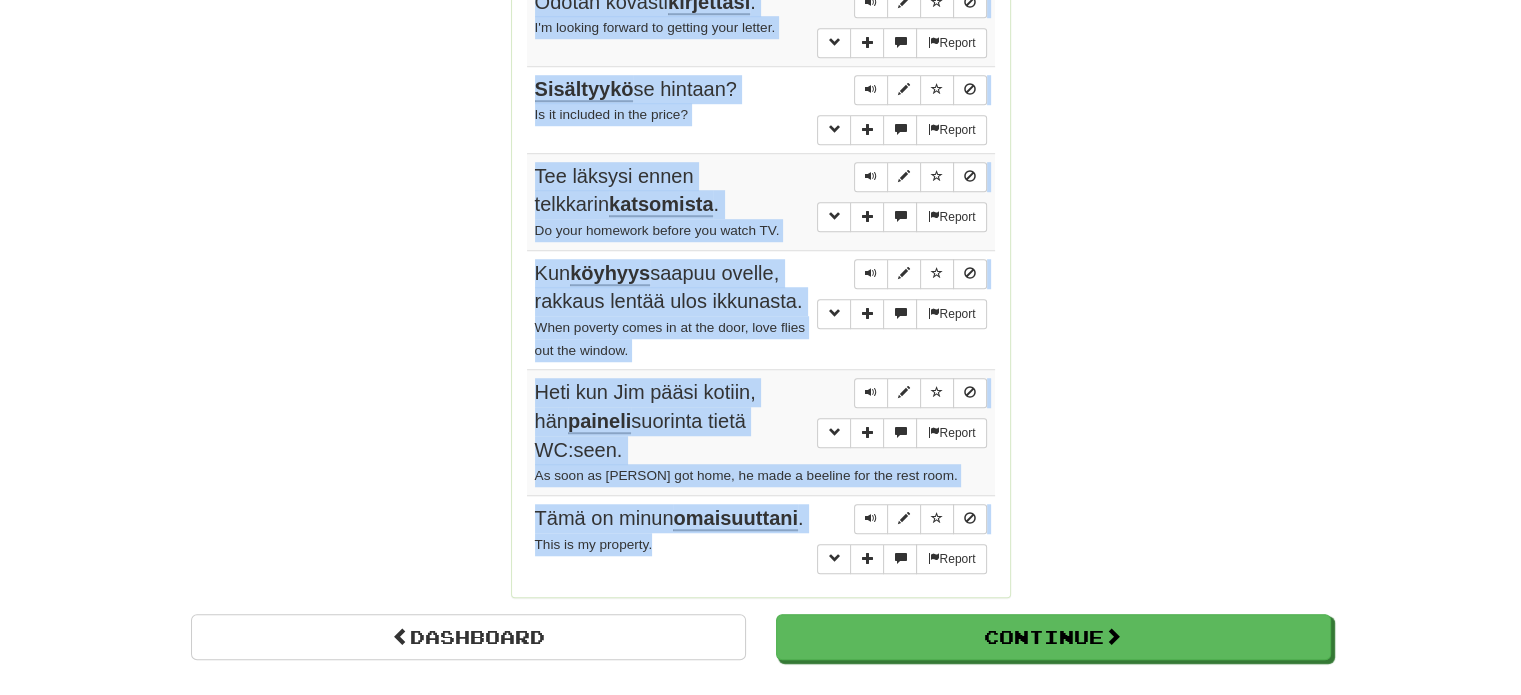 drag, startPoint x: 536, startPoint y: 393, endPoint x: 714, endPoint y: 565, distance: 247.52374 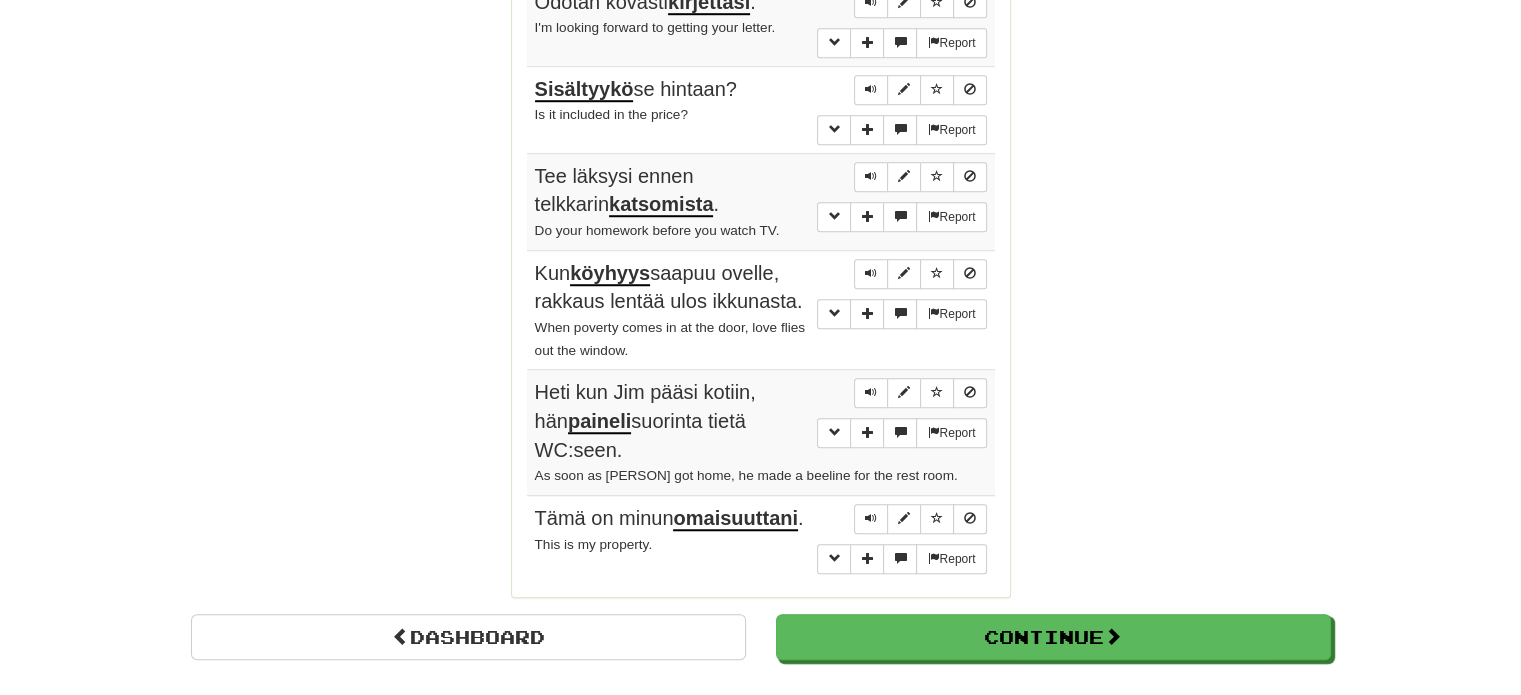 click on "Correct   :   10 Incorrect   :   0 To go   :   0 Playing :  Fluency Fast Track Round Complete!  Dashboard Continue  Round Results Stats: Score:   + 100 Time:   0 : 39 New:   5 Review:   5 Correct:   10 Incorrect:   0 Progress: Fluency Fast Track Playing:  16.112  /  19.796 + 5 81.365% 81.39% Mastered:  16.112  /  19.796 + 5 81.365% 81.39% Ready for Review:  5  /  Level:  114 1.143  points to level  115  - keep going! Ranked:  18 th  this week ( 176  points to  17 th ) Sentences:  Report Hän on ylpeä, koska oli ollut kaunis  nuoruudessaan . She is proud of having been beautiful in her youth.  Report Tomin  huoneisto  on sekaisin. Tom's apartment is cluttered.  Report Hallinto päätti siirtää yrityksen pääkonttorin  Hawaijille . The administration decided to move the home office of the company to Hawaii.  Report Sanos  muuta. You don't say.  Report Odotan kovasti  kirjettäsi . I'm looking forward to getting your letter.  Report Sisältyykö  se hintaan? Is it included in the price?  Report katsomista ." at bounding box center [760, -394] 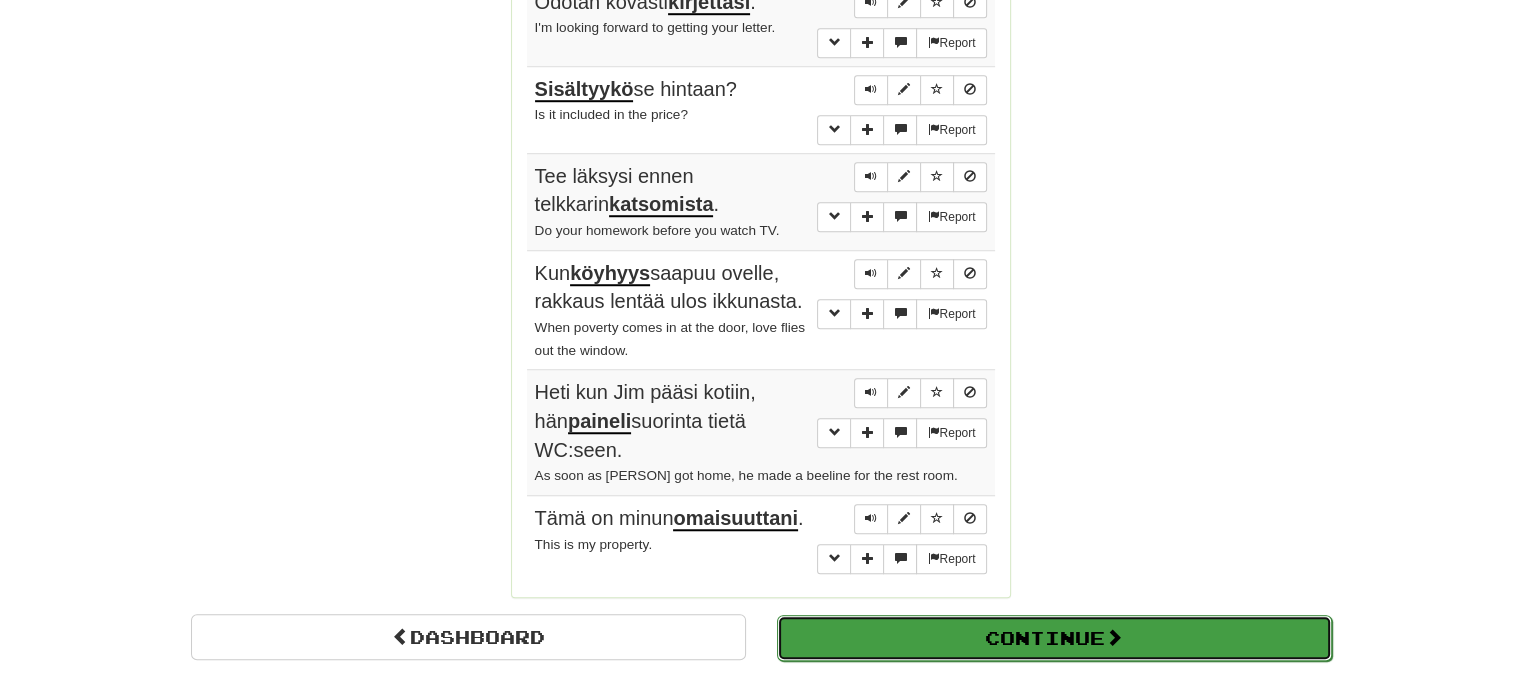 click at bounding box center [1114, 637] 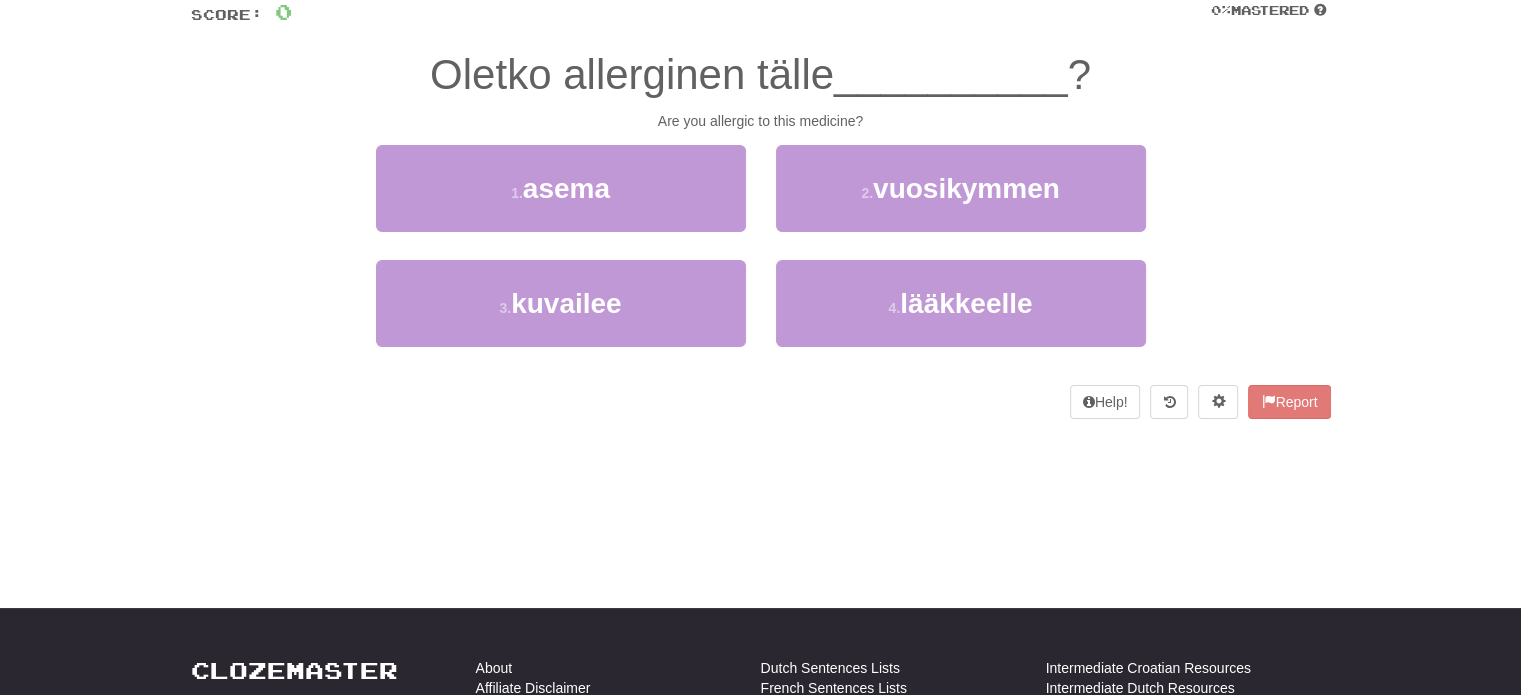 scroll, scrollTop: 166, scrollLeft: 0, axis: vertical 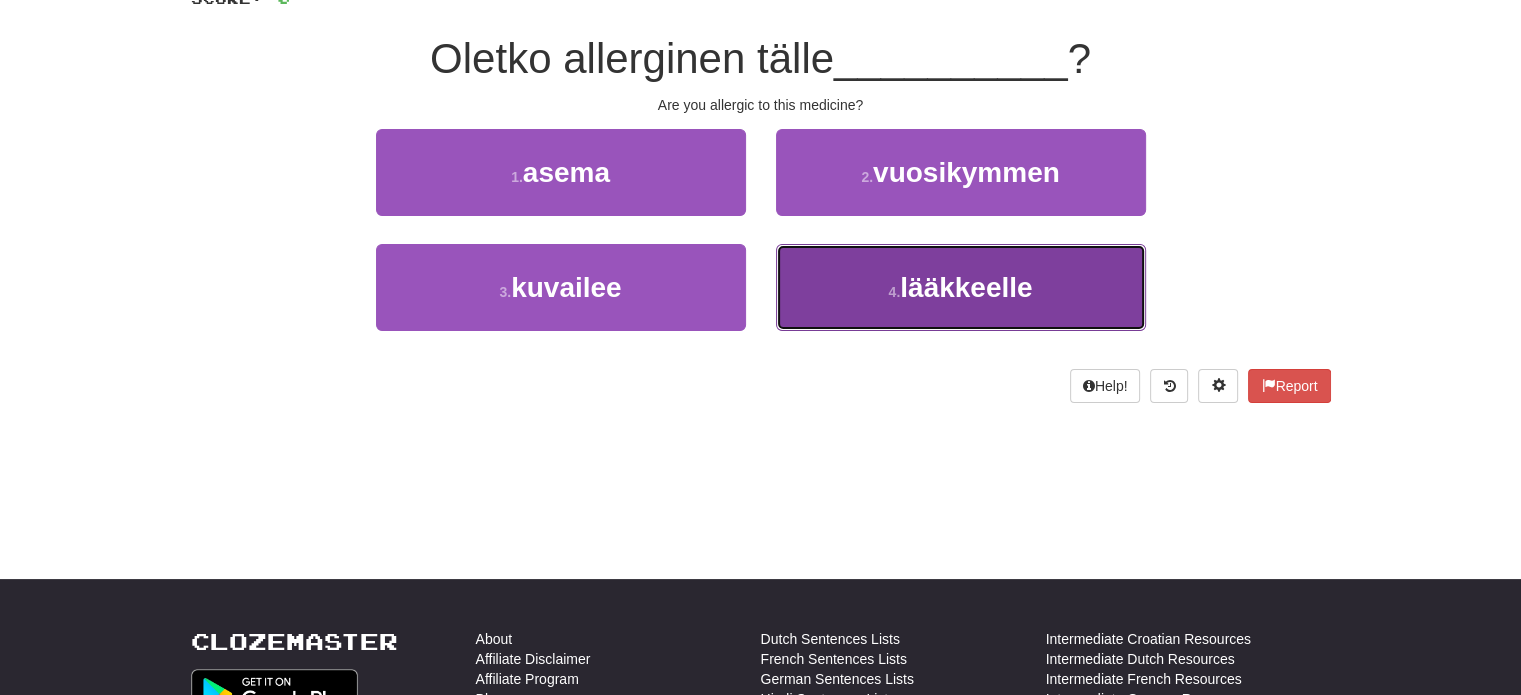 click on "4 .  lääkkeelle" at bounding box center [961, 287] 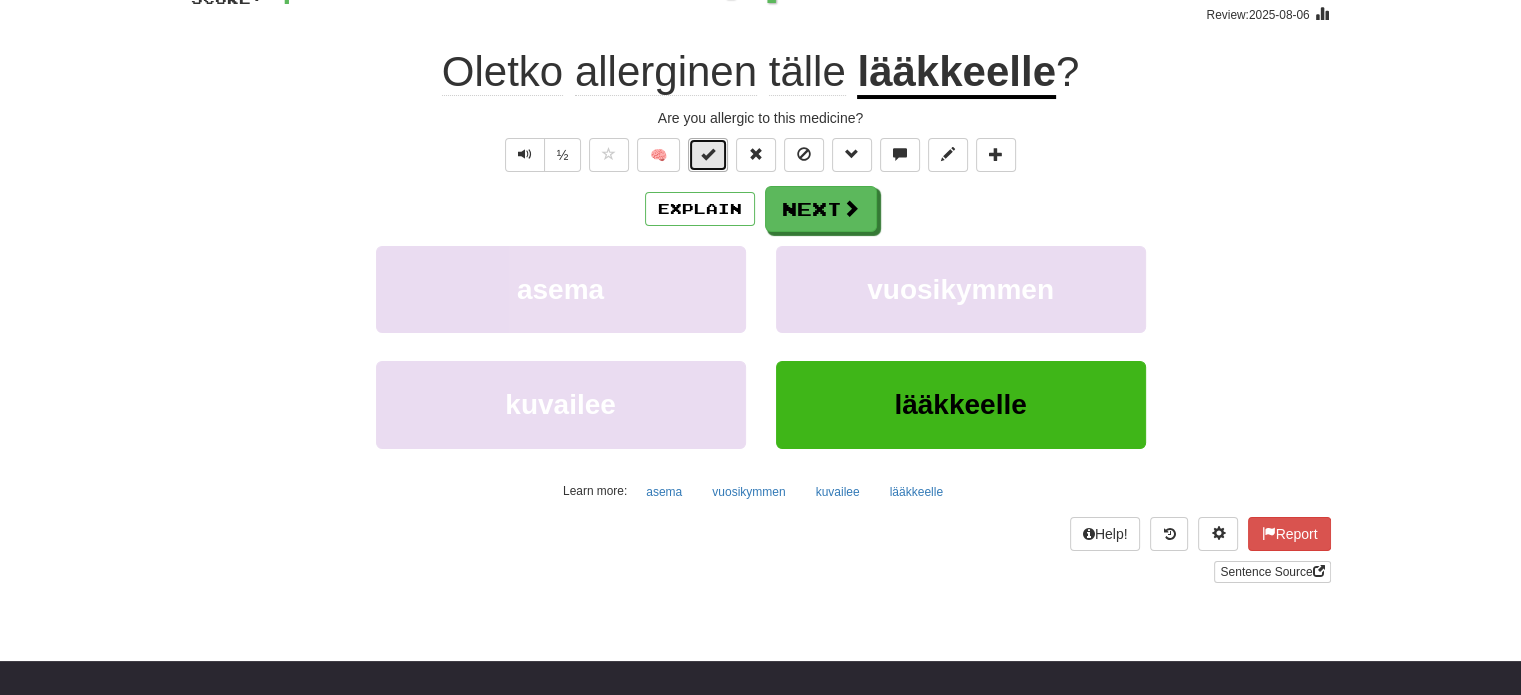 click at bounding box center [708, 155] 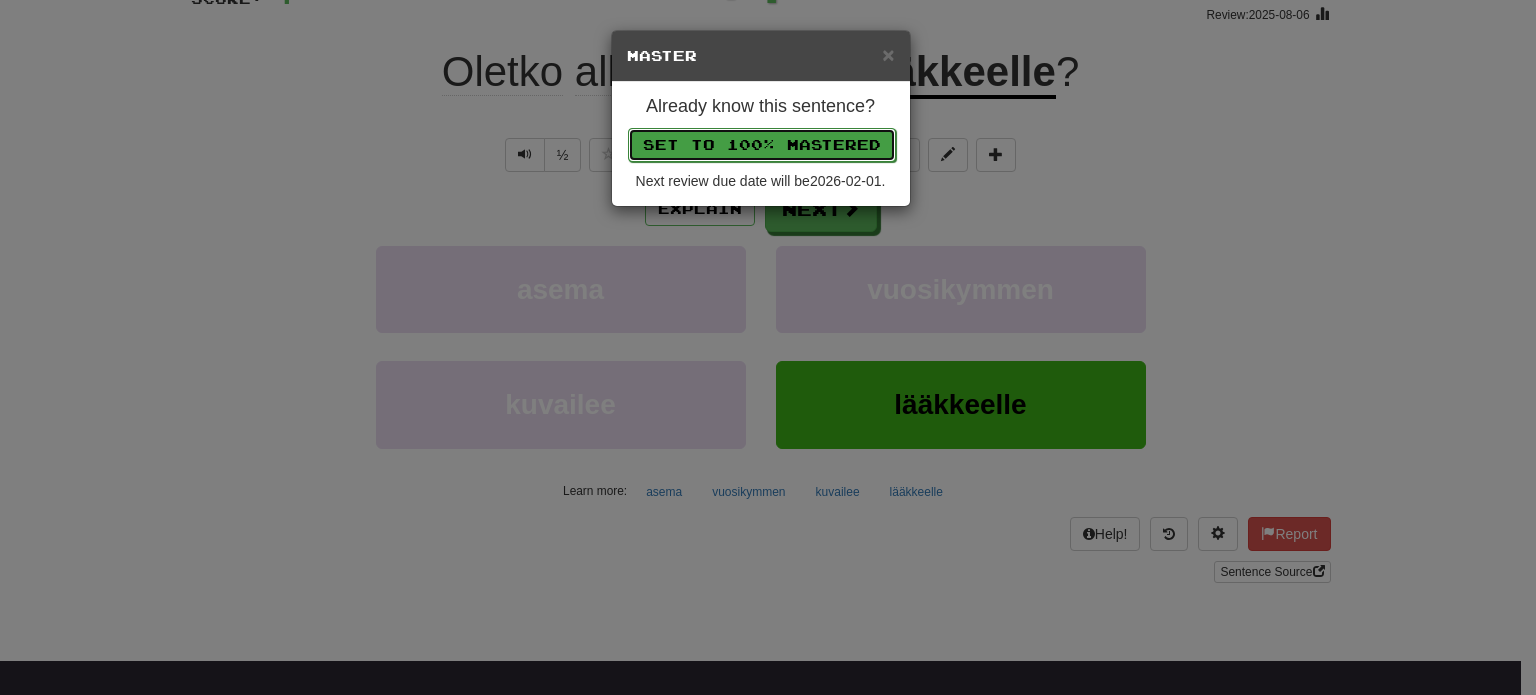 click on "Set to 100% Mastered" at bounding box center [762, 145] 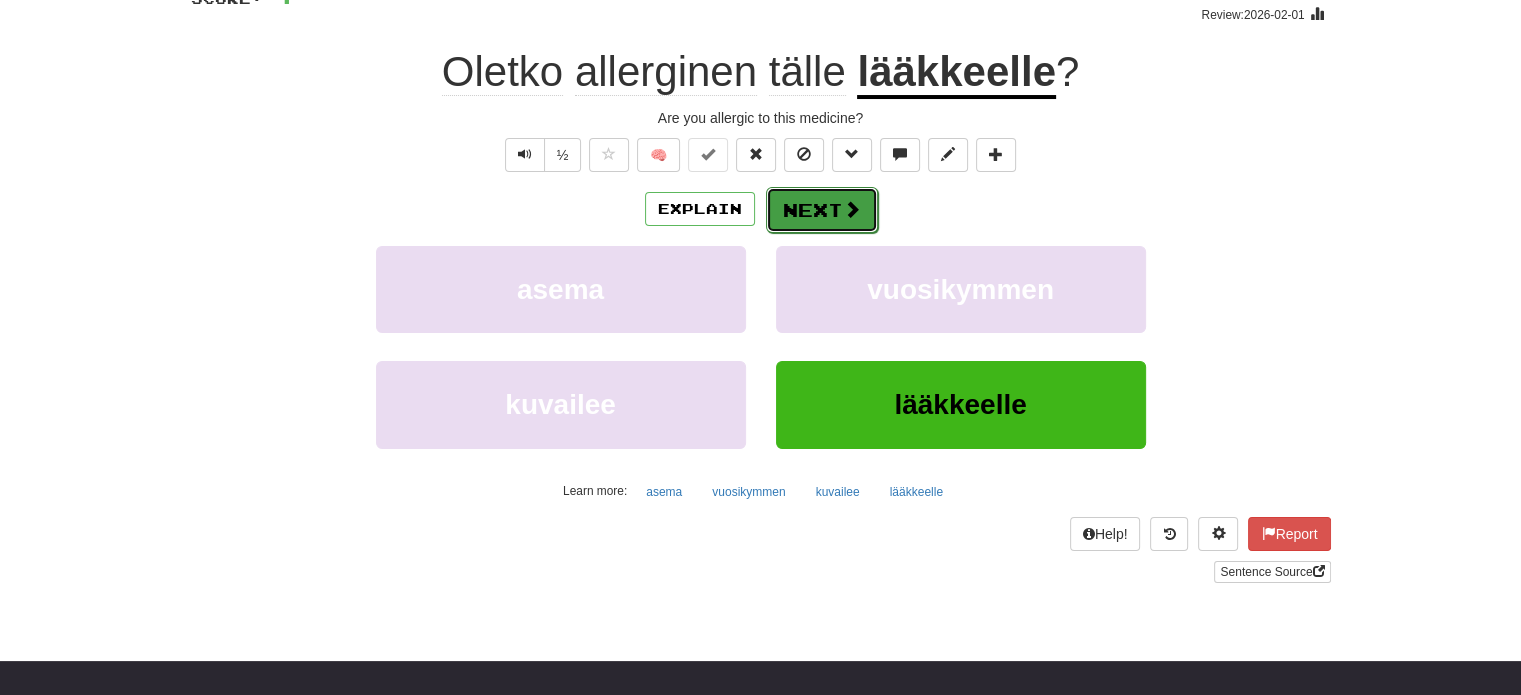 click on "Next" at bounding box center (822, 210) 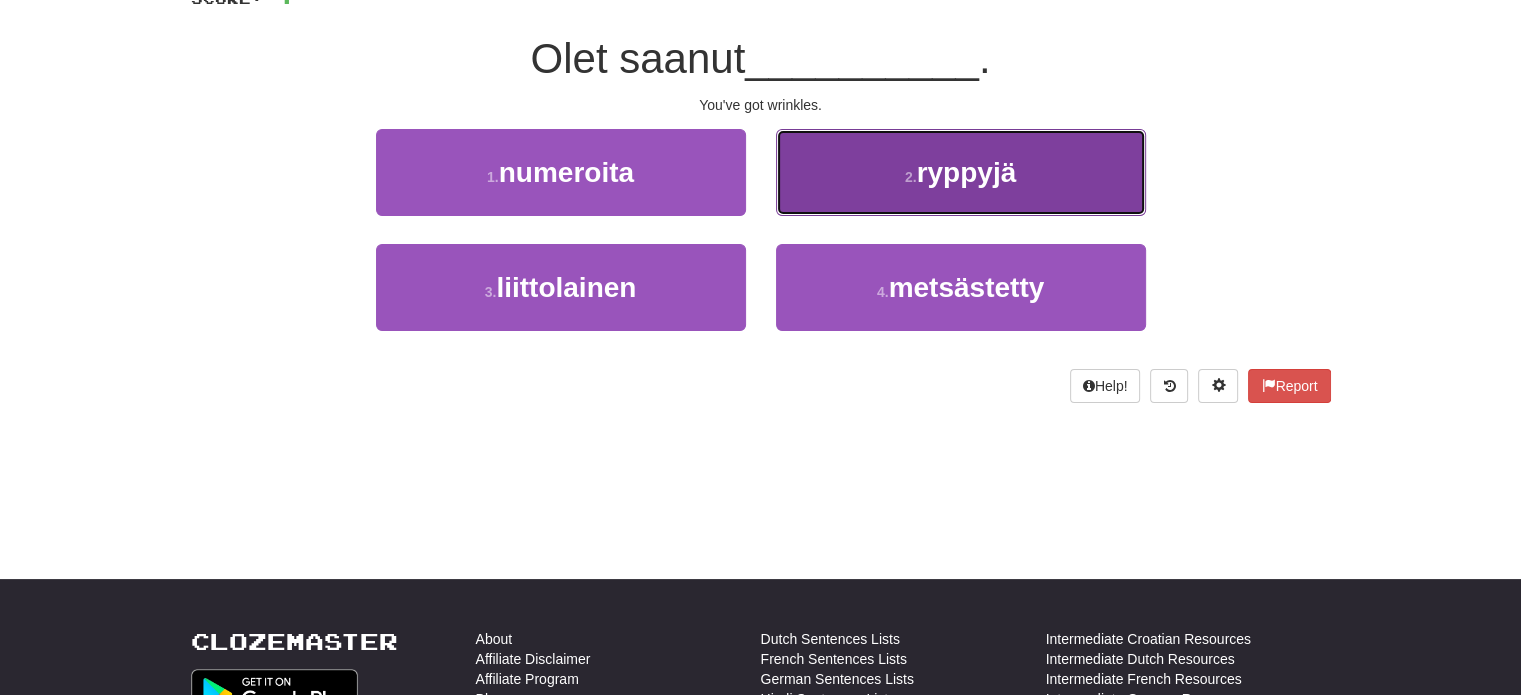 click on "2 .  ryppyjä" at bounding box center (961, 172) 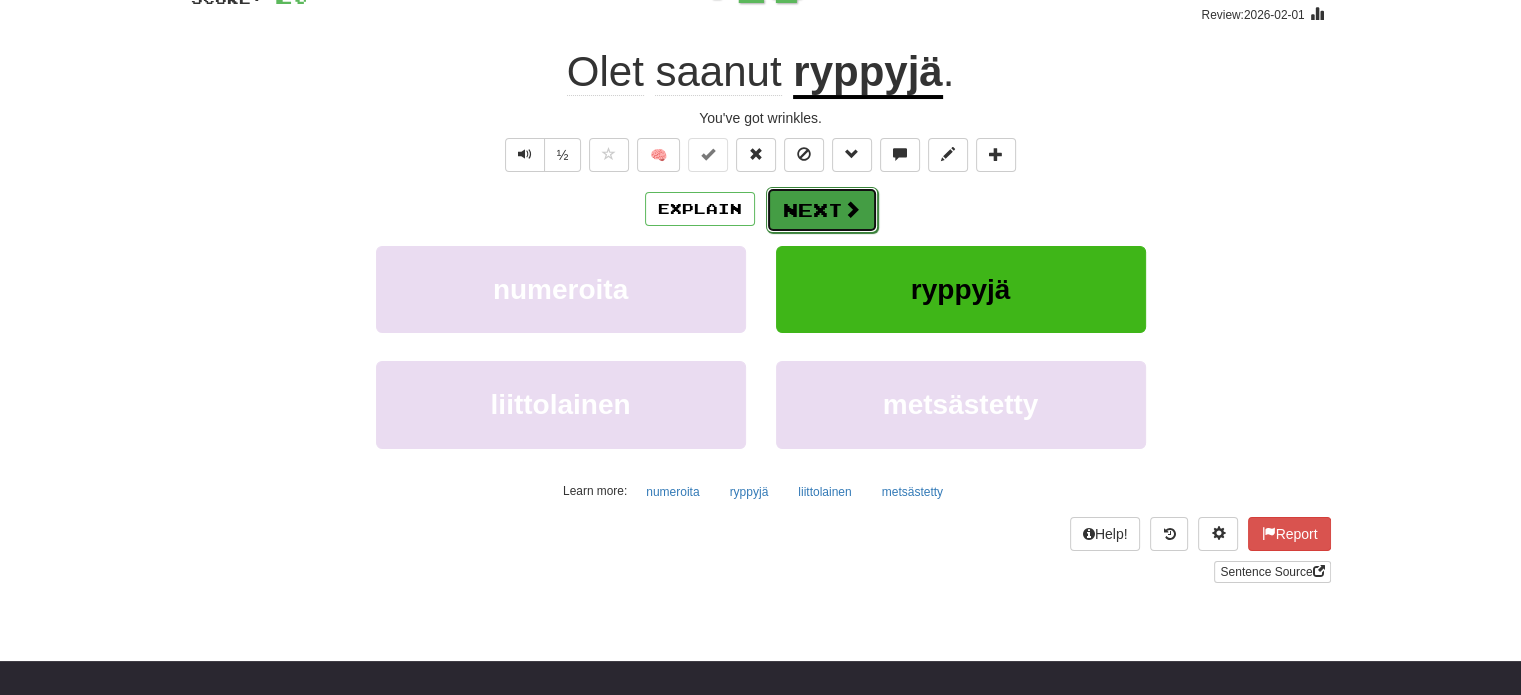 click on "Next" at bounding box center [822, 210] 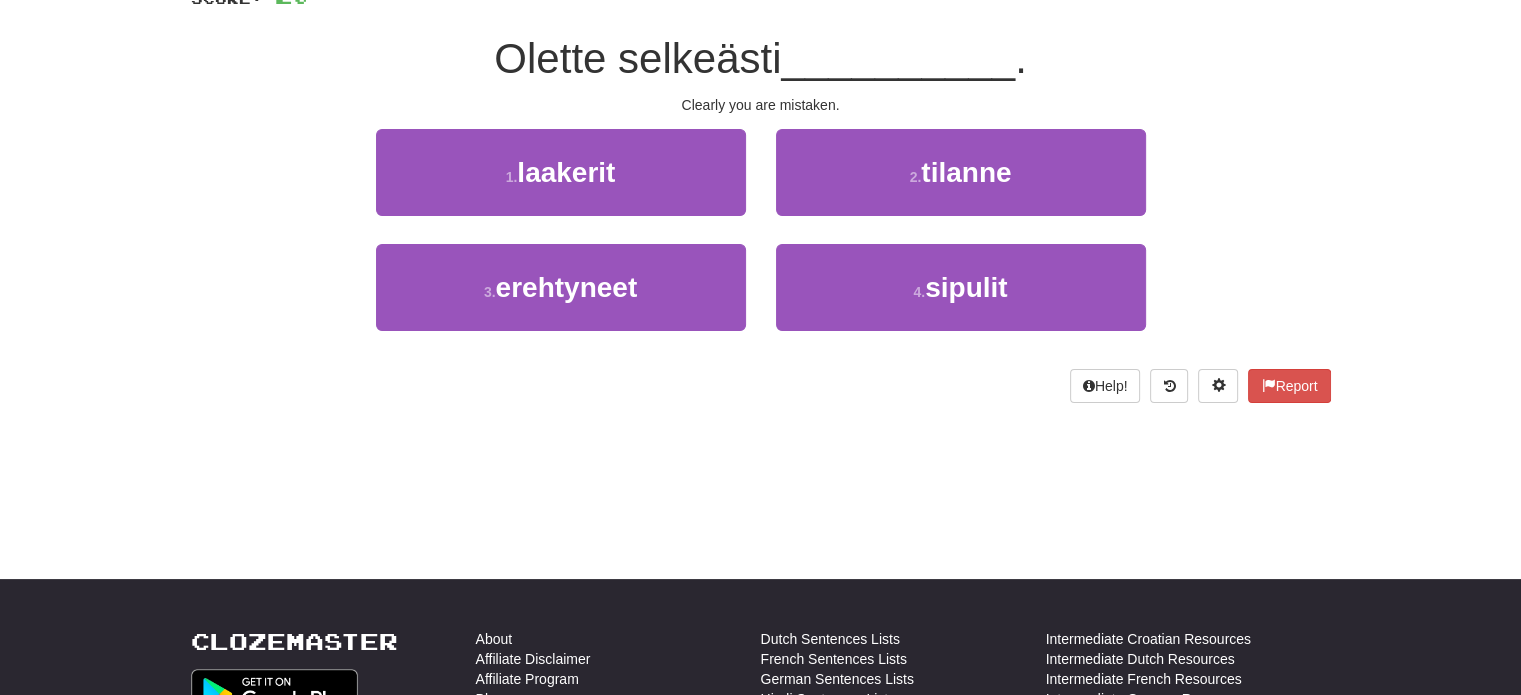 scroll, scrollTop: 66, scrollLeft: 0, axis: vertical 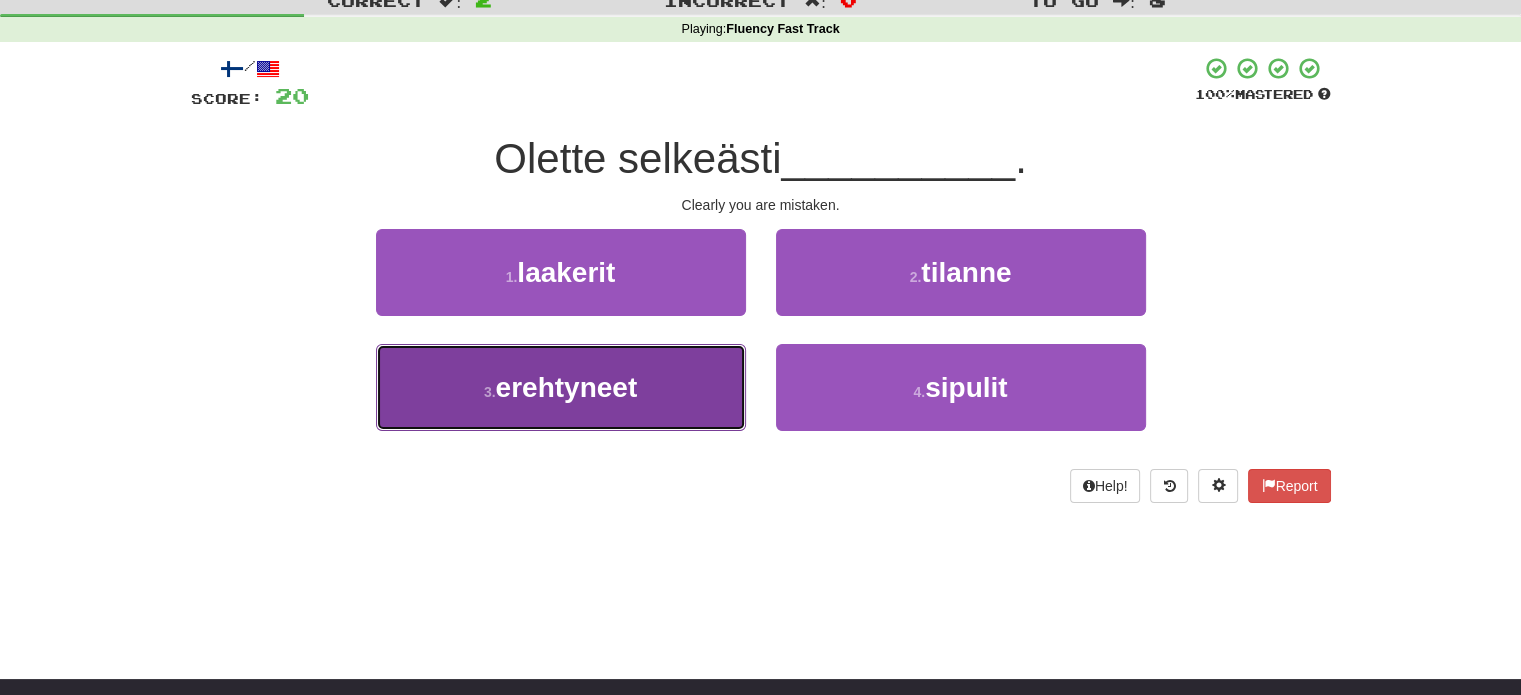 click on "erehtyneet" at bounding box center (567, 387) 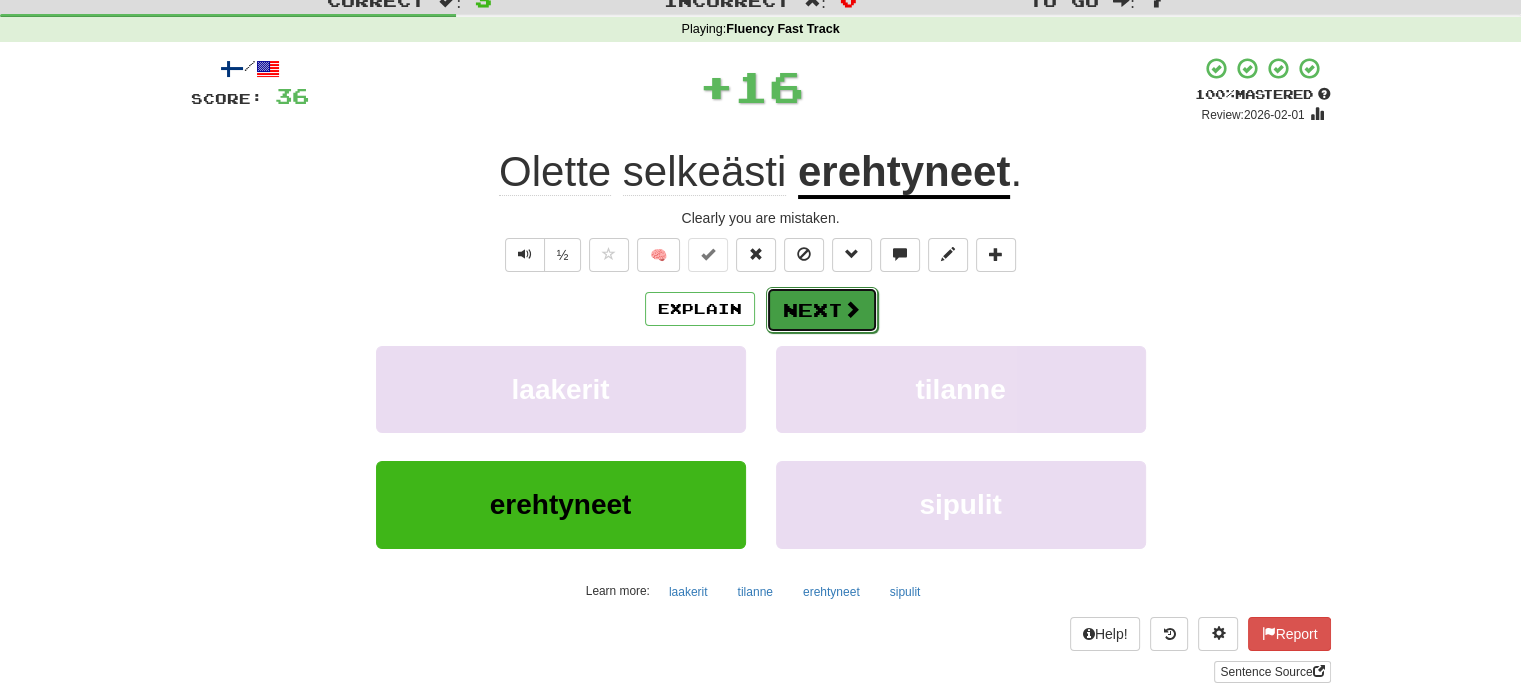 click on "Next" at bounding box center [822, 310] 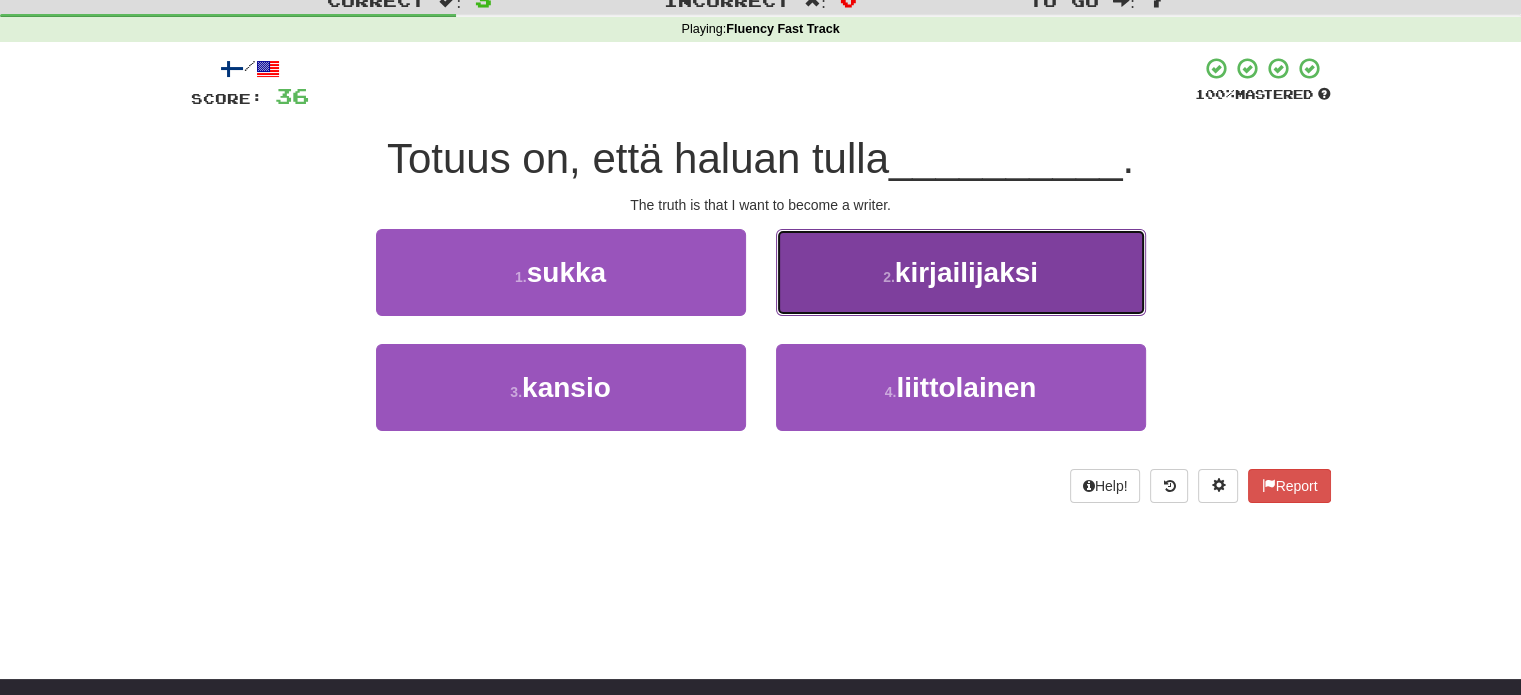 click on "2 .  kirjailijaksi" at bounding box center (961, 272) 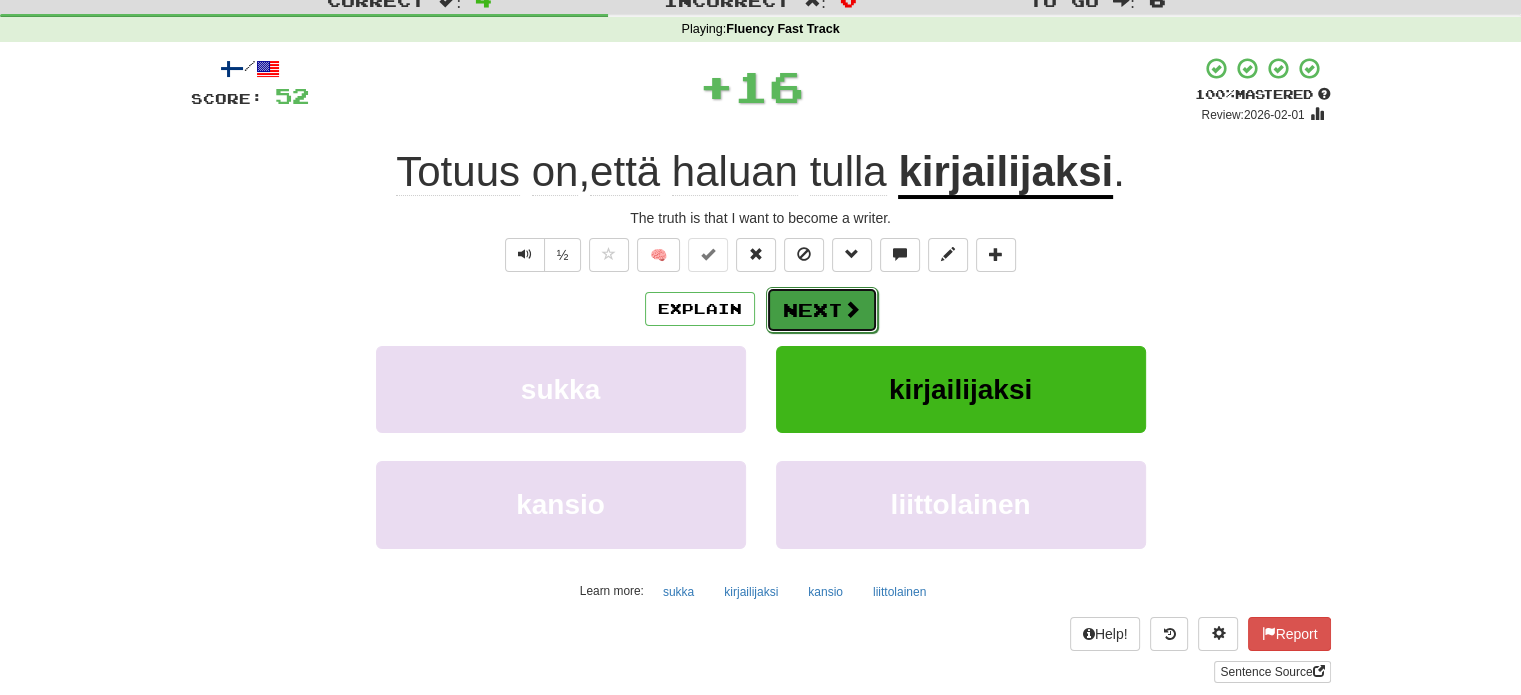 click on "Next" at bounding box center (822, 310) 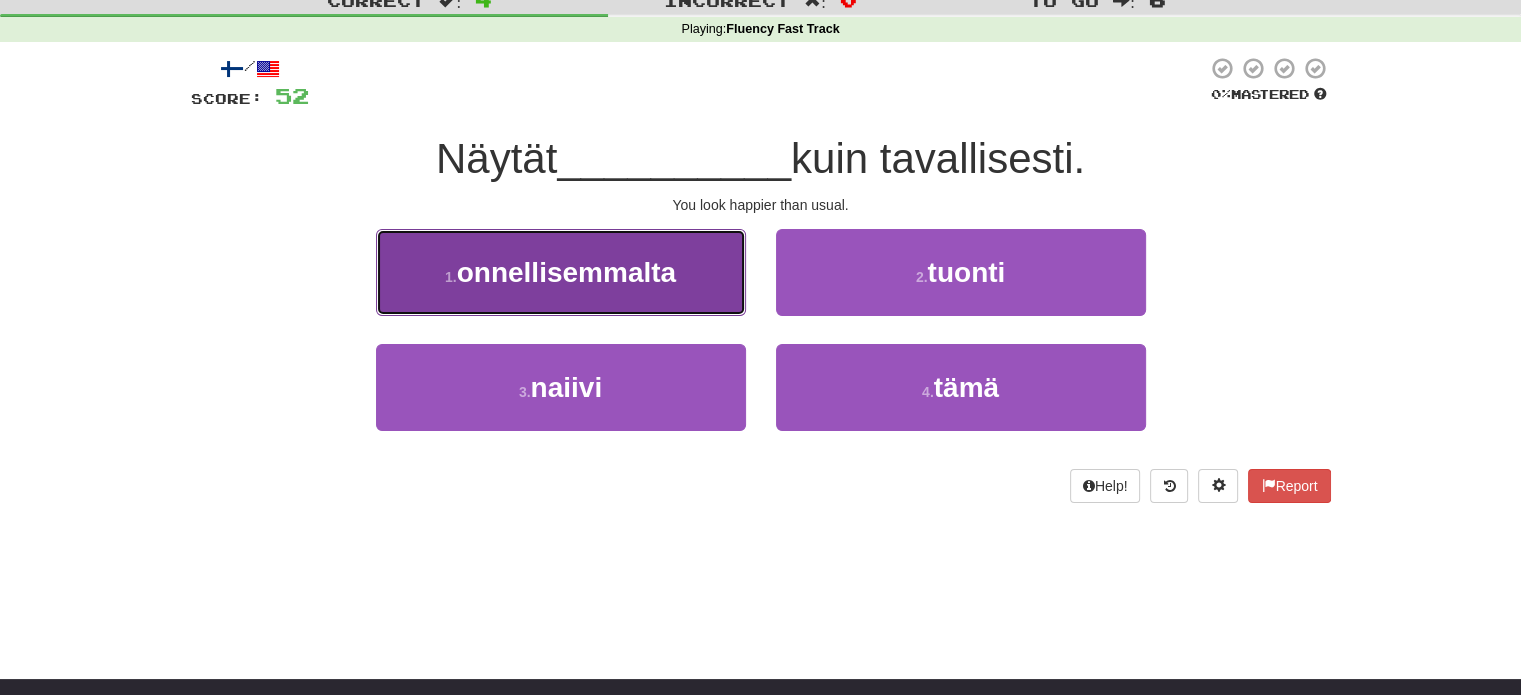 click on "onnellisemmalta" at bounding box center (566, 272) 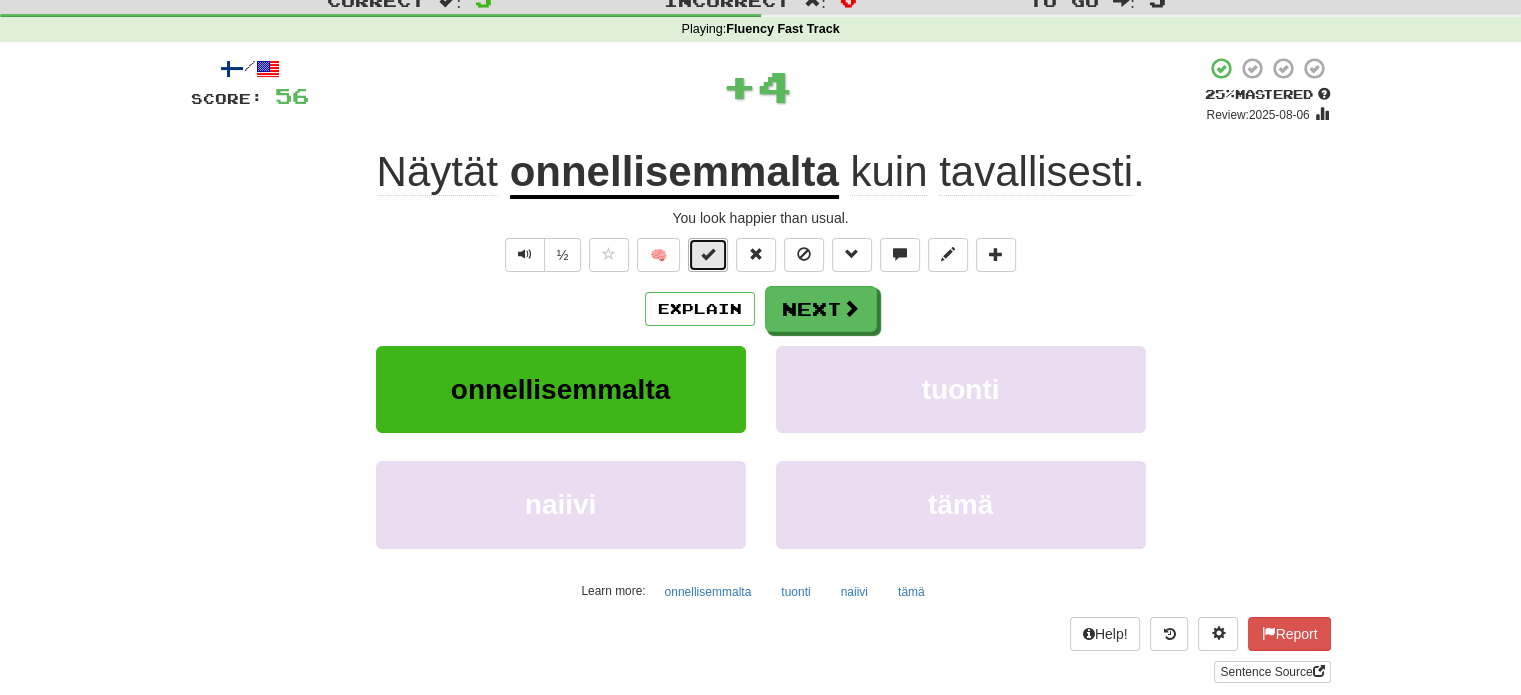click at bounding box center [708, 255] 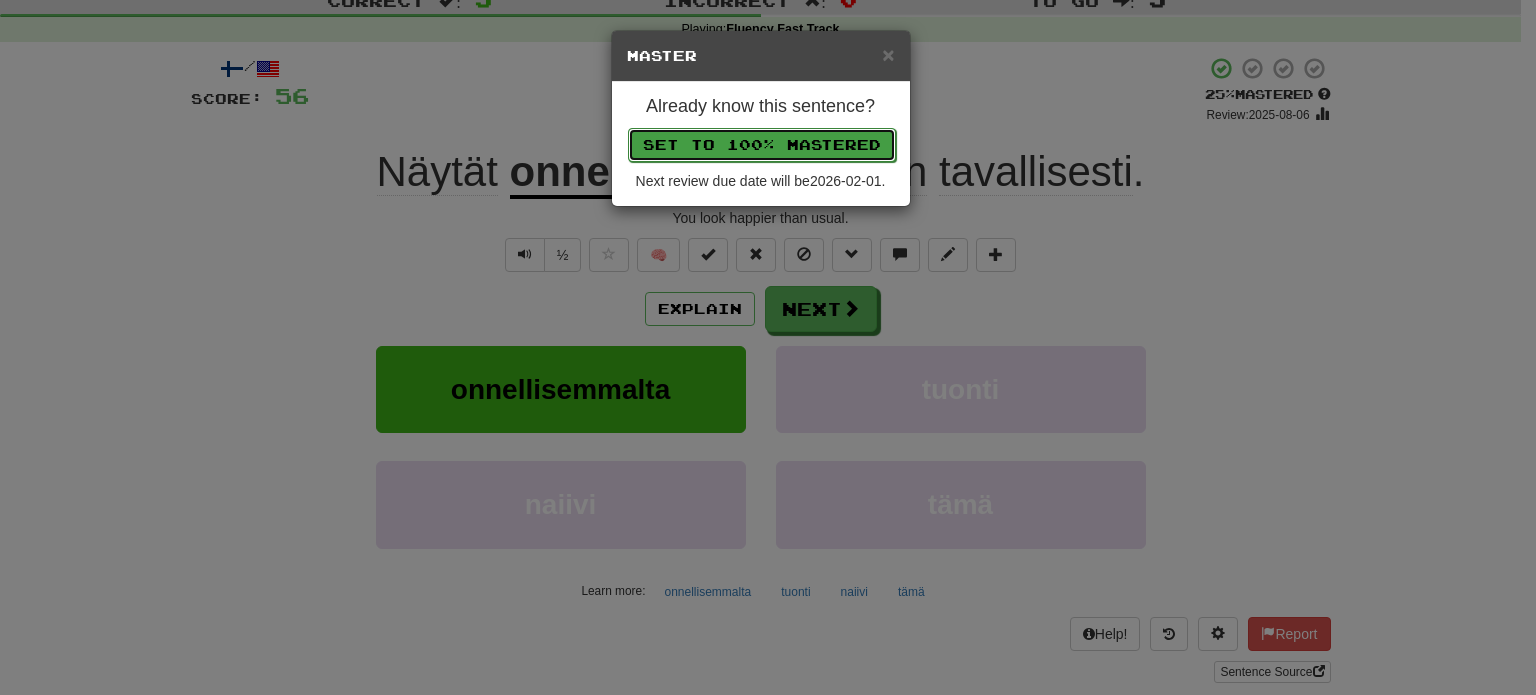 click on "Set to 100% Mastered" at bounding box center (762, 145) 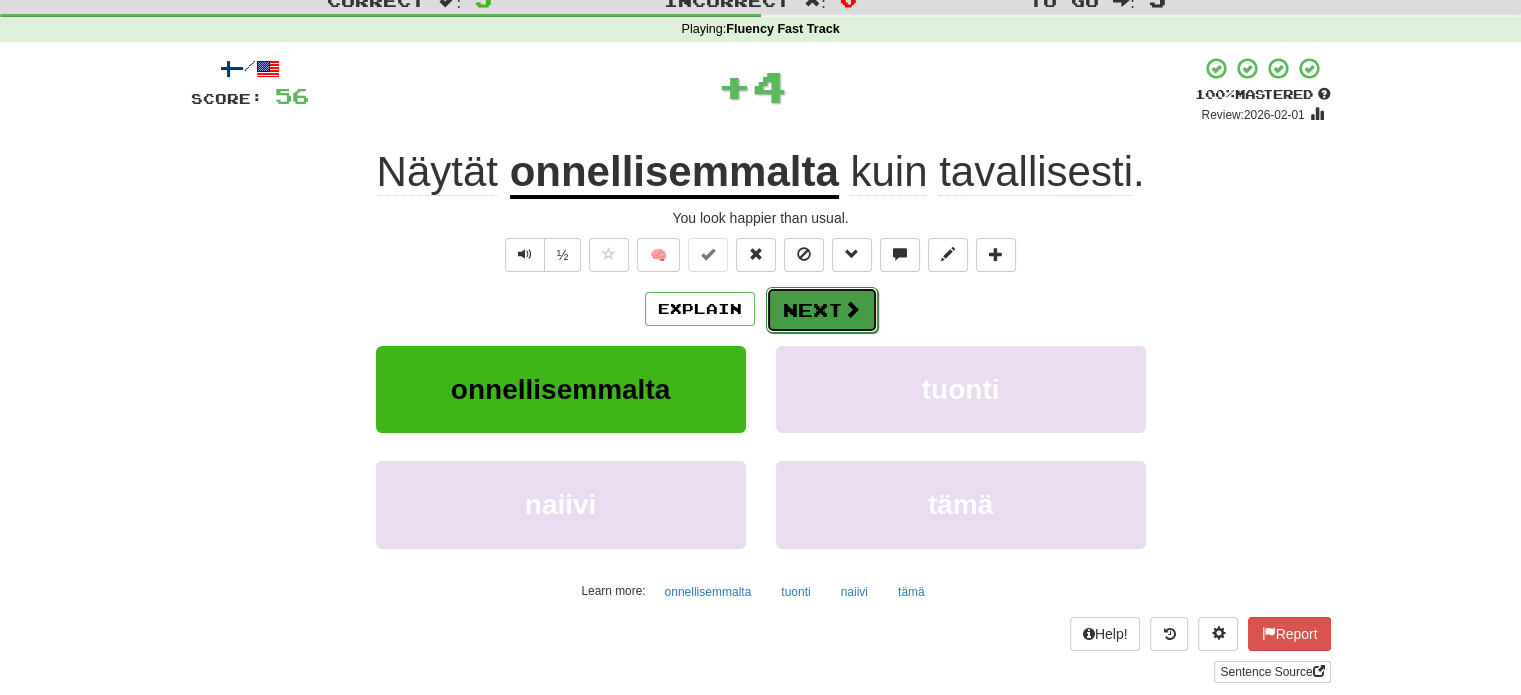 click on "Next" at bounding box center [822, 310] 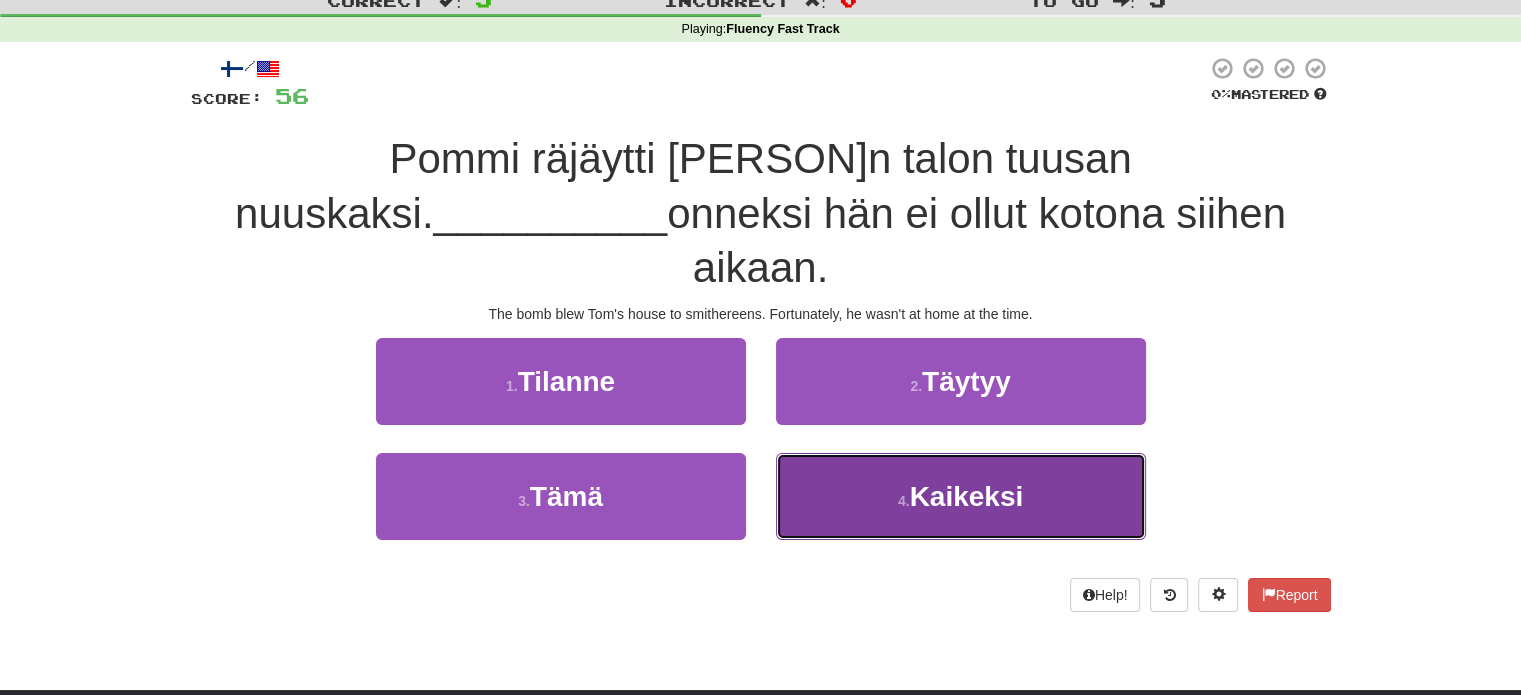click on "4 .  Kaikeksi" at bounding box center [961, 496] 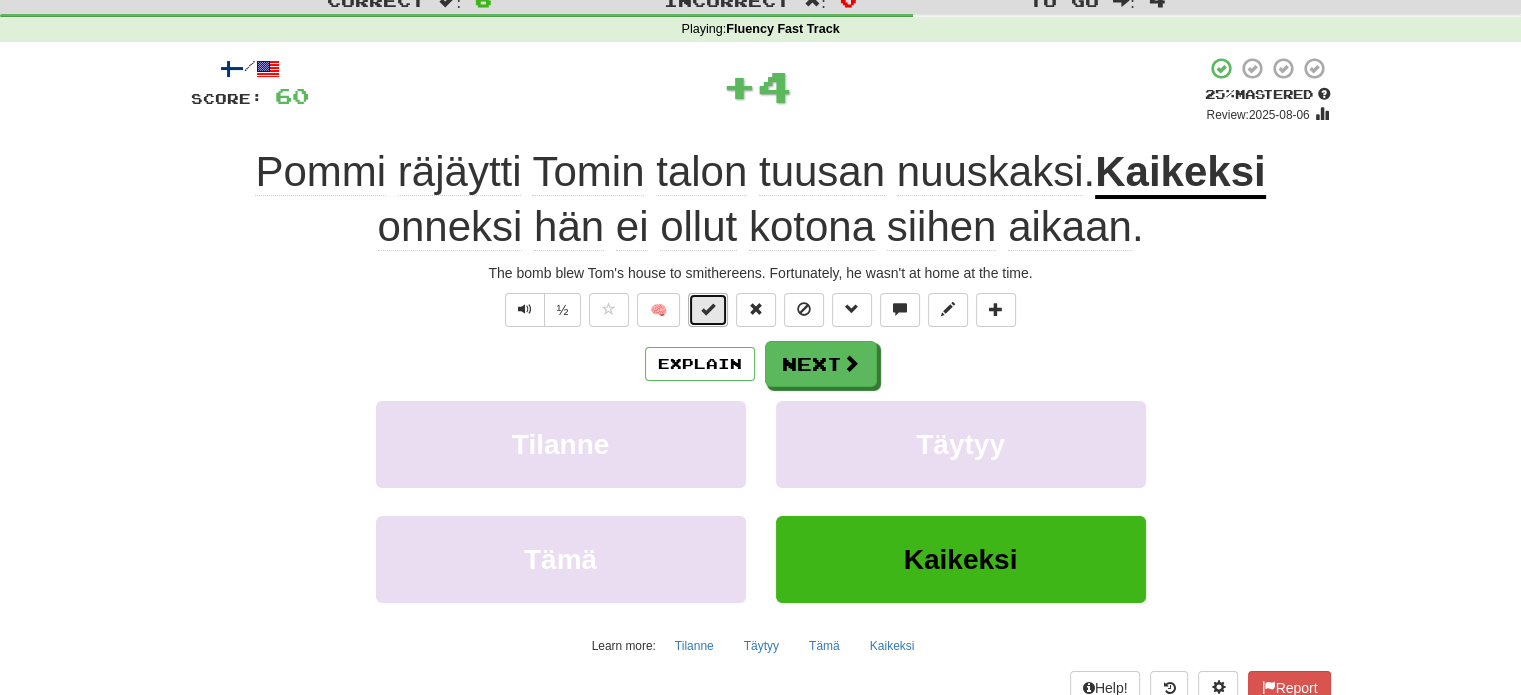 click at bounding box center [708, 309] 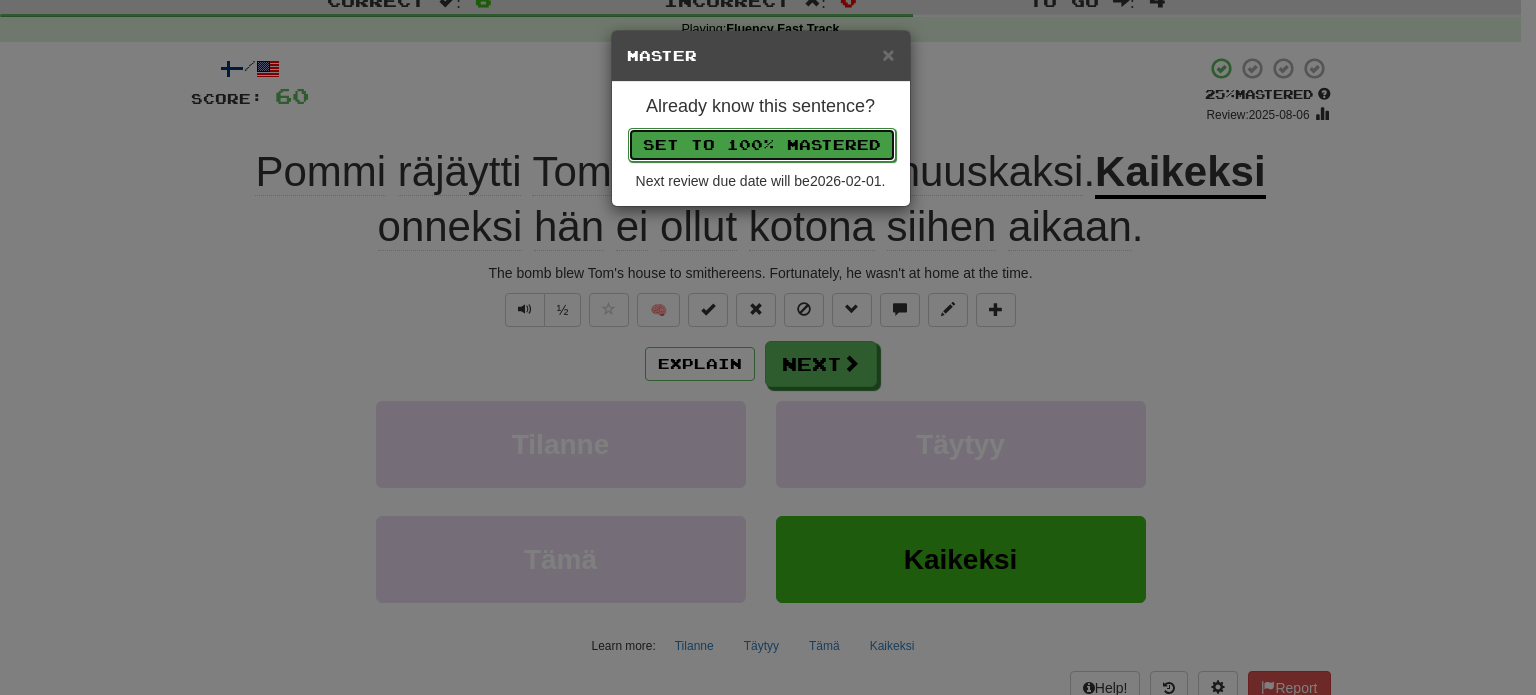 click on "Set to 100% Mastered" at bounding box center [762, 145] 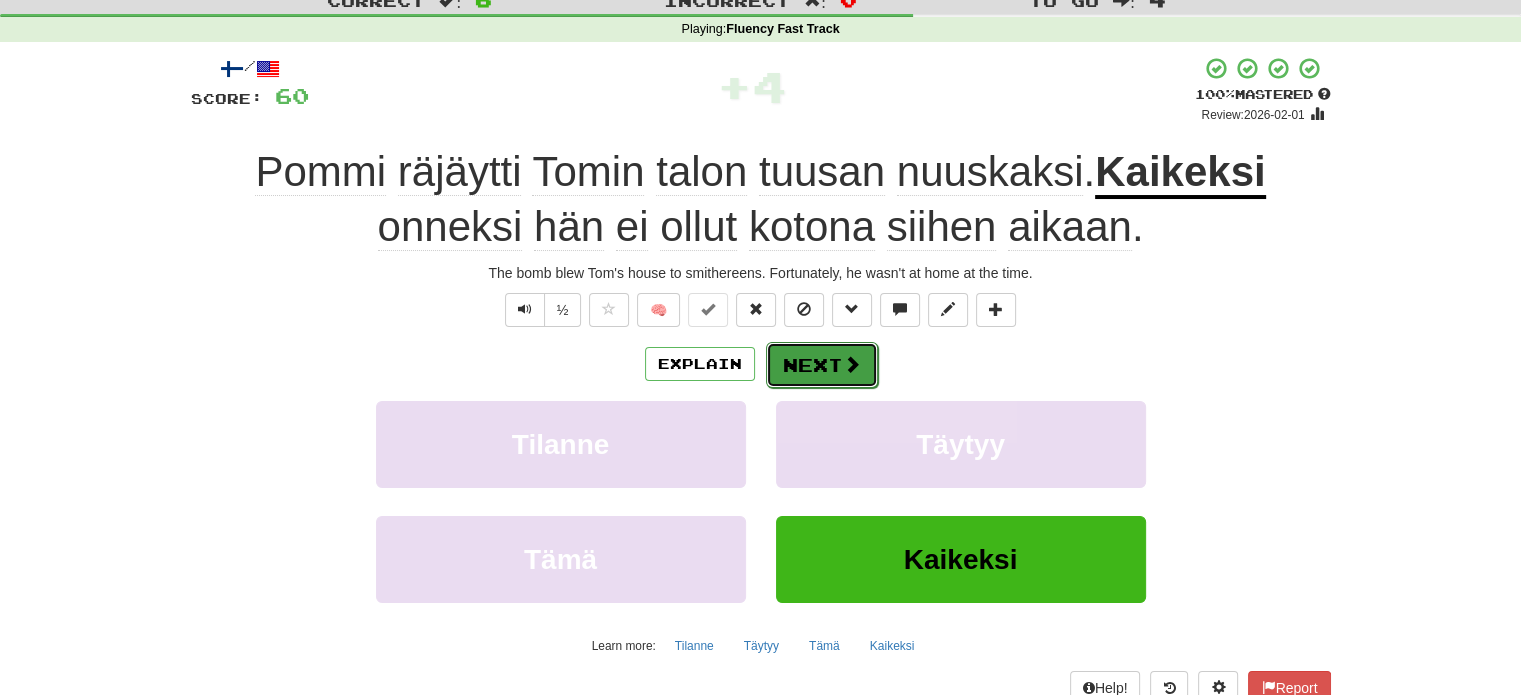 click on "Next" at bounding box center (822, 365) 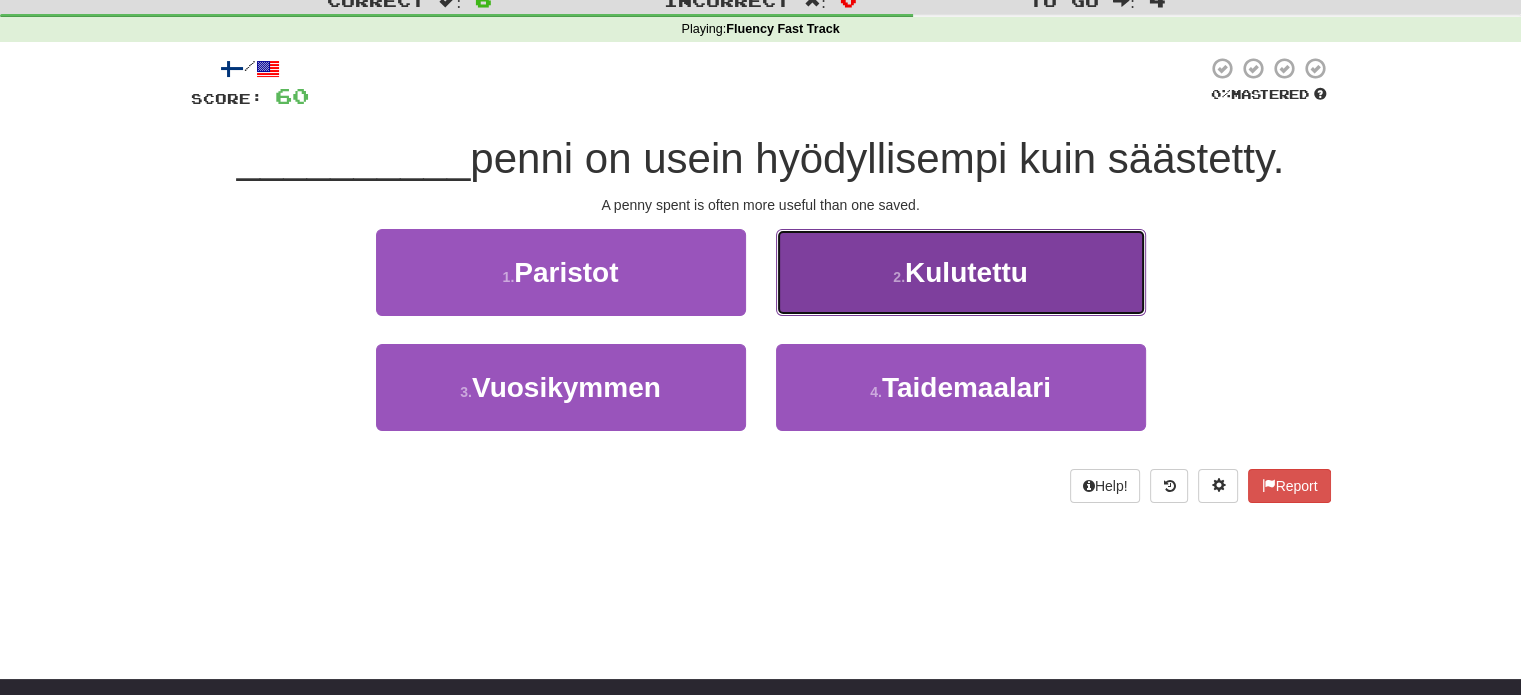 click on "2 .  Kulutettu" at bounding box center (961, 272) 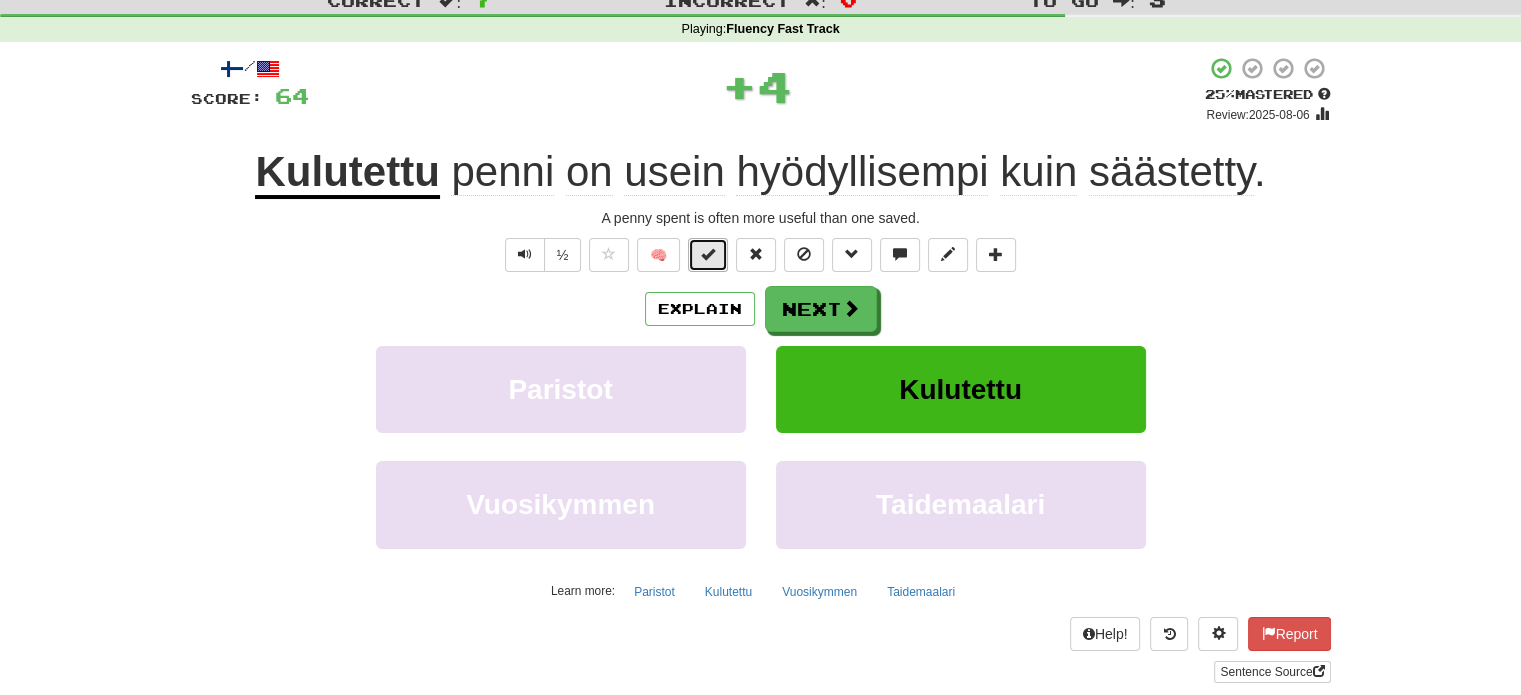click at bounding box center [708, 254] 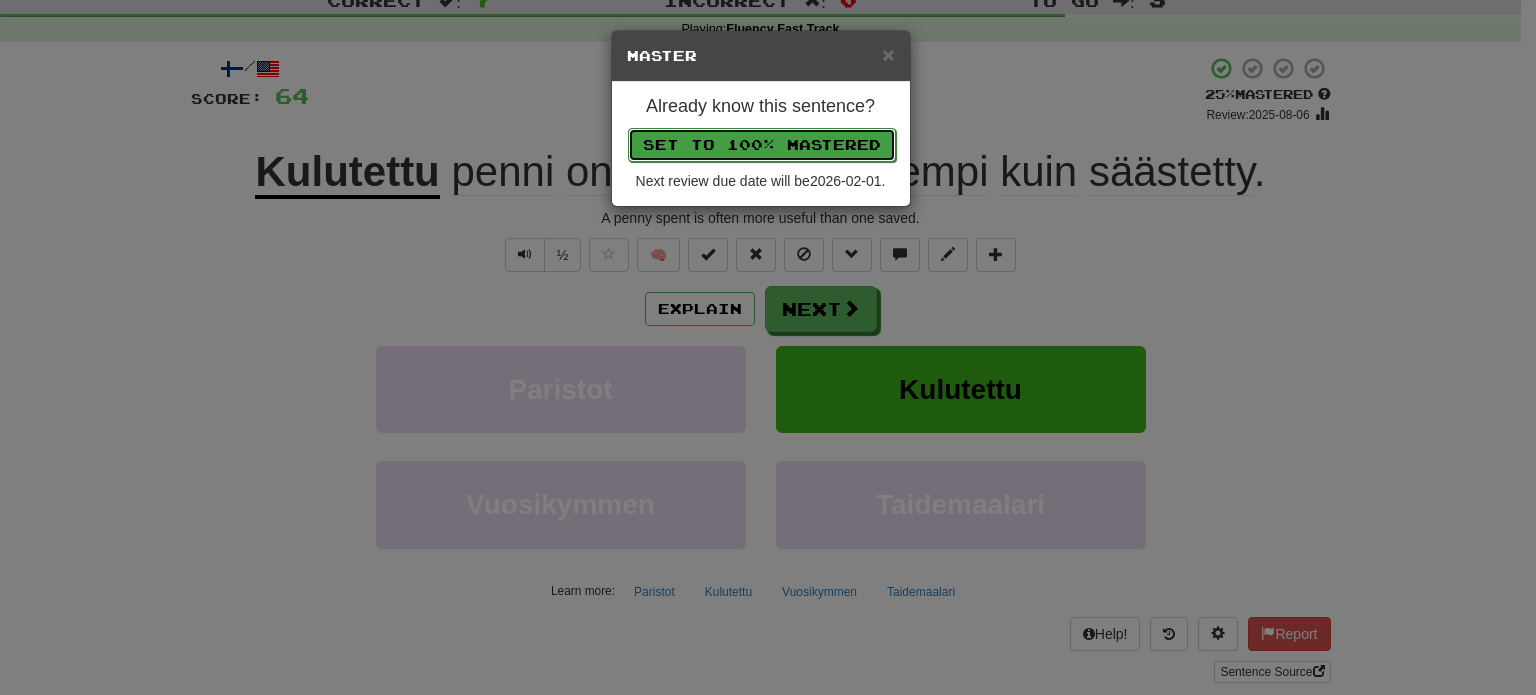 click on "Set to 100% Mastered" at bounding box center [762, 145] 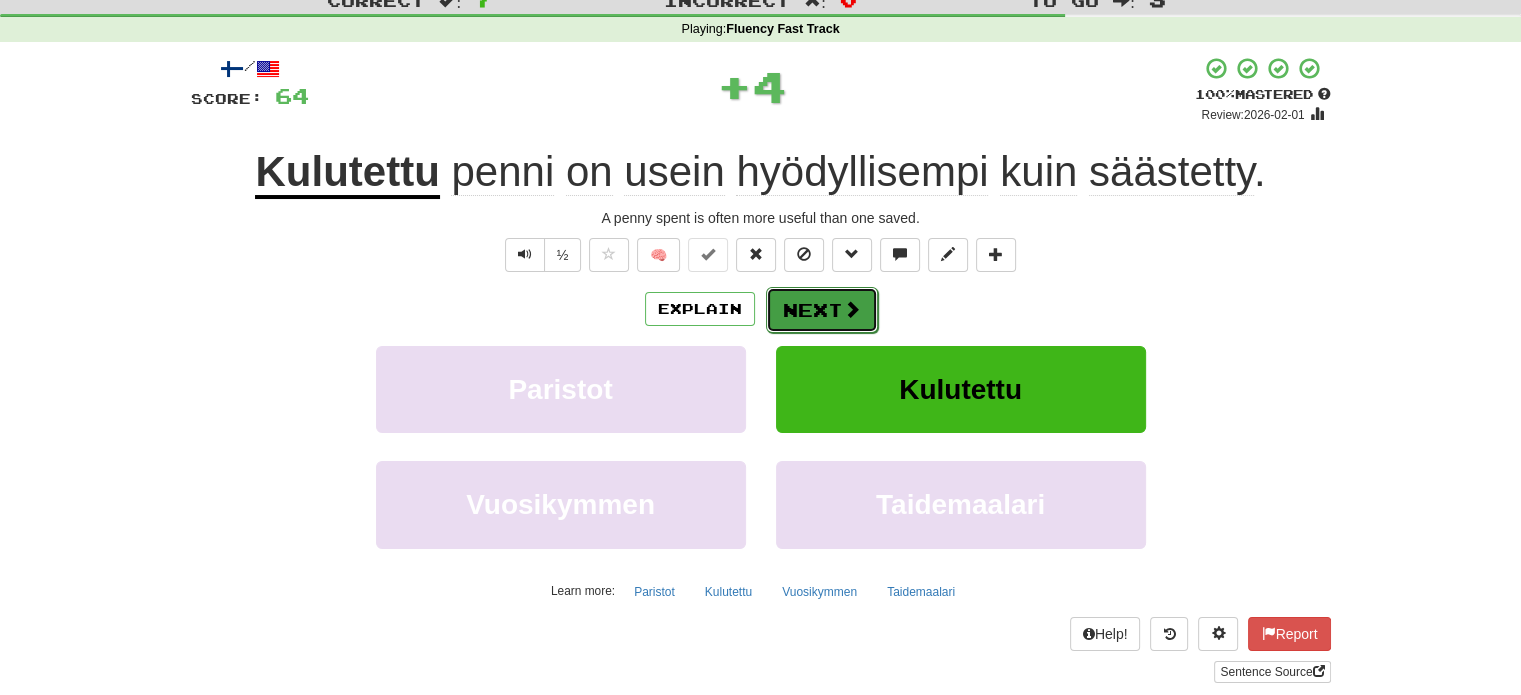 click on "Next" at bounding box center (822, 310) 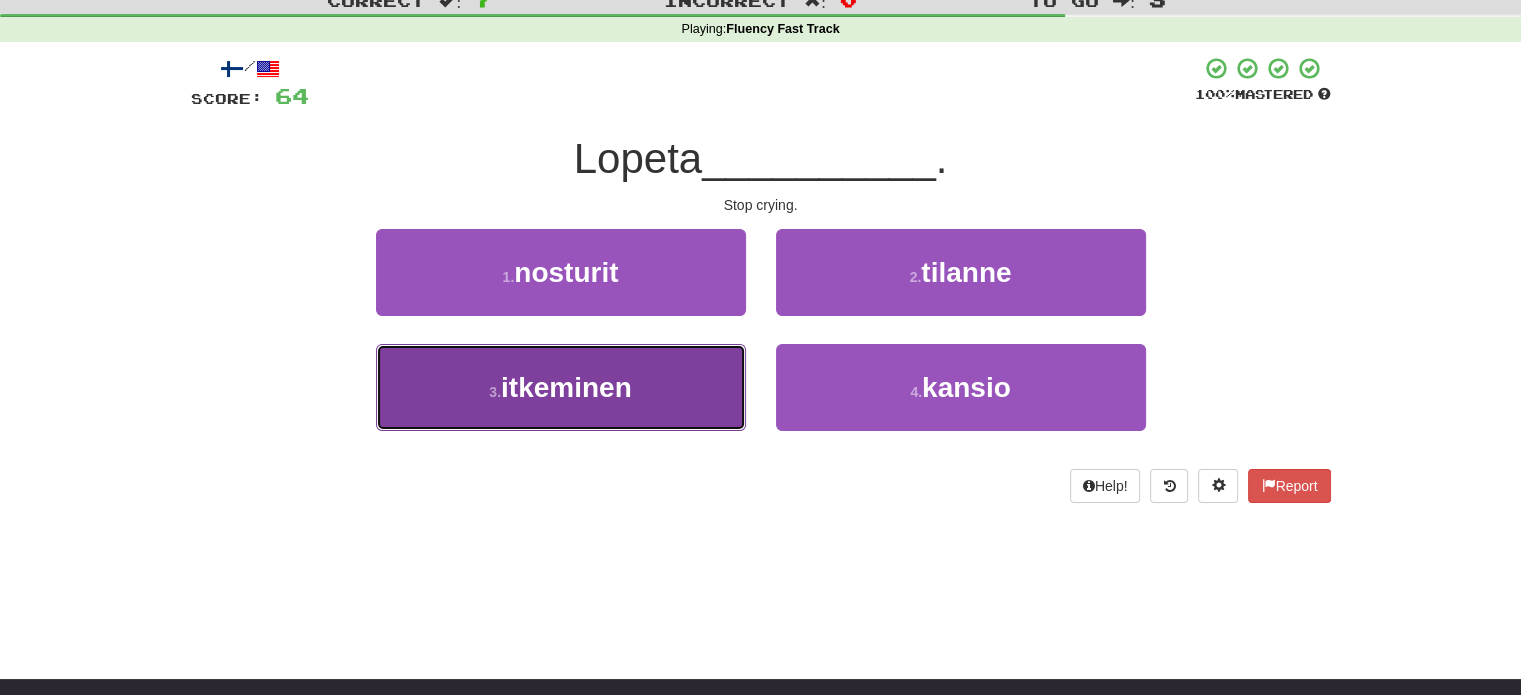 click on "3 .  itkeminen" at bounding box center [561, 387] 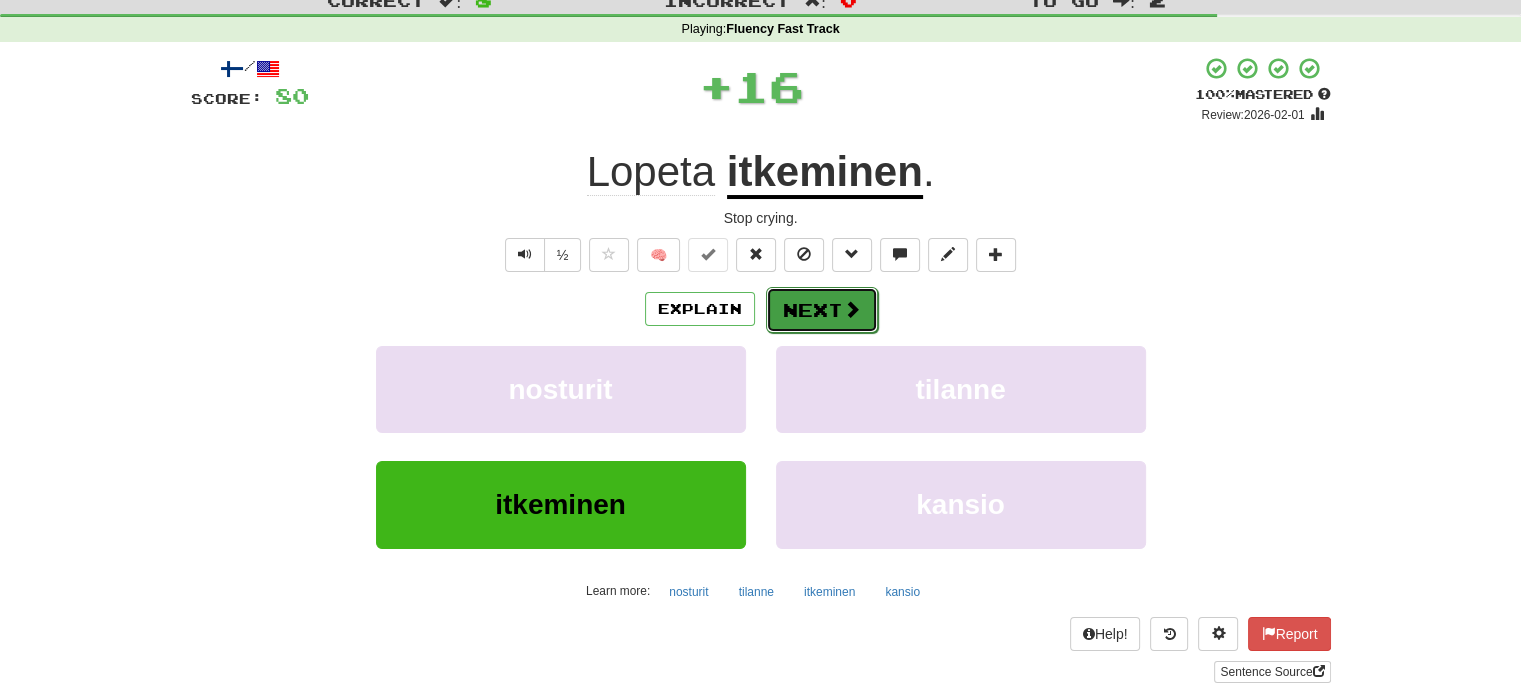 click on "Next" at bounding box center (822, 310) 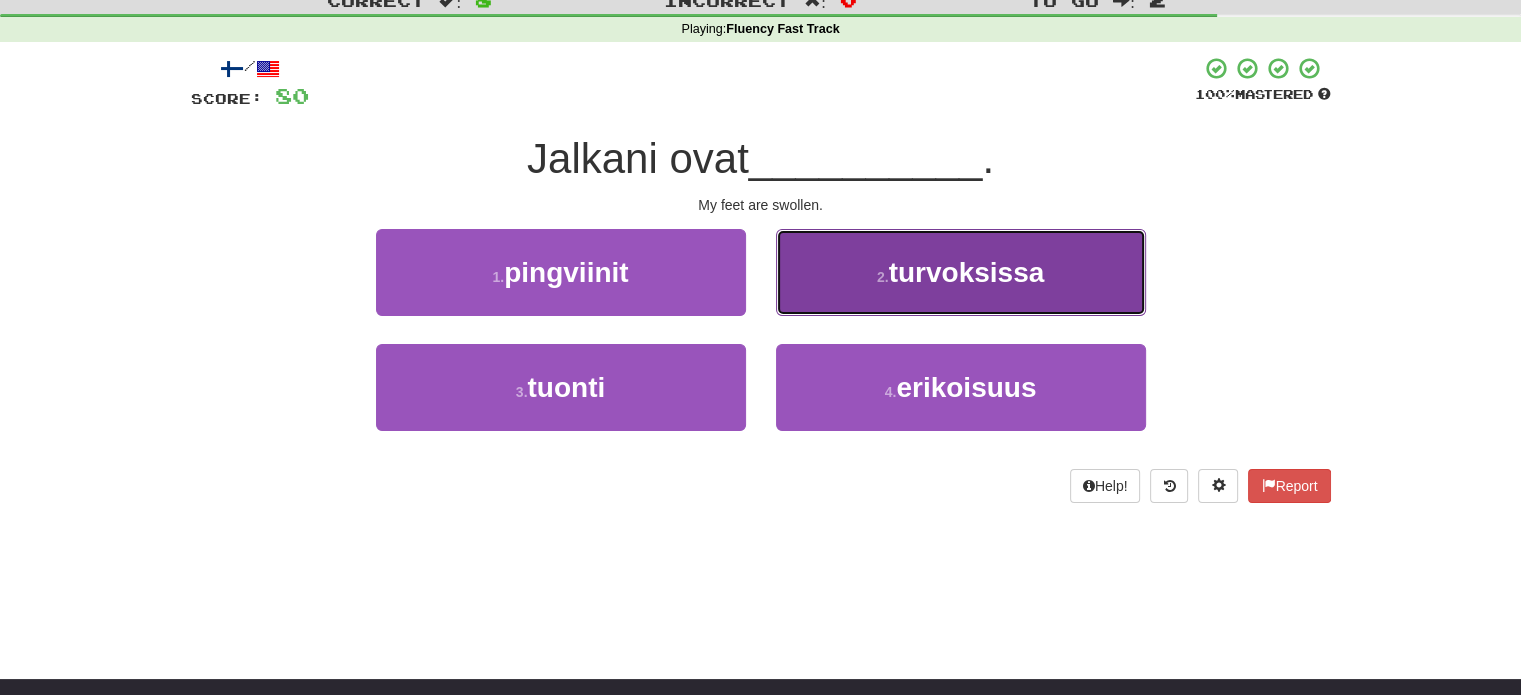 click on "2 .  turvoksissa" at bounding box center [961, 272] 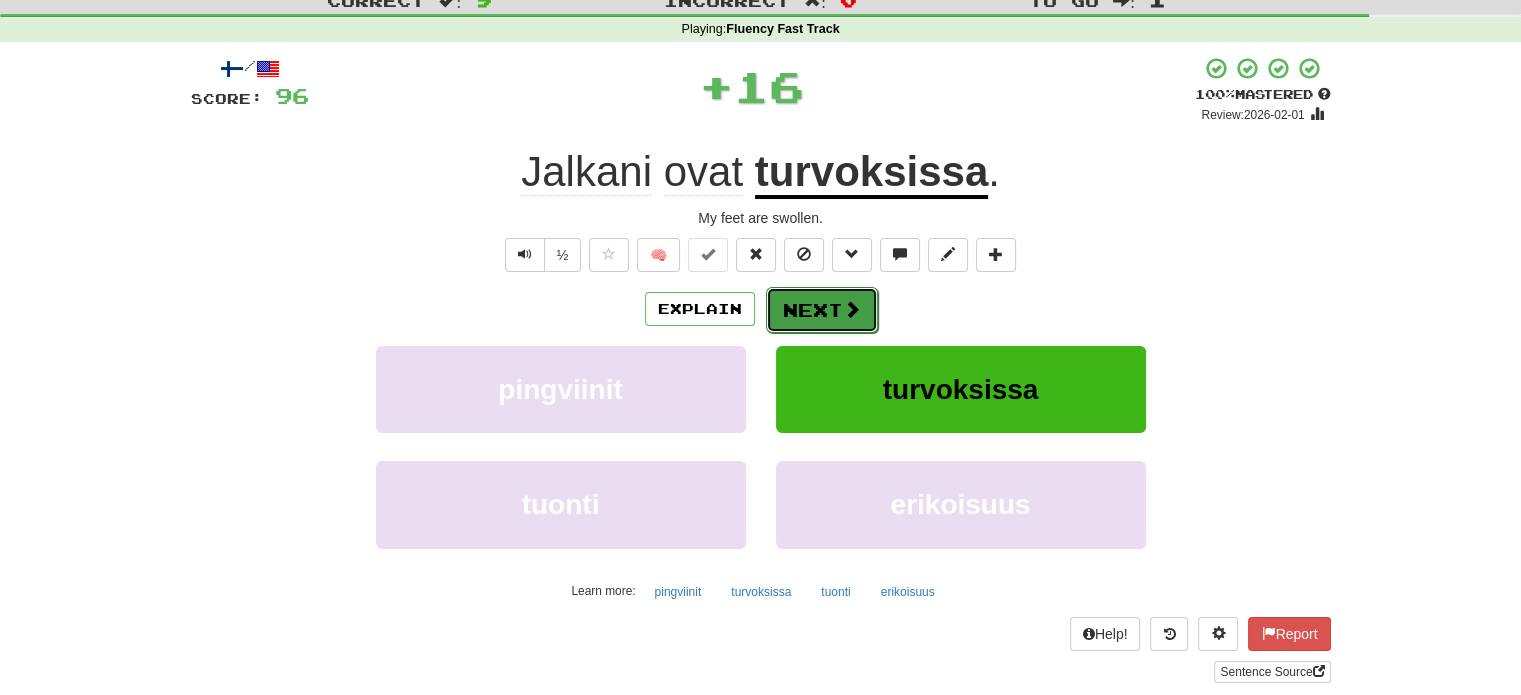 click on "Next" at bounding box center (822, 310) 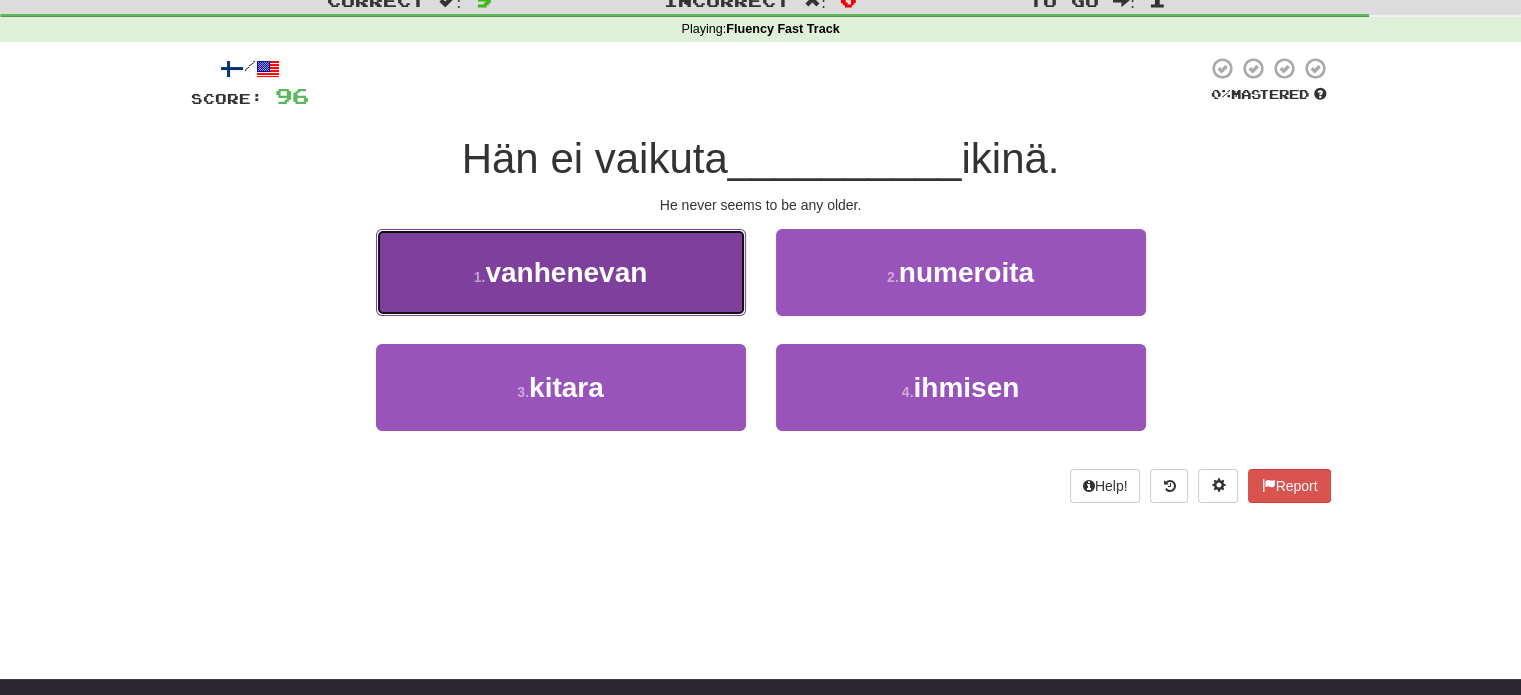click on "1 .  vanhenevan" at bounding box center (561, 272) 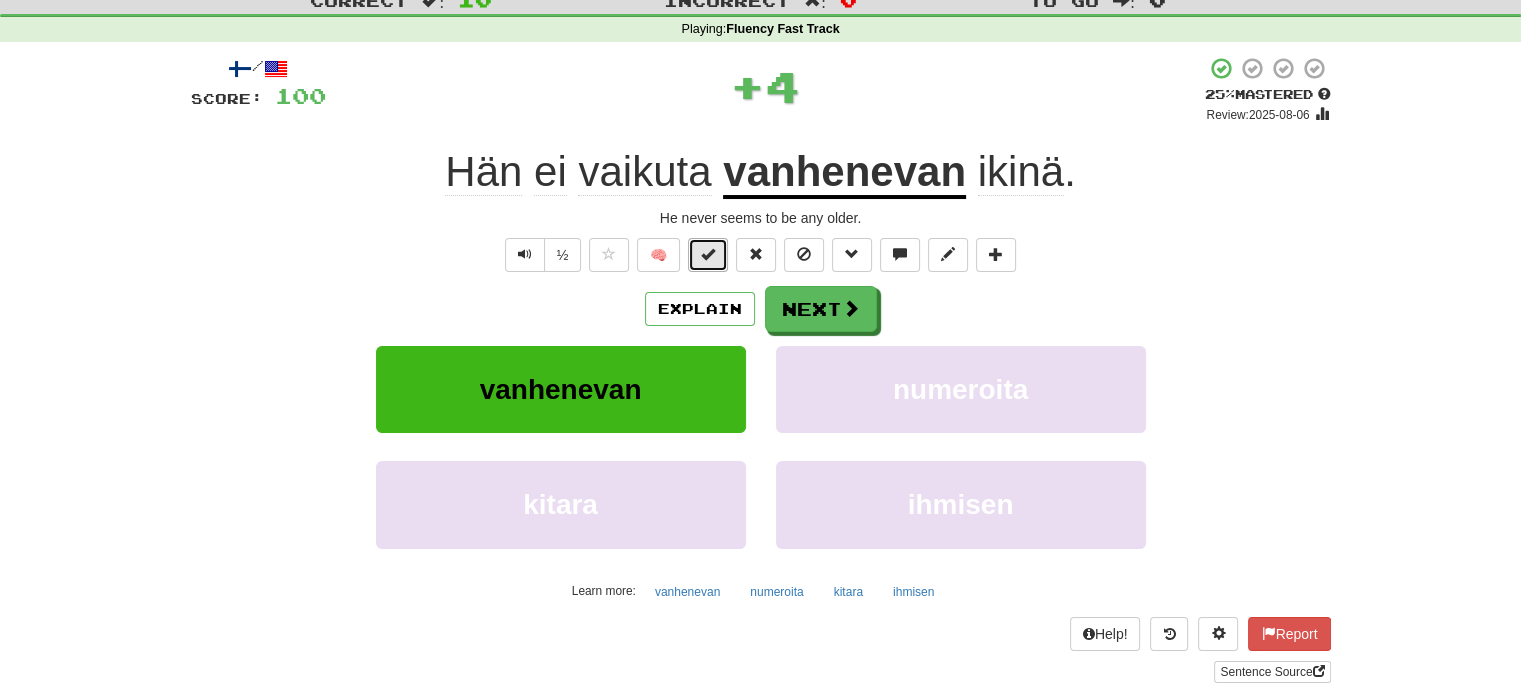 click at bounding box center [708, 255] 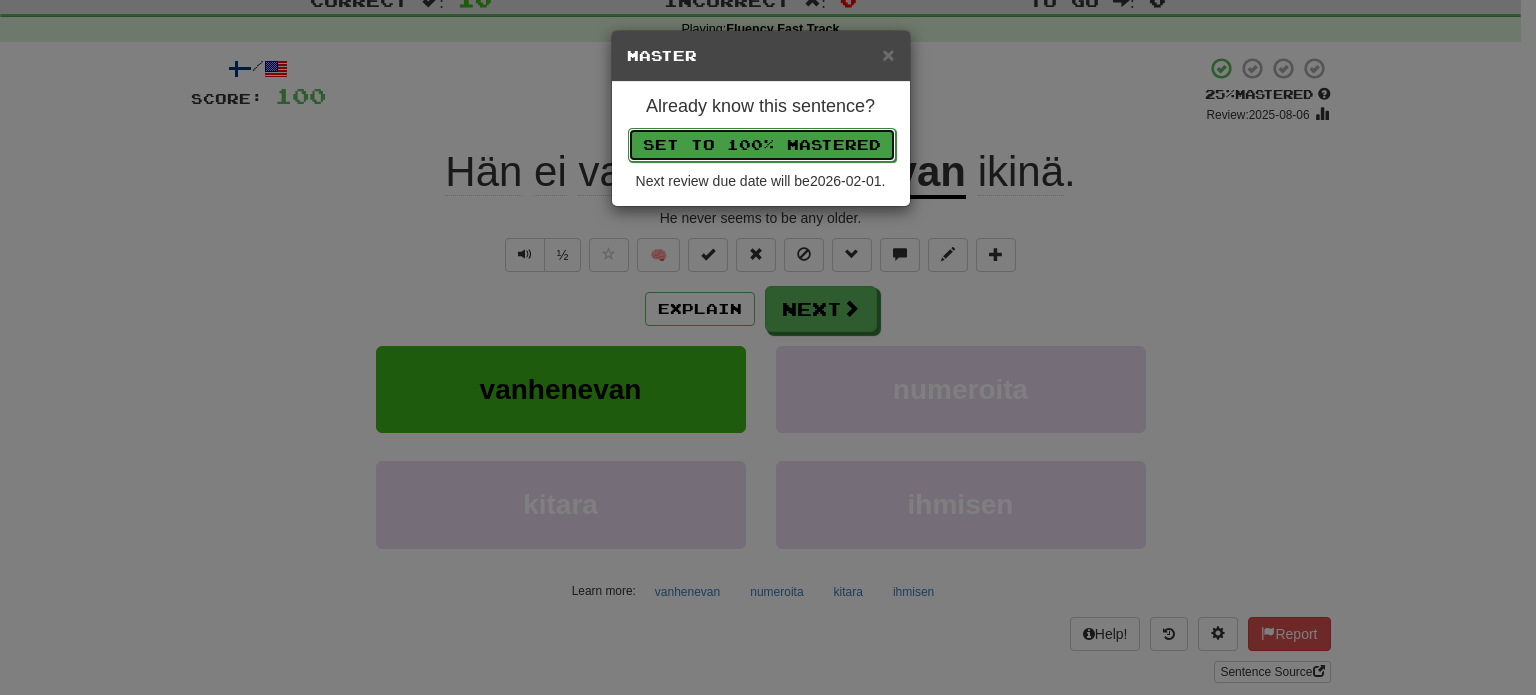 click on "Set to 100% Mastered" at bounding box center [762, 145] 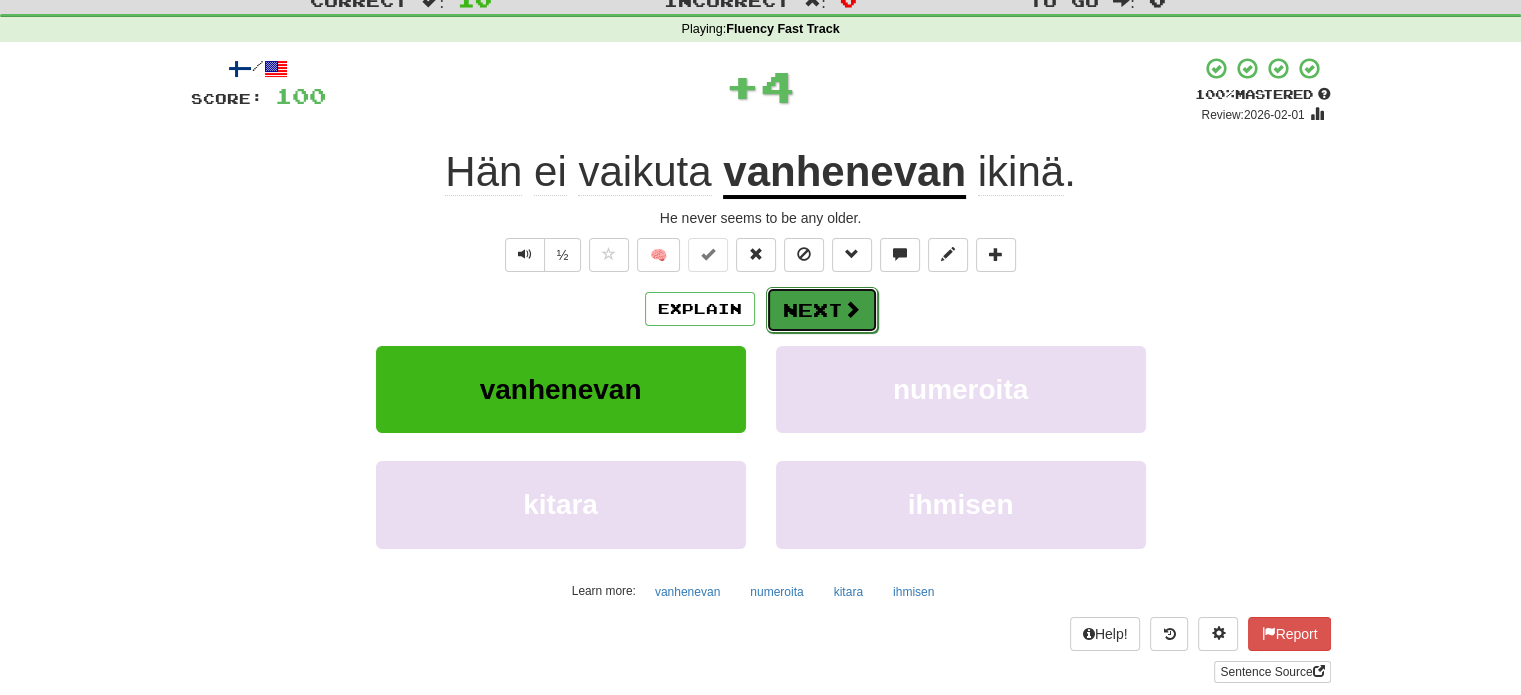 click on "Next" at bounding box center (822, 310) 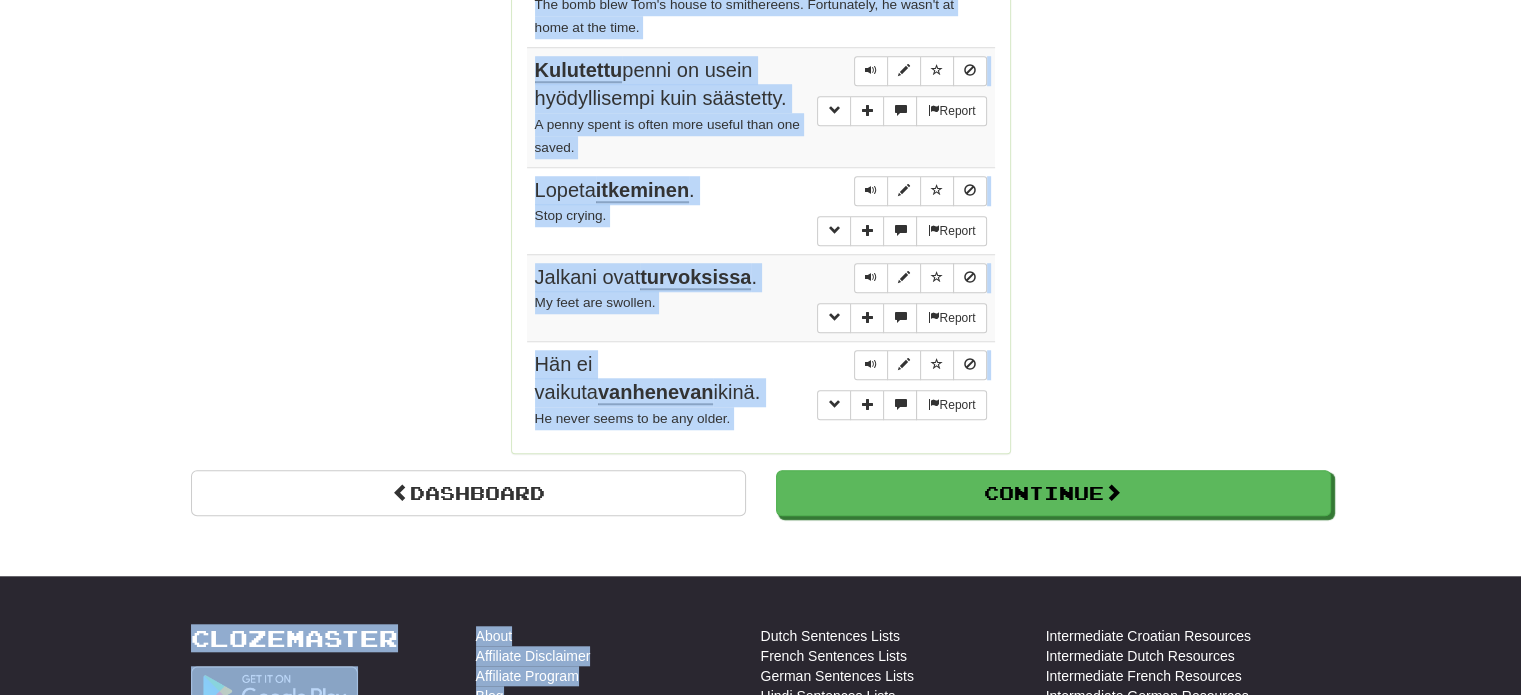 scroll, scrollTop: 1850, scrollLeft: 0, axis: vertical 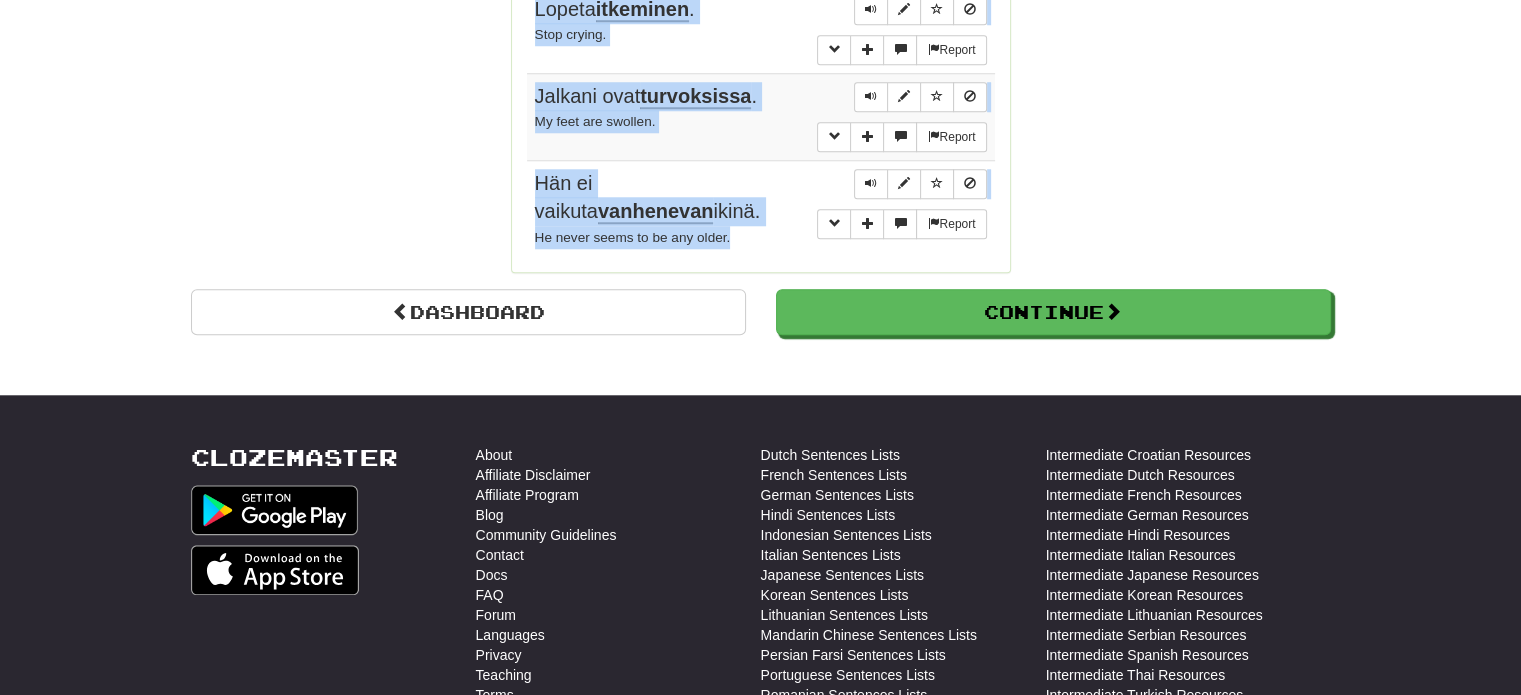 drag, startPoint x: 528, startPoint y: 115, endPoint x: 781, endPoint y: 233, distance: 279.16483 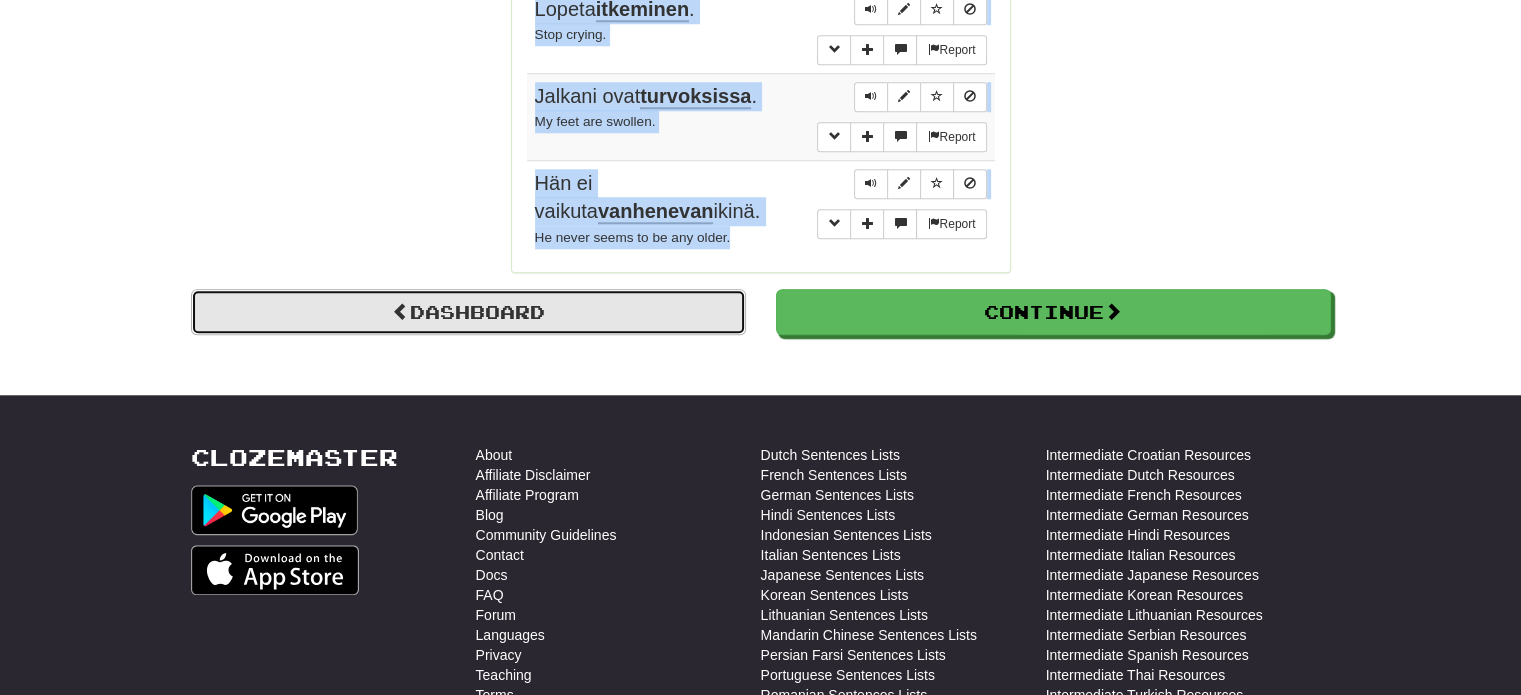click on "Dashboard" at bounding box center (468, 312) 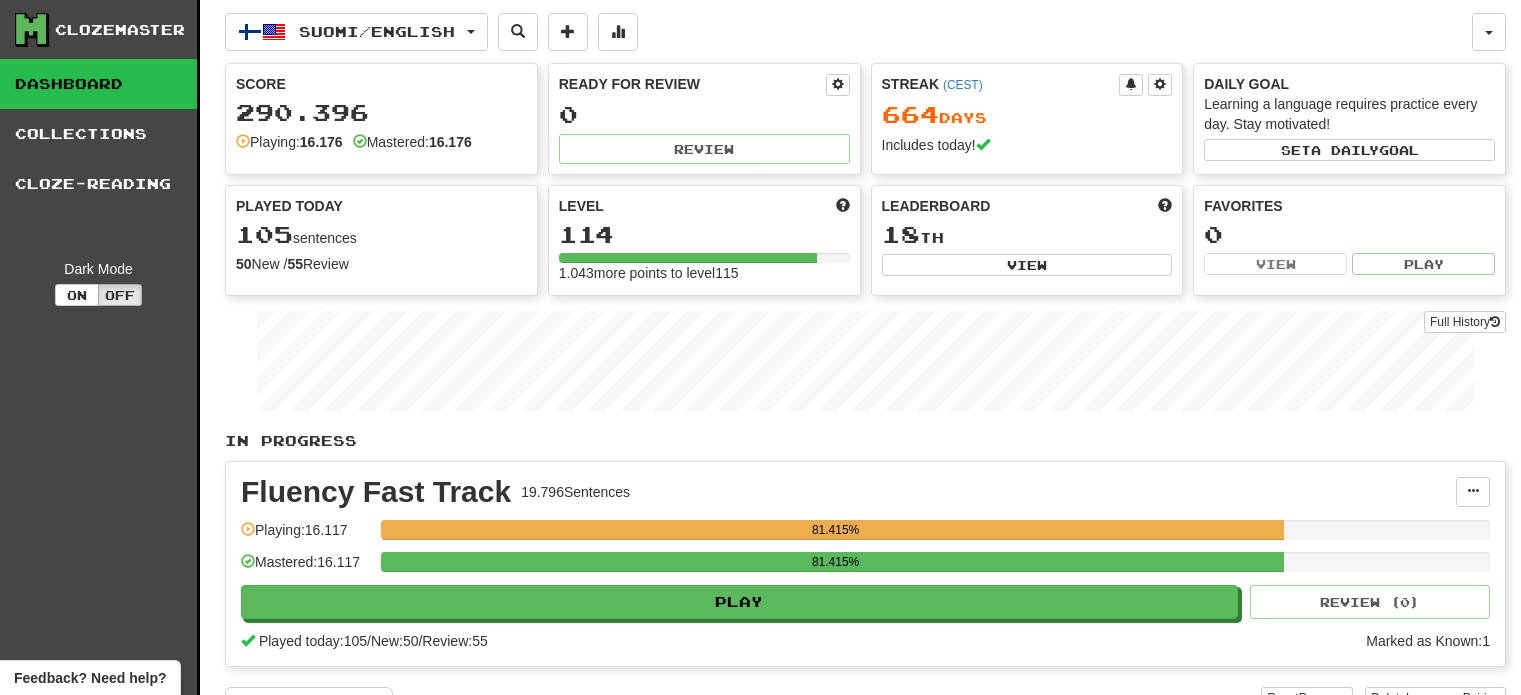 scroll, scrollTop: 0, scrollLeft: 0, axis: both 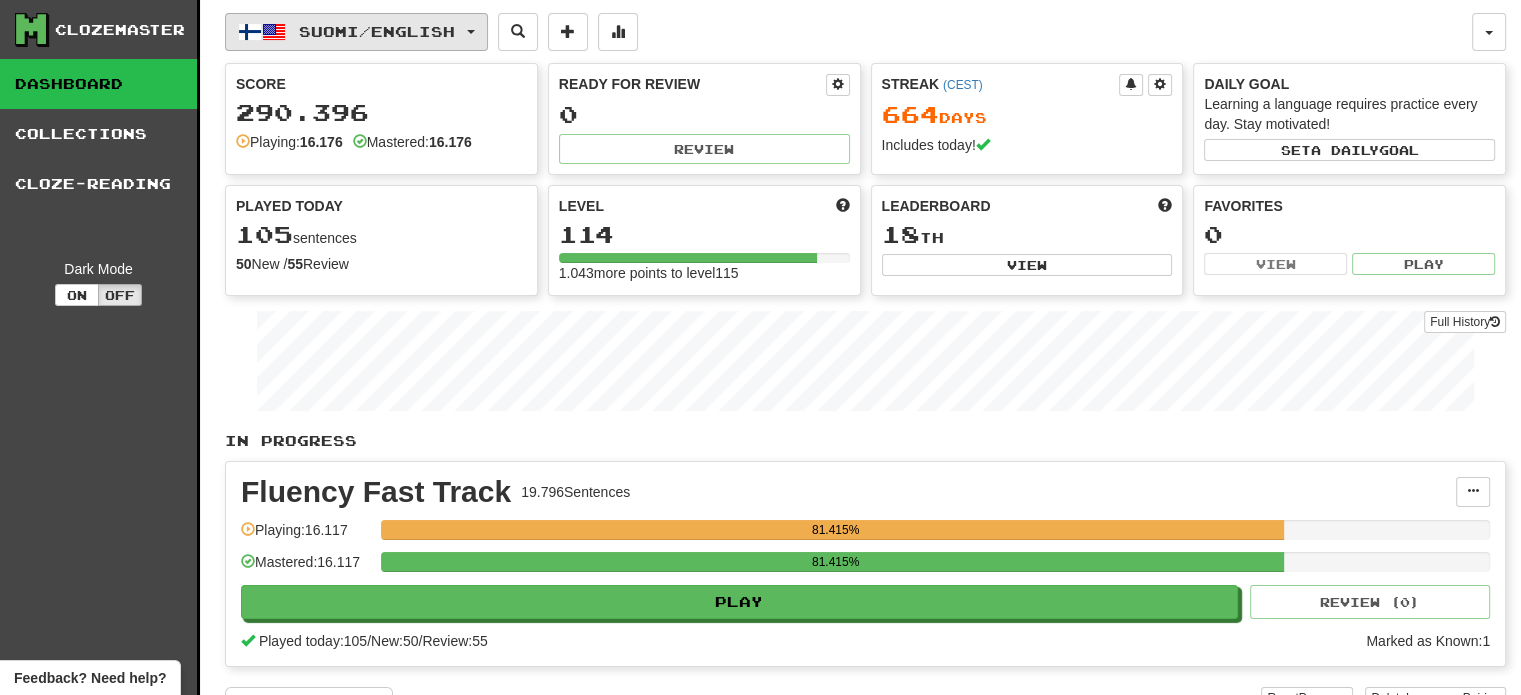 click on "Suomi  /  English" at bounding box center (377, 31) 